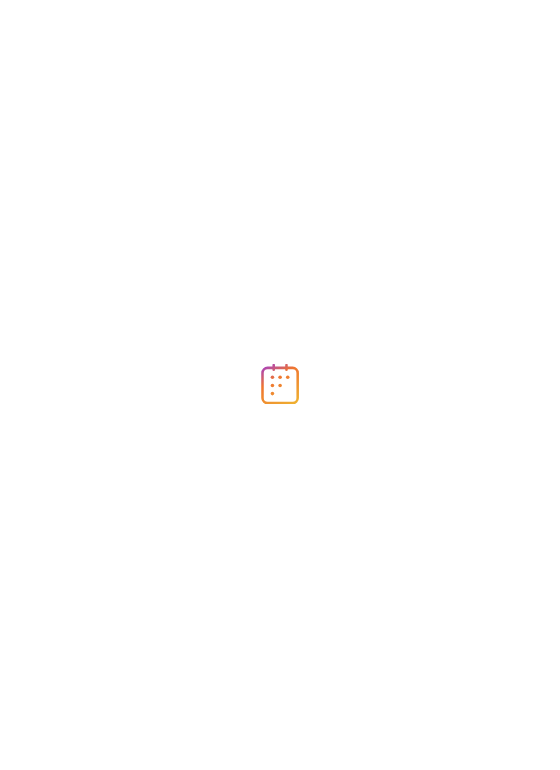 scroll, scrollTop: 0, scrollLeft: 0, axis: both 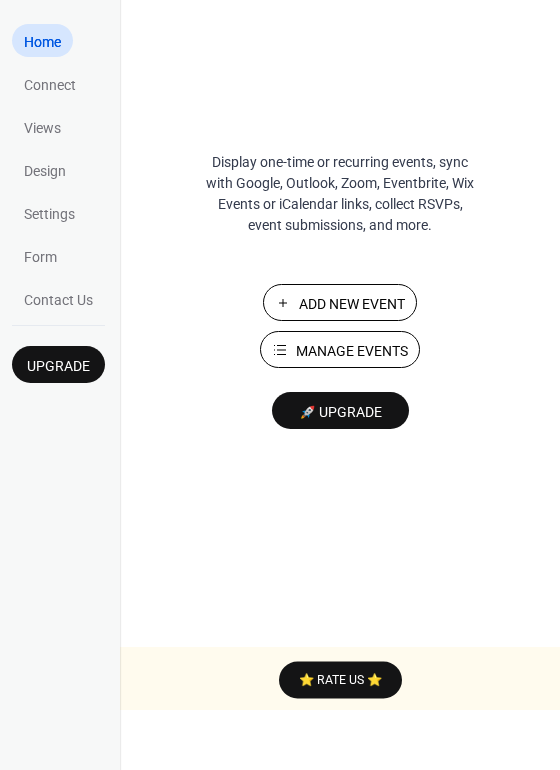click on "Manage Events" at bounding box center (352, 351) 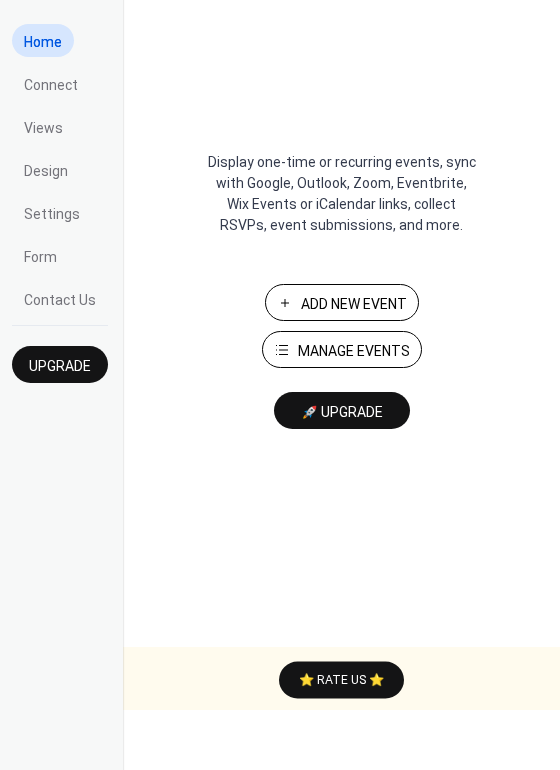 click on "Add New Event" at bounding box center [354, 304] 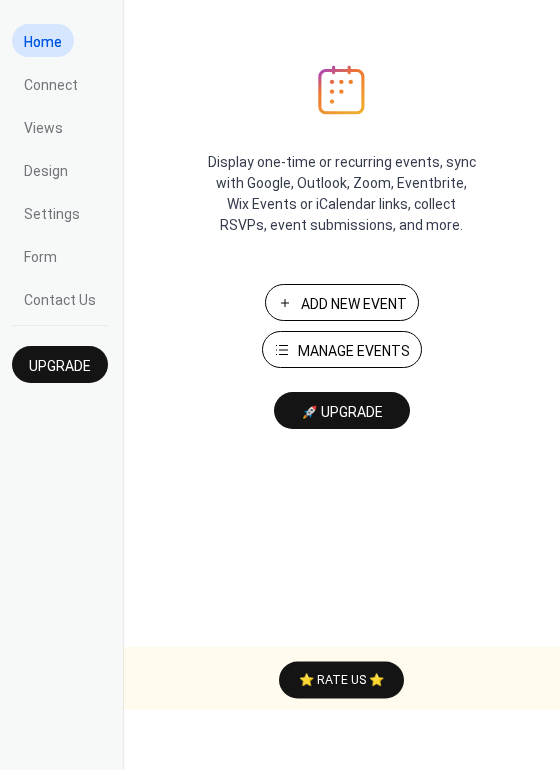 click on "Display one-time or recurring events, sync with Google, Outlook, Zoom, Eventbrite, Wix Events or iCalendar links, collect RSVPs, event submissions, and more. Add New Event Manage Events 🚀 Upgrade" at bounding box center [341, 417] 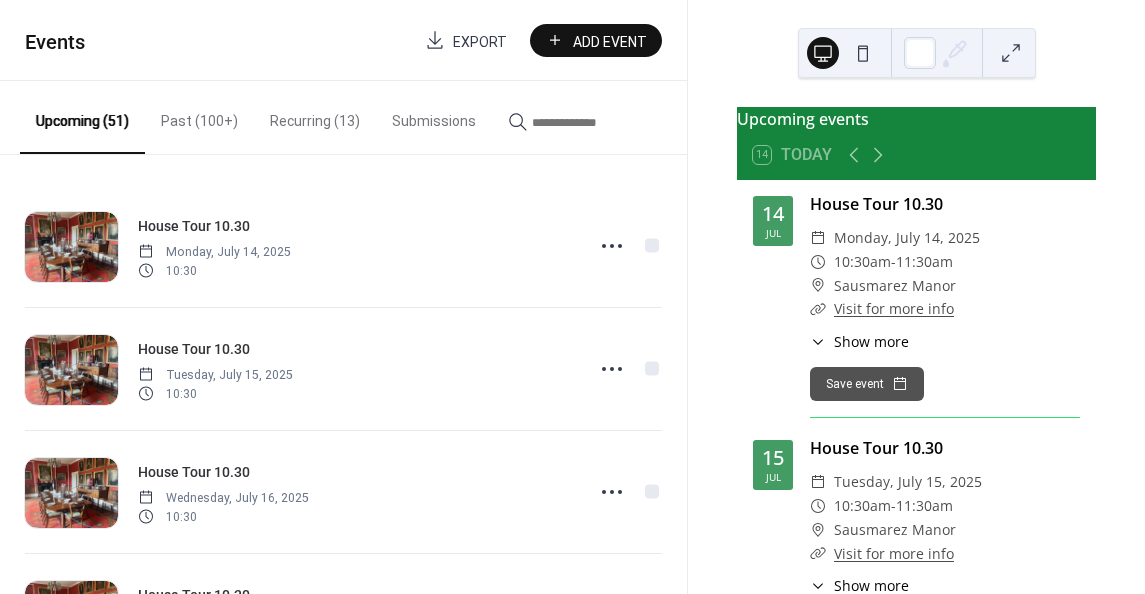 scroll, scrollTop: 0, scrollLeft: 0, axis: both 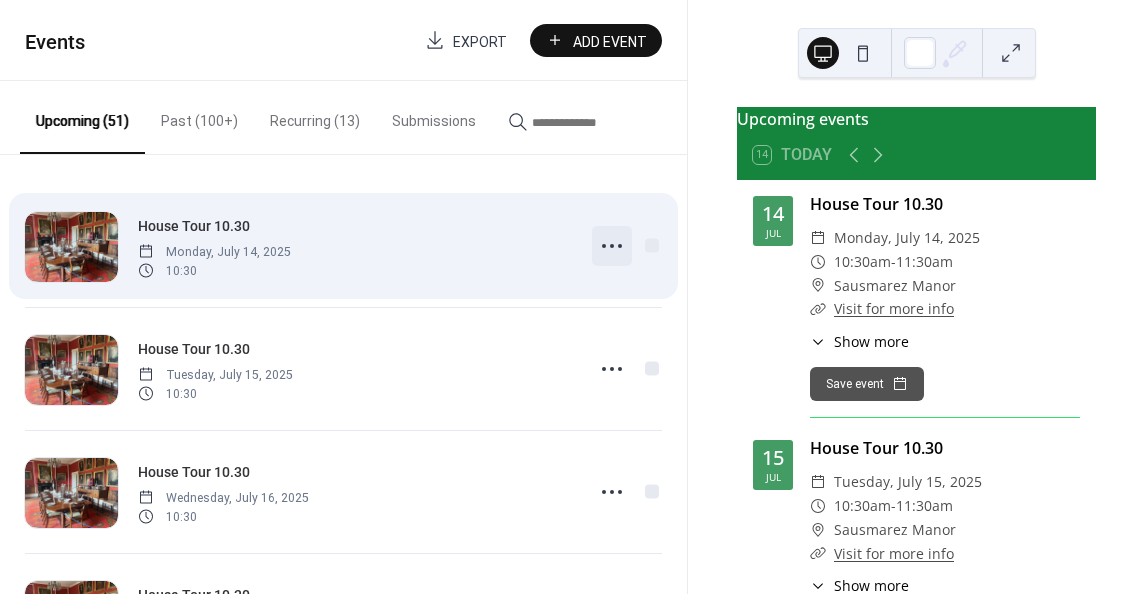 click 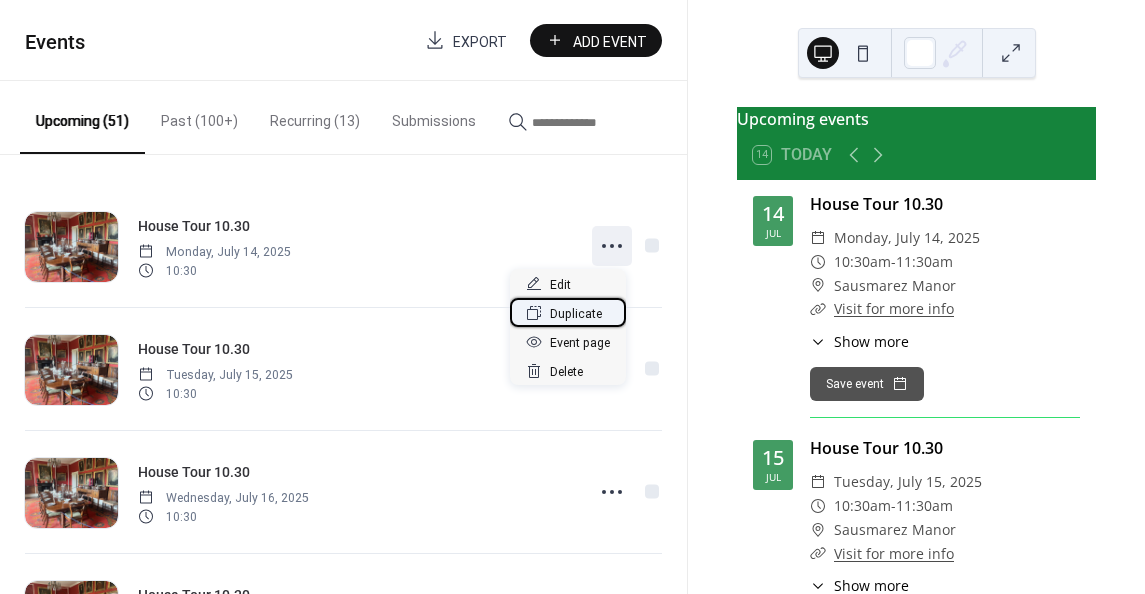 click on "Duplicate" at bounding box center (576, 314) 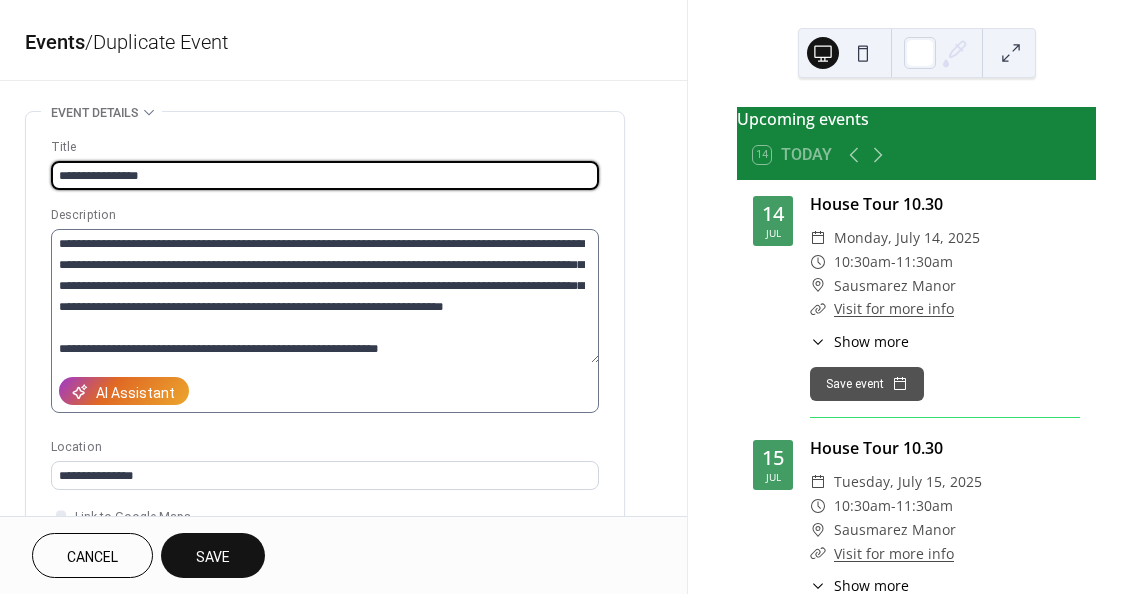 scroll, scrollTop: 20, scrollLeft: 0, axis: vertical 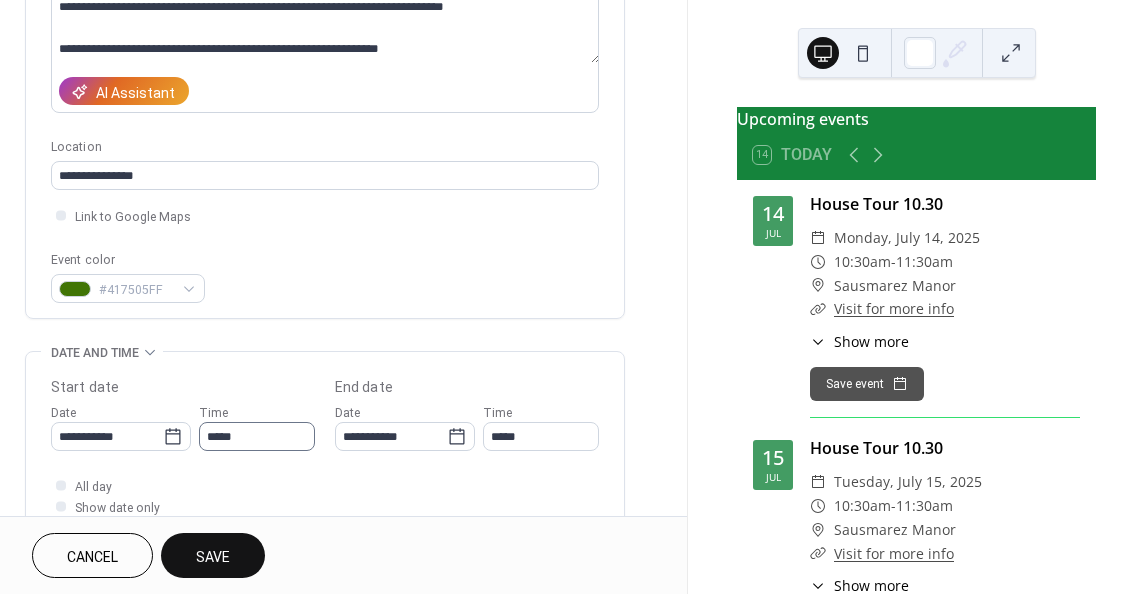 type on "**********" 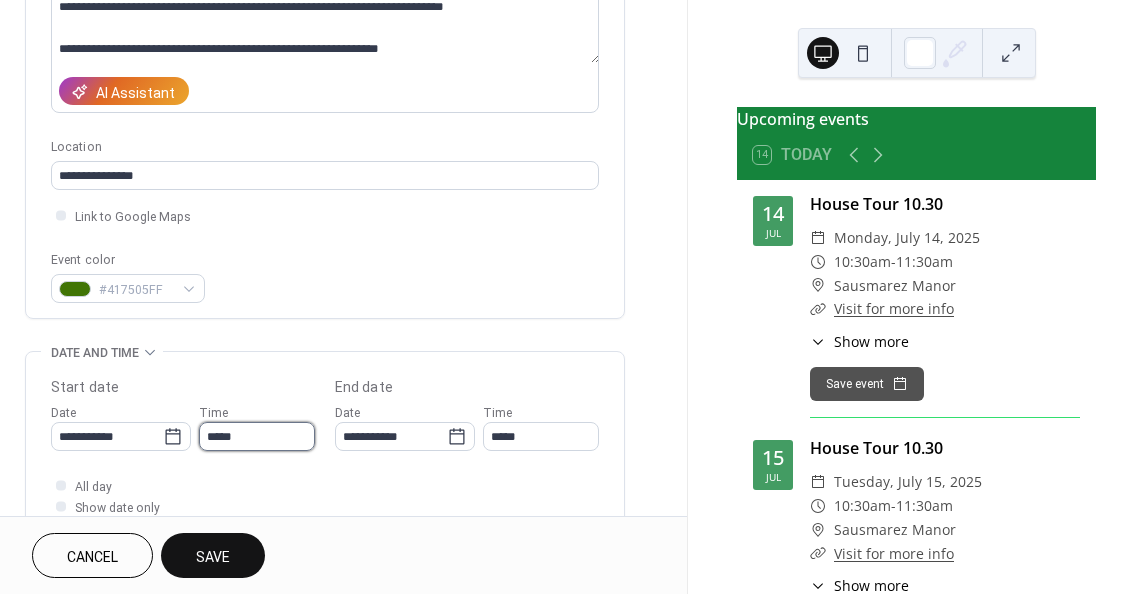click on "*****" at bounding box center (257, 436) 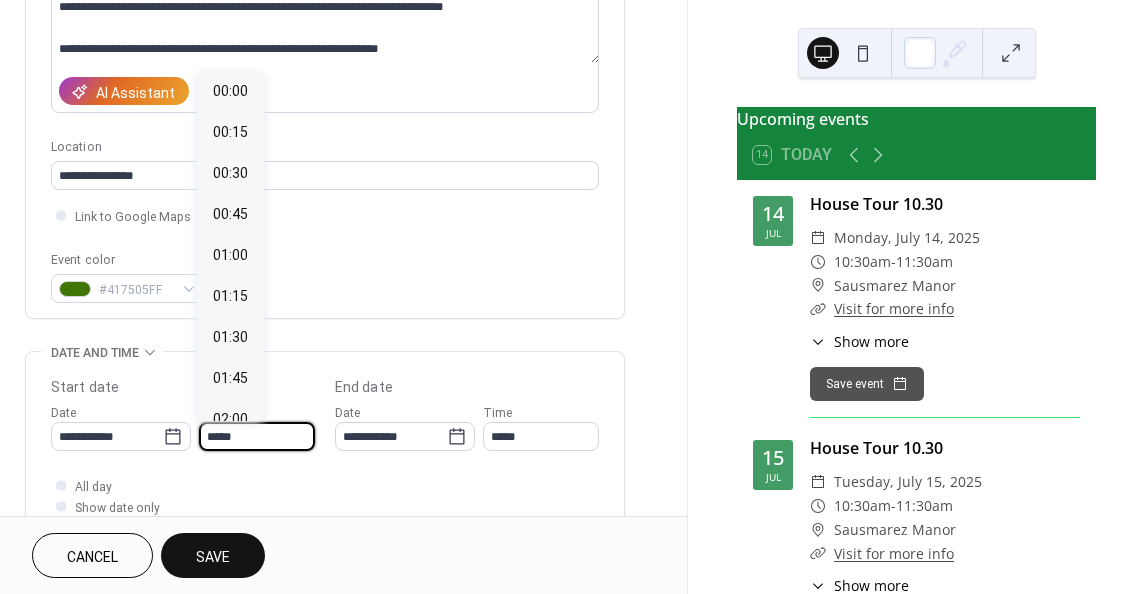 scroll, scrollTop: 1722, scrollLeft: 0, axis: vertical 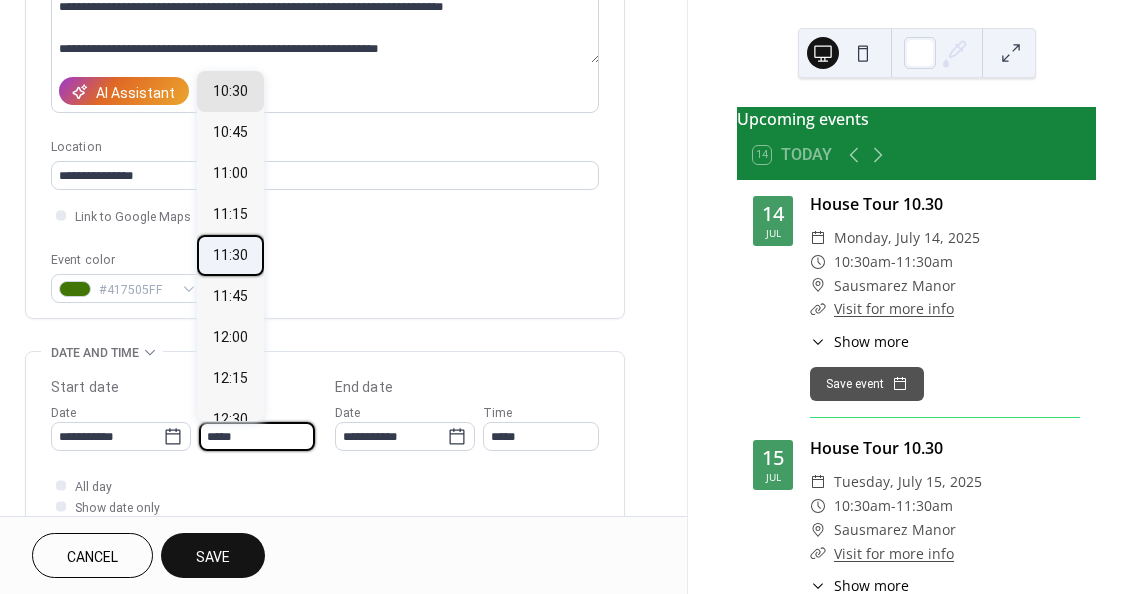 click on "11:30" at bounding box center (230, 254) 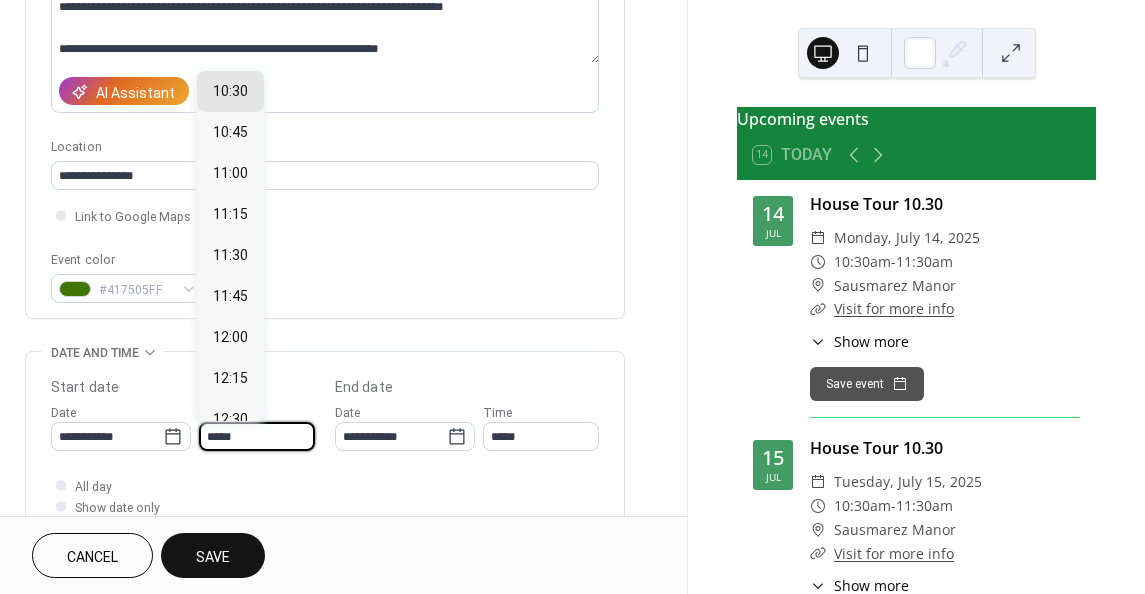 type on "*****" 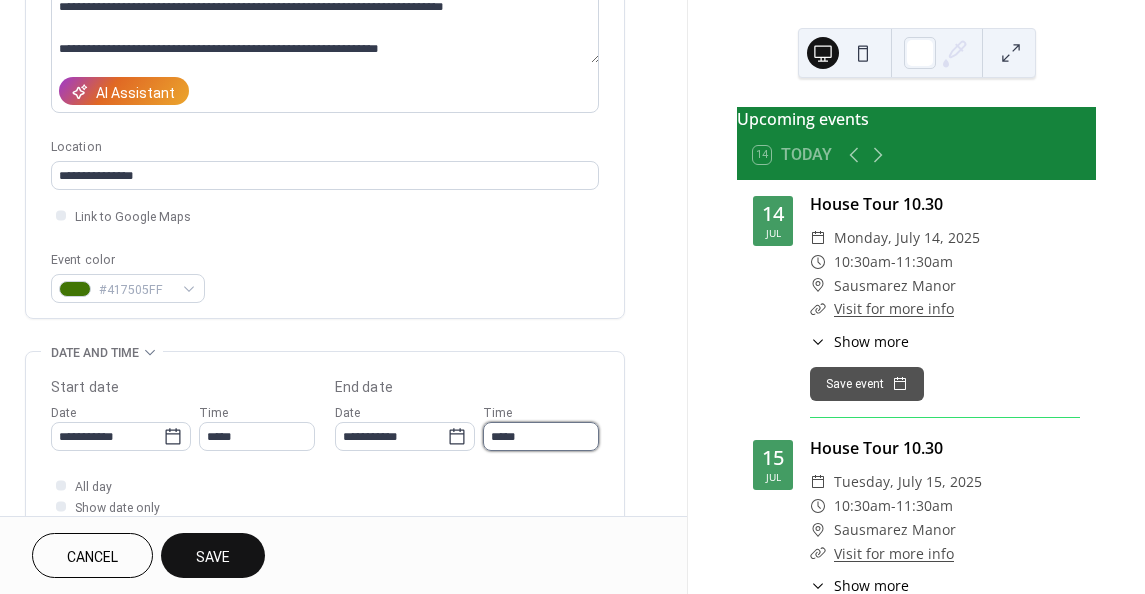 click on "*****" at bounding box center [541, 436] 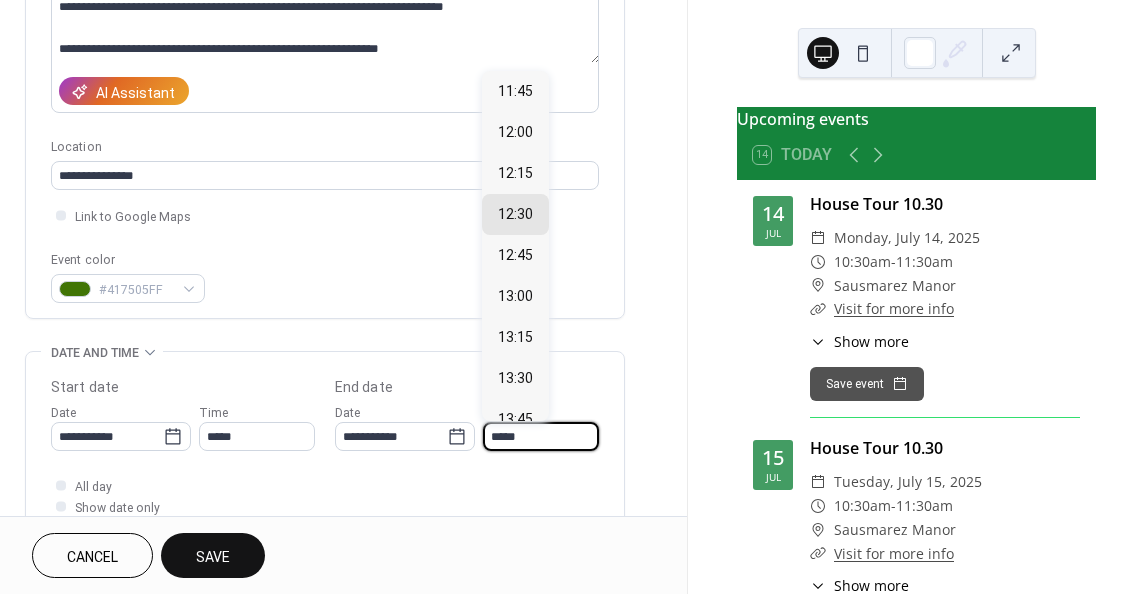 click on "All day Show date only Hide end time" at bounding box center (325, 506) 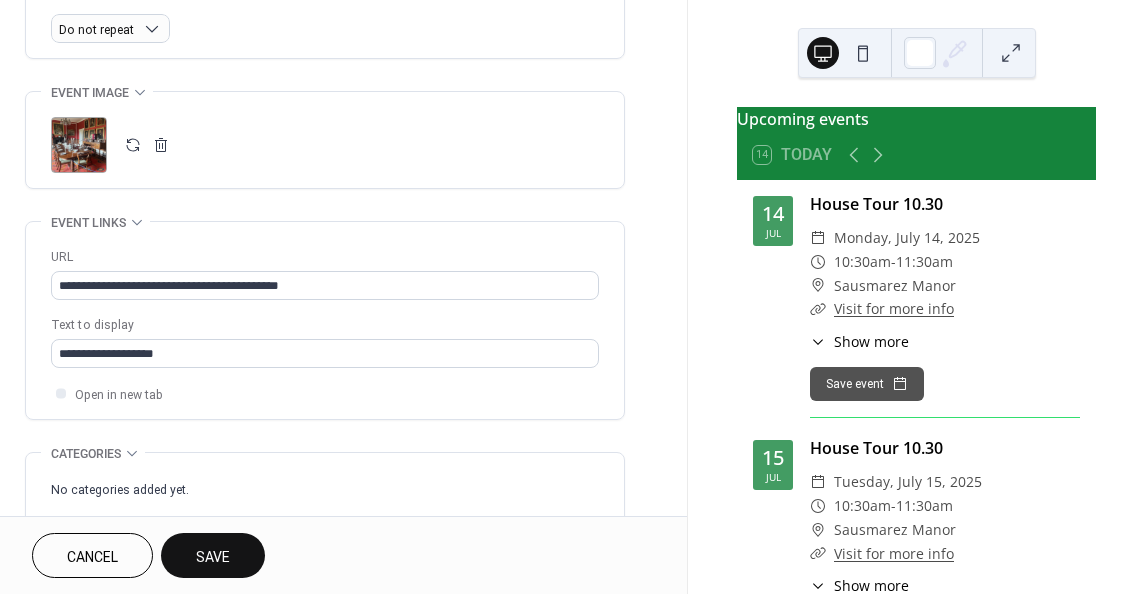 scroll, scrollTop: 900, scrollLeft: 0, axis: vertical 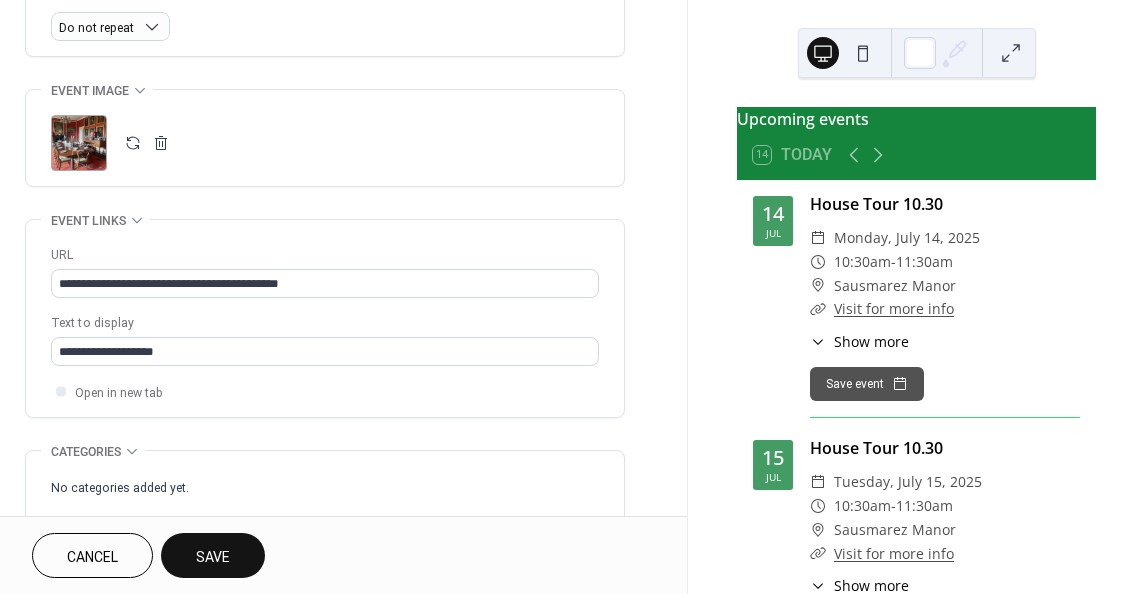 click on "Save" at bounding box center (213, 557) 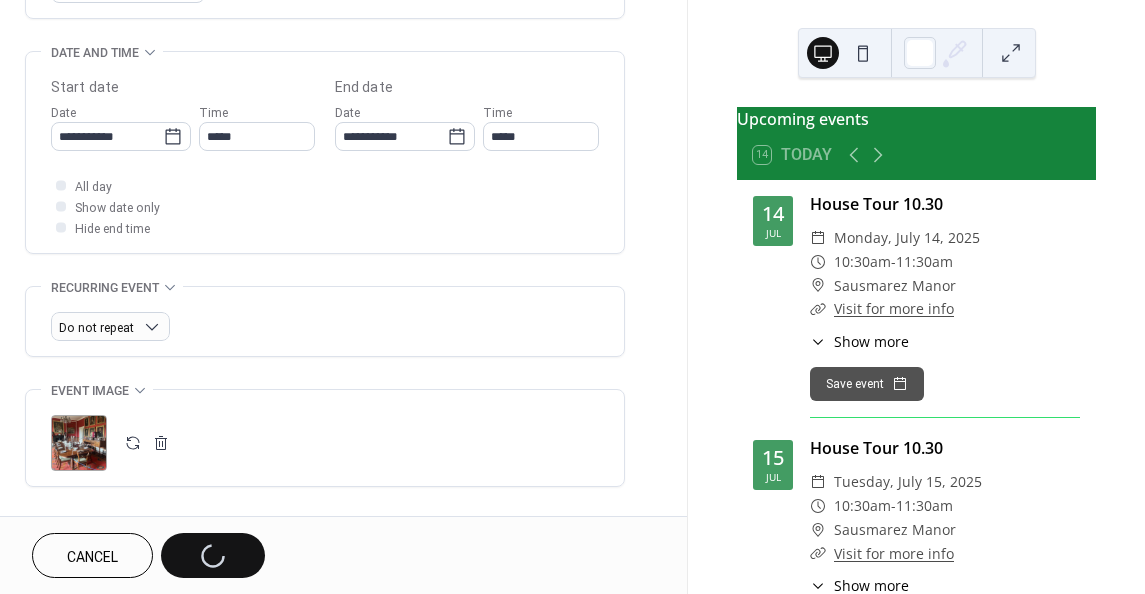 scroll, scrollTop: 400, scrollLeft: 0, axis: vertical 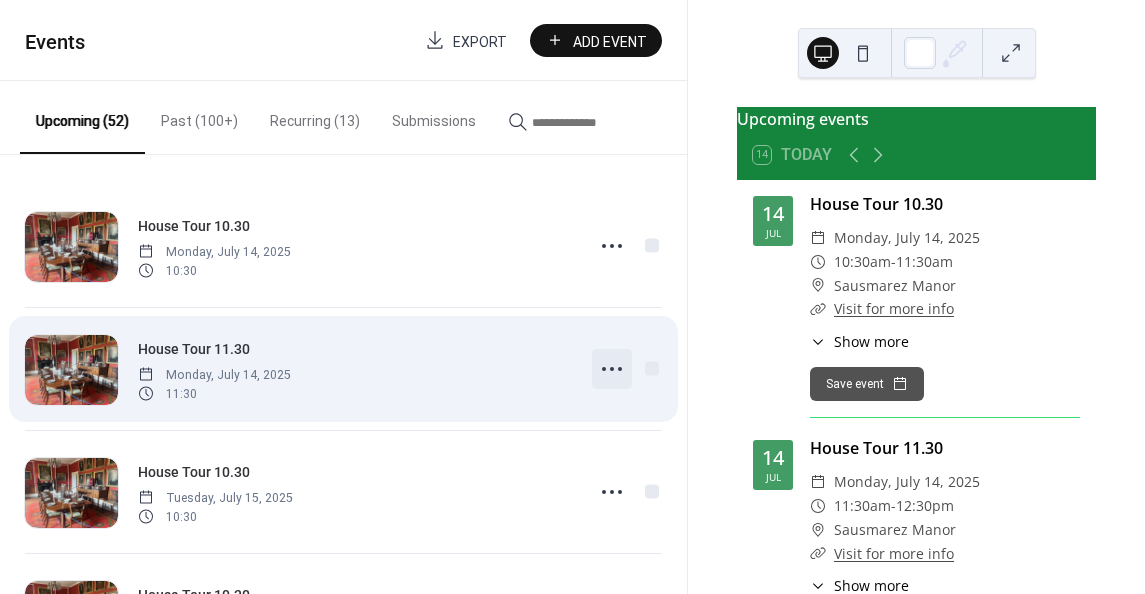 click 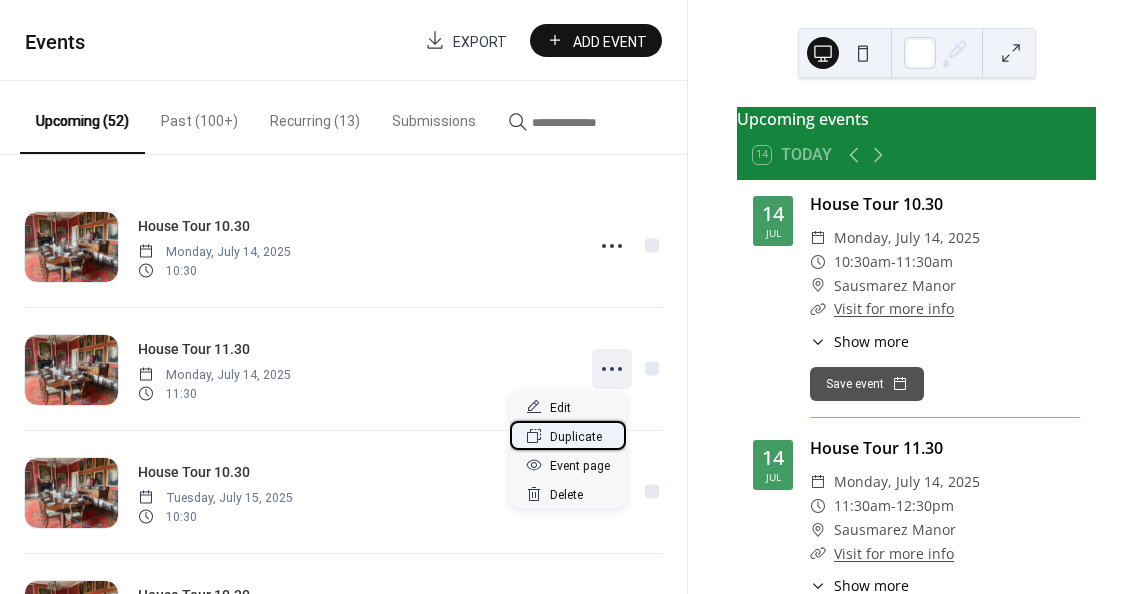 click on "Duplicate" at bounding box center [576, 437] 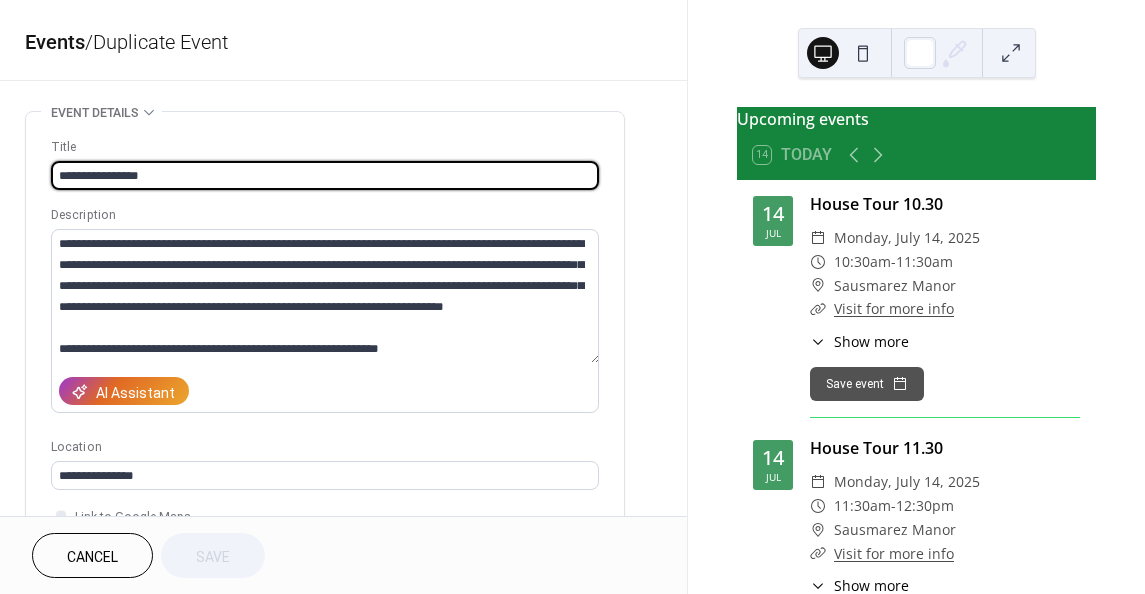 click on "**********" at bounding box center [325, 175] 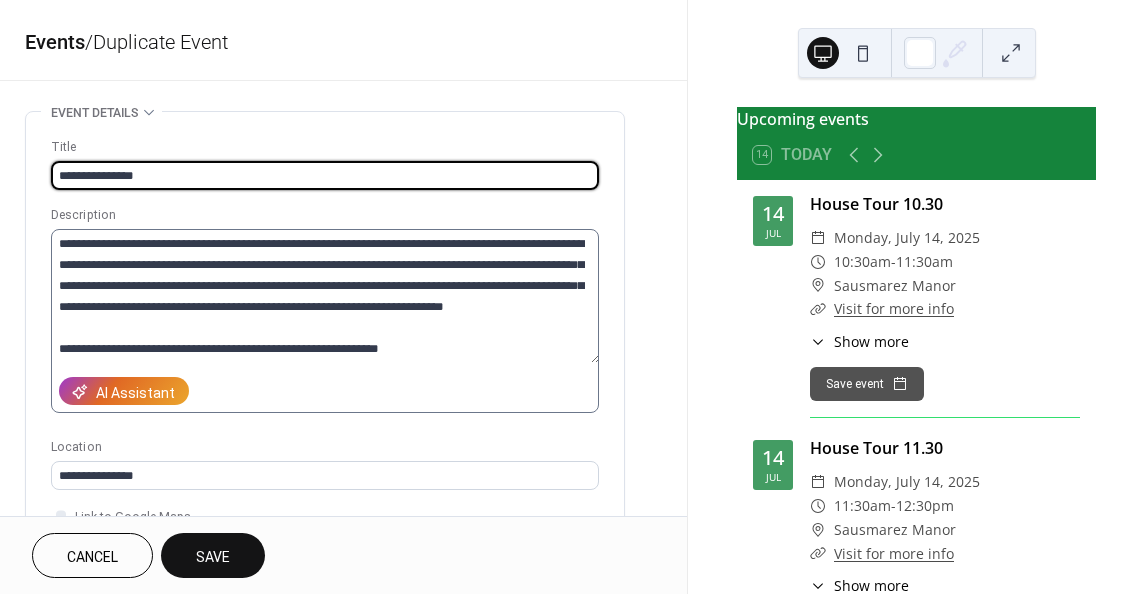 scroll, scrollTop: 20, scrollLeft: 0, axis: vertical 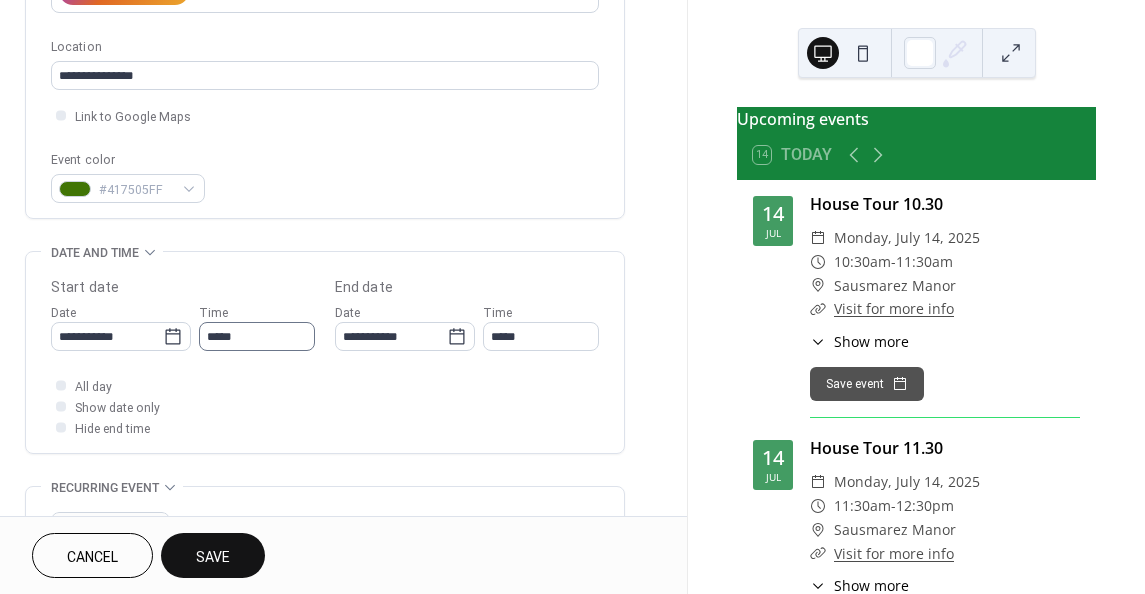 type on "**********" 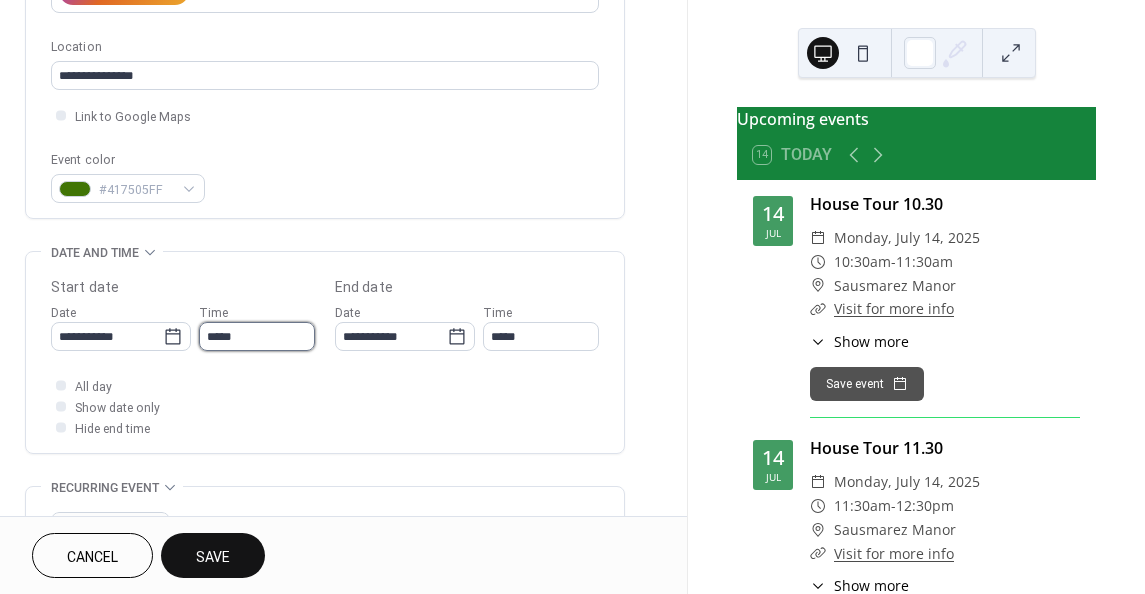 click on "*****" at bounding box center (257, 336) 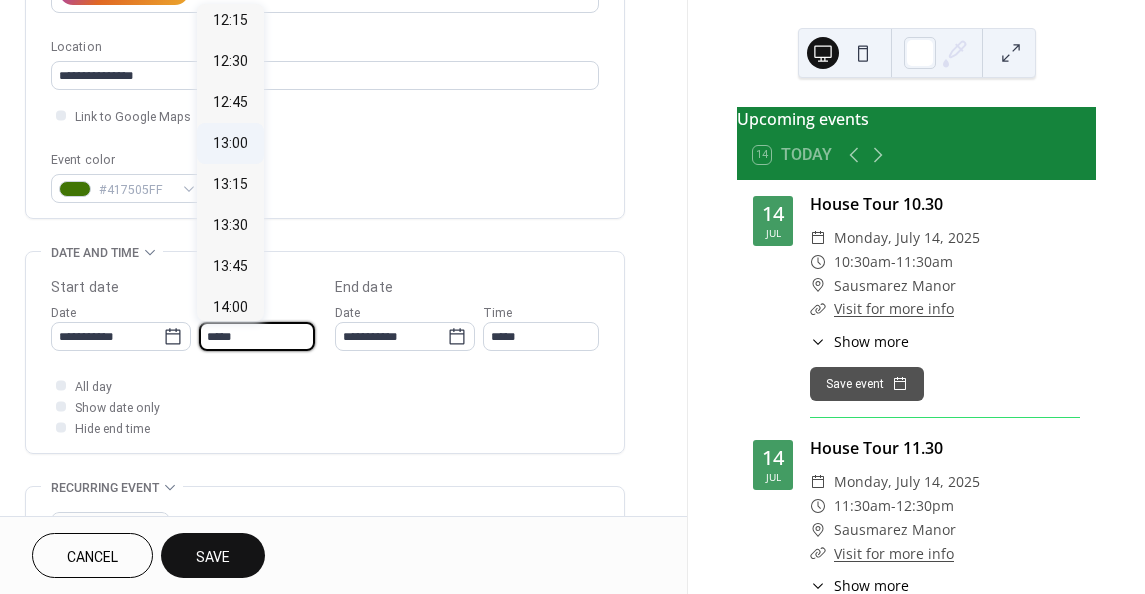 scroll, scrollTop: 2086, scrollLeft: 0, axis: vertical 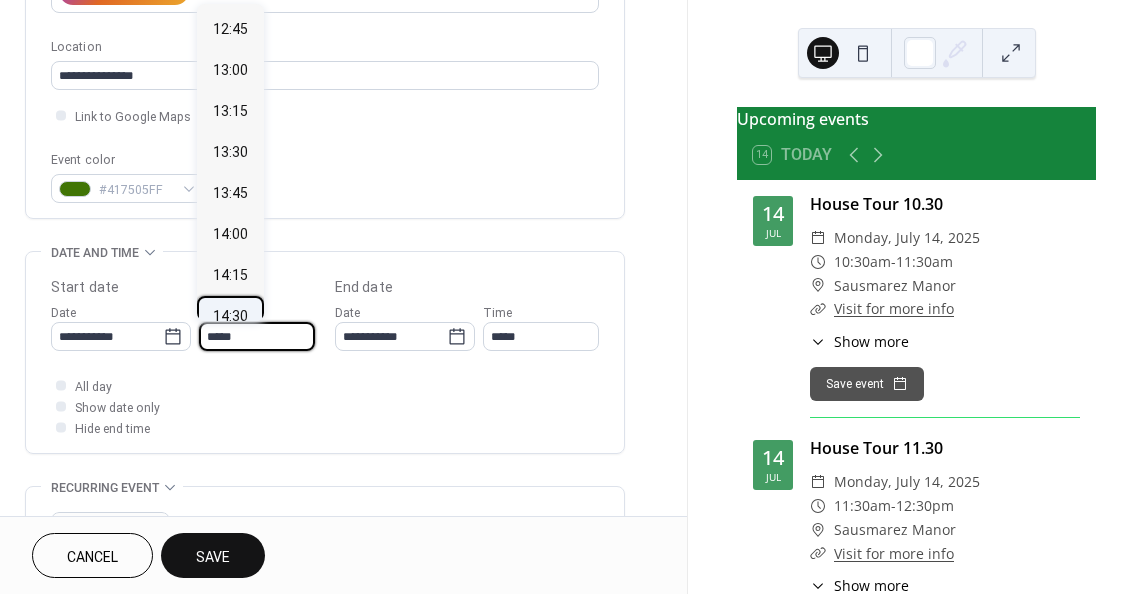 click on "14:30" at bounding box center [230, 316] 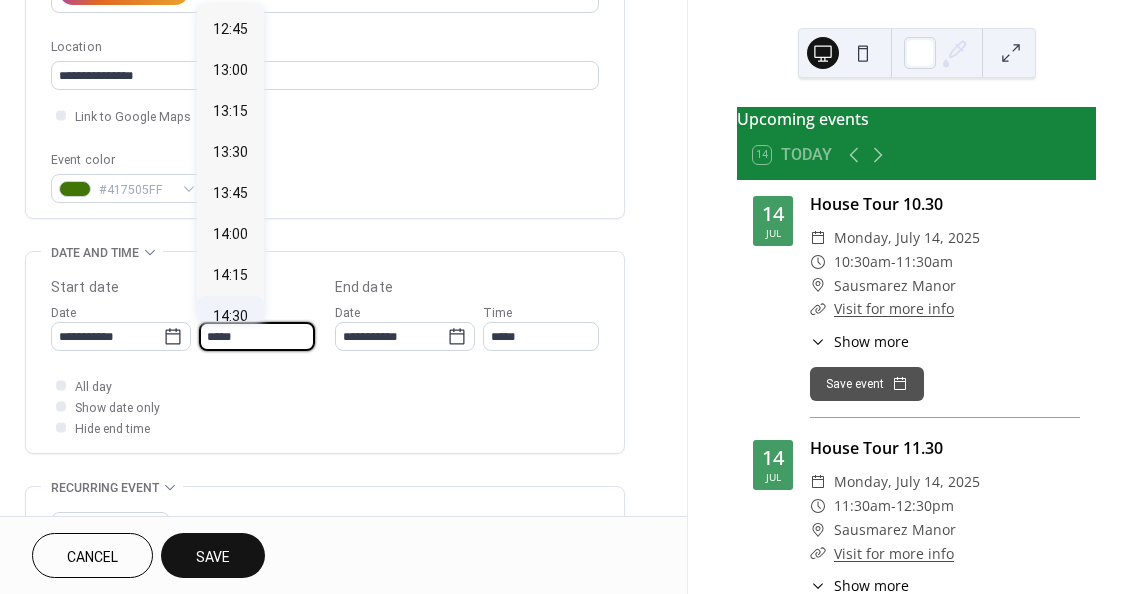 type on "*****" 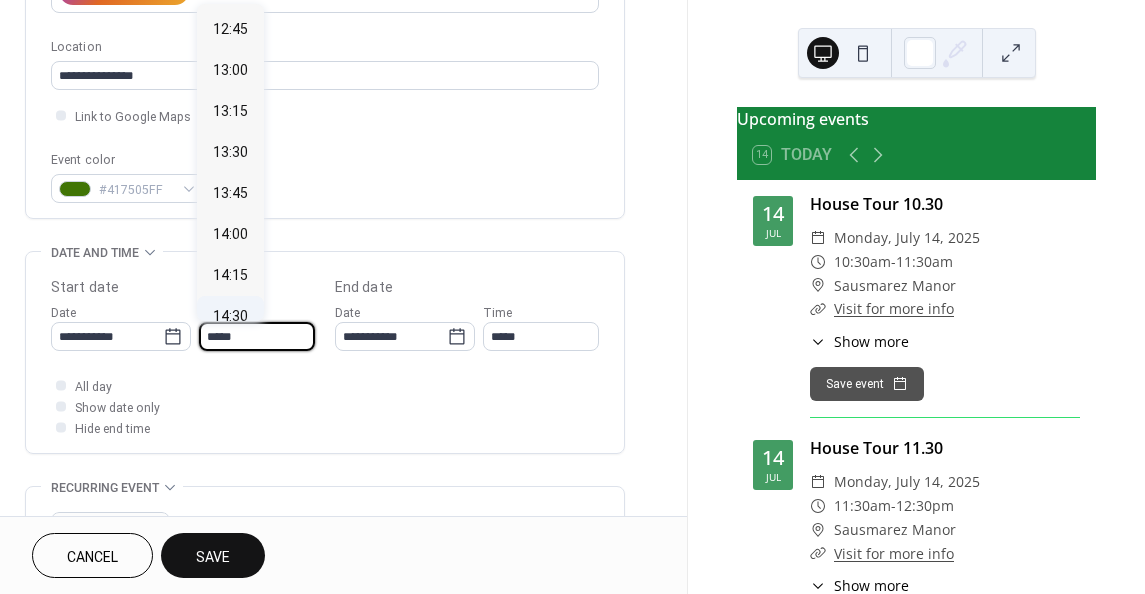 type on "*****" 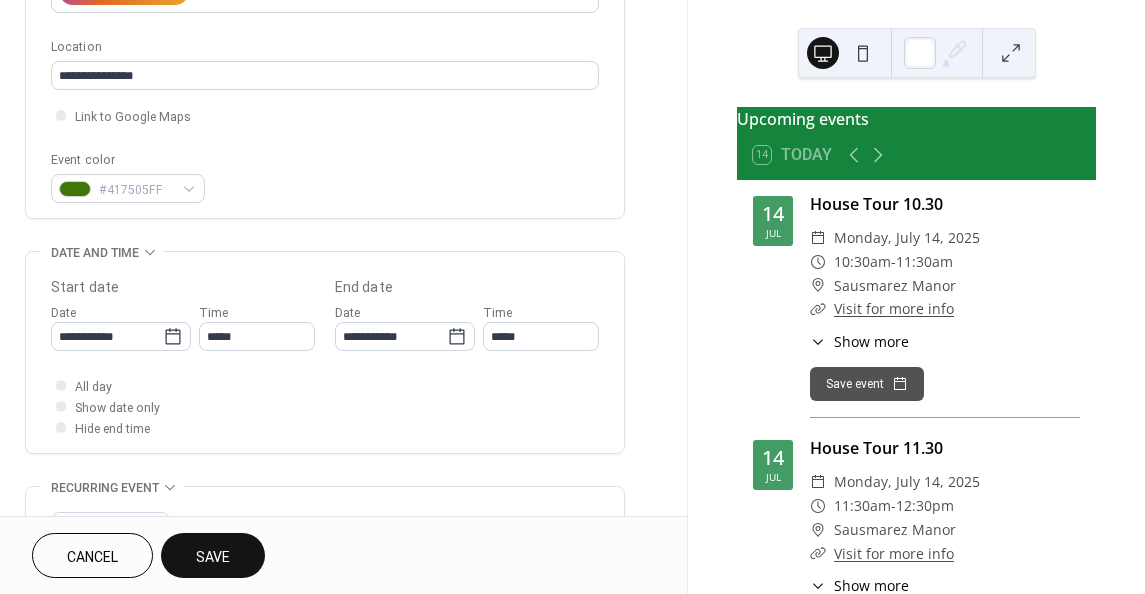 click on "Save" at bounding box center [213, 555] 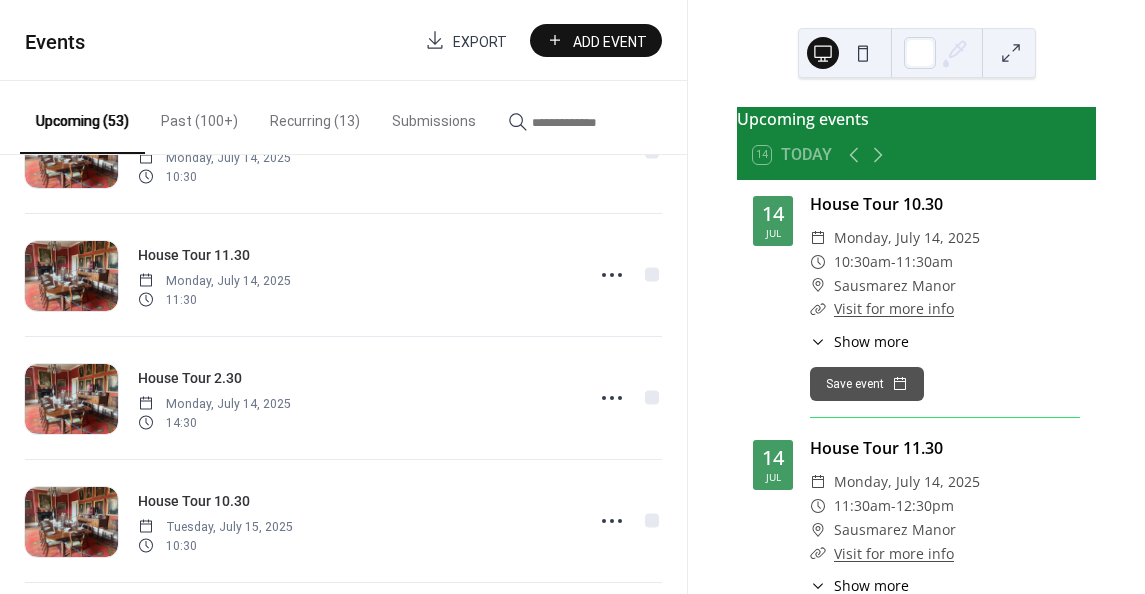 scroll, scrollTop: 200, scrollLeft: 0, axis: vertical 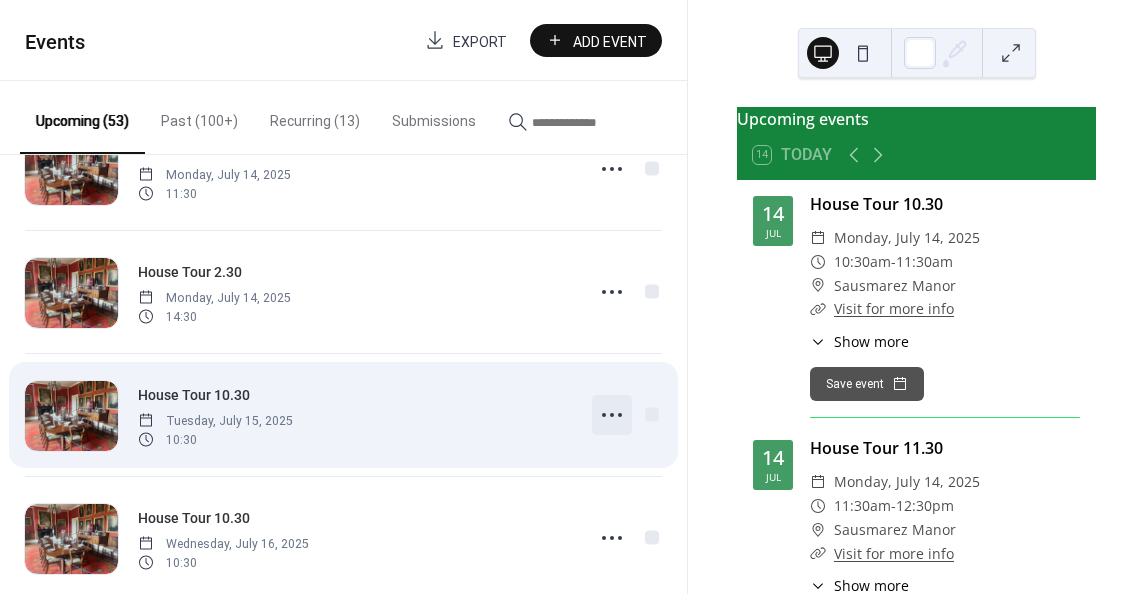 click 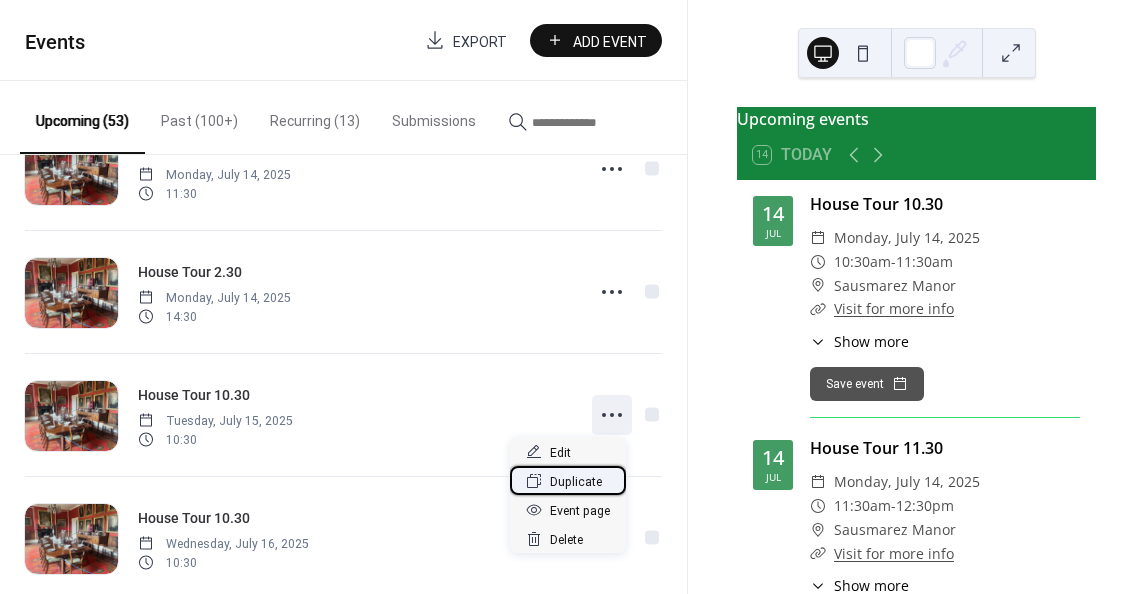 click on "Duplicate" at bounding box center (576, 482) 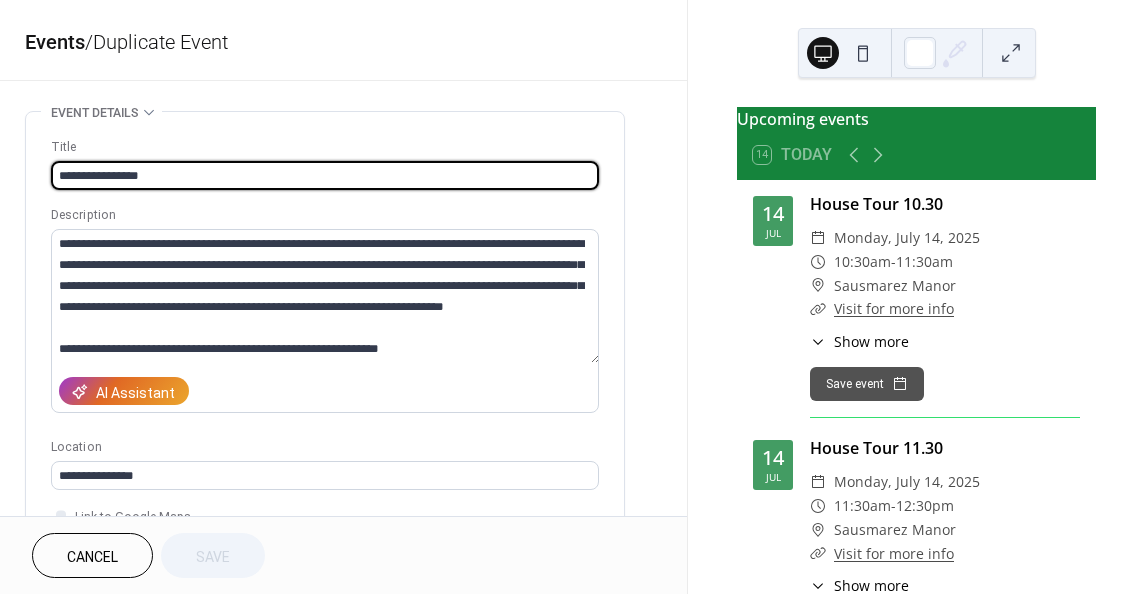 click on "**********" at bounding box center (325, 175) 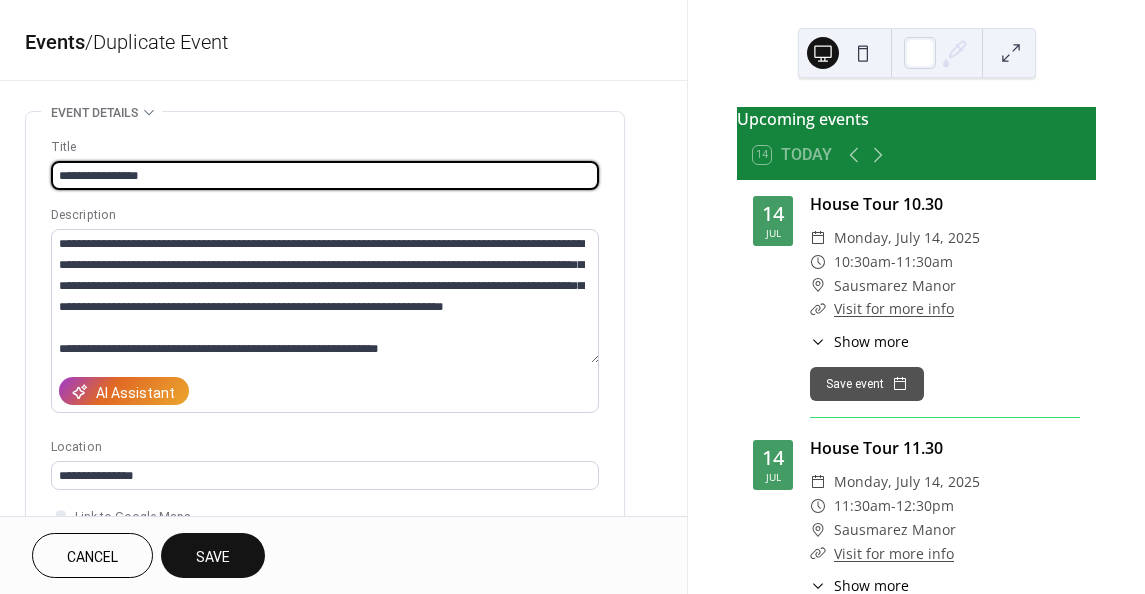 scroll, scrollTop: 20, scrollLeft: 0, axis: vertical 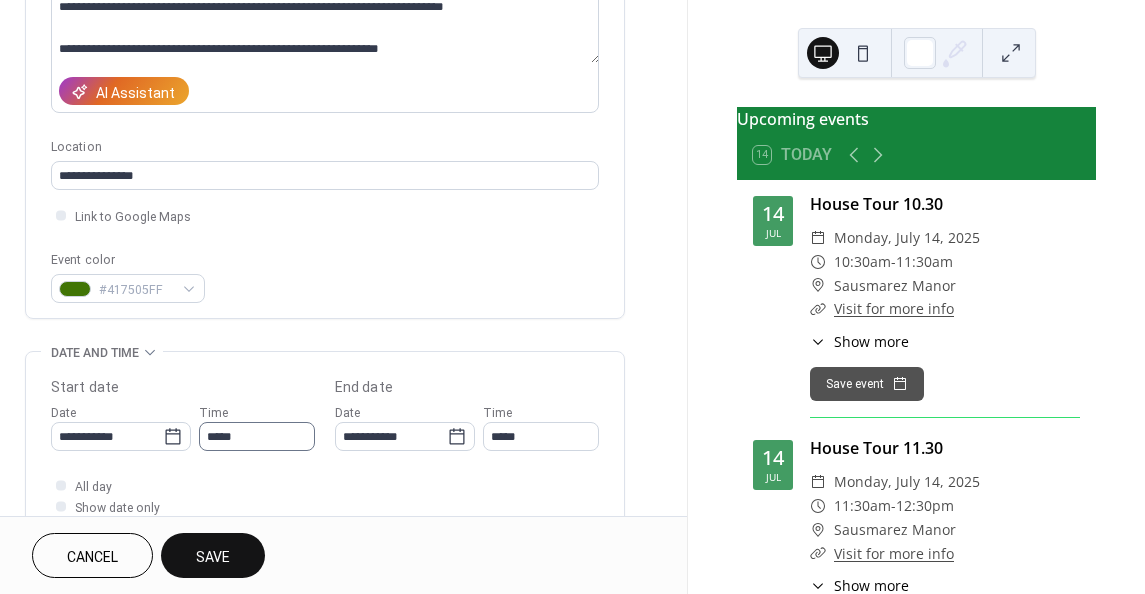 type on "**********" 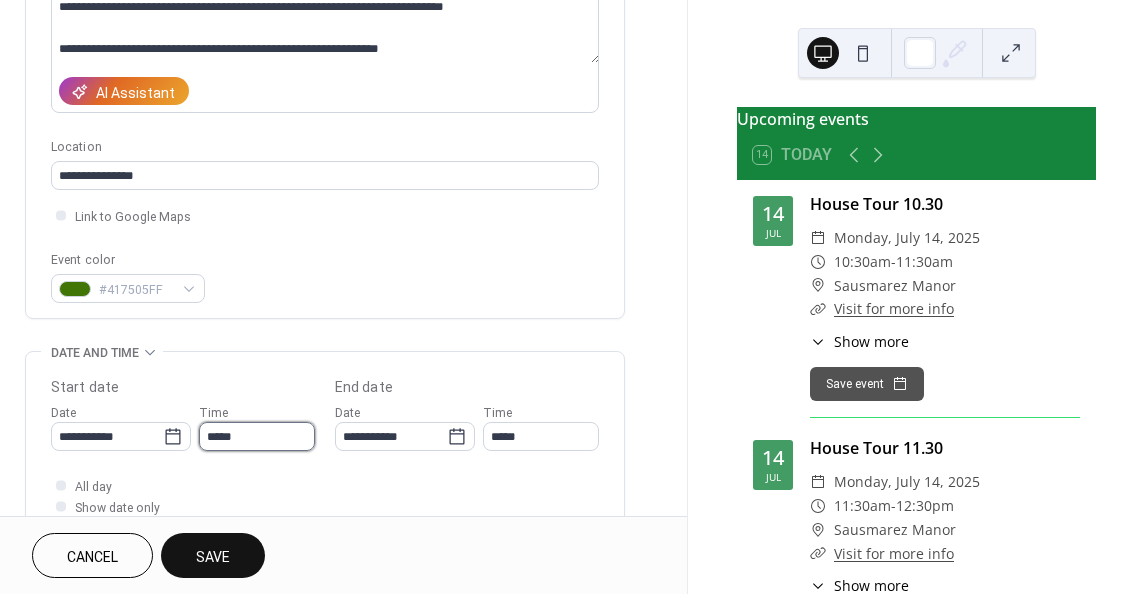click on "*****" at bounding box center (257, 436) 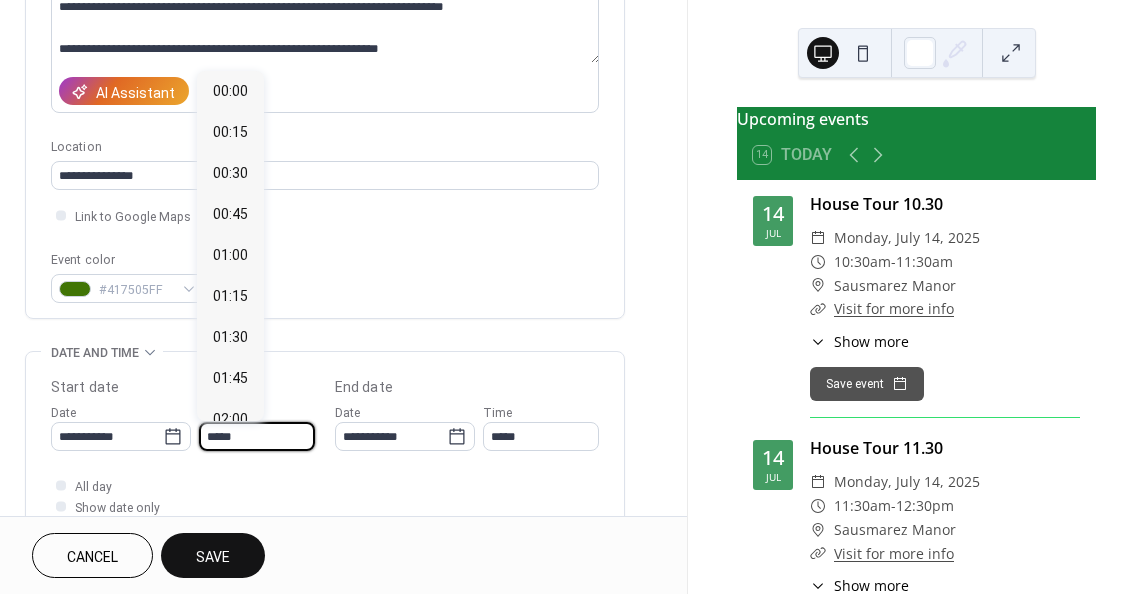scroll, scrollTop: 1722, scrollLeft: 0, axis: vertical 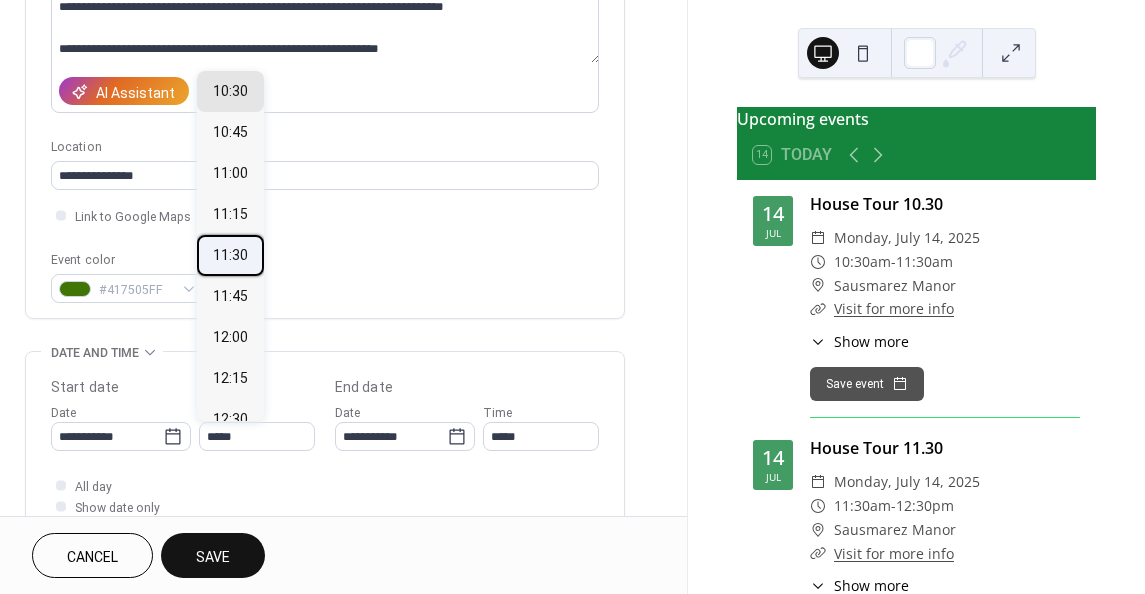 click on "11:30" at bounding box center [230, 255] 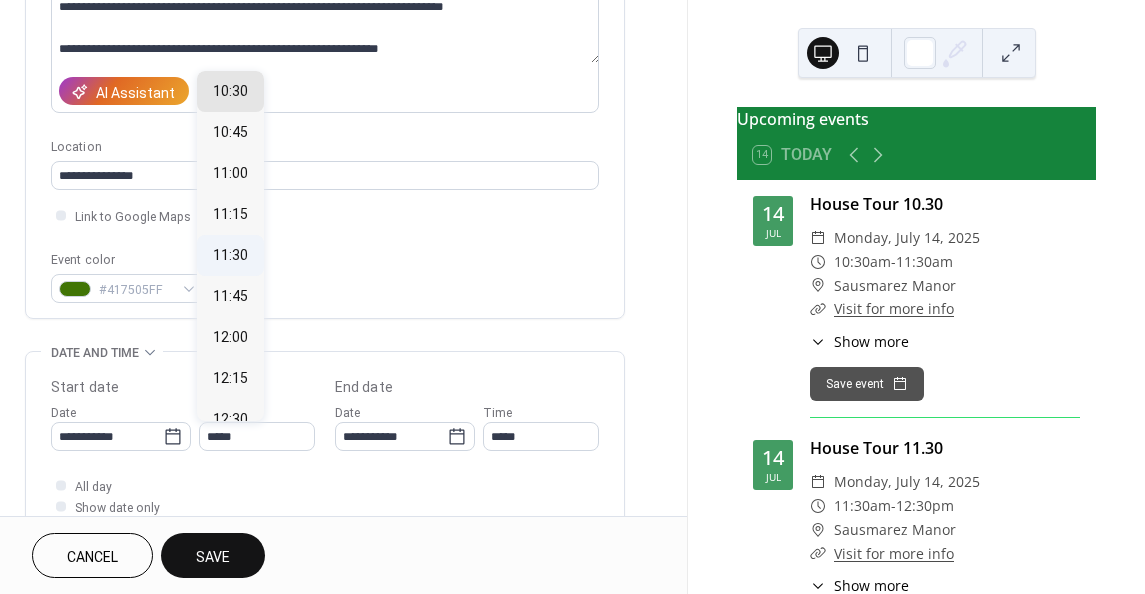 type on "*****" 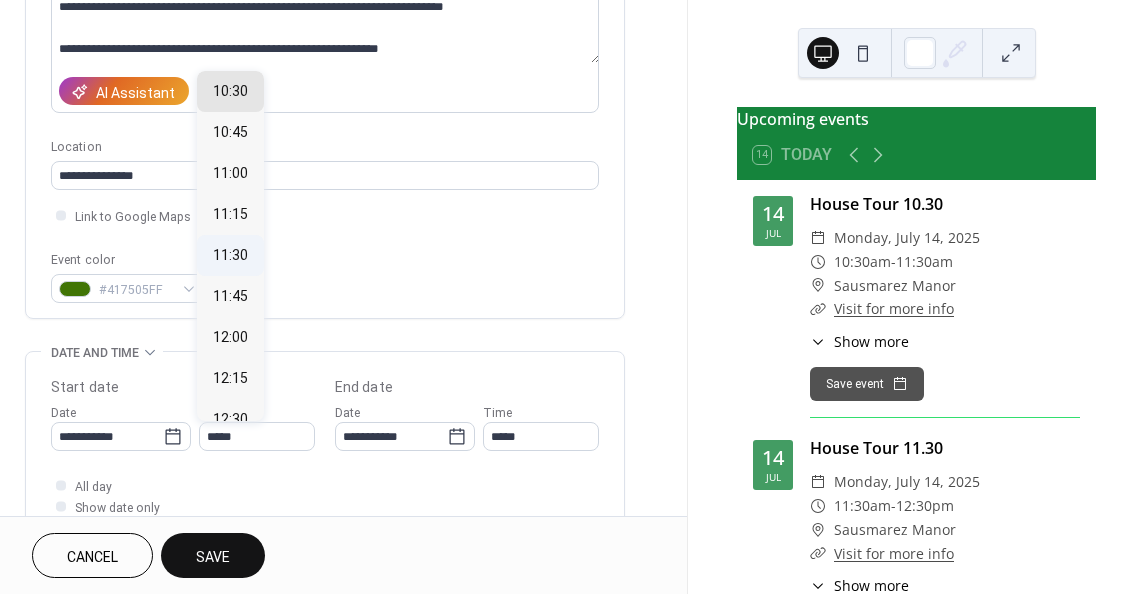 type on "*****" 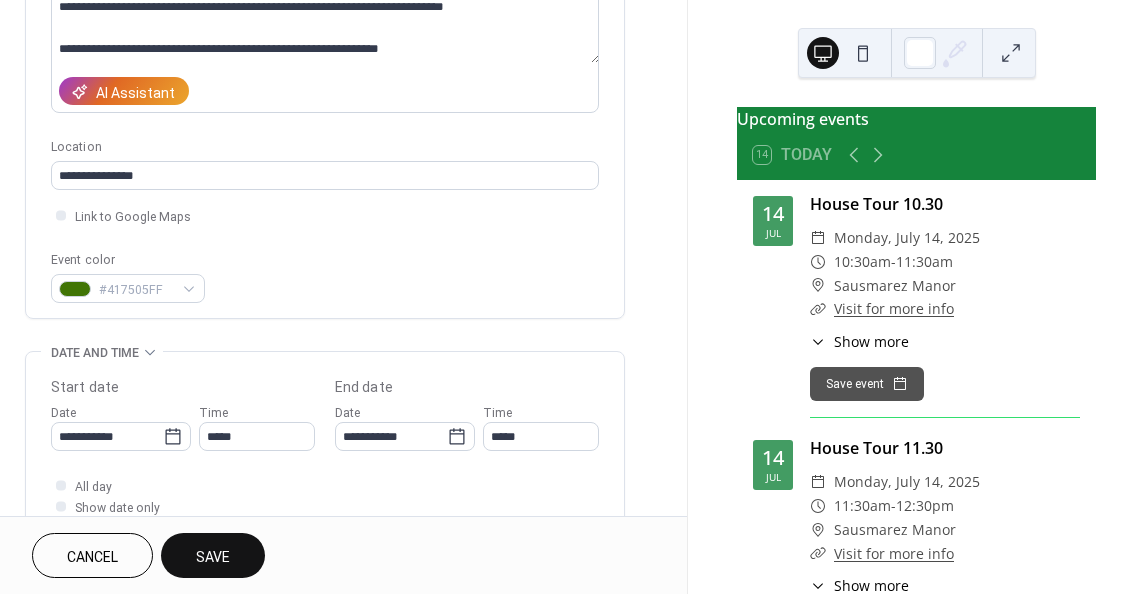 click on "Save" at bounding box center (213, 555) 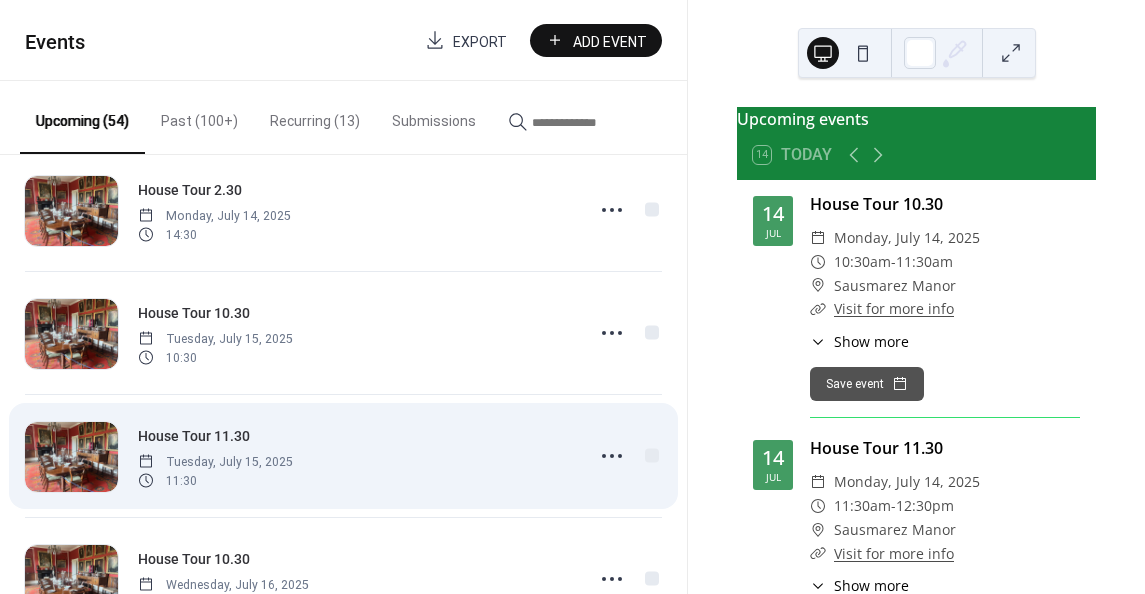 scroll, scrollTop: 300, scrollLeft: 0, axis: vertical 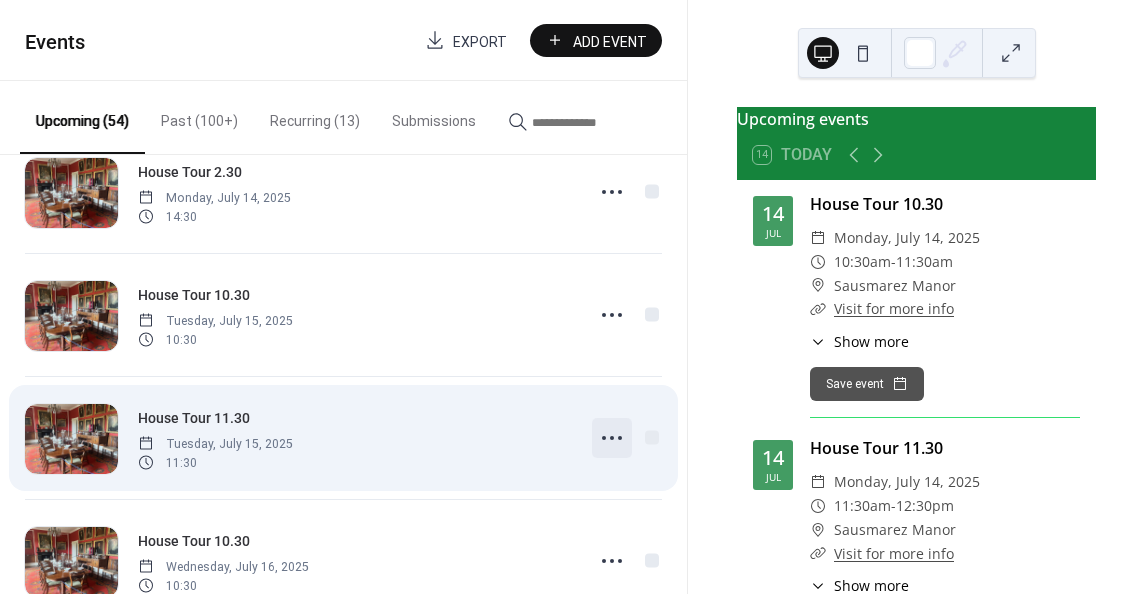 click 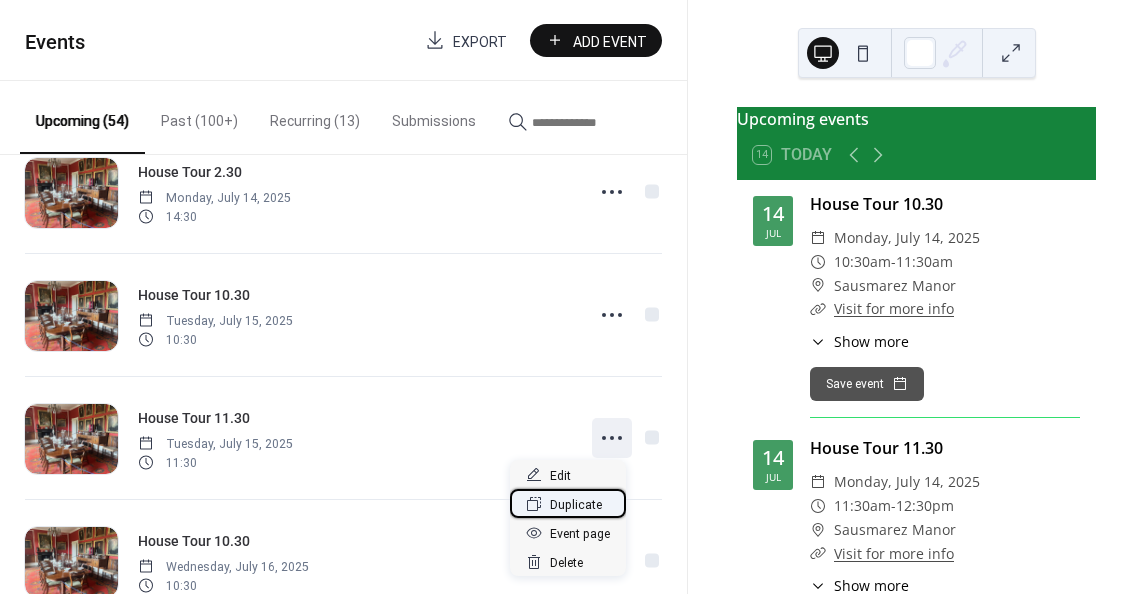click on "Duplicate" at bounding box center (576, 505) 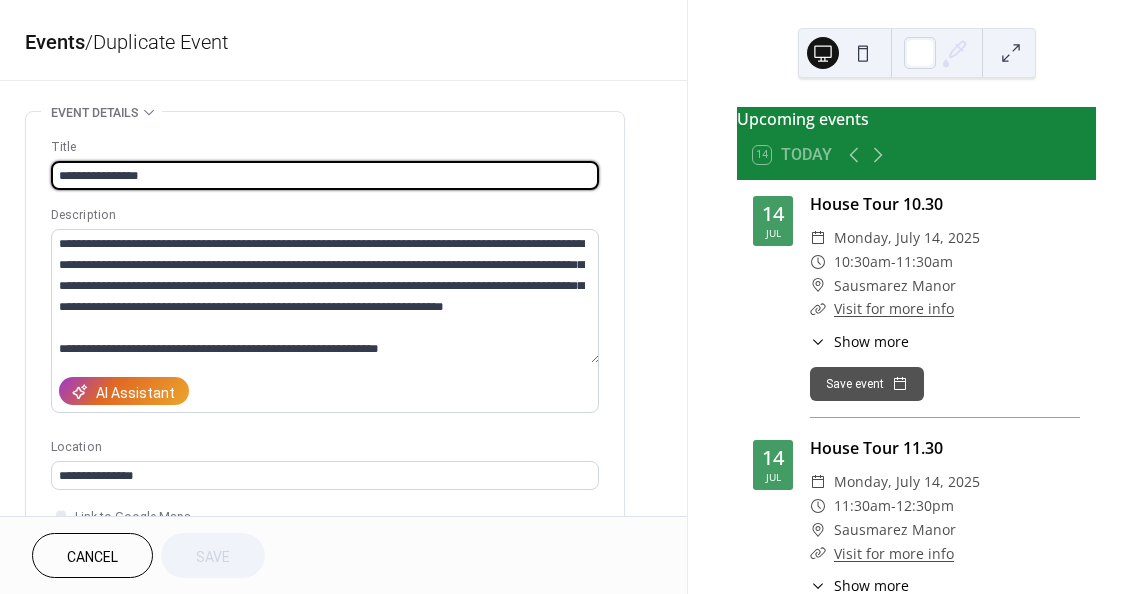 click on "**********" at bounding box center (325, 175) 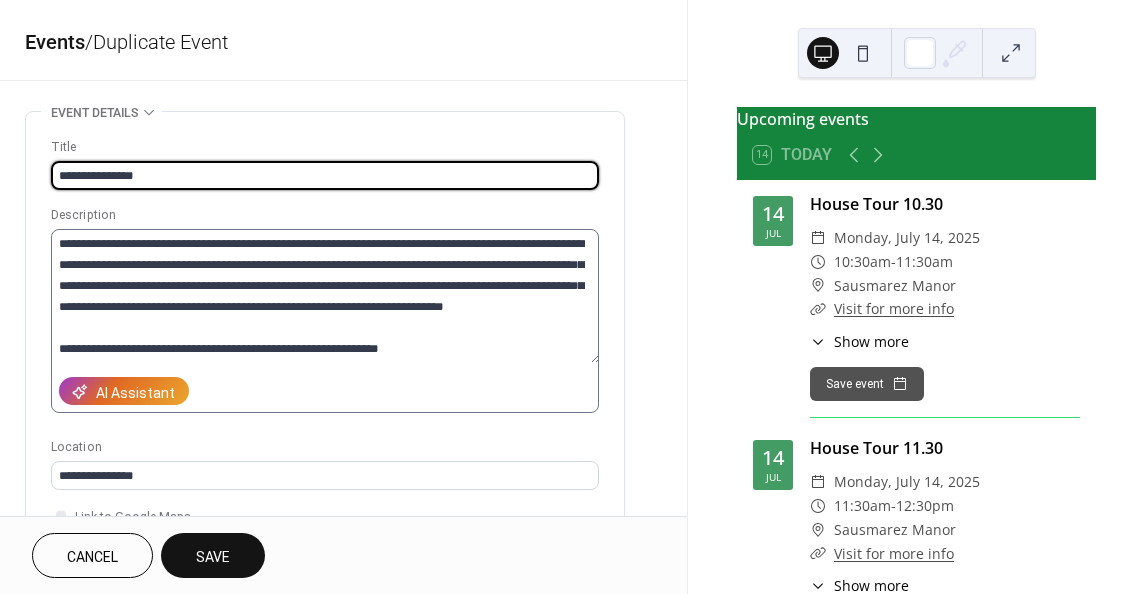 scroll, scrollTop: 20, scrollLeft: 0, axis: vertical 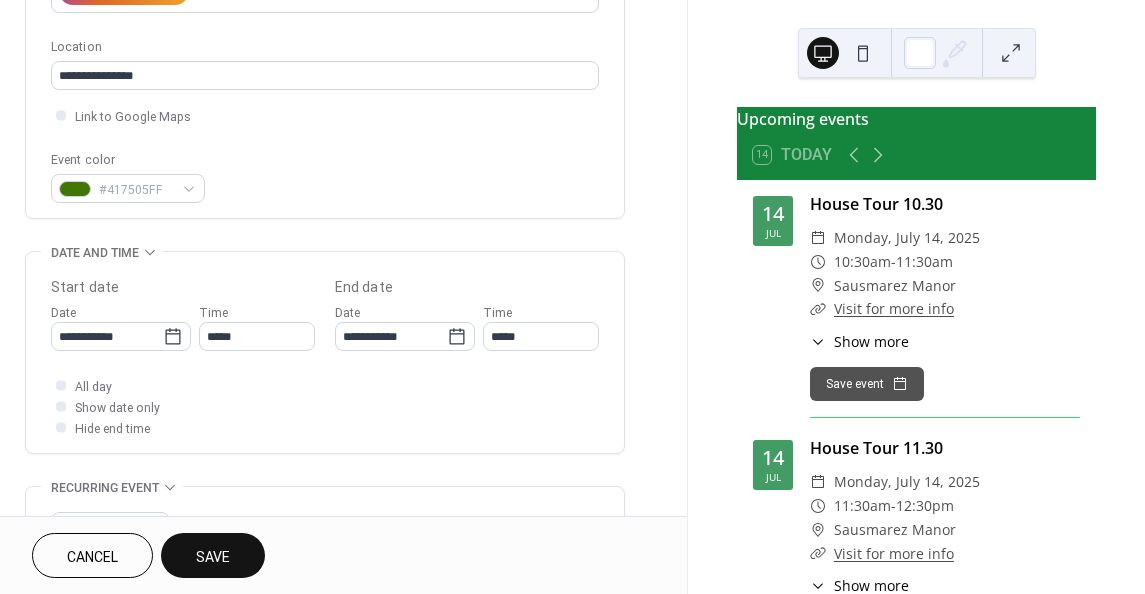 type on "**********" 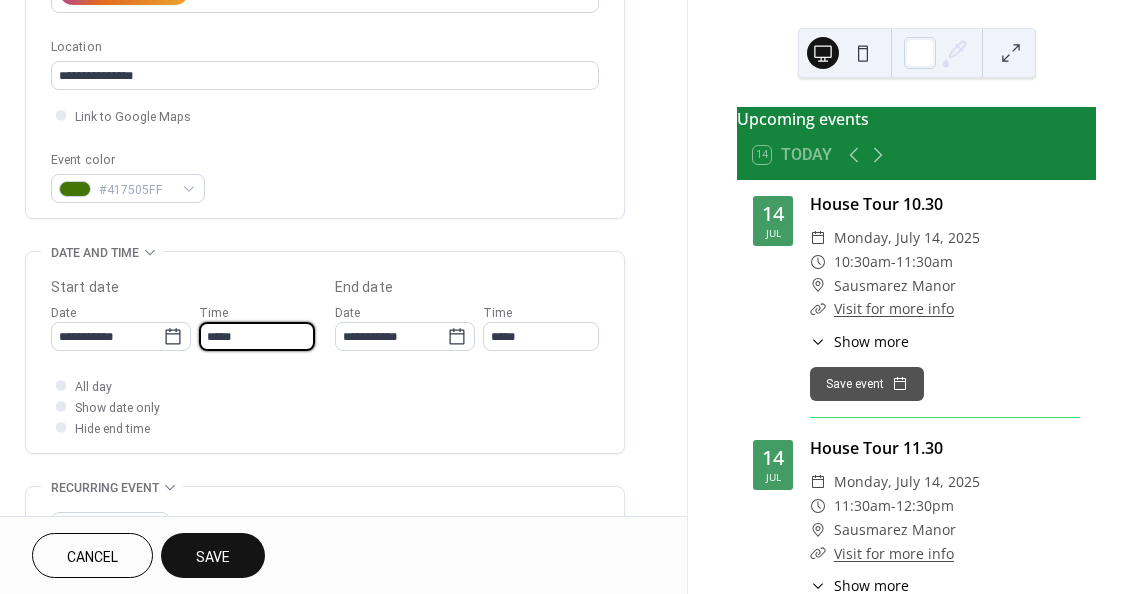 click on "*****" at bounding box center (257, 336) 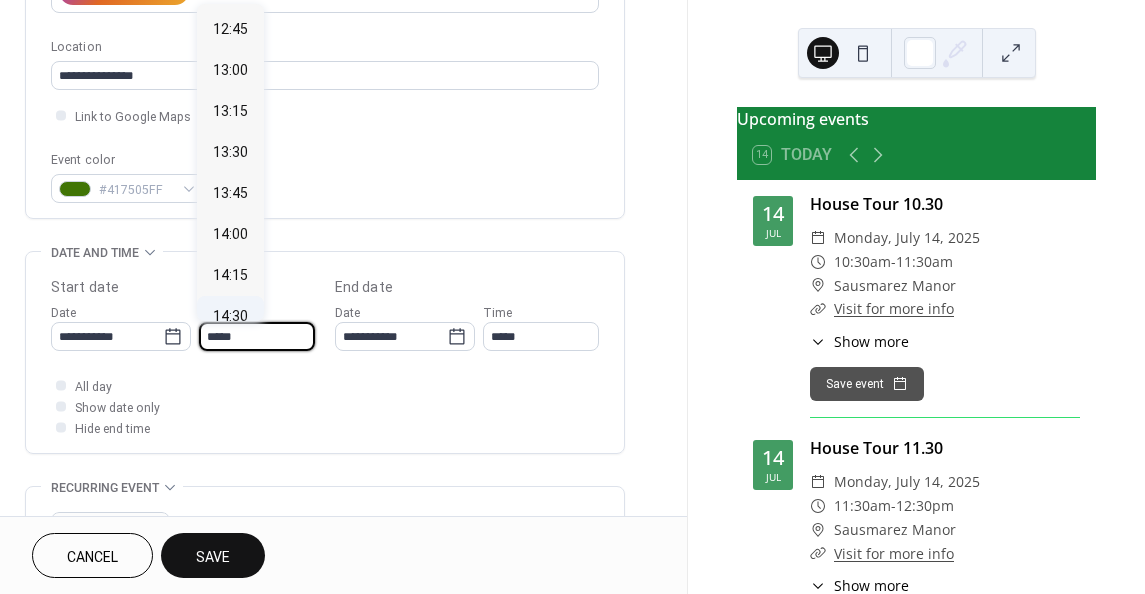 scroll, scrollTop: 2286, scrollLeft: 0, axis: vertical 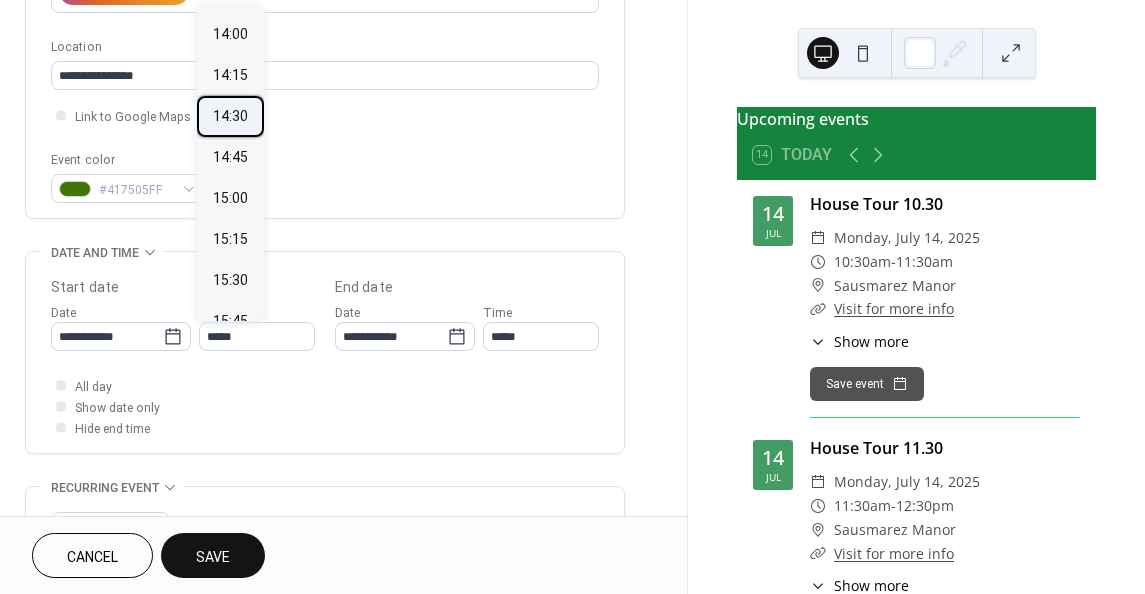 click on "14:30" at bounding box center (230, 116) 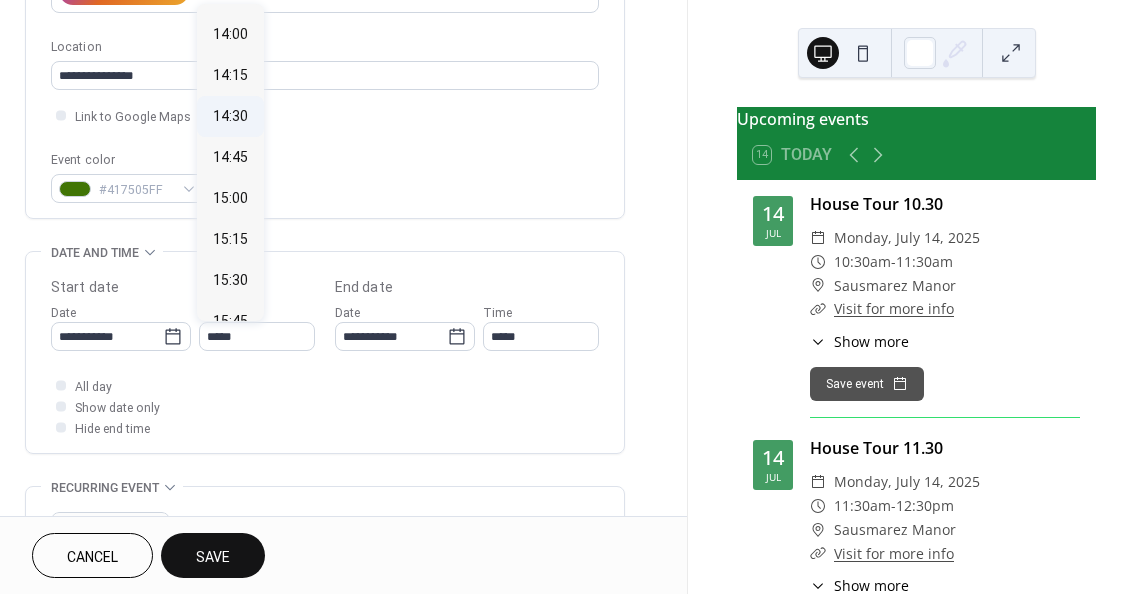 type on "*****" 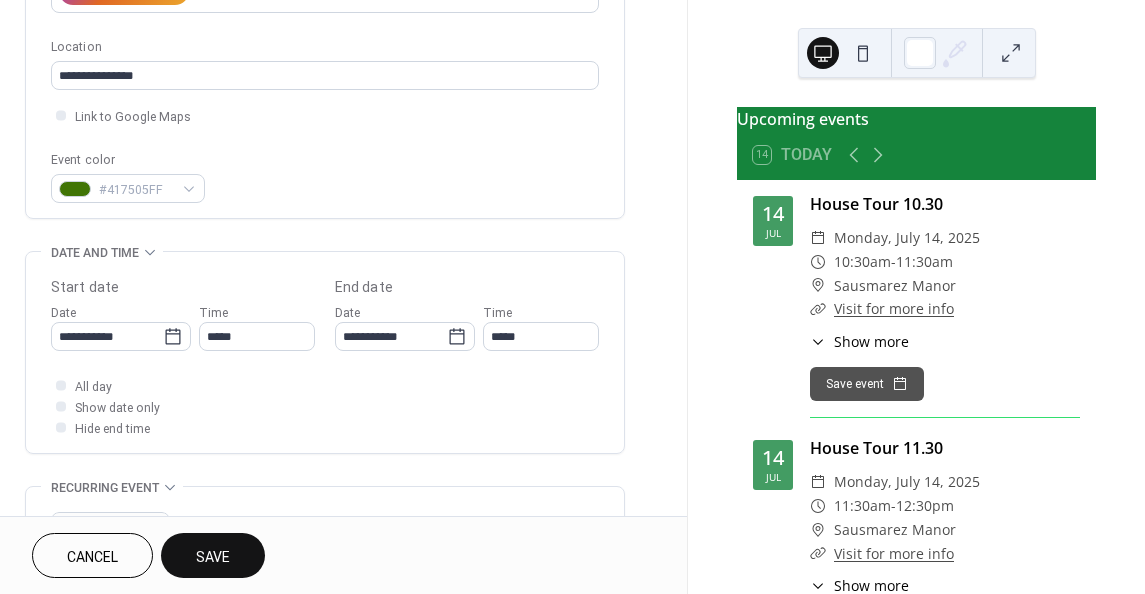 click on "All day Show date only Hide end time" at bounding box center (325, 406) 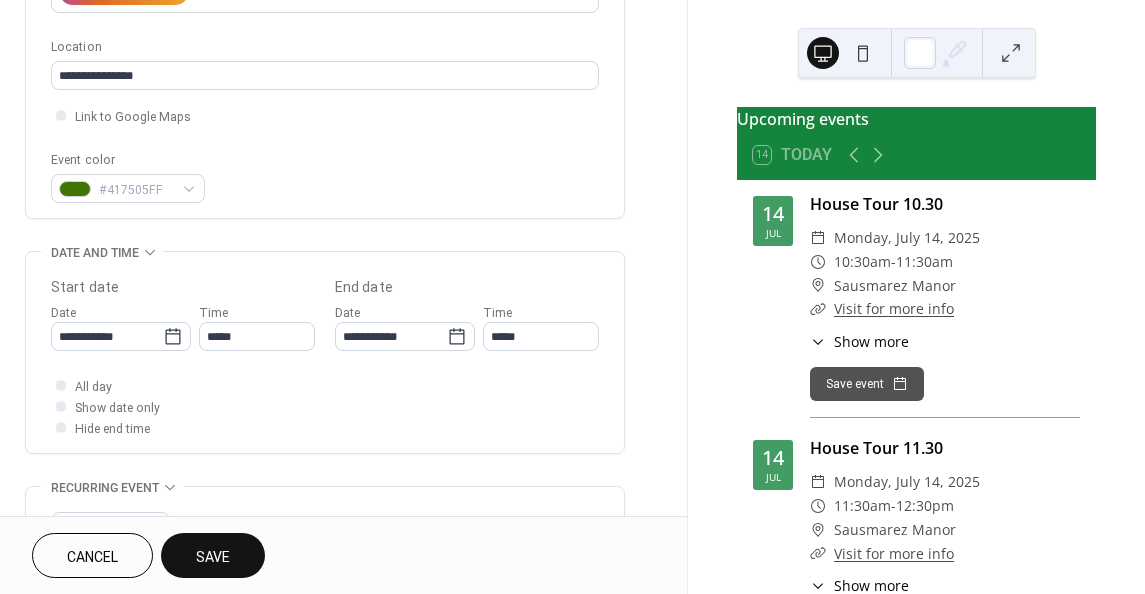 click on "Save" at bounding box center [213, 557] 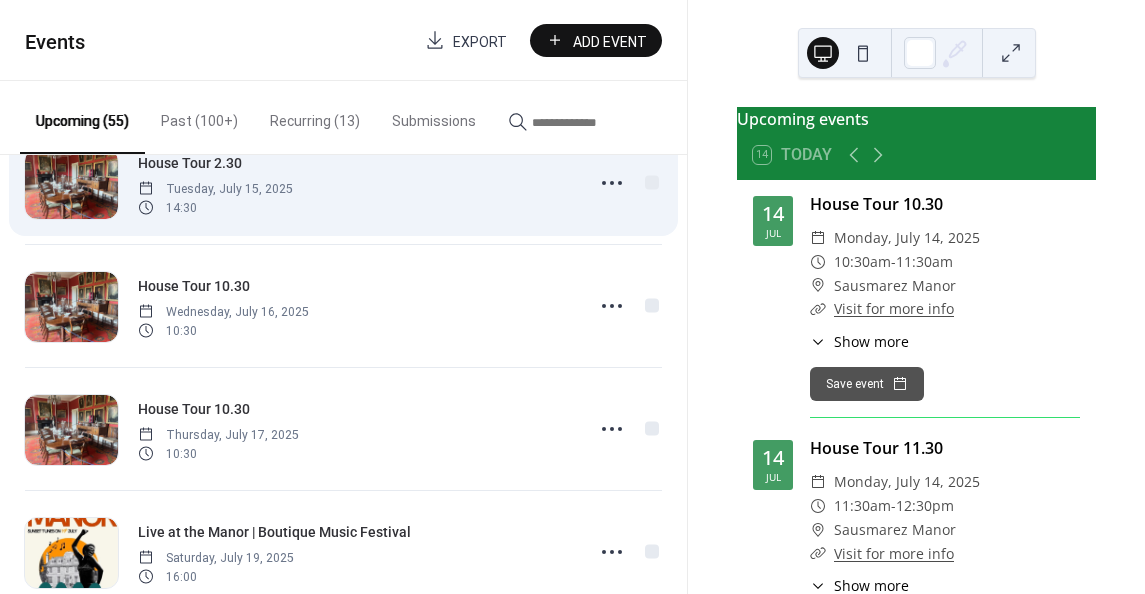 scroll, scrollTop: 600, scrollLeft: 0, axis: vertical 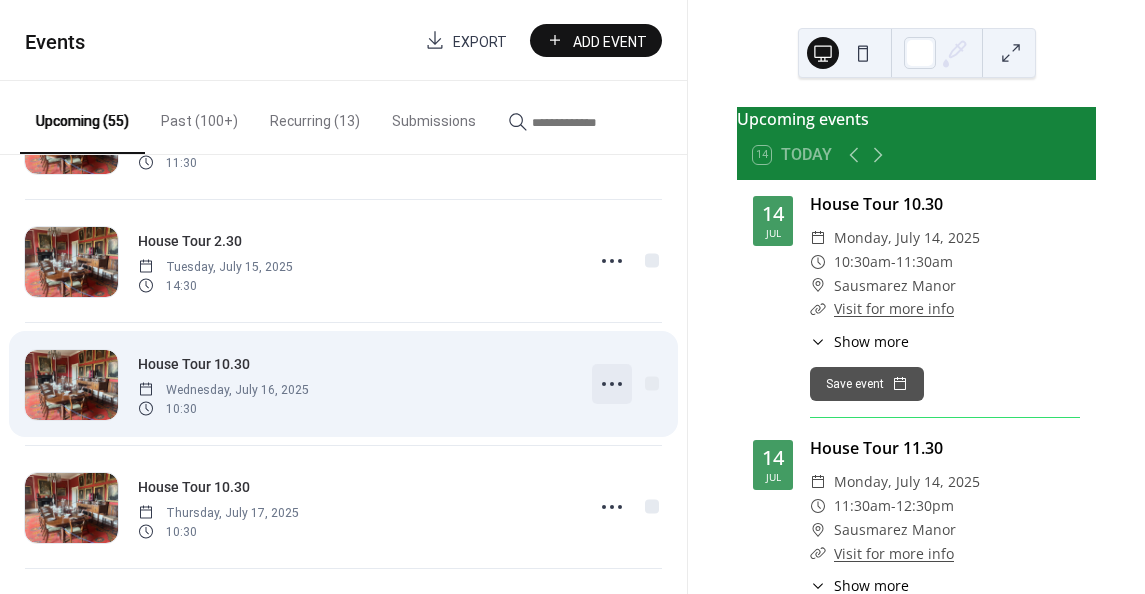 click 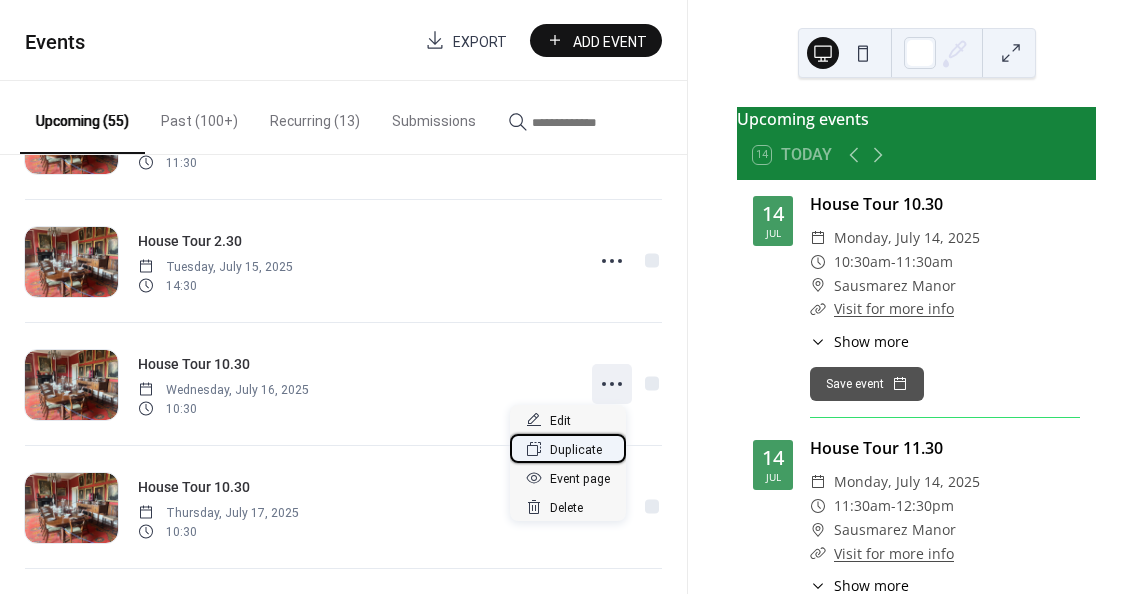 click on "Duplicate" at bounding box center (576, 450) 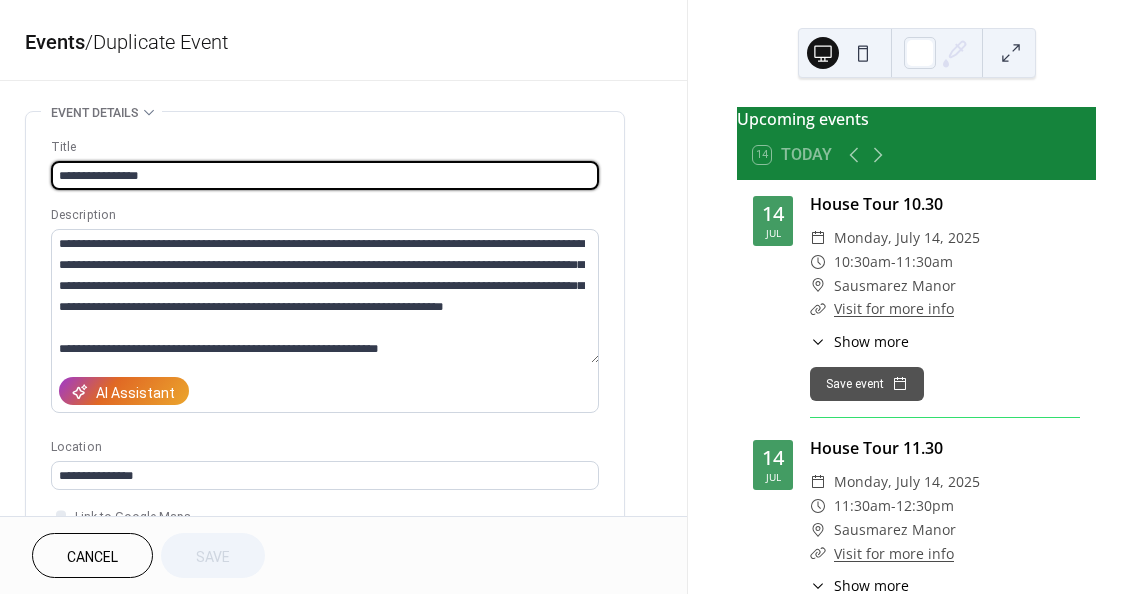 click on "**********" at bounding box center (325, 175) 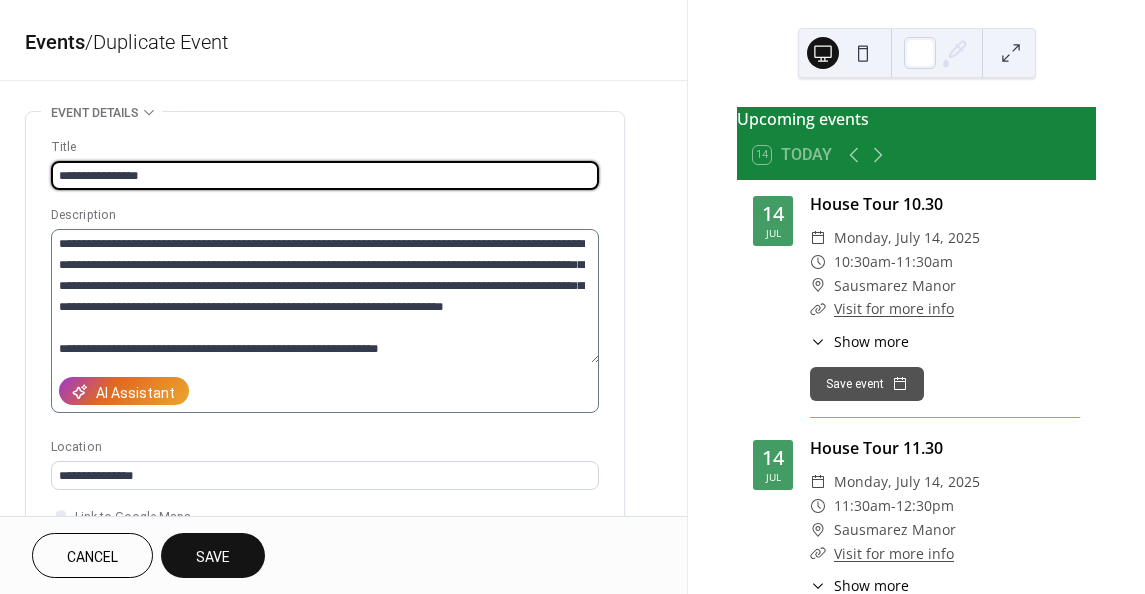 scroll, scrollTop: 20, scrollLeft: 0, axis: vertical 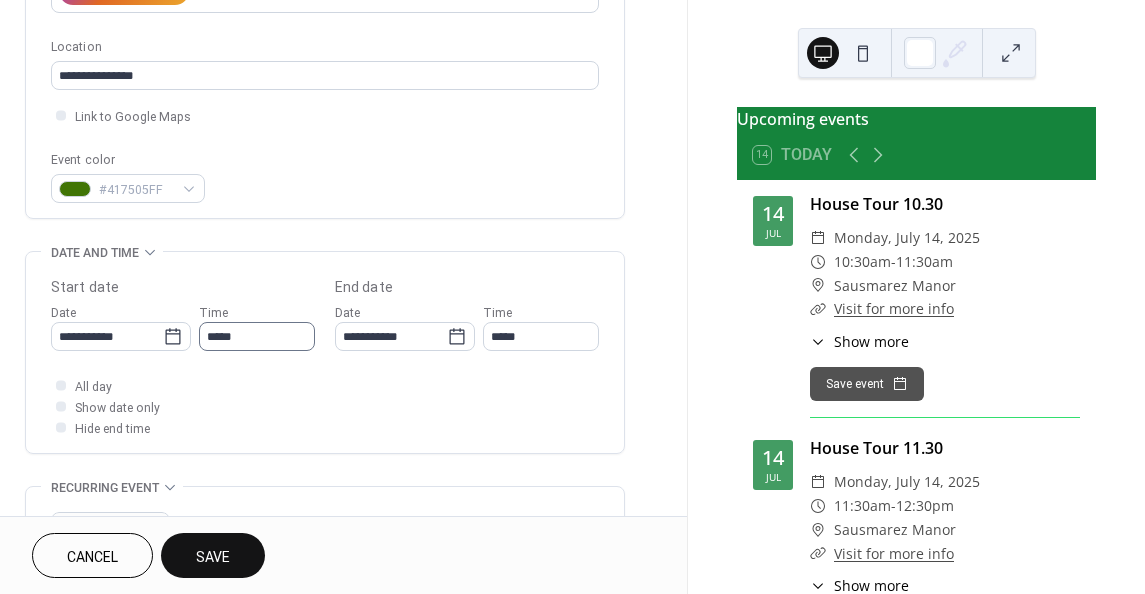 type on "**********" 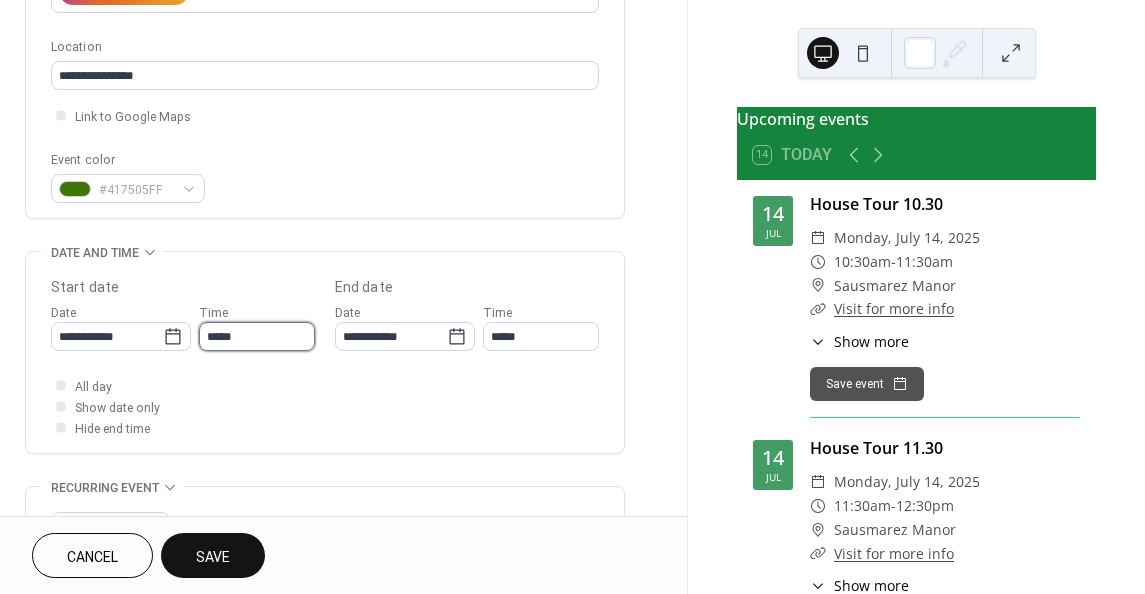 click on "*****" at bounding box center (257, 336) 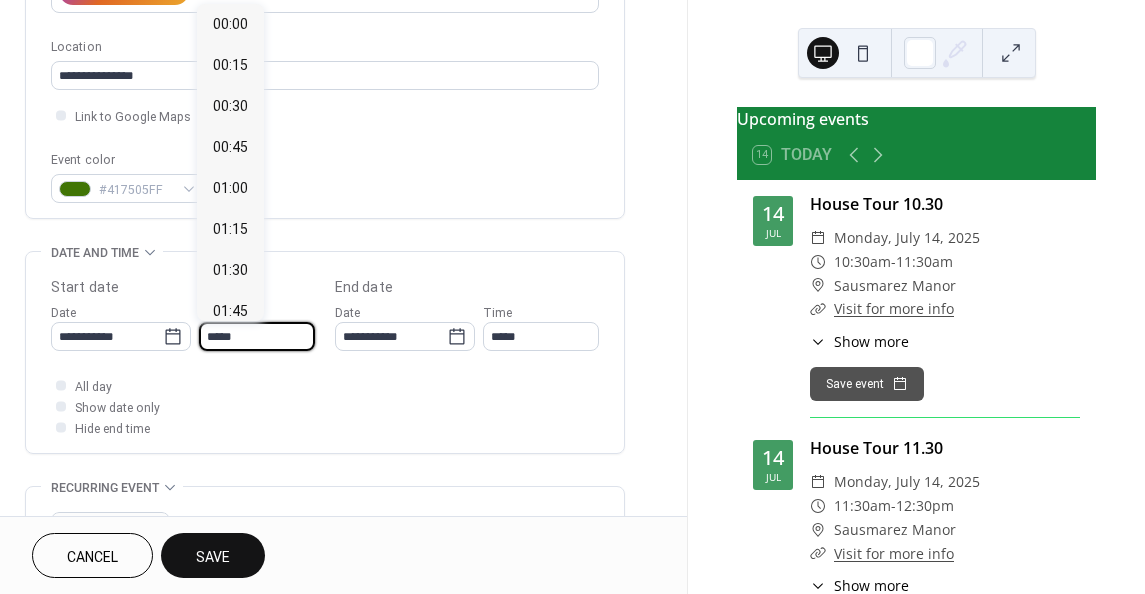 scroll, scrollTop: 1722, scrollLeft: 0, axis: vertical 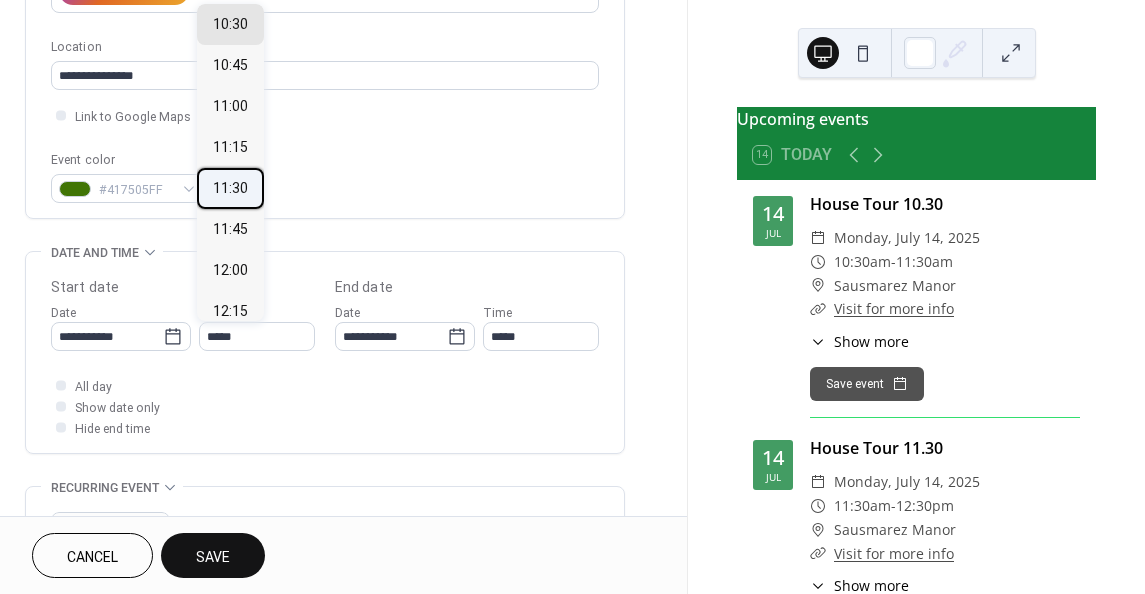 click on "11:30" at bounding box center [230, 188] 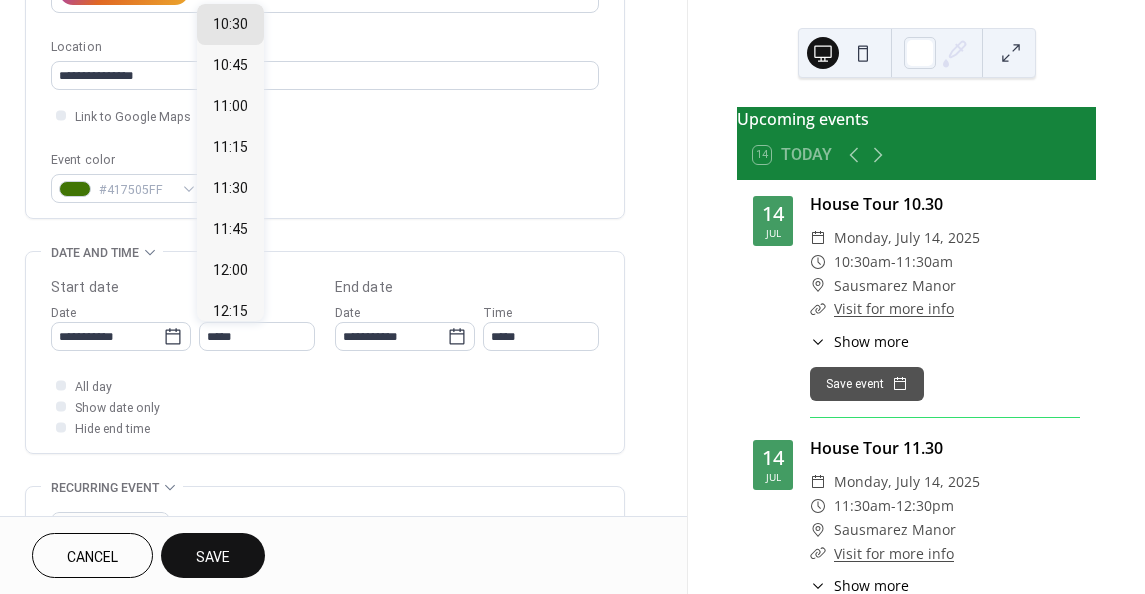 type on "*****" 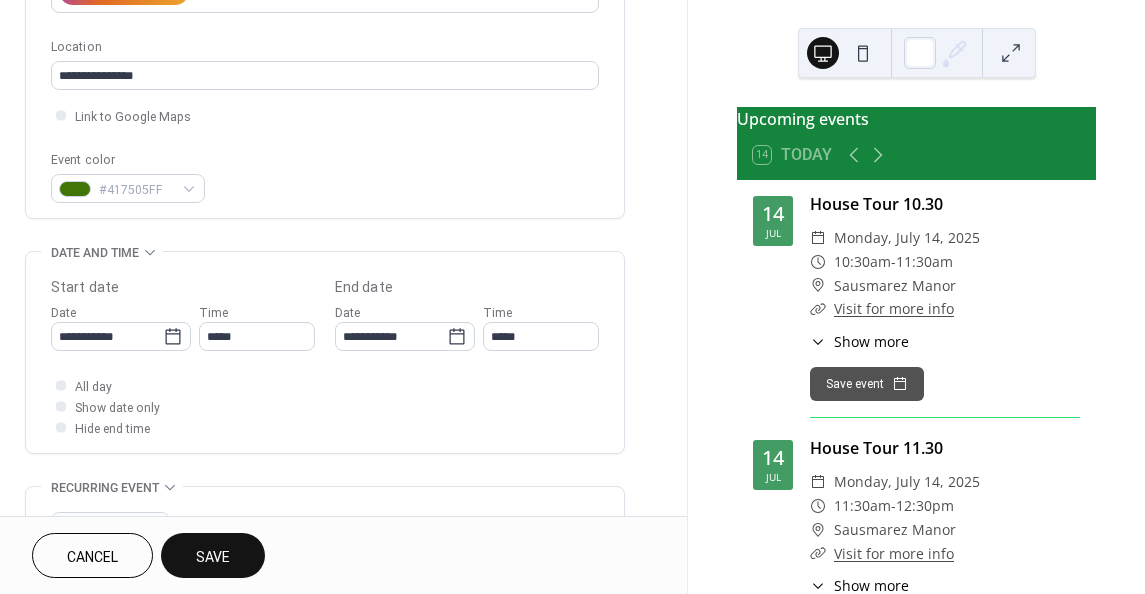 click on "Save" at bounding box center (213, 555) 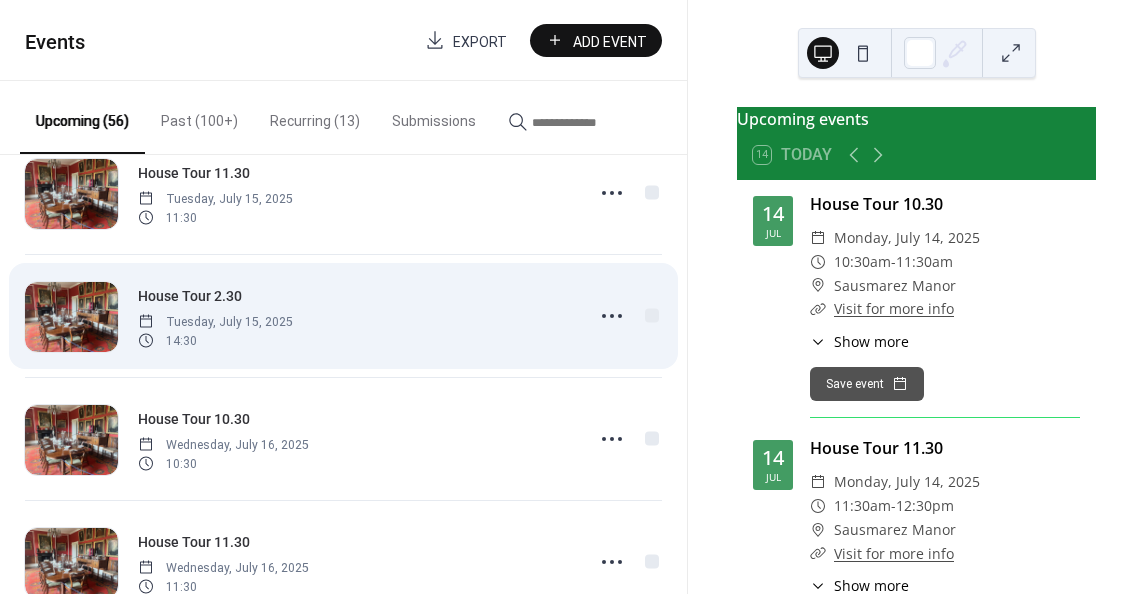 scroll, scrollTop: 500, scrollLeft: 0, axis: vertical 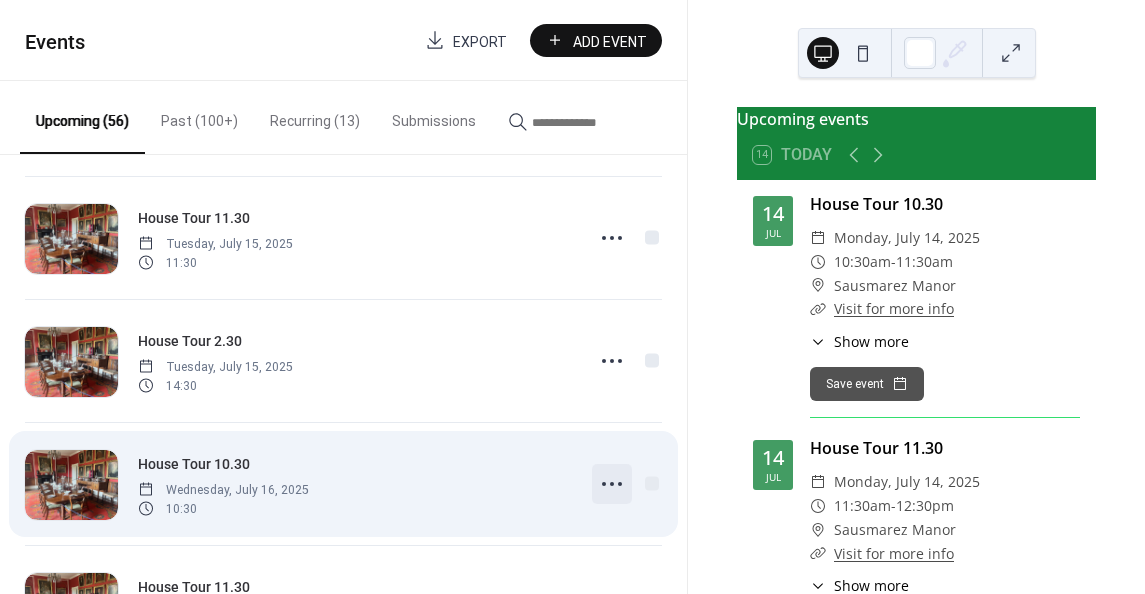 click 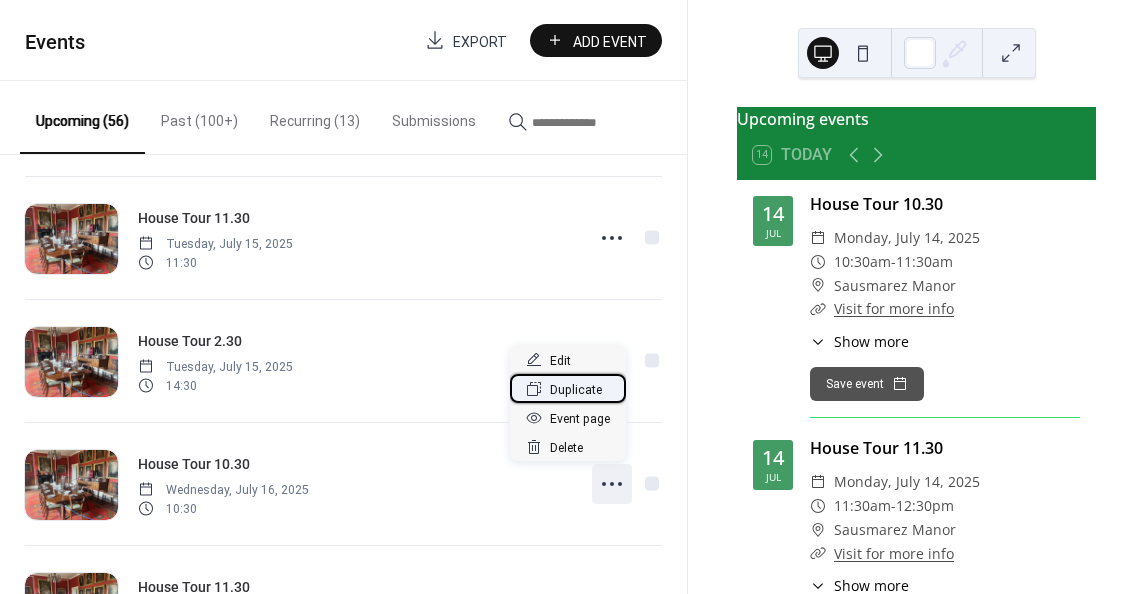 click on "Duplicate" at bounding box center [576, 390] 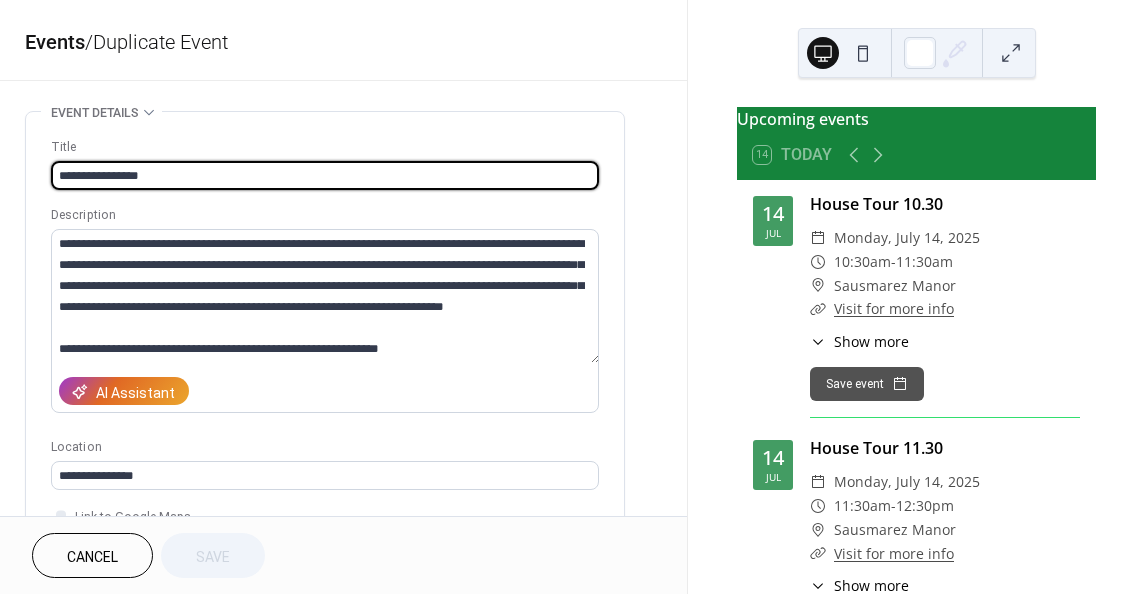 click on "**********" at bounding box center (325, 175) 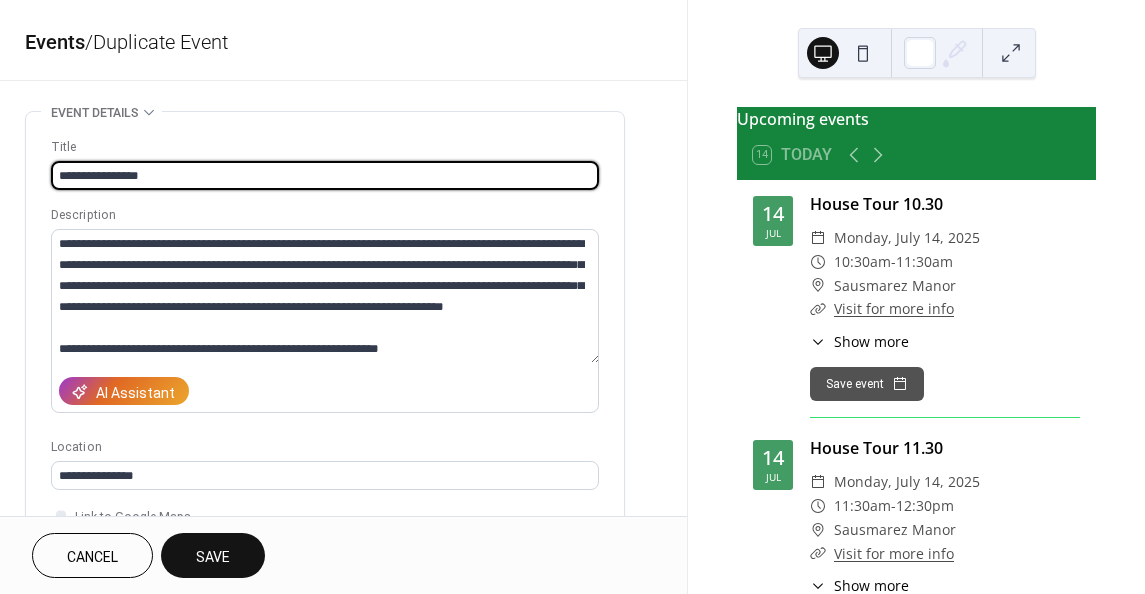 scroll, scrollTop: 20, scrollLeft: 0, axis: vertical 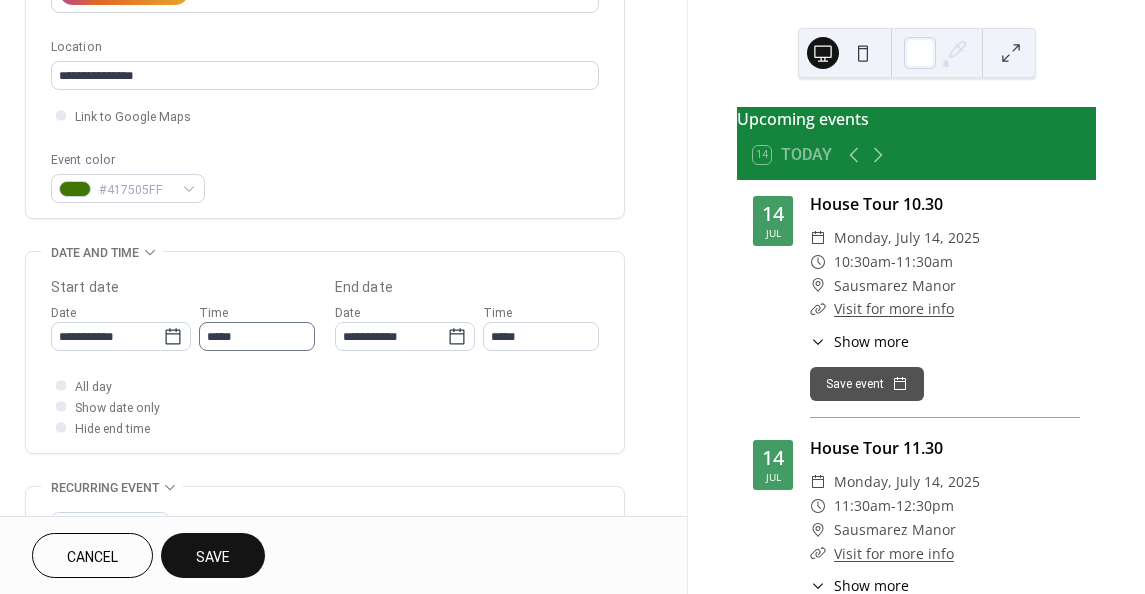 type on "**********" 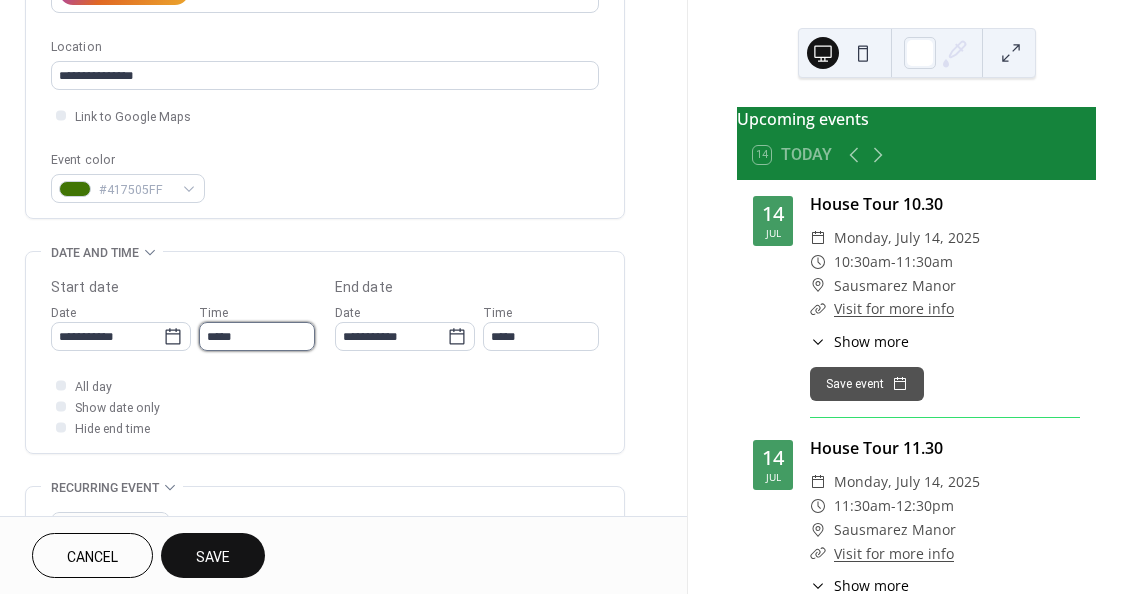 click on "*****" at bounding box center [257, 336] 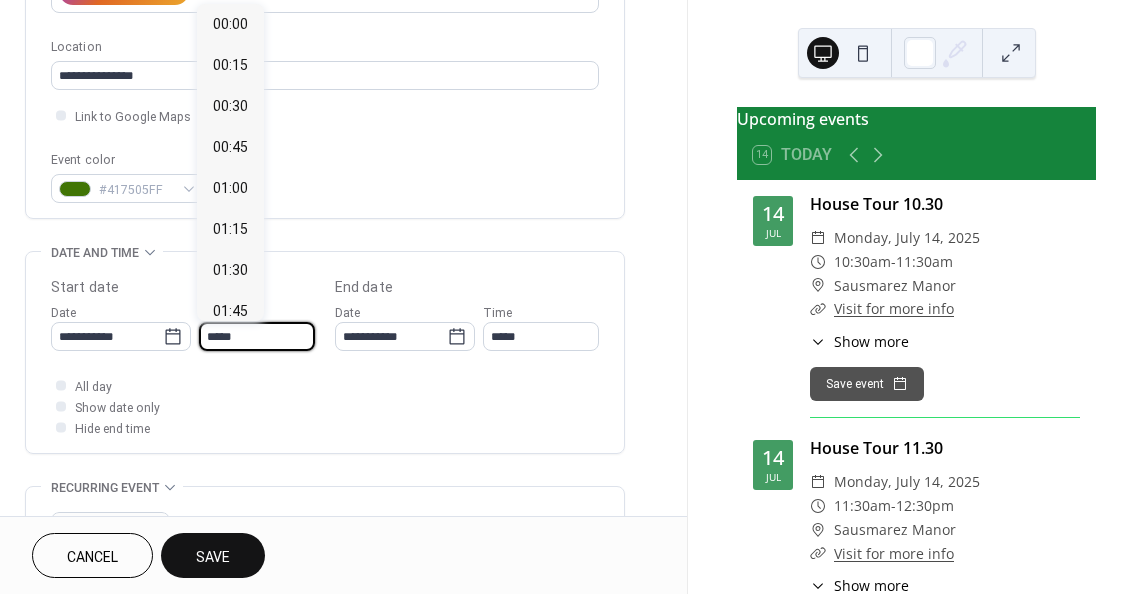 scroll, scrollTop: 1722, scrollLeft: 0, axis: vertical 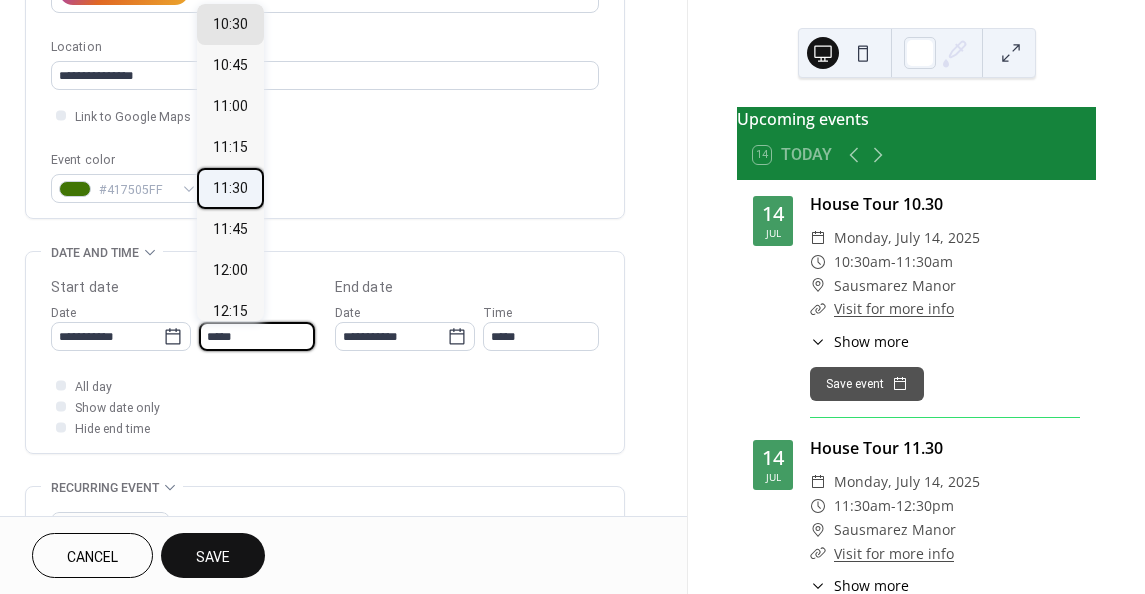 click on "11:30" at bounding box center [230, 188] 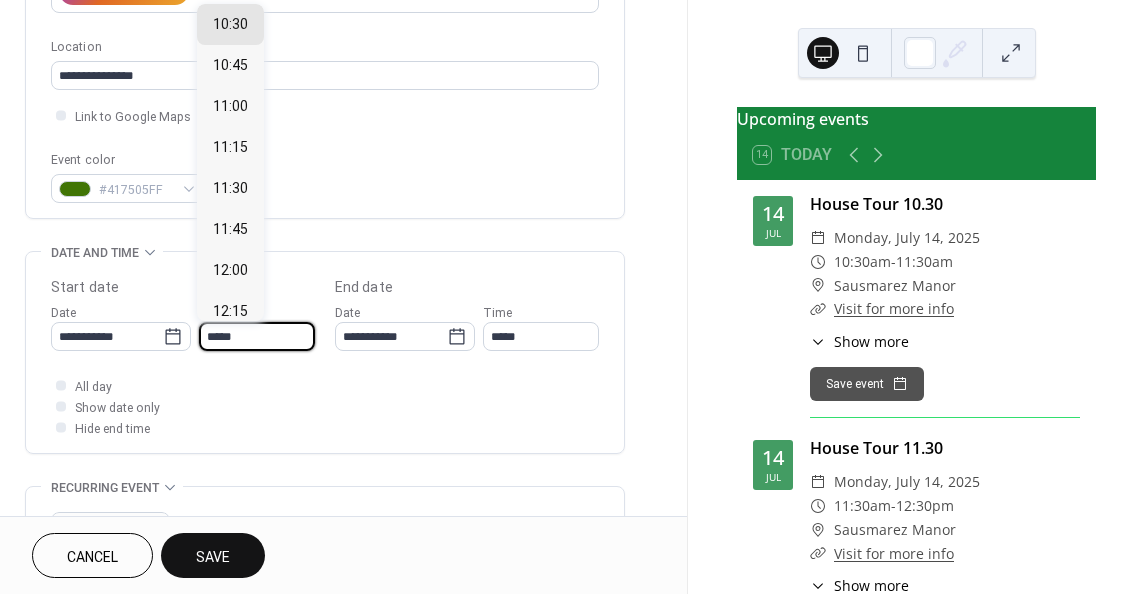 type on "*****" 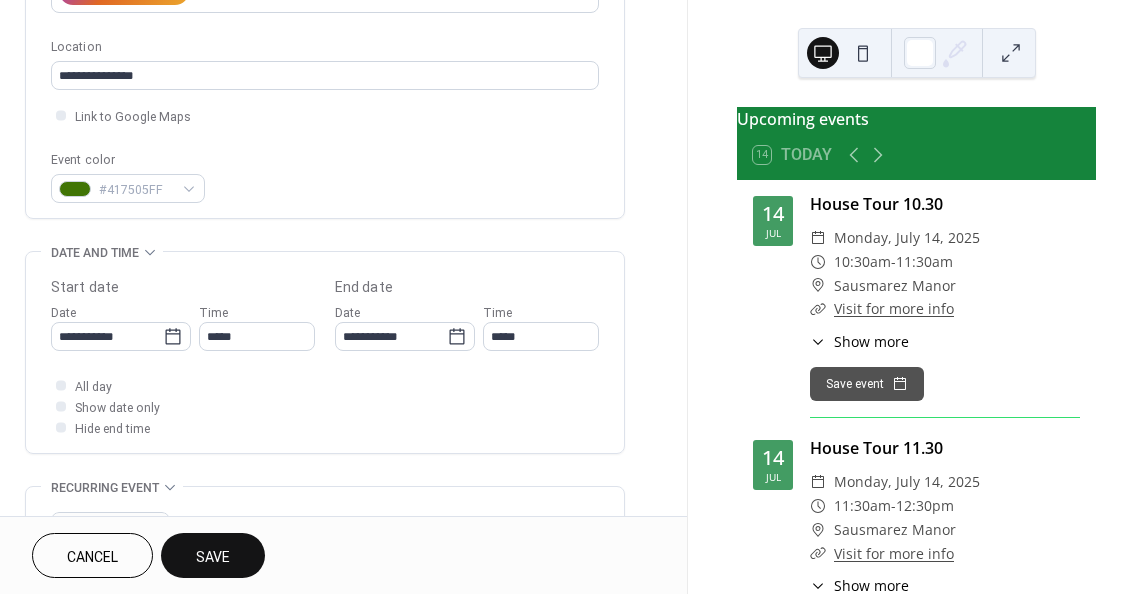 click on "Save" at bounding box center (213, 555) 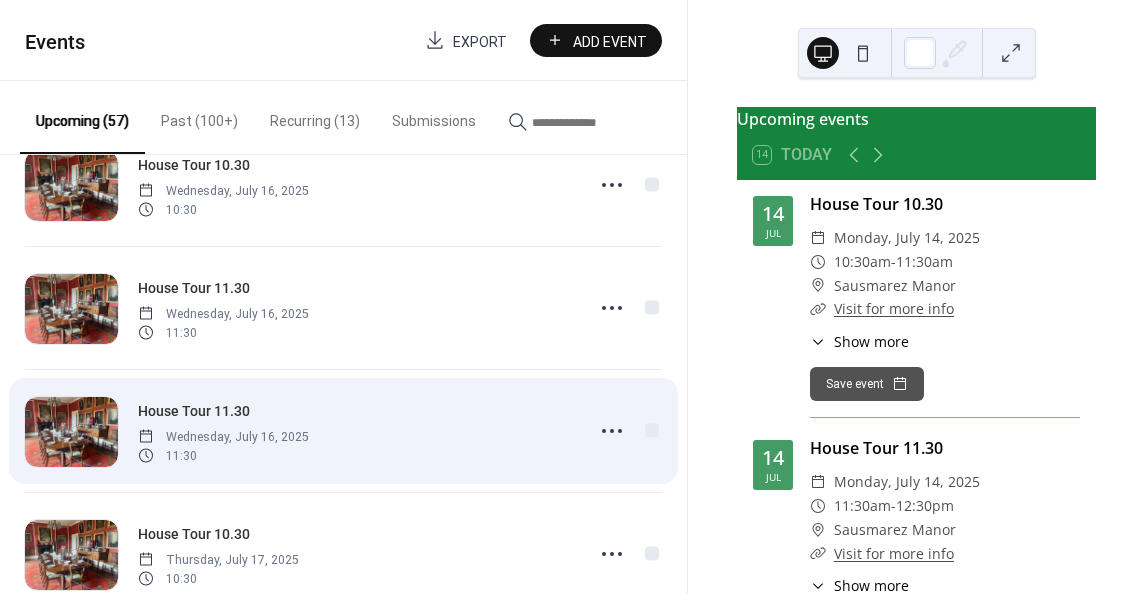 scroll, scrollTop: 800, scrollLeft: 0, axis: vertical 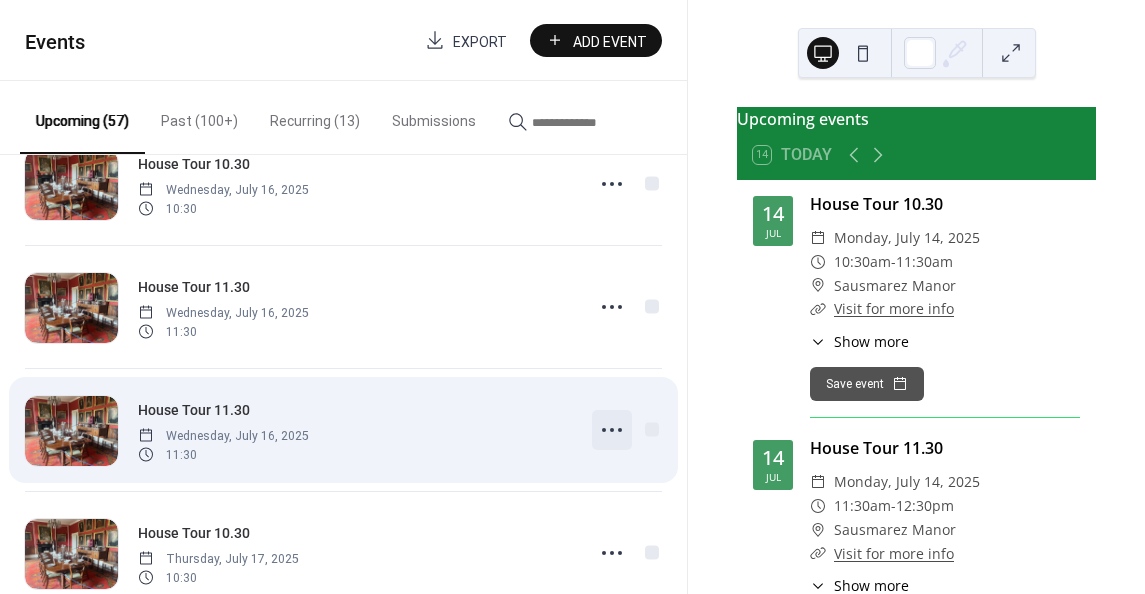 click 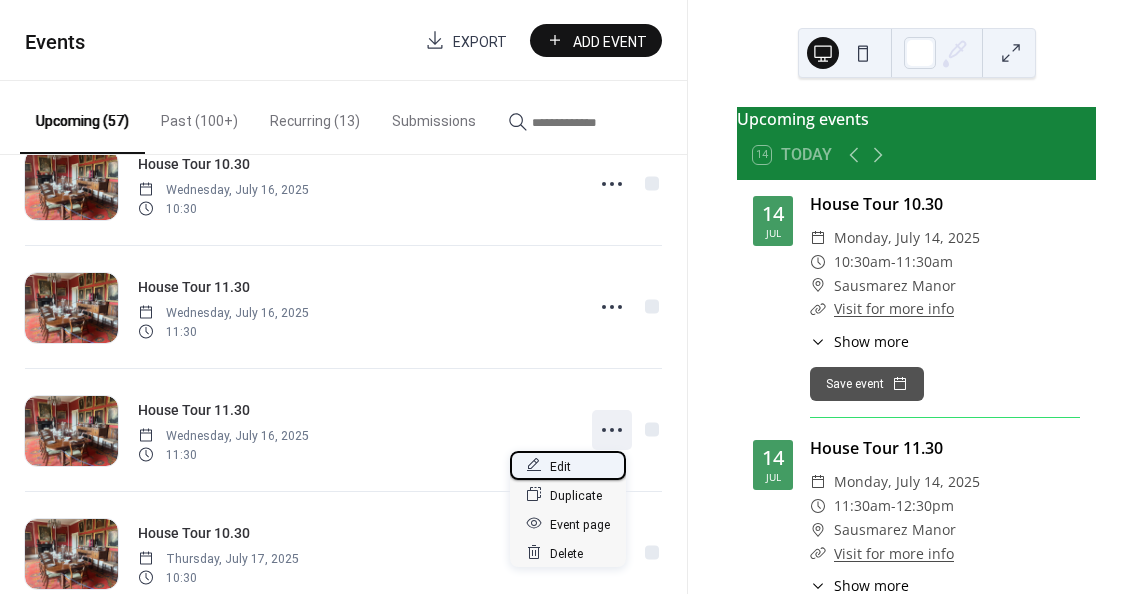 click on "Edit" at bounding box center [560, 466] 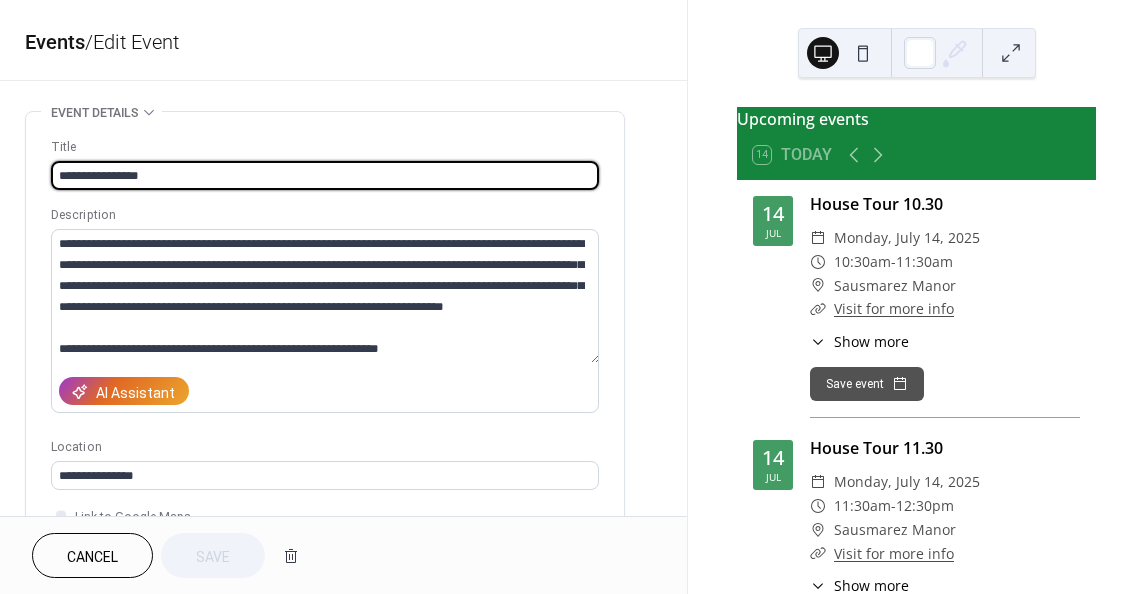 click on "**********" at bounding box center [325, 175] 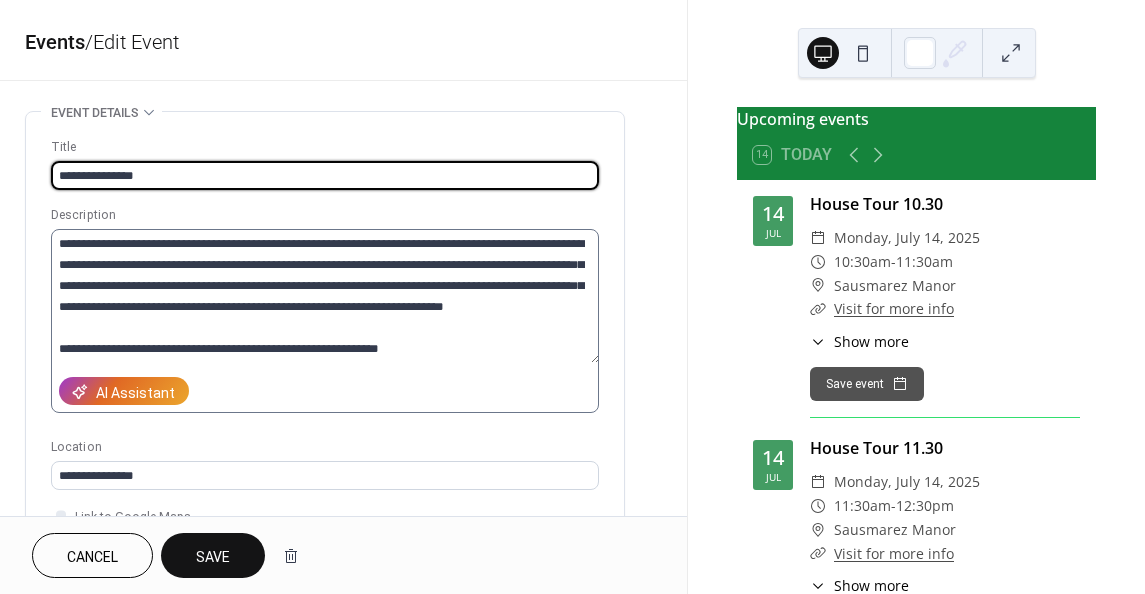 type on "**********" 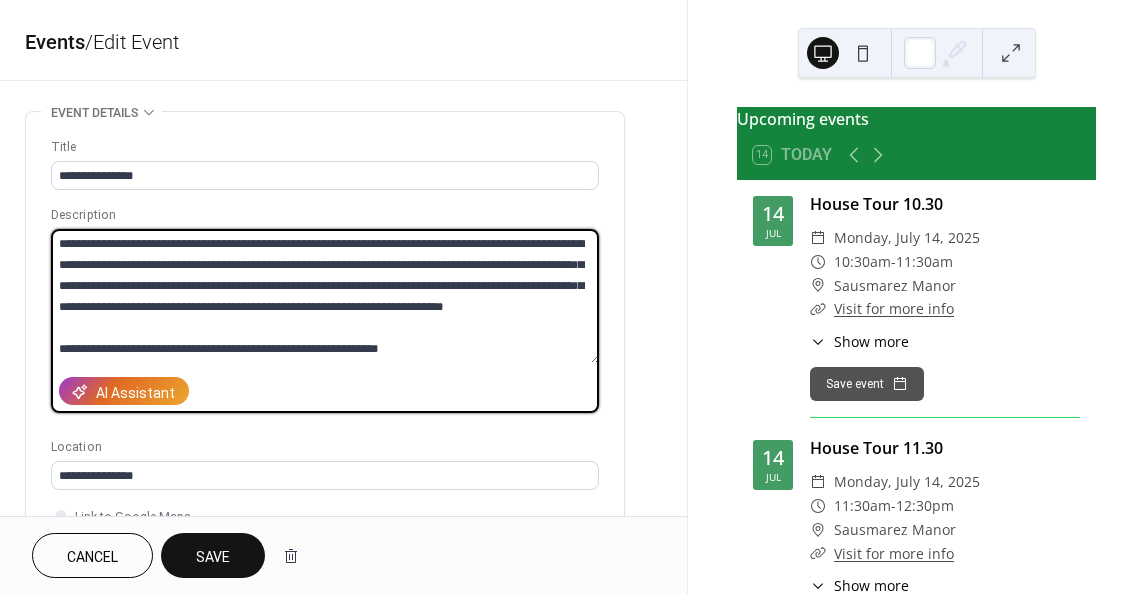 click on "**********" at bounding box center [325, 296] 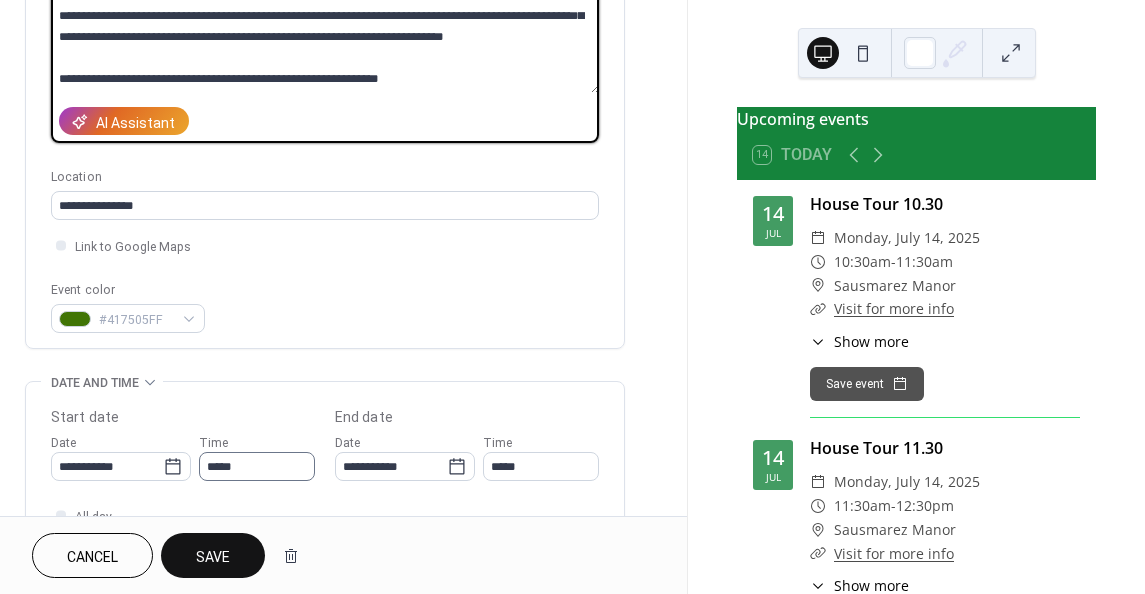 scroll, scrollTop: 300, scrollLeft: 0, axis: vertical 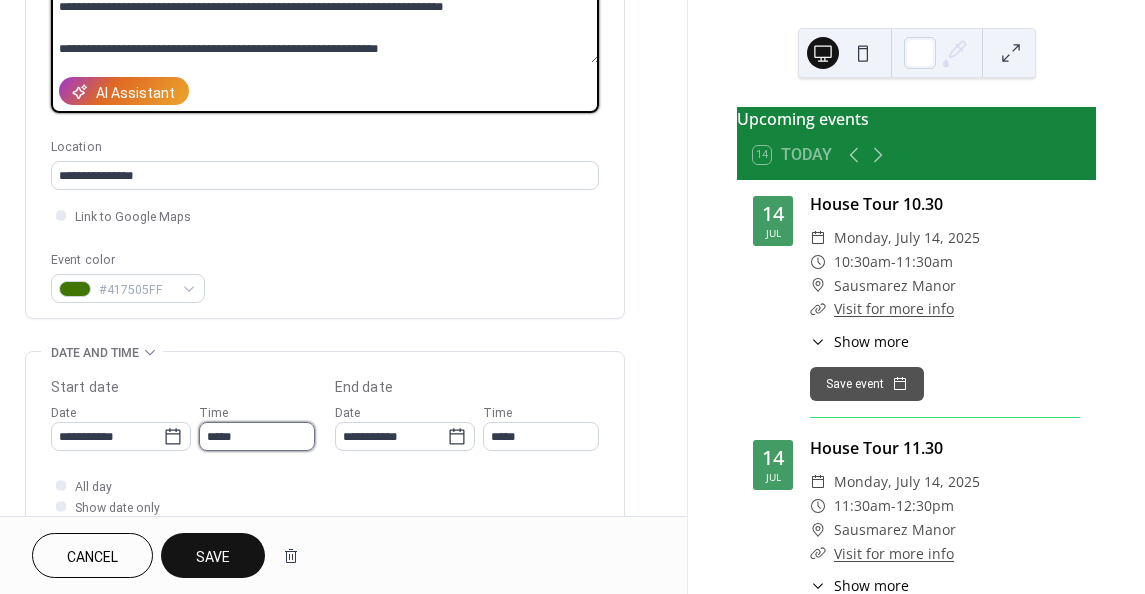 click on "*****" at bounding box center (257, 436) 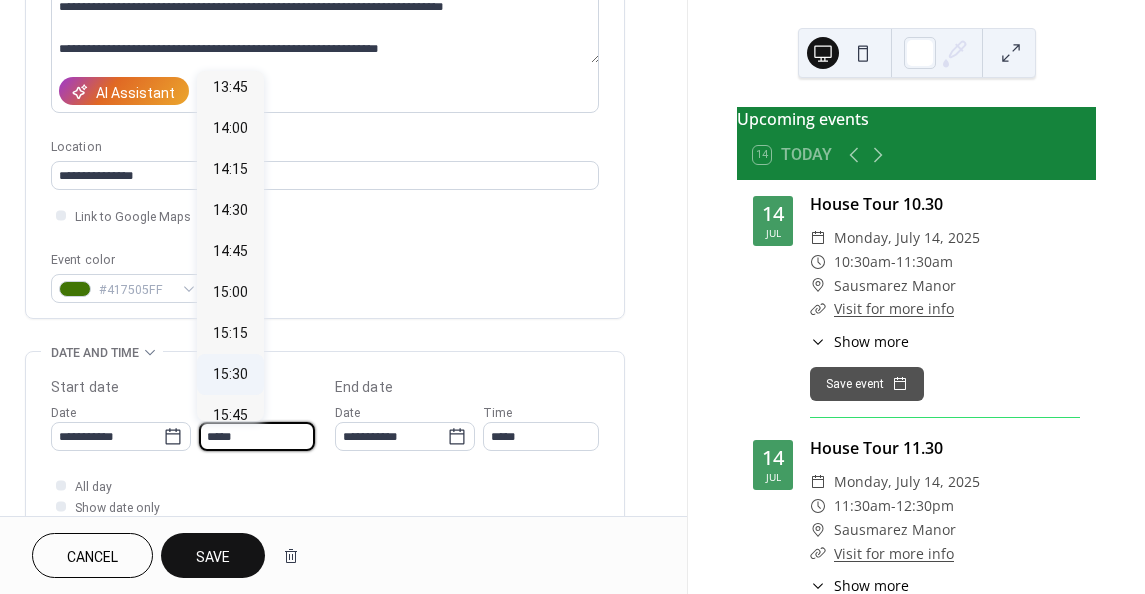 scroll, scrollTop: 2286, scrollLeft: 0, axis: vertical 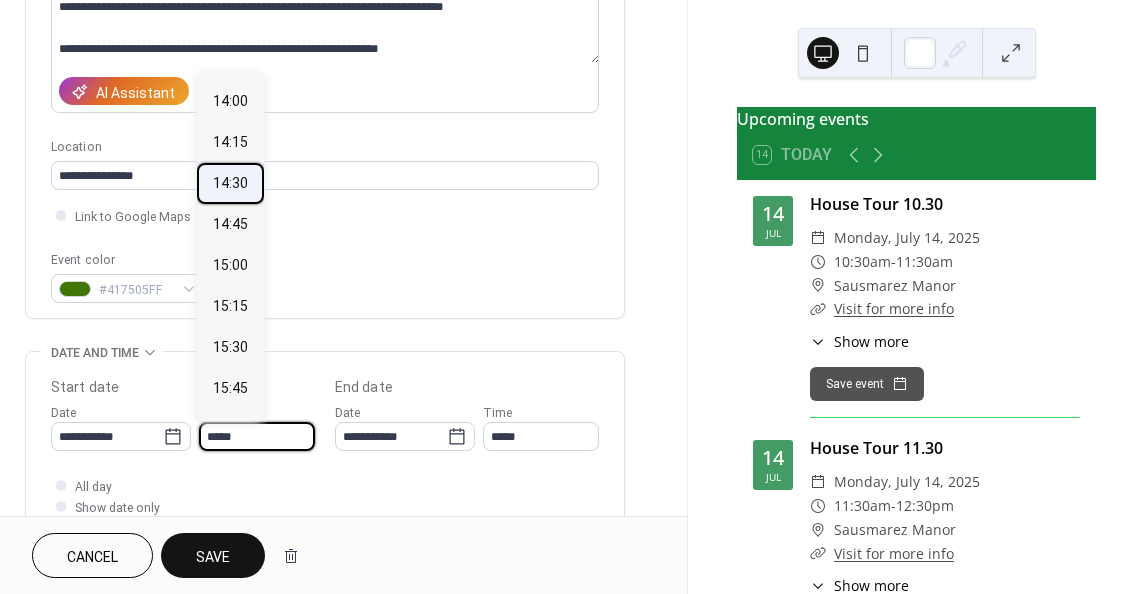 click on "14:30" at bounding box center [230, 182] 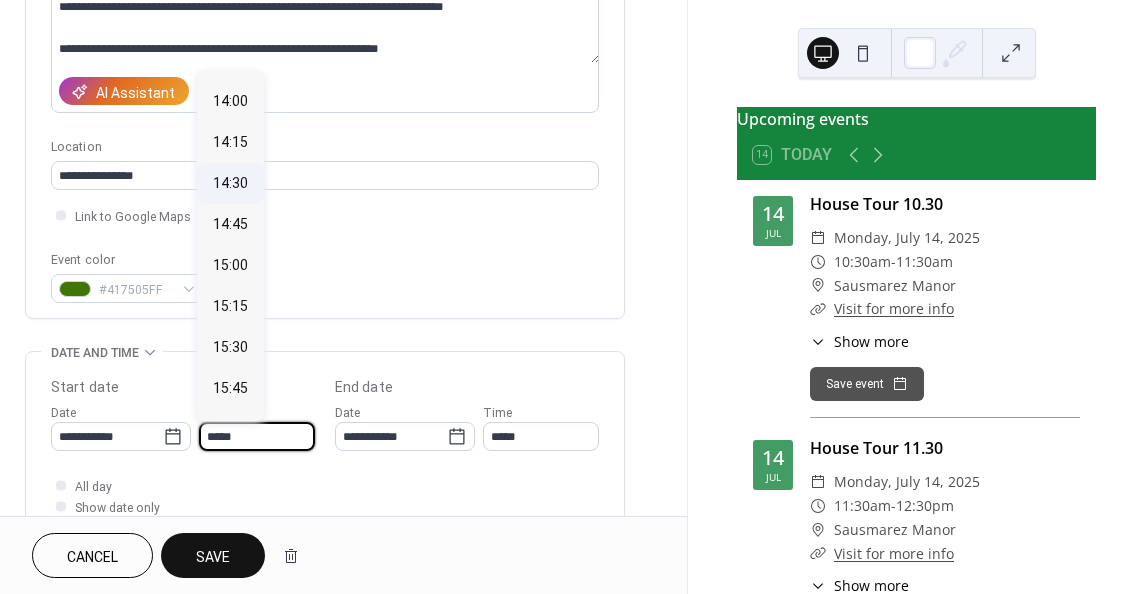 type on "*****" 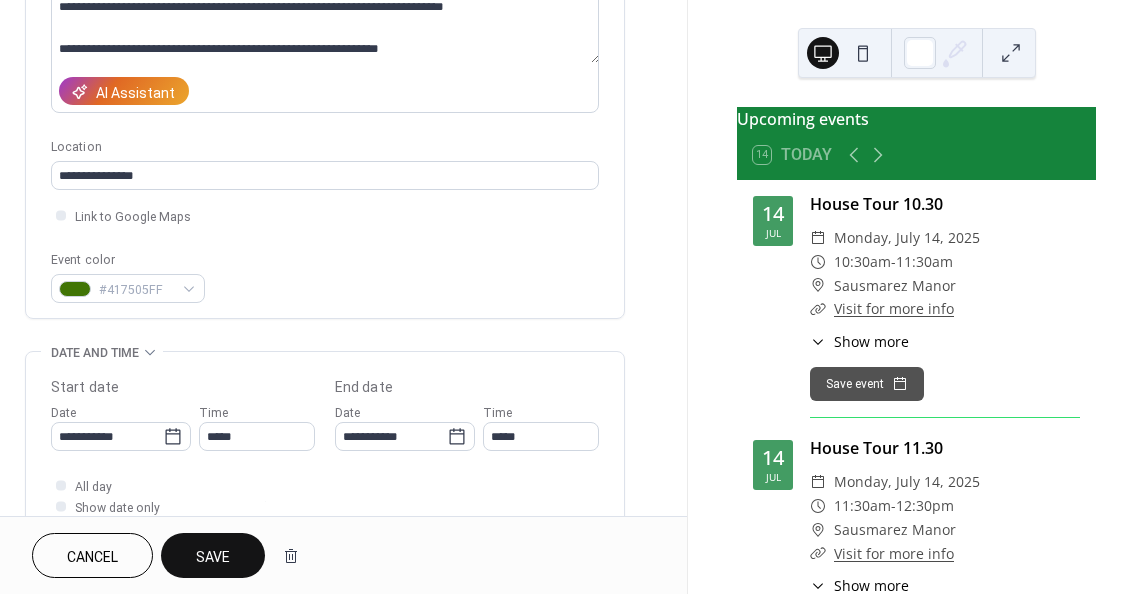 click on "Save" at bounding box center [213, 557] 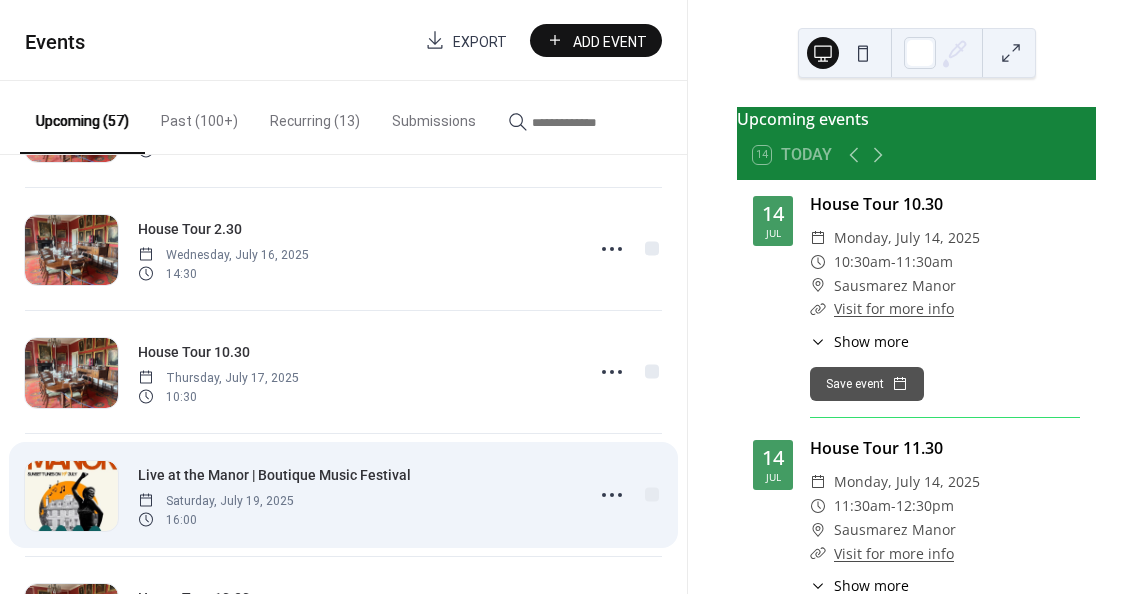 scroll, scrollTop: 1000, scrollLeft: 0, axis: vertical 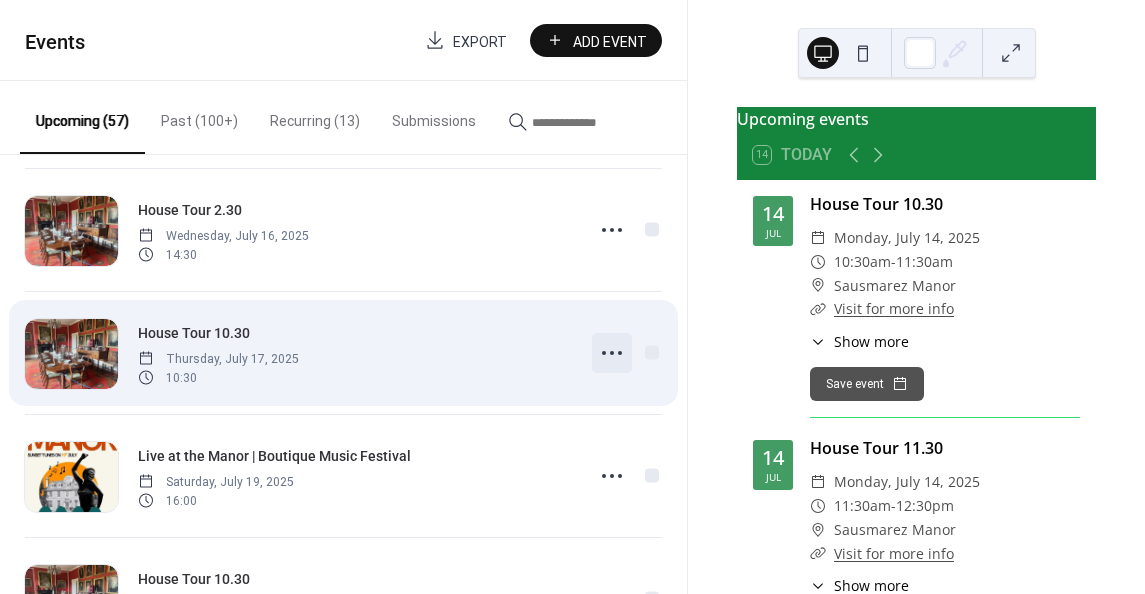 click 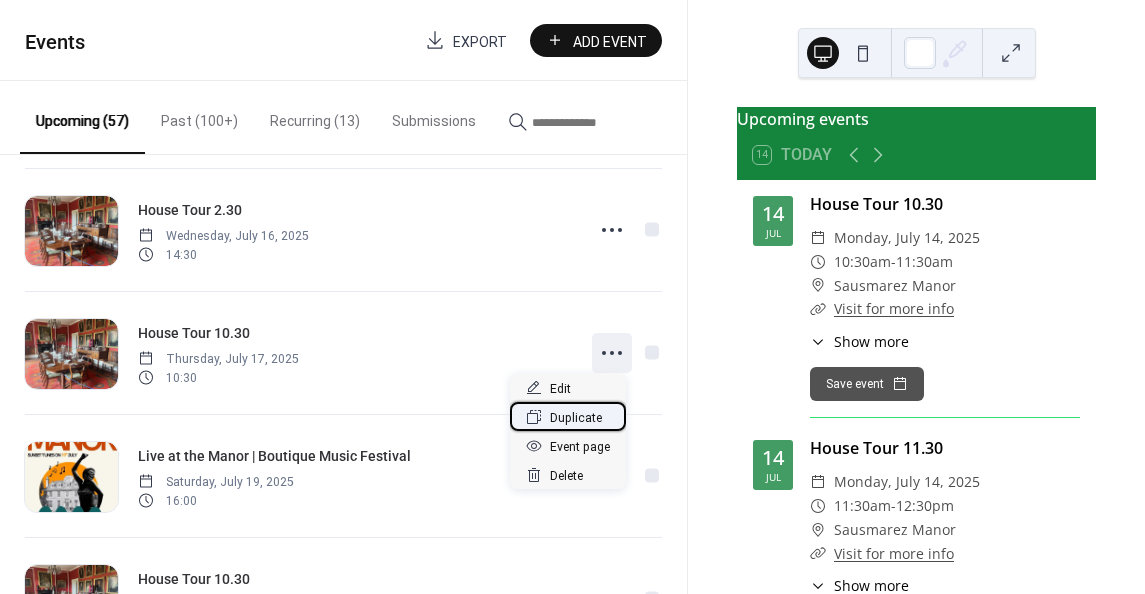 click on "Duplicate" at bounding box center (576, 418) 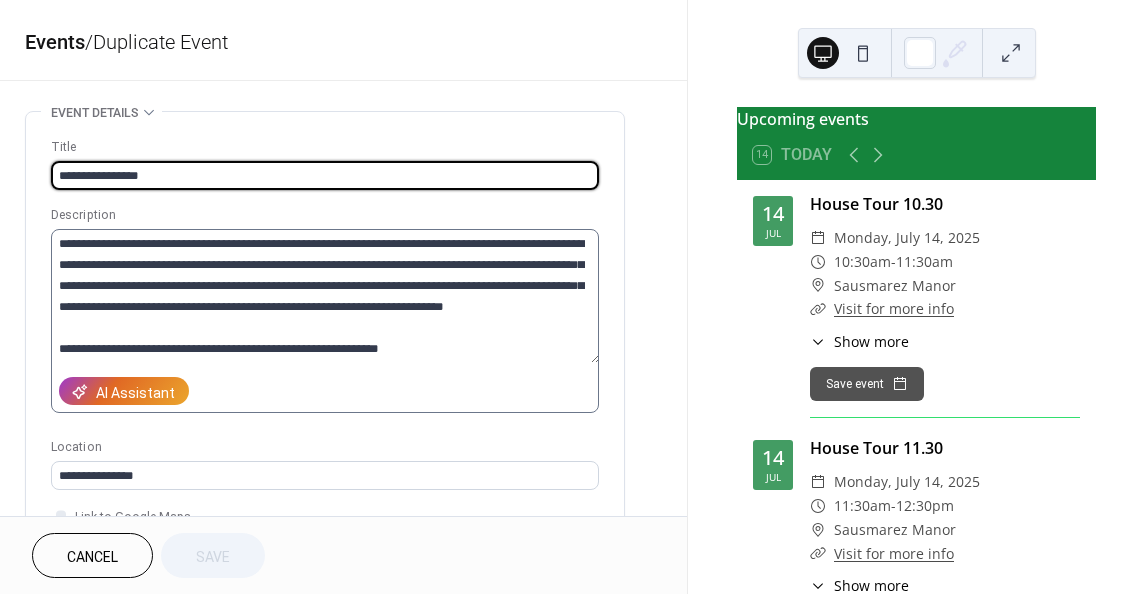 drag, startPoint x: 128, startPoint y: 169, endPoint x: 140, endPoint y: 235, distance: 67.08204 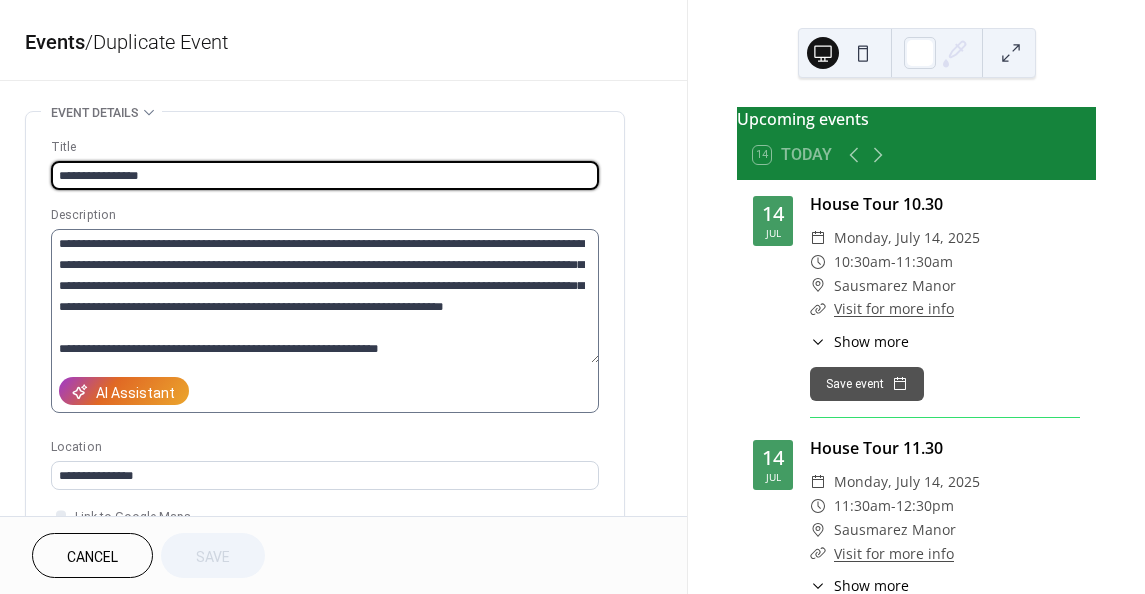 click on "**********" at bounding box center [325, 175] 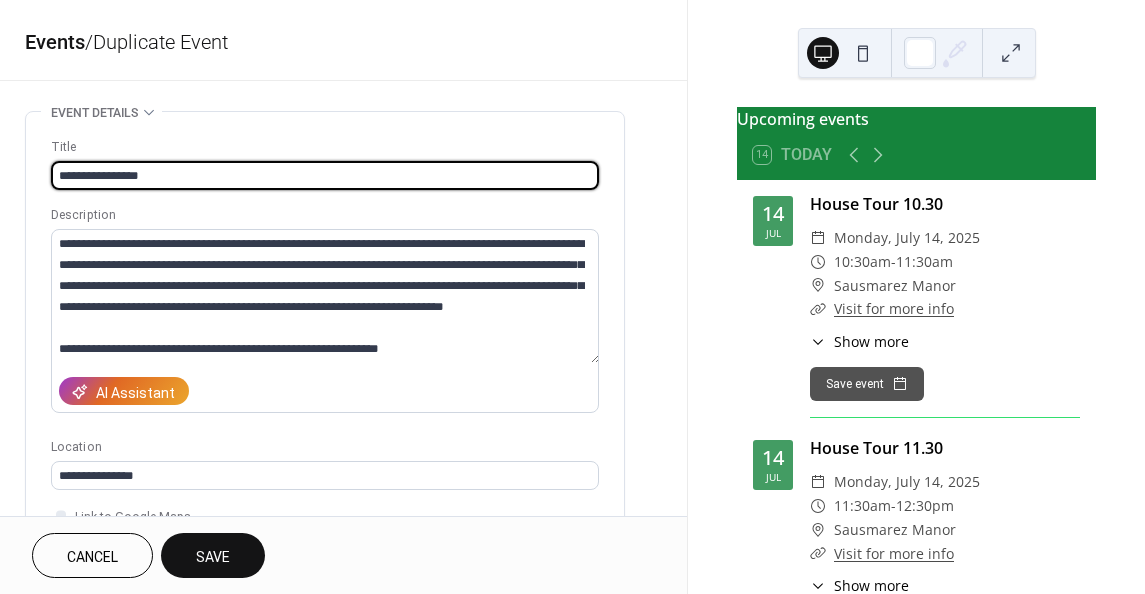 type on "**********" 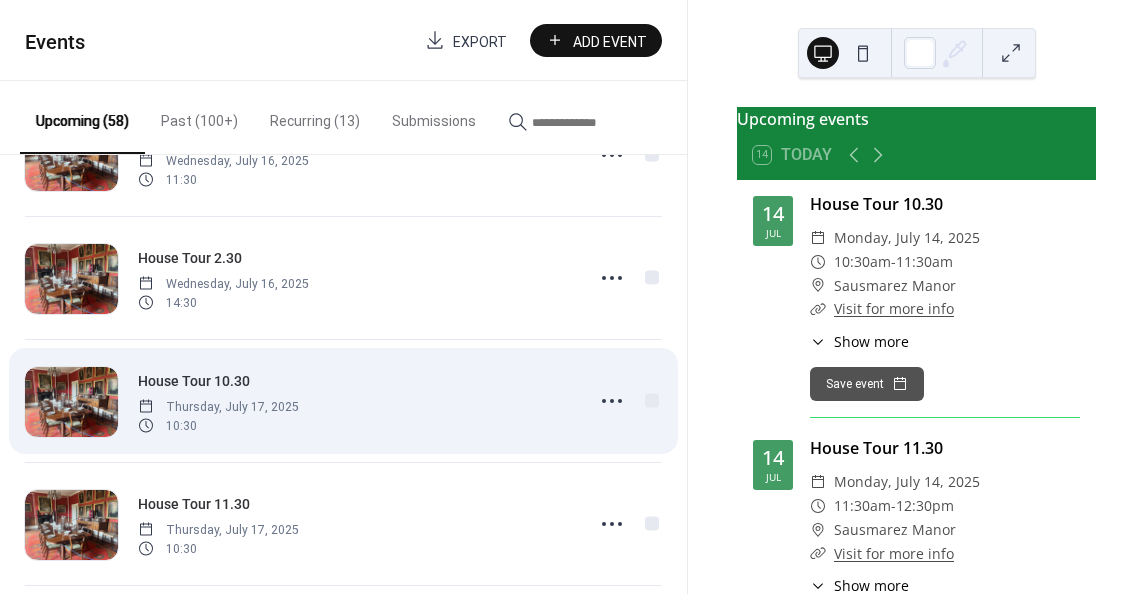 scroll, scrollTop: 1000, scrollLeft: 0, axis: vertical 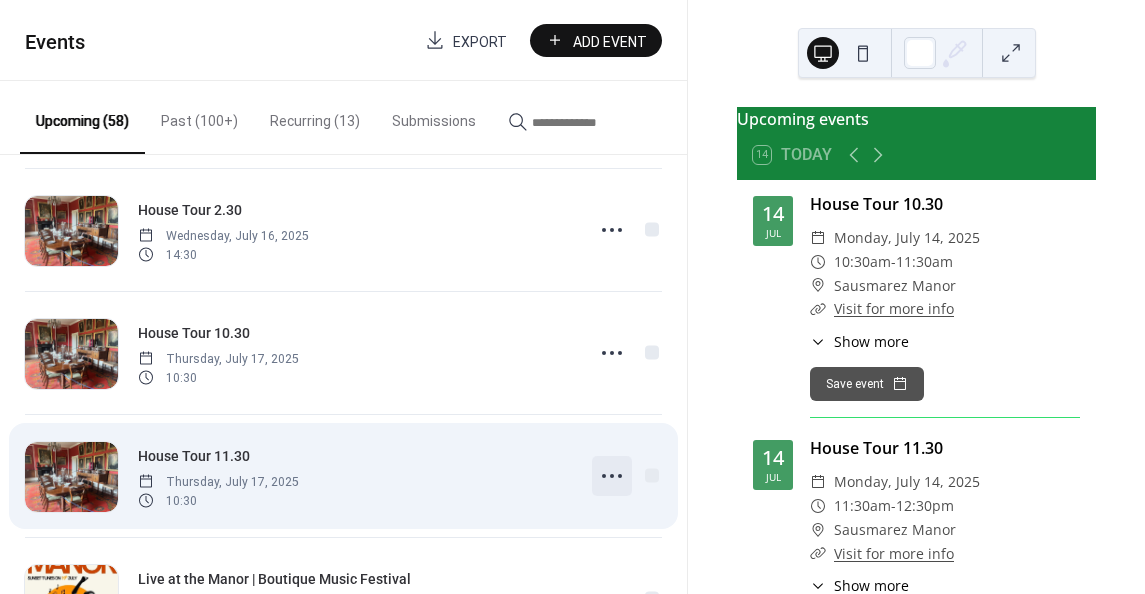 click 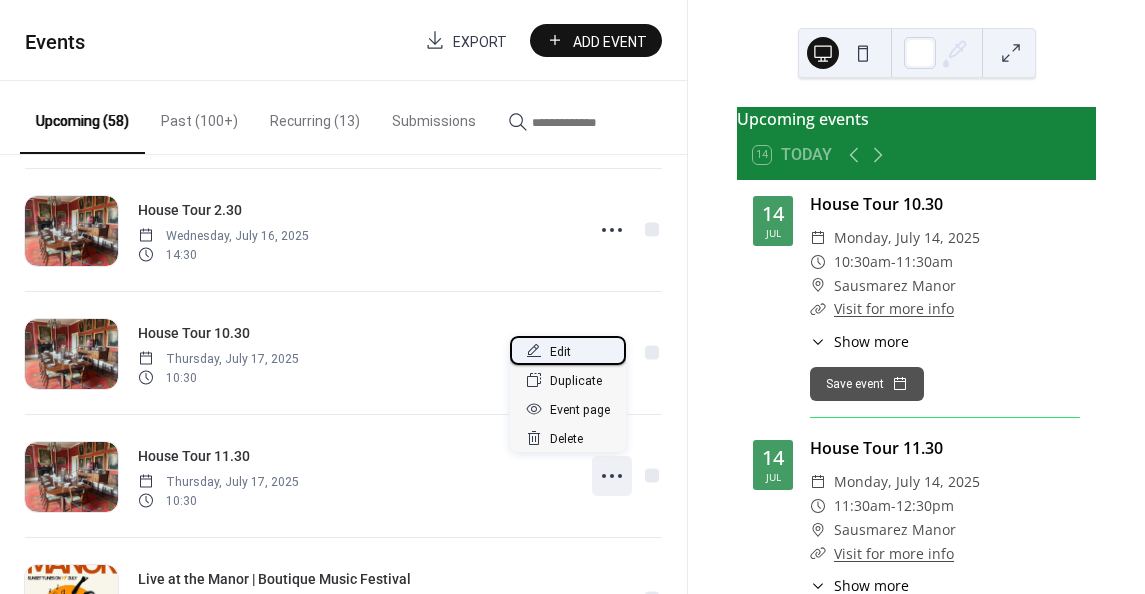 click on "Edit" at bounding box center [560, 352] 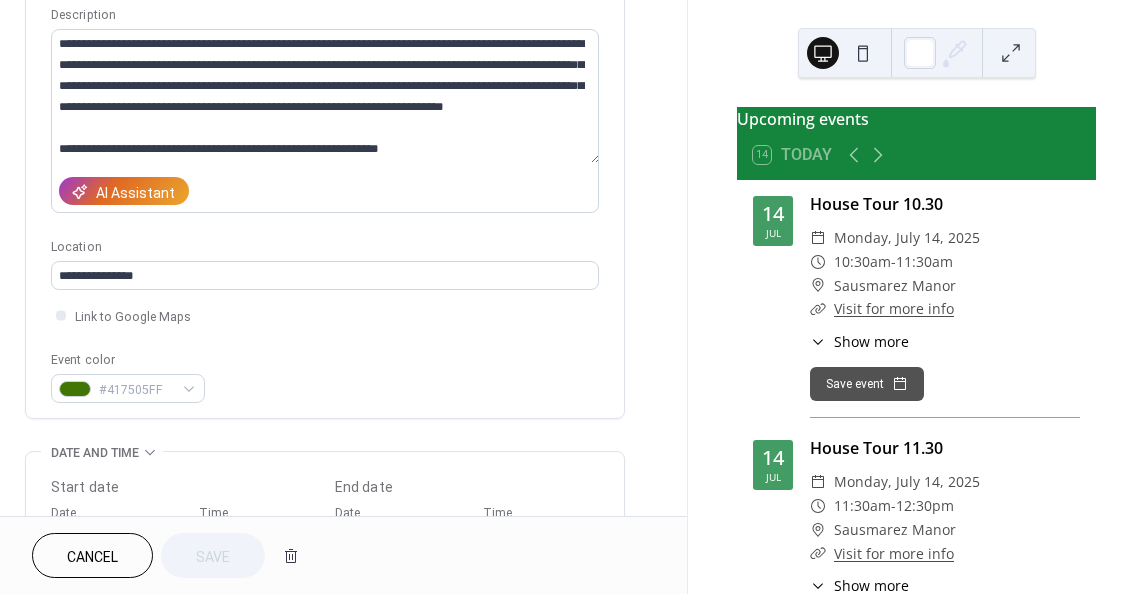 scroll, scrollTop: 400, scrollLeft: 0, axis: vertical 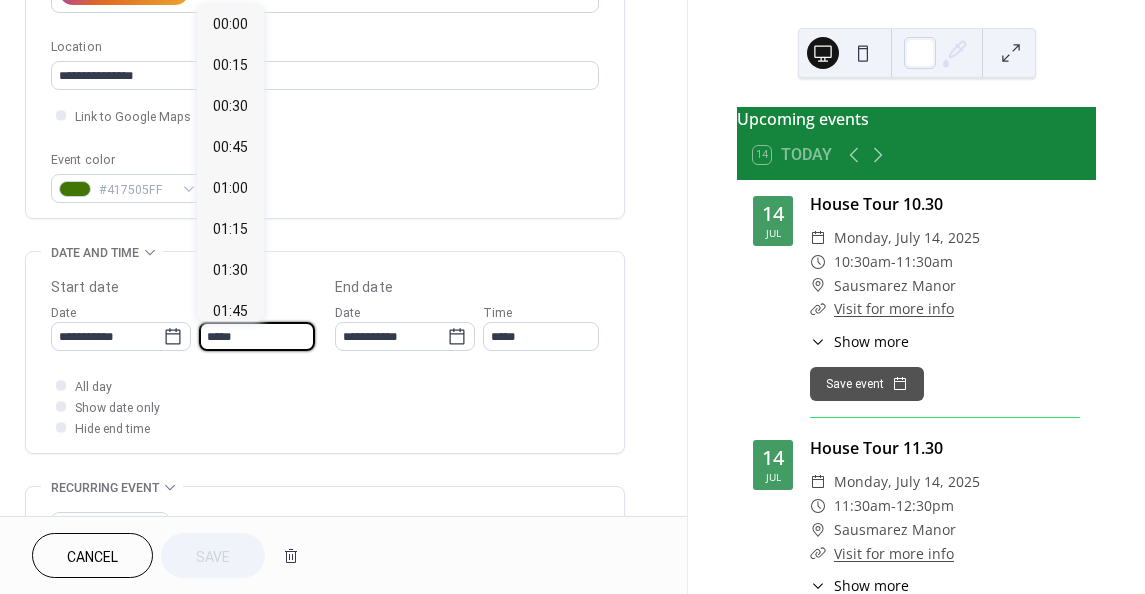 click on "*****" at bounding box center [257, 336] 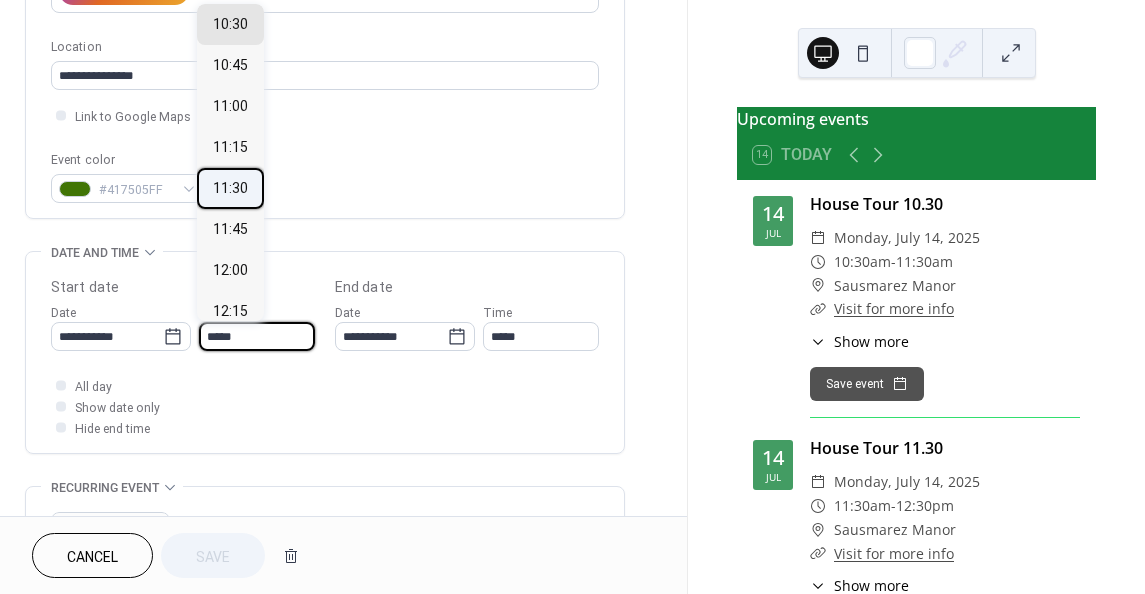 click on "11:30" at bounding box center [230, 188] 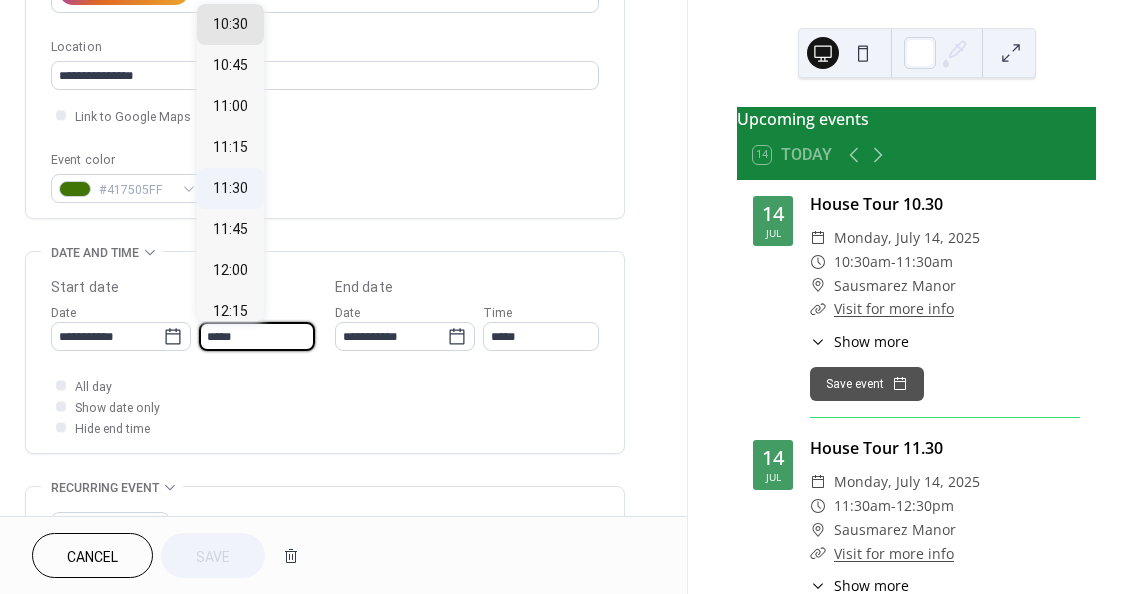 type on "*****" 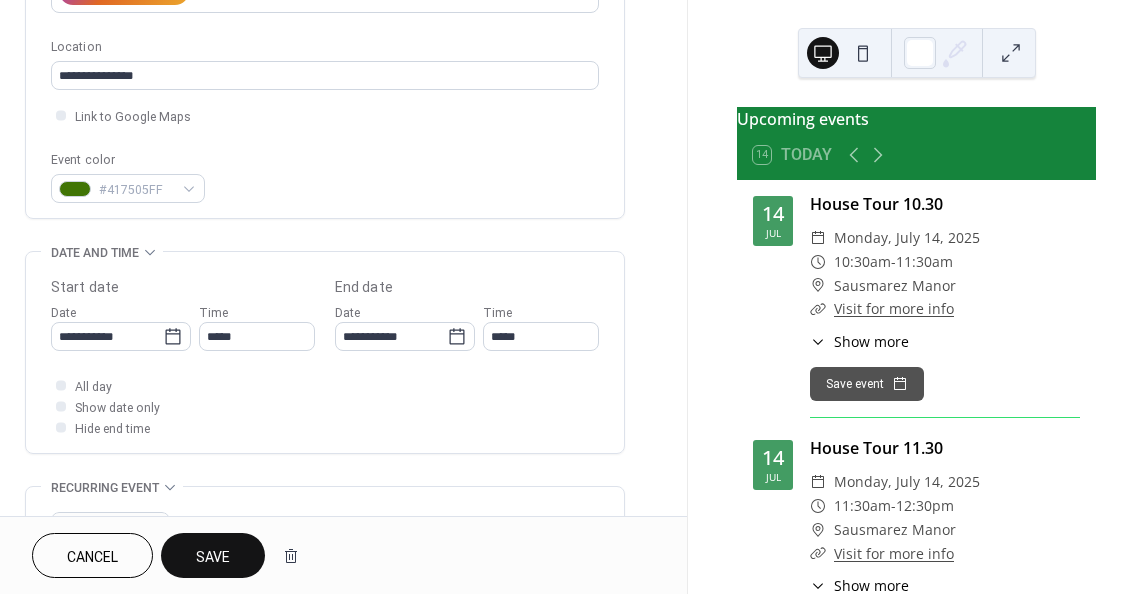 click on "Save" at bounding box center [213, 555] 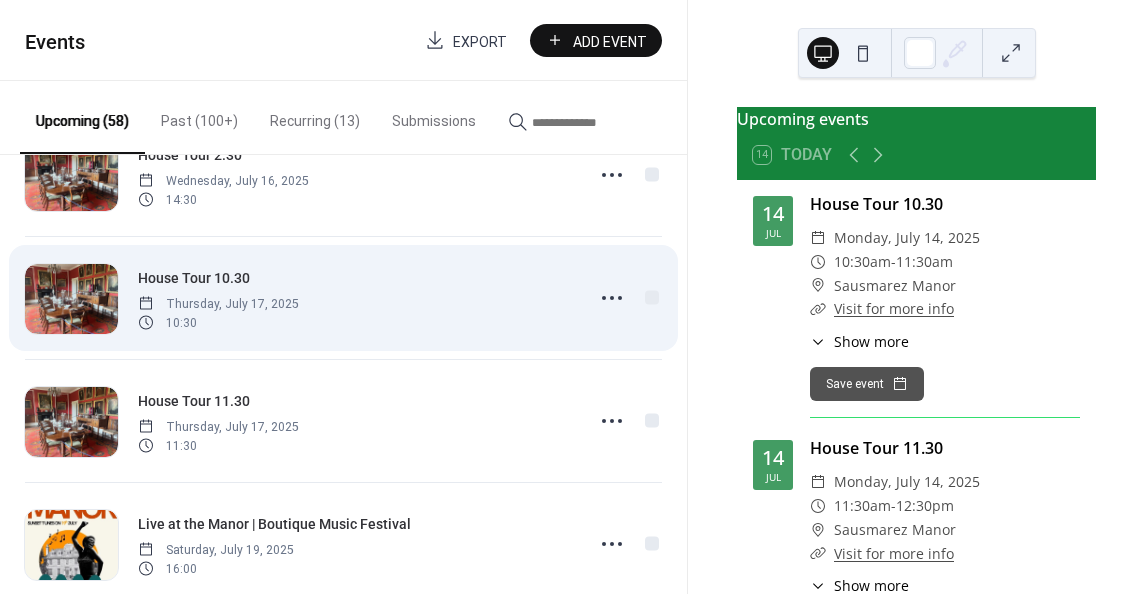 scroll, scrollTop: 1100, scrollLeft: 0, axis: vertical 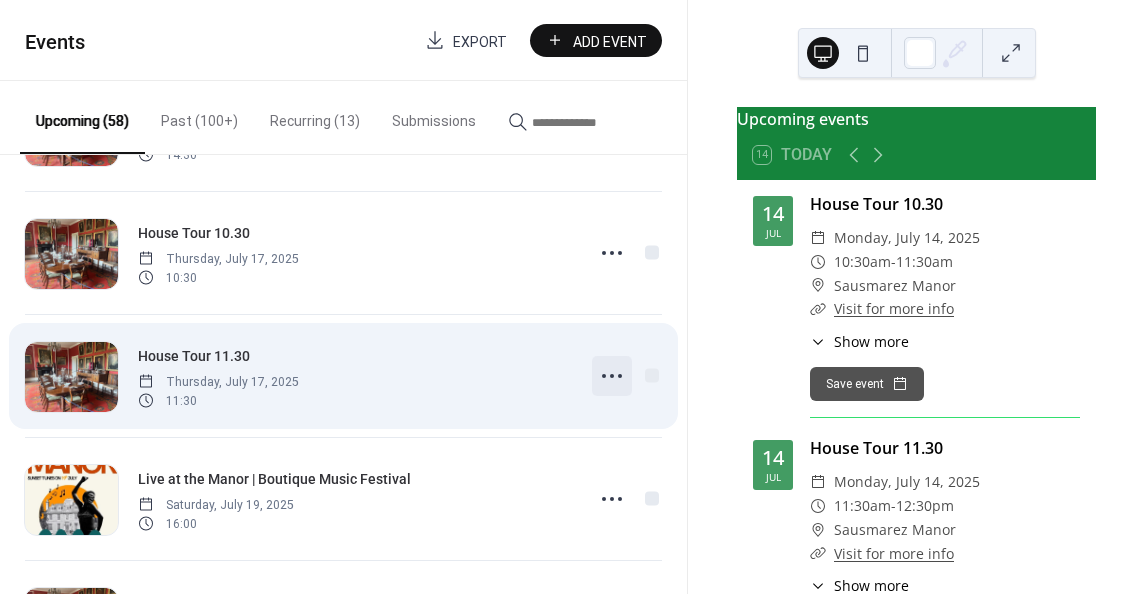 click 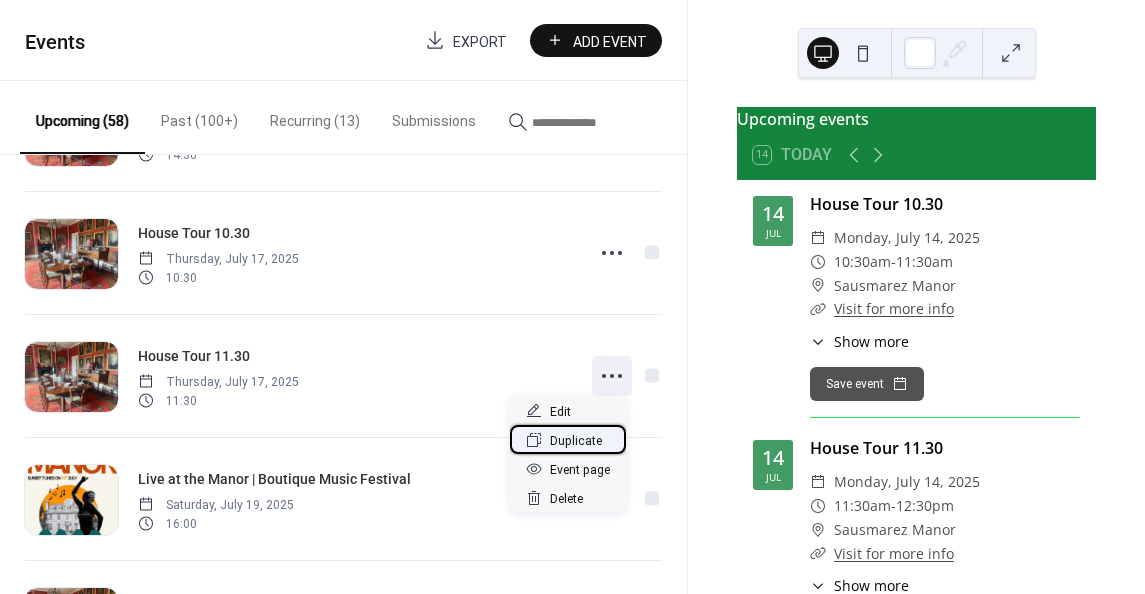 click on "Duplicate" at bounding box center [576, 441] 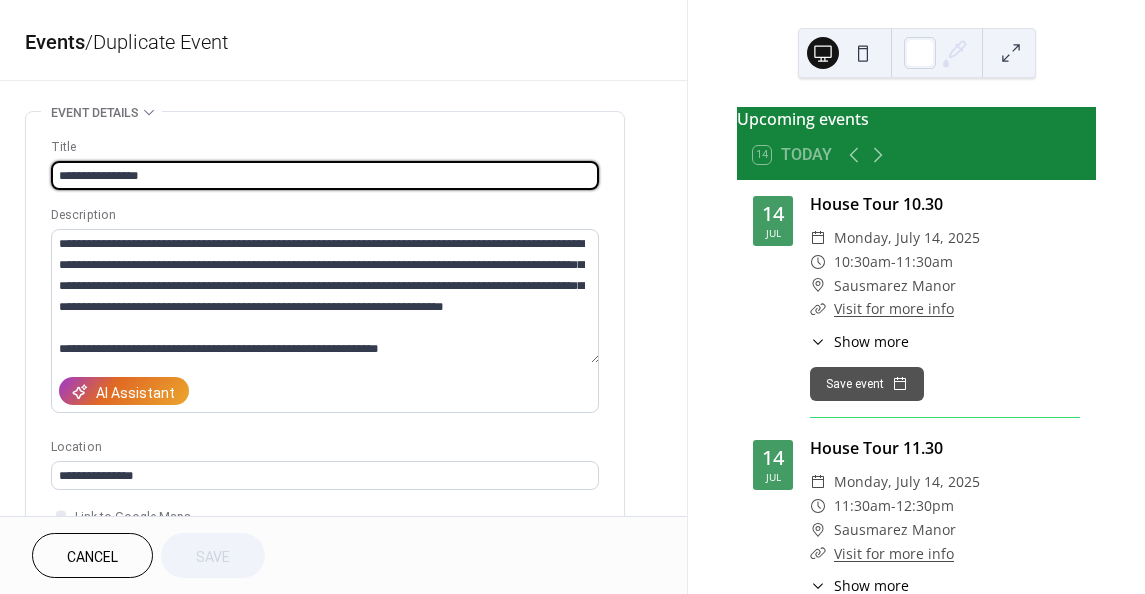 click on "**********" at bounding box center [325, 175] 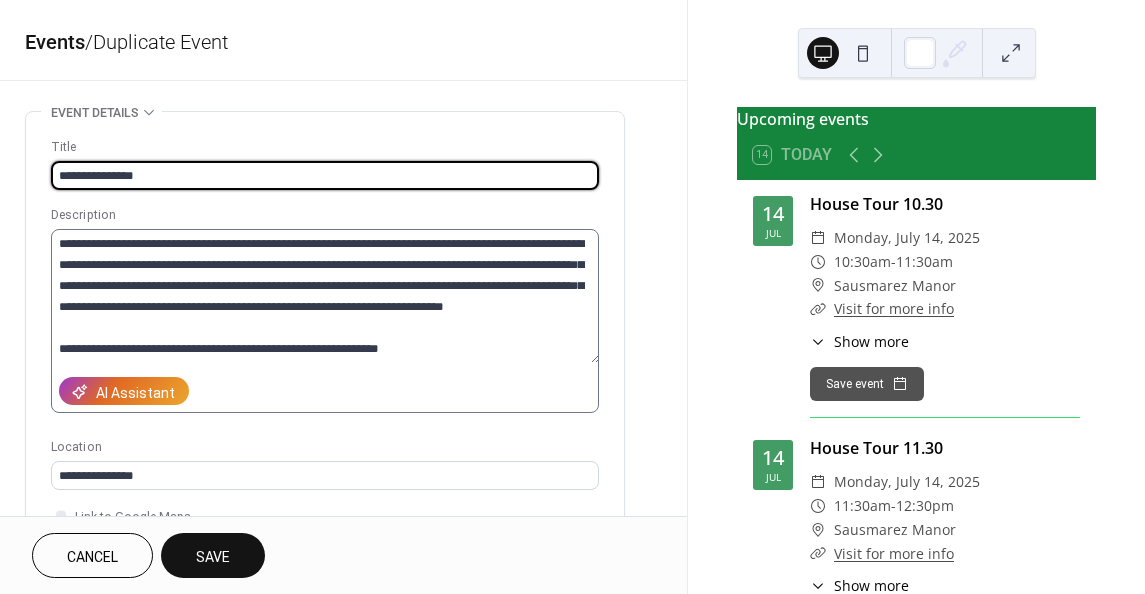 scroll, scrollTop: 20, scrollLeft: 0, axis: vertical 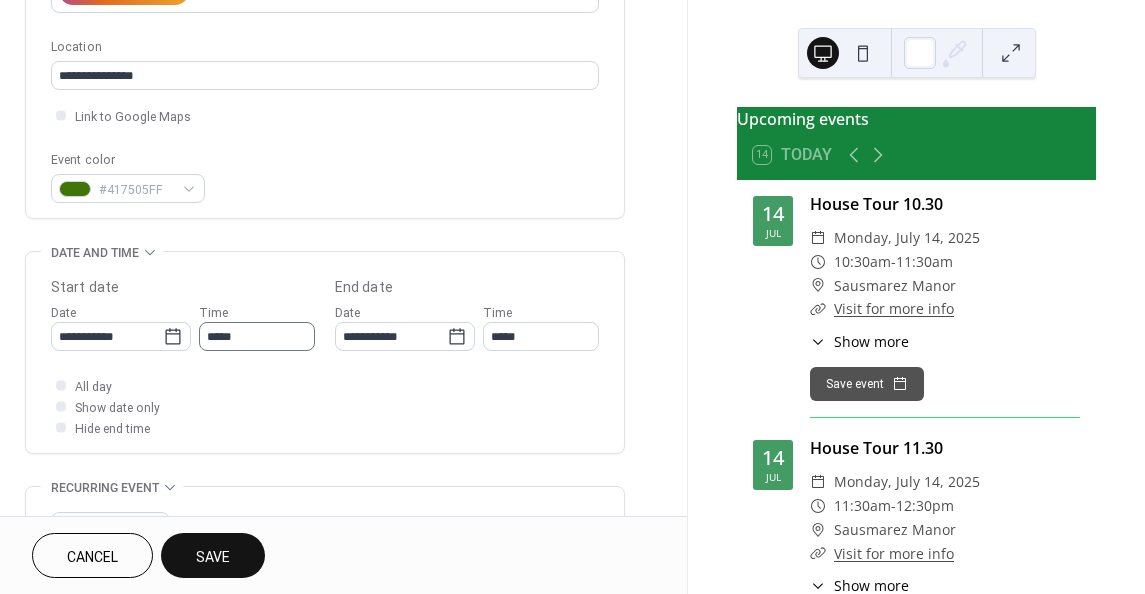 type on "**********" 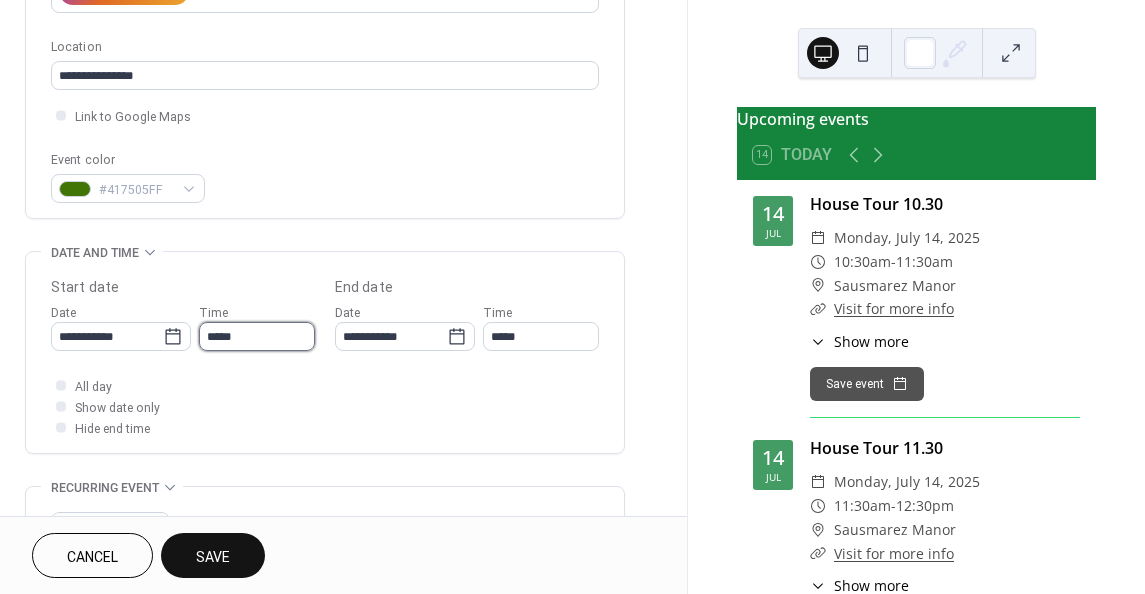 click on "*****" at bounding box center (257, 336) 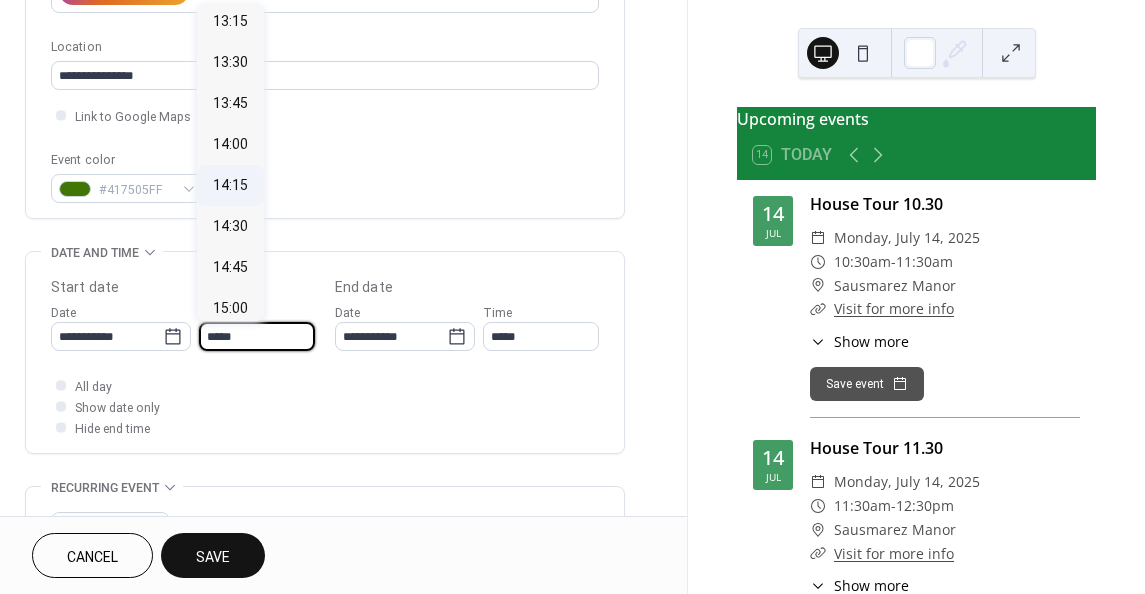 scroll, scrollTop: 2186, scrollLeft: 0, axis: vertical 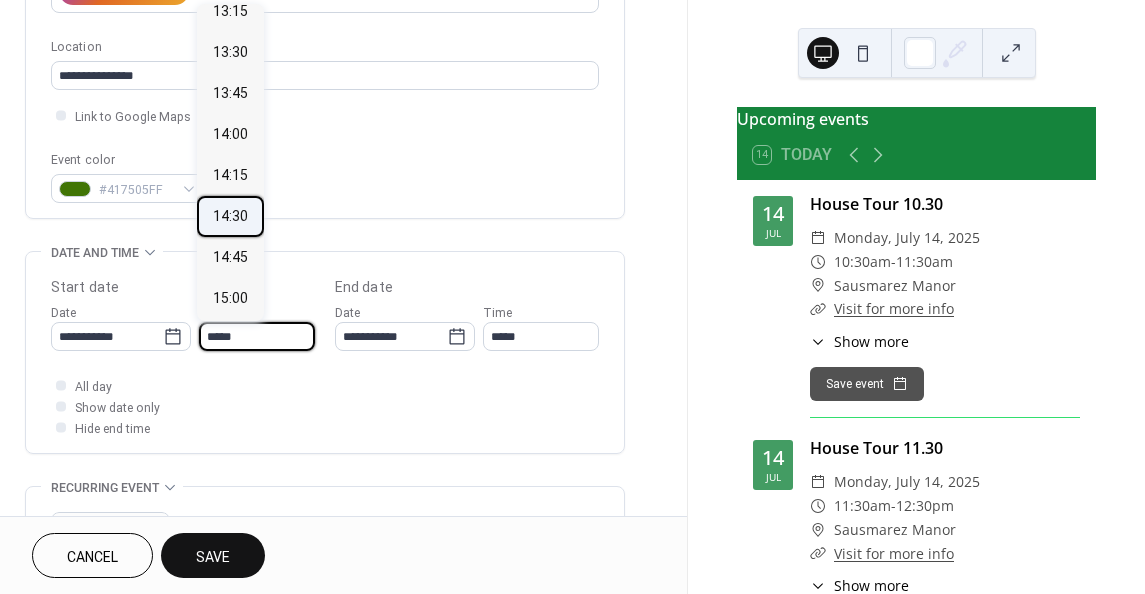 click on "14:30" at bounding box center (230, 216) 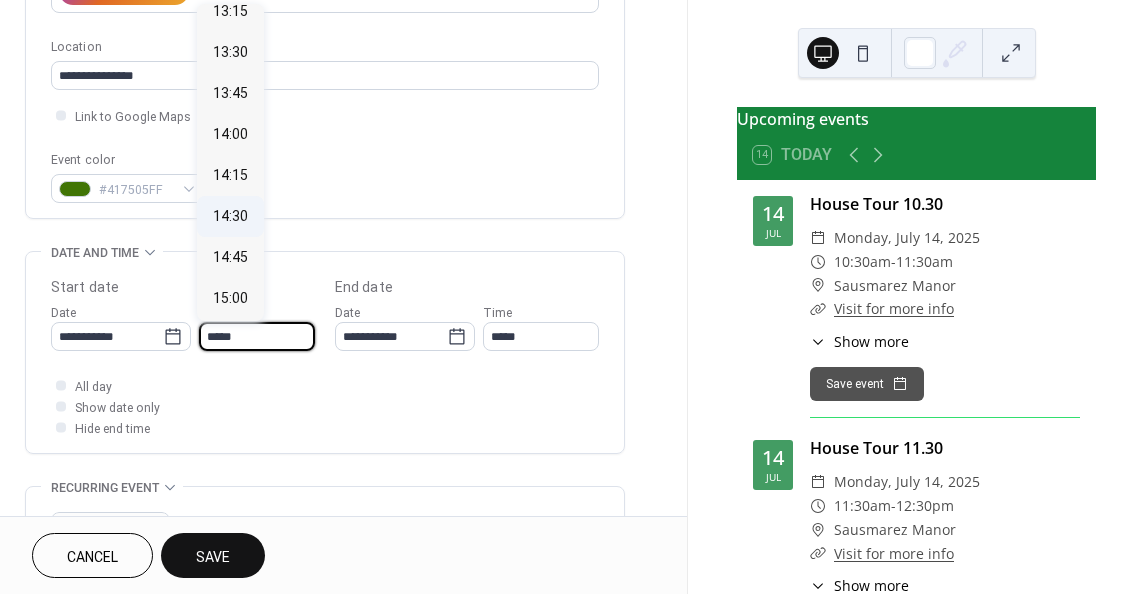 type on "*****" 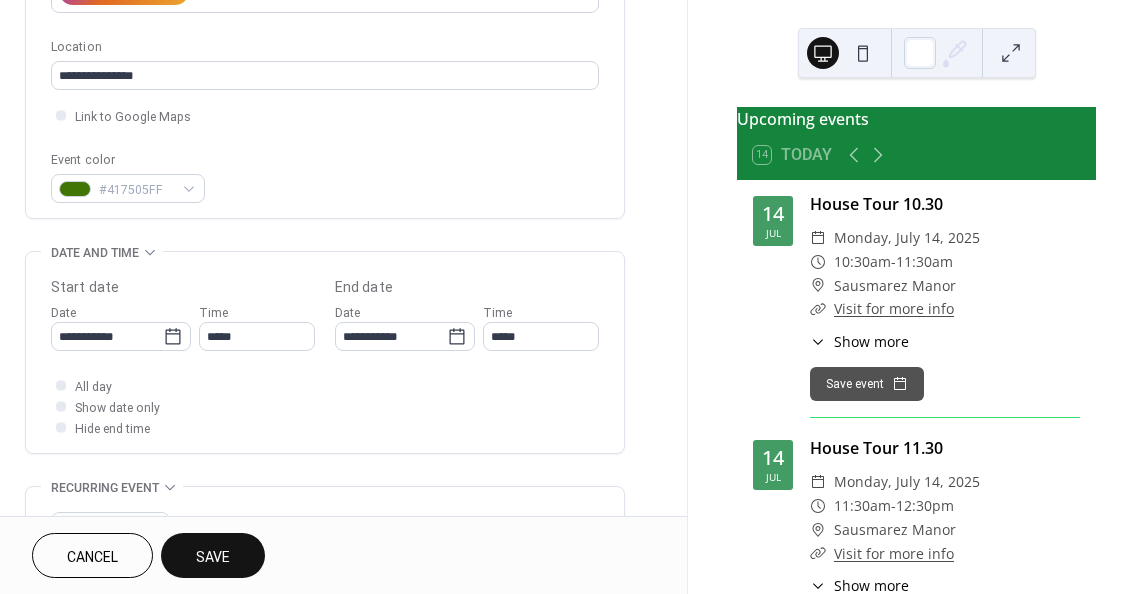 click on "Save" at bounding box center (213, 557) 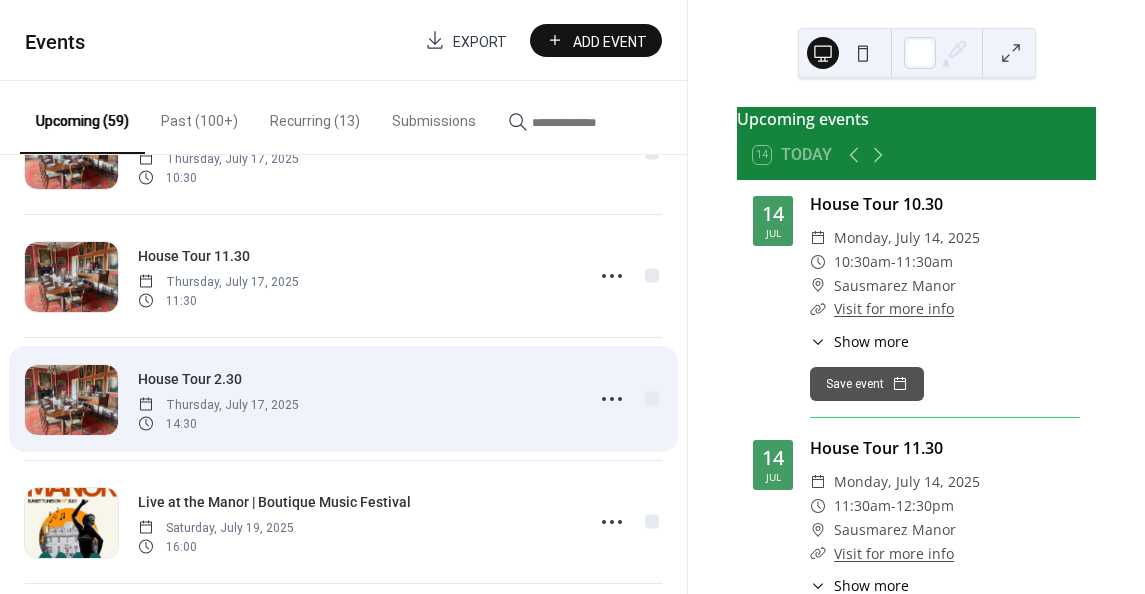 scroll, scrollTop: 1100, scrollLeft: 0, axis: vertical 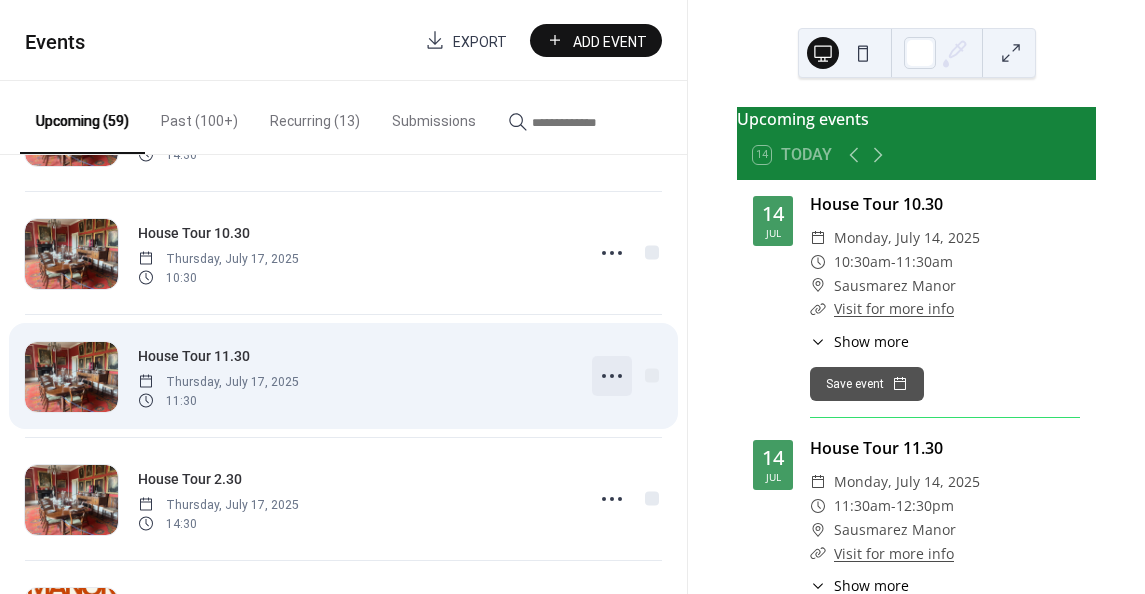 click 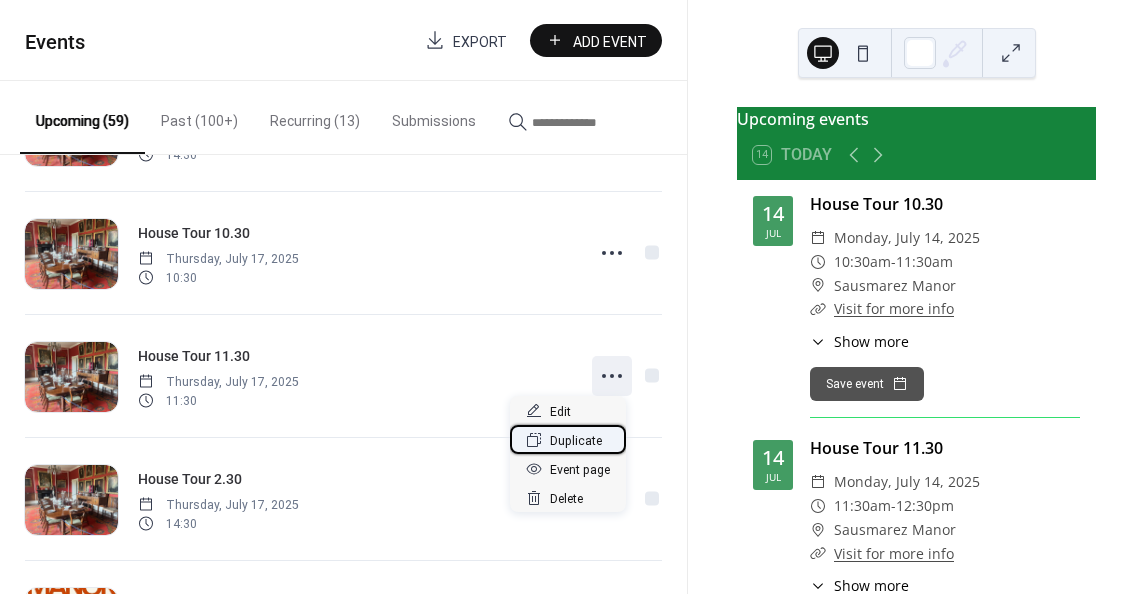 click on "Duplicate" at bounding box center [576, 441] 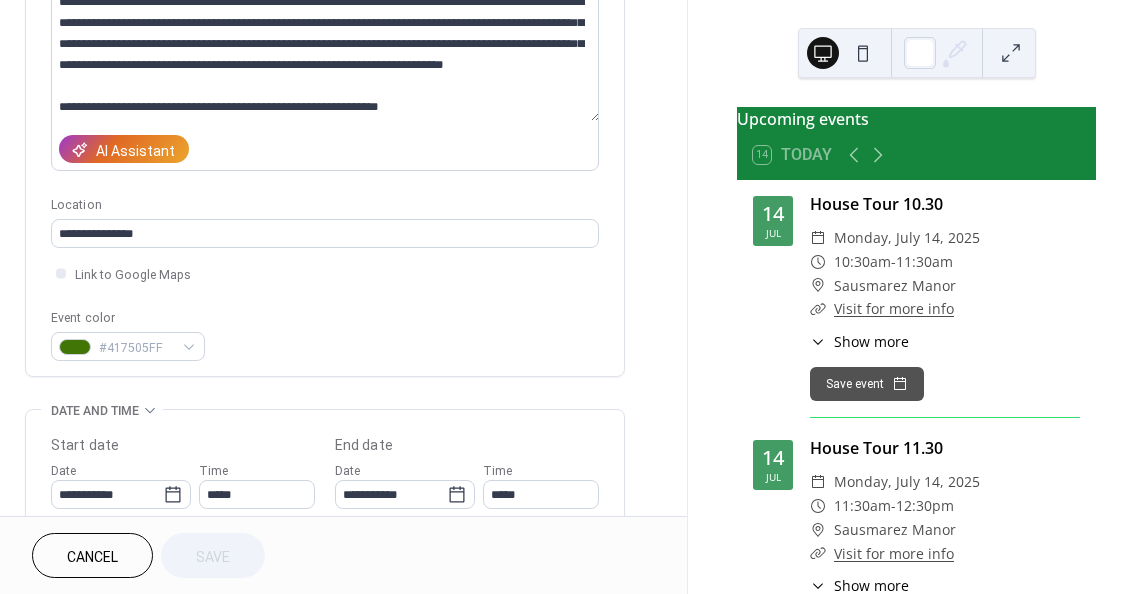 scroll, scrollTop: 300, scrollLeft: 0, axis: vertical 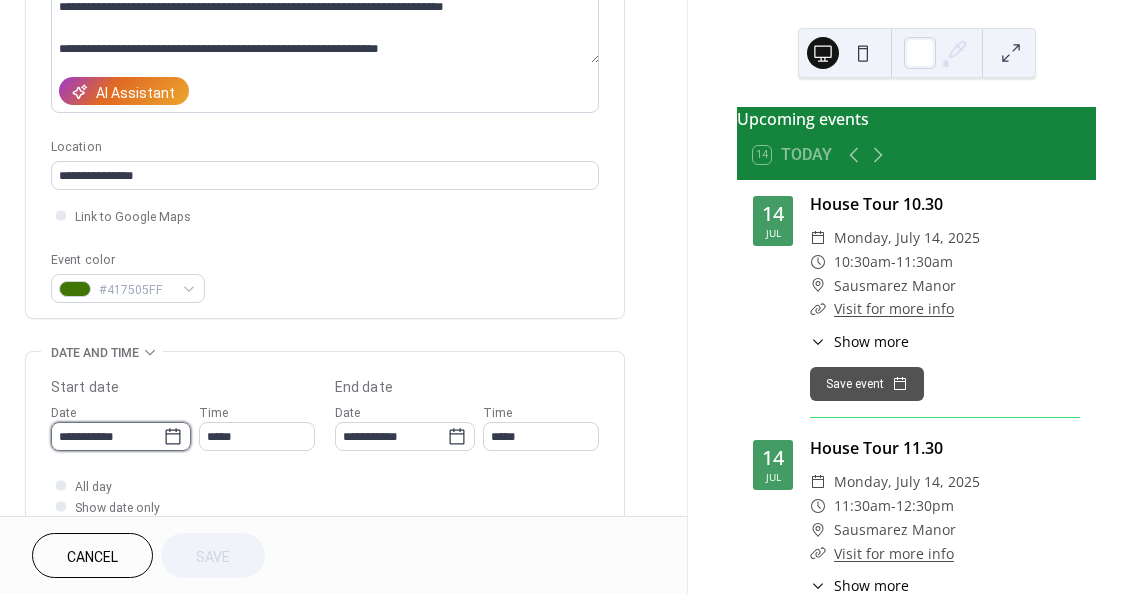 click on "**********" at bounding box center (107, 436) 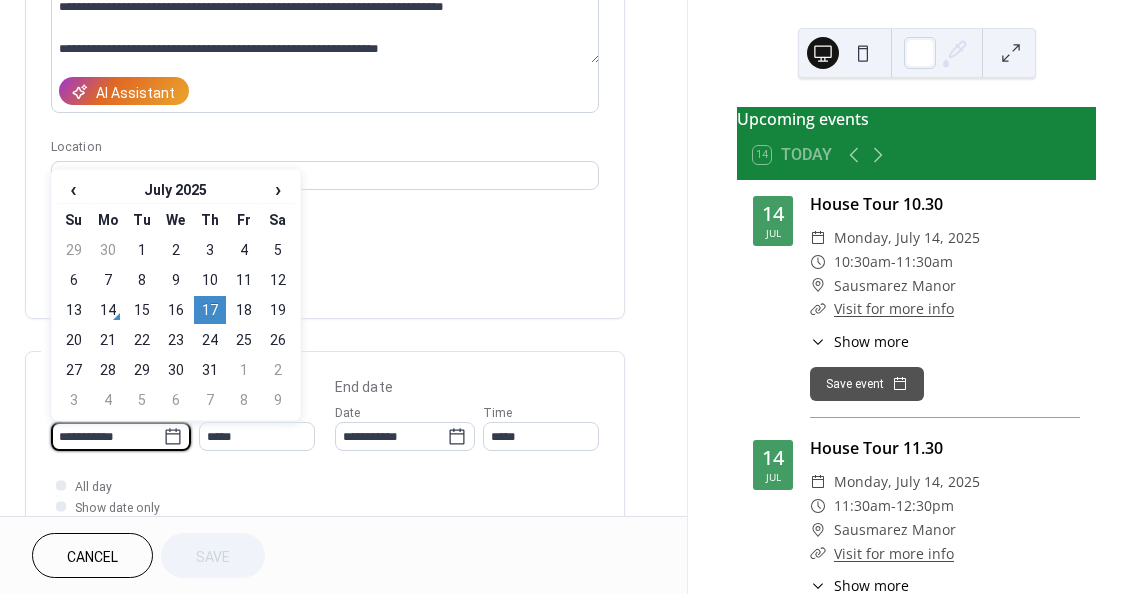 click on "18" at bounding box center [244, 310] 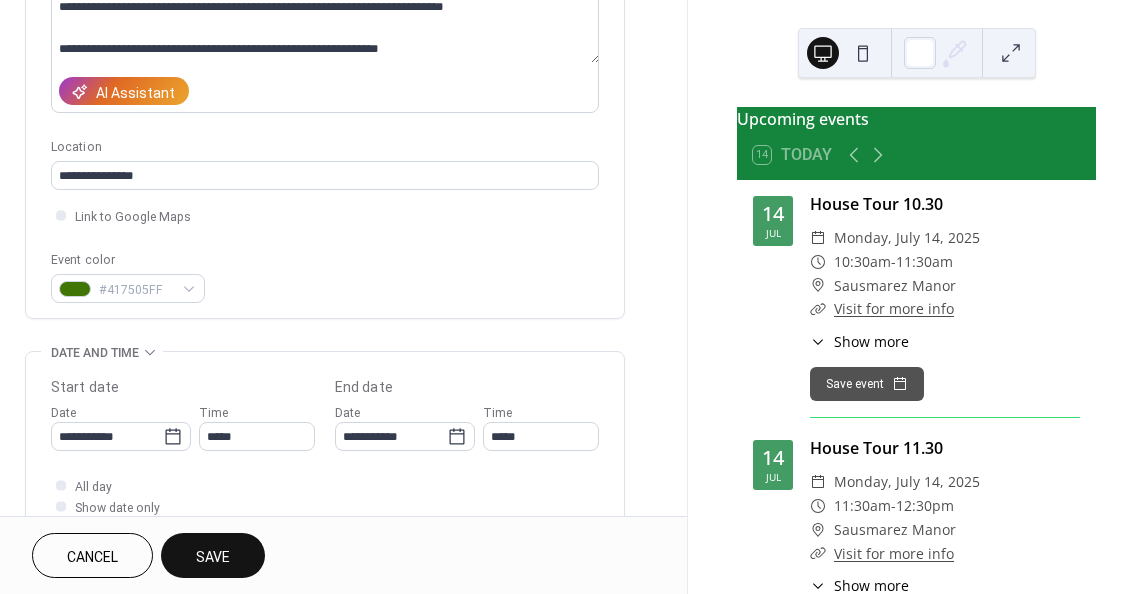 click on "Save" at bounding box center [213, 557] 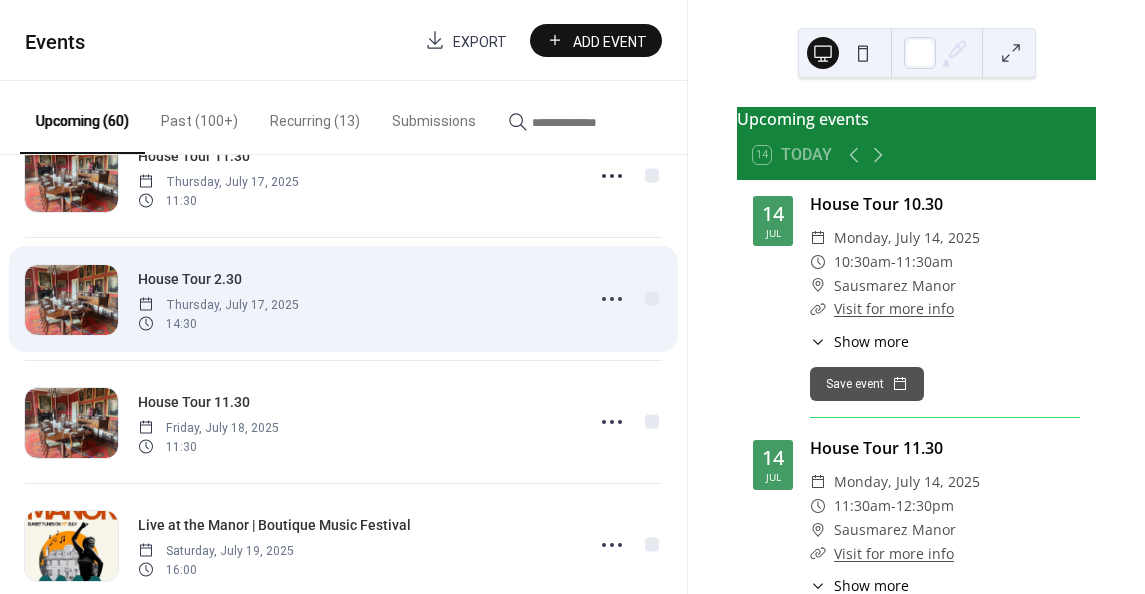 scroll, scrollTop: 1500, scrollLeft: 0, axis: vertical 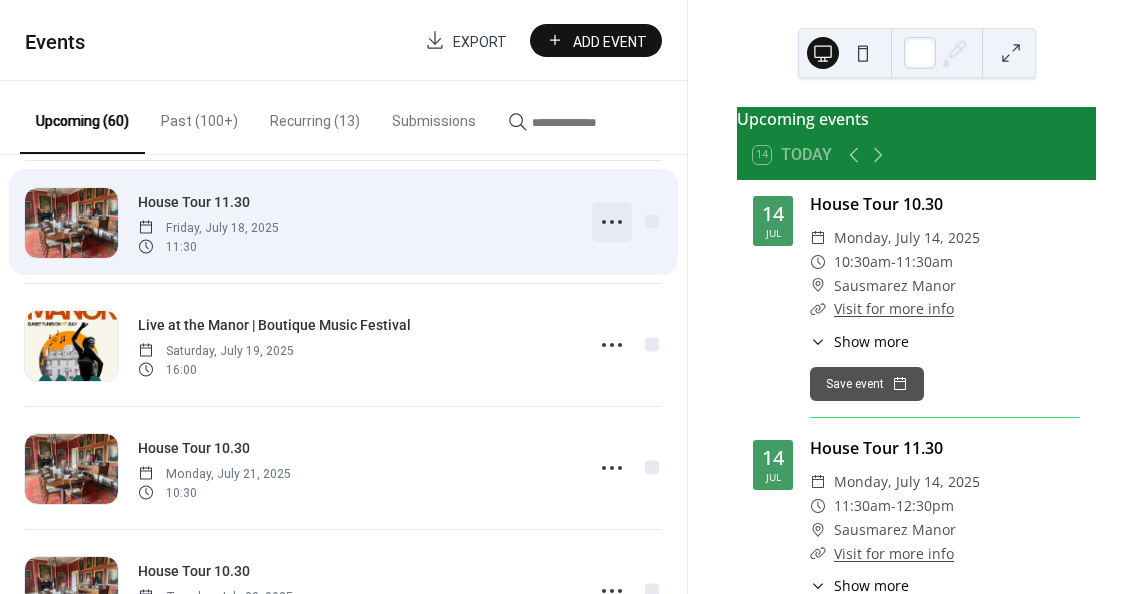 click 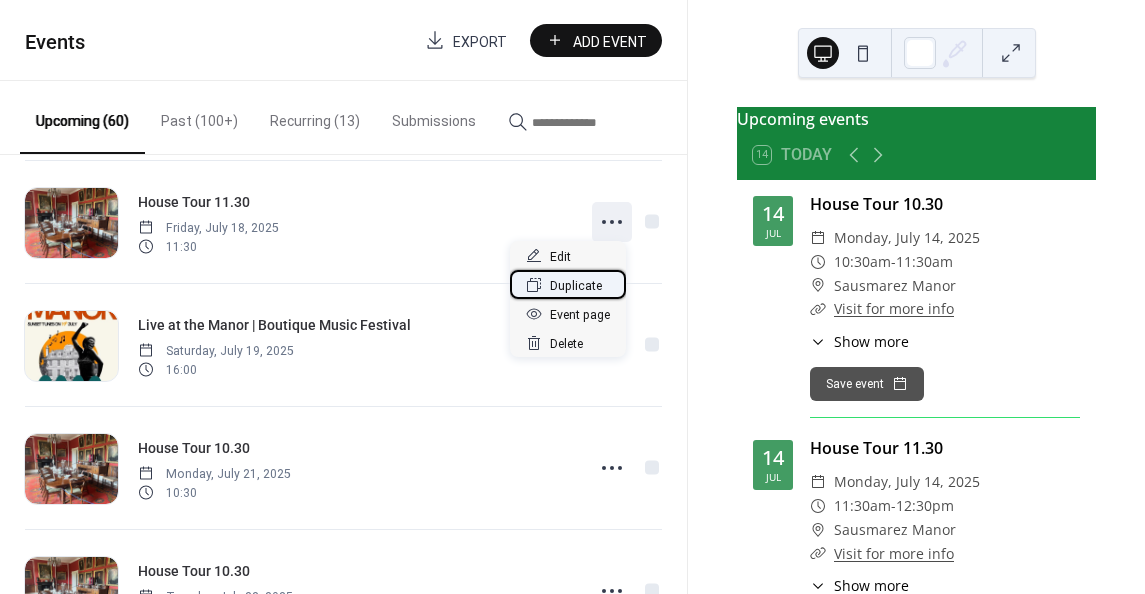 click on "Duplicate" at bounding box center (576, 286) 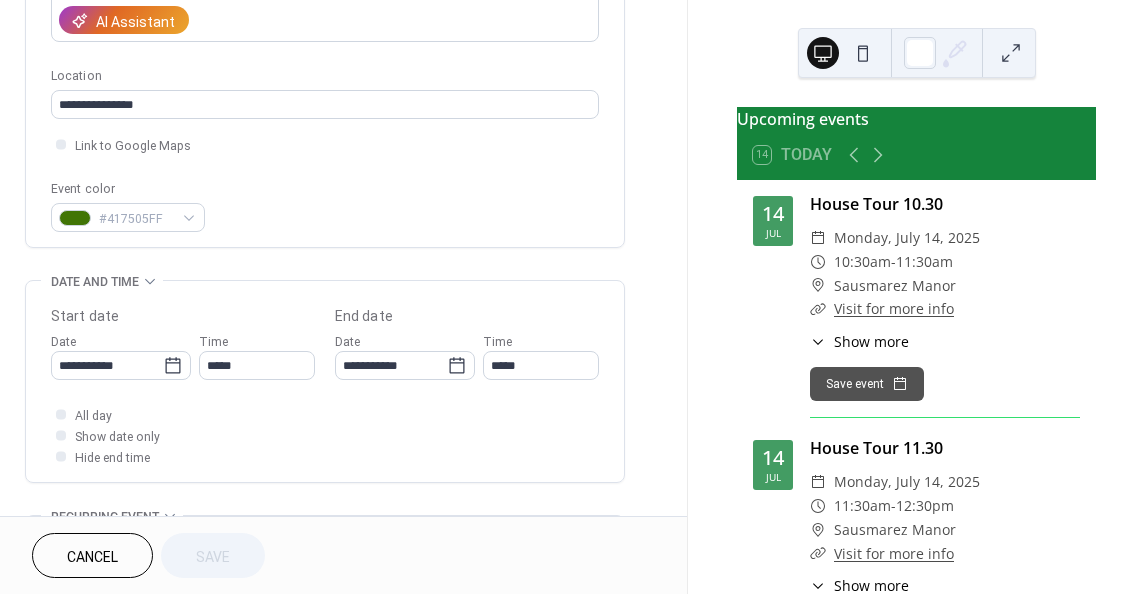scroll, scrollTop: 400, scrollLeft: 0, axis: vertical 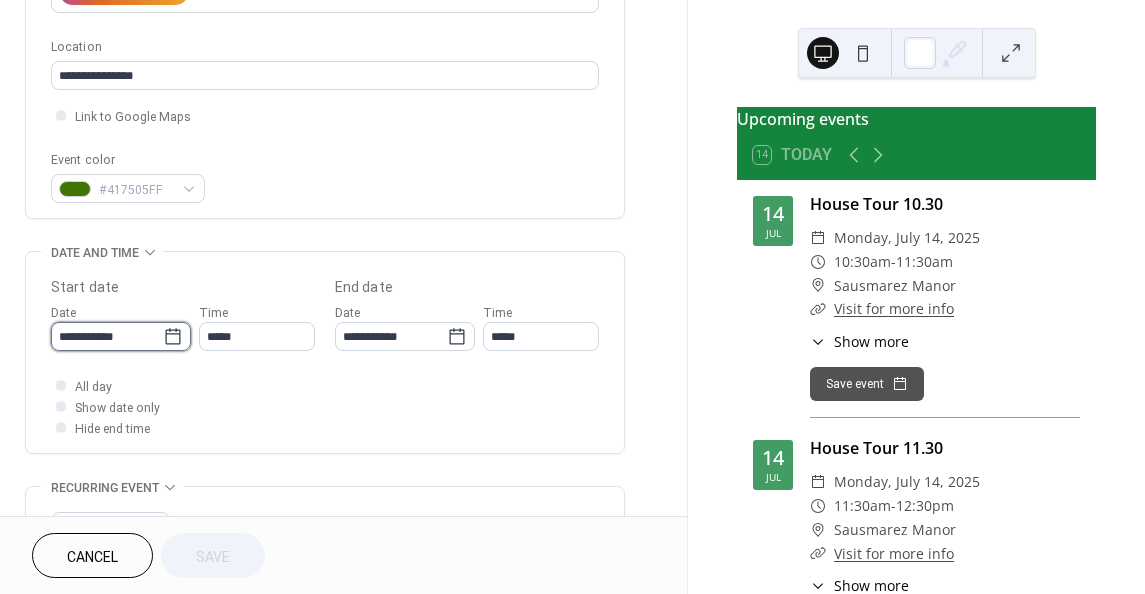 click on "**********" at bounding box center [107, 336] 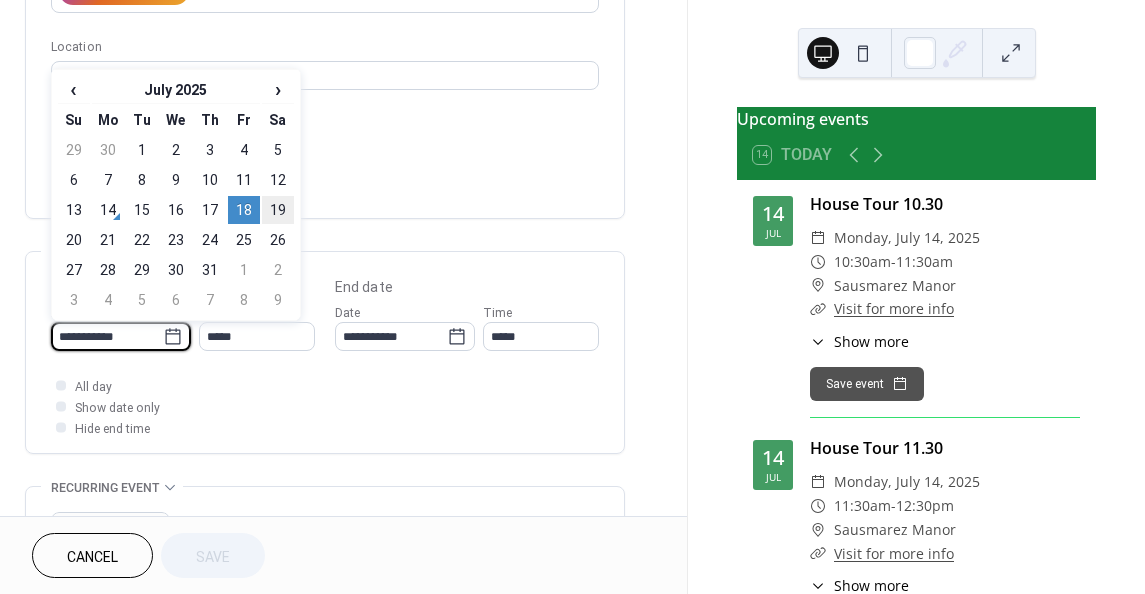click on "19" at bounding box center (278, 210) 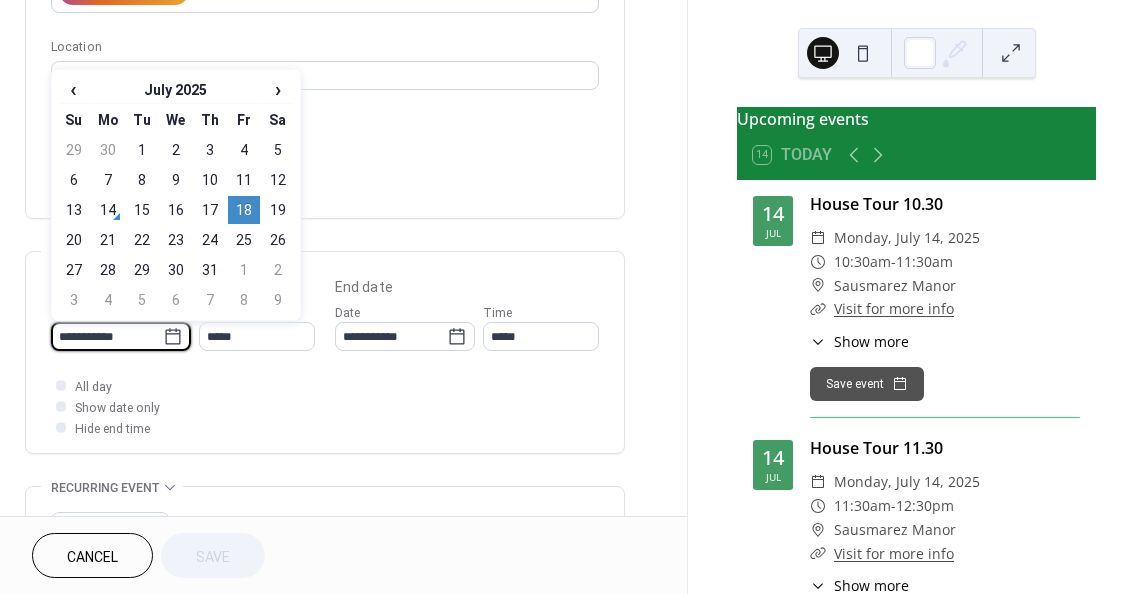 type on "**********" 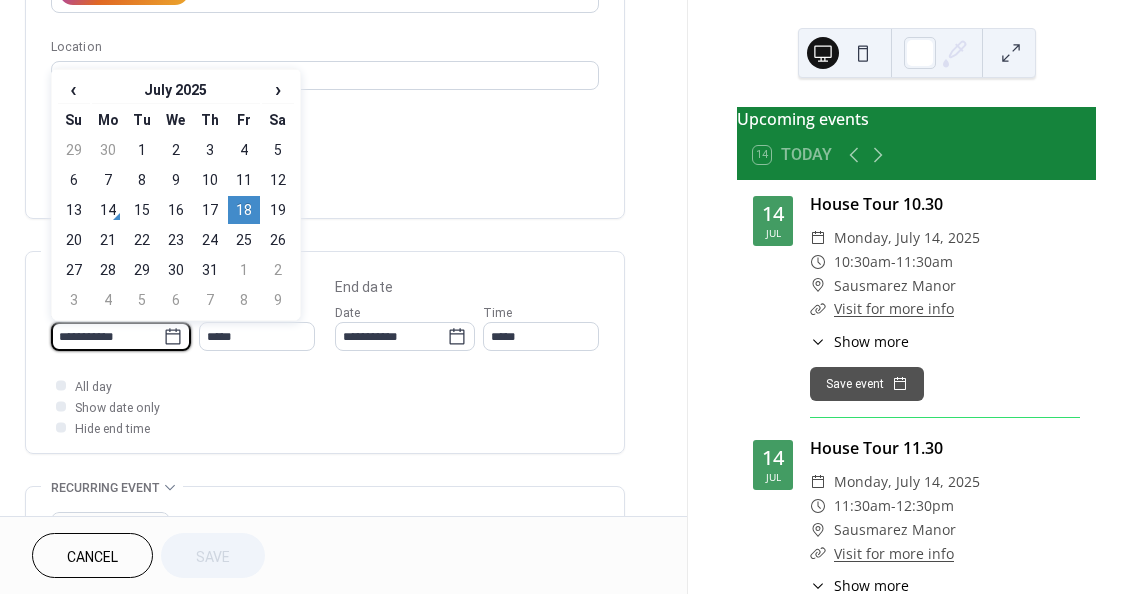 type on "**********" 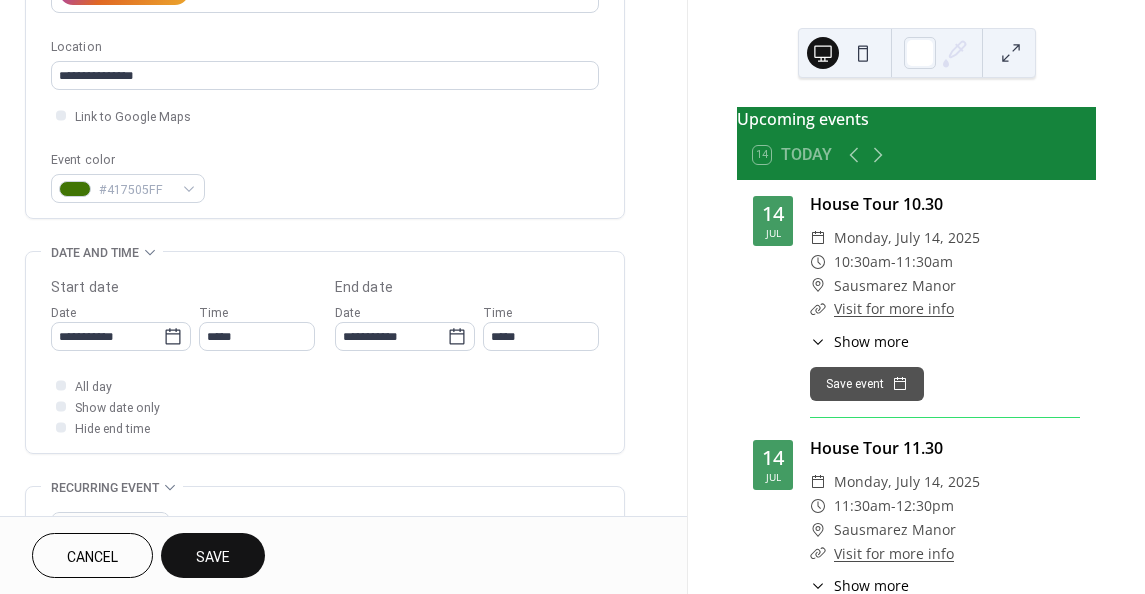 click on "Save" at bounding box center [213, 555] 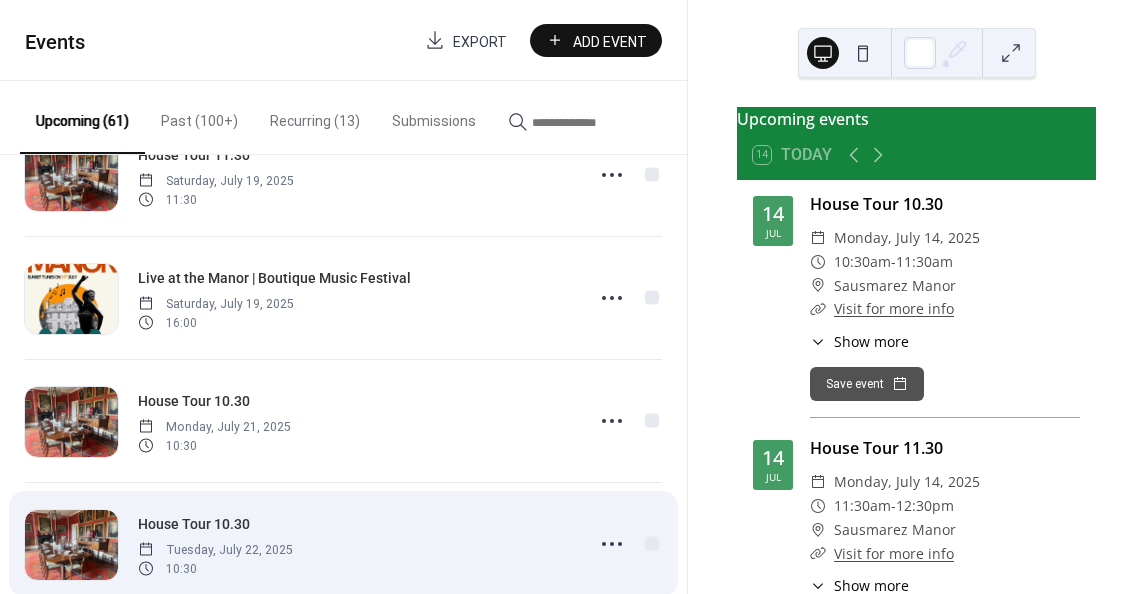 scroll, scrollTop: 1700, scrollLeft: 0, axis: vertical 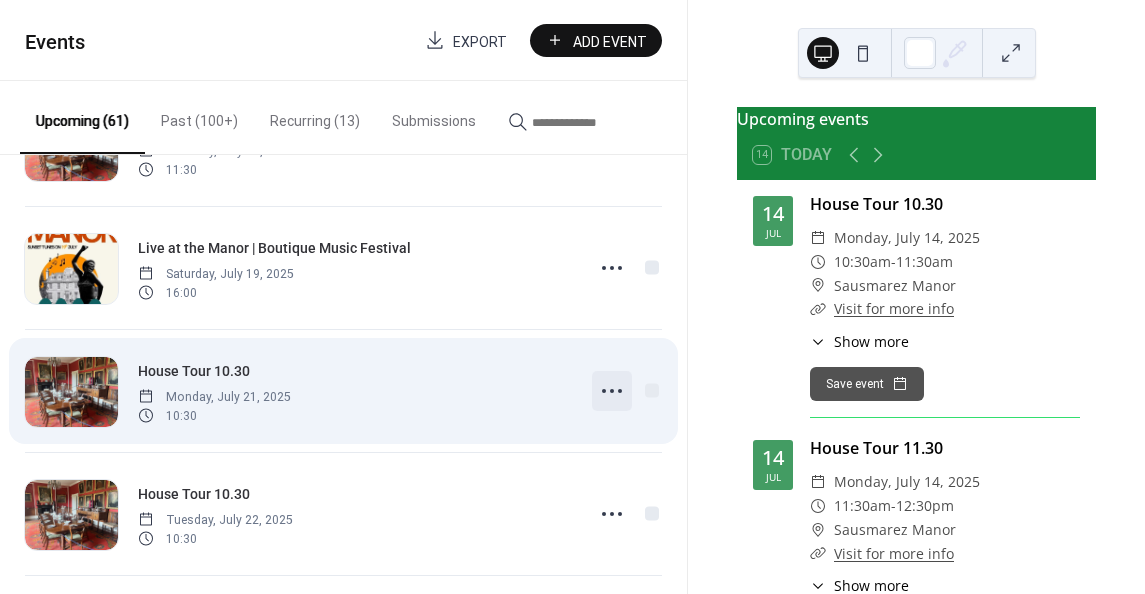 click 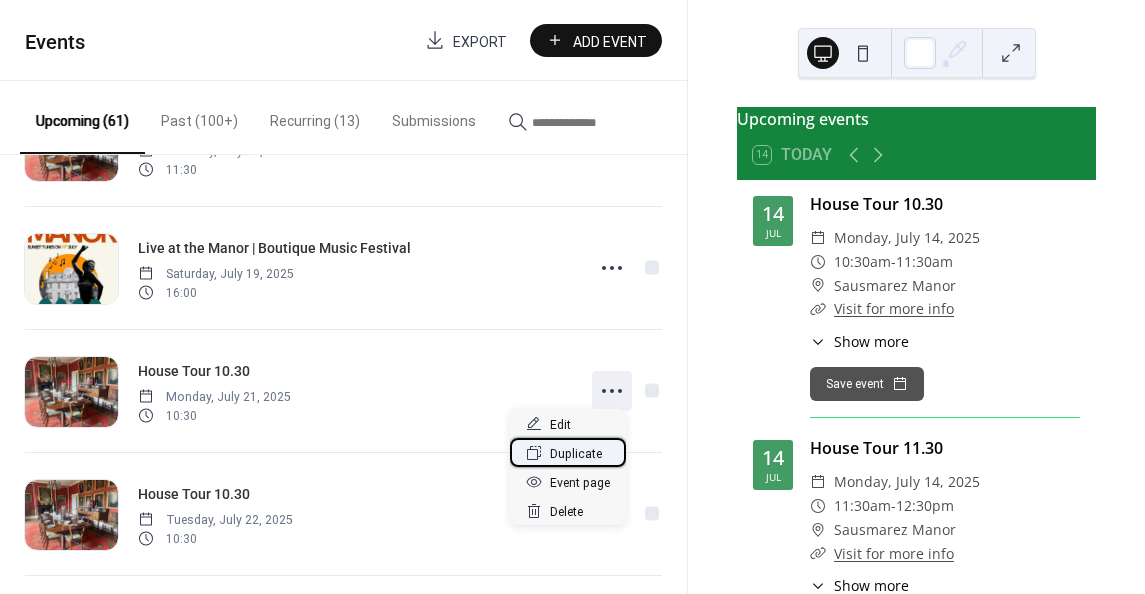 click on "Duplicate" at bounding box center (576, 454) 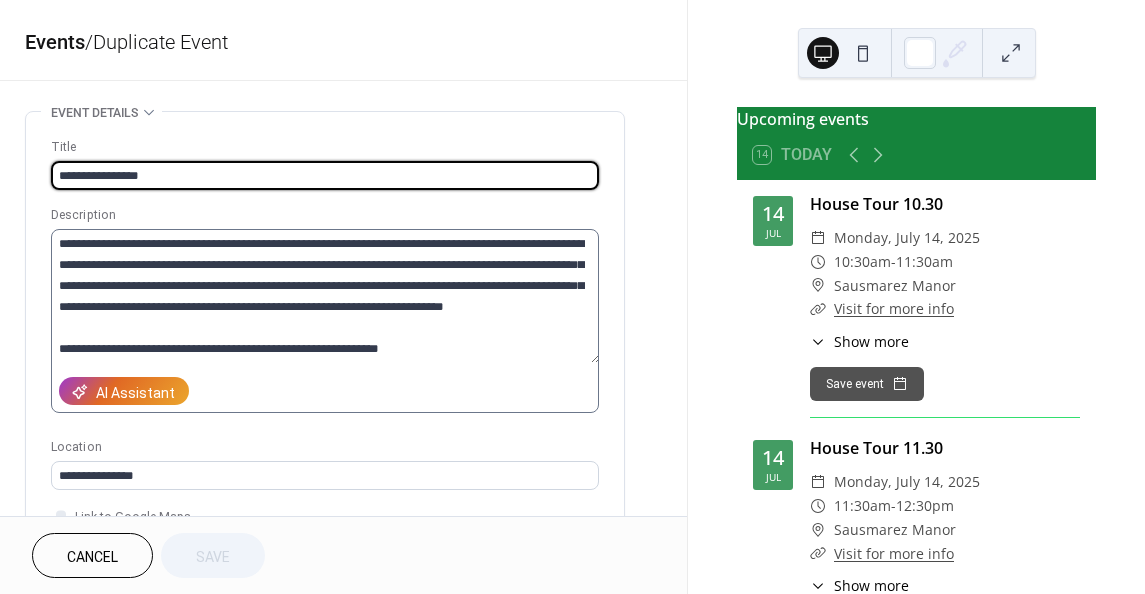 drag, startPoint x: 129, startPoint y: 172, endPoint x: 185, endPoint y: 246, distance: 92.800865 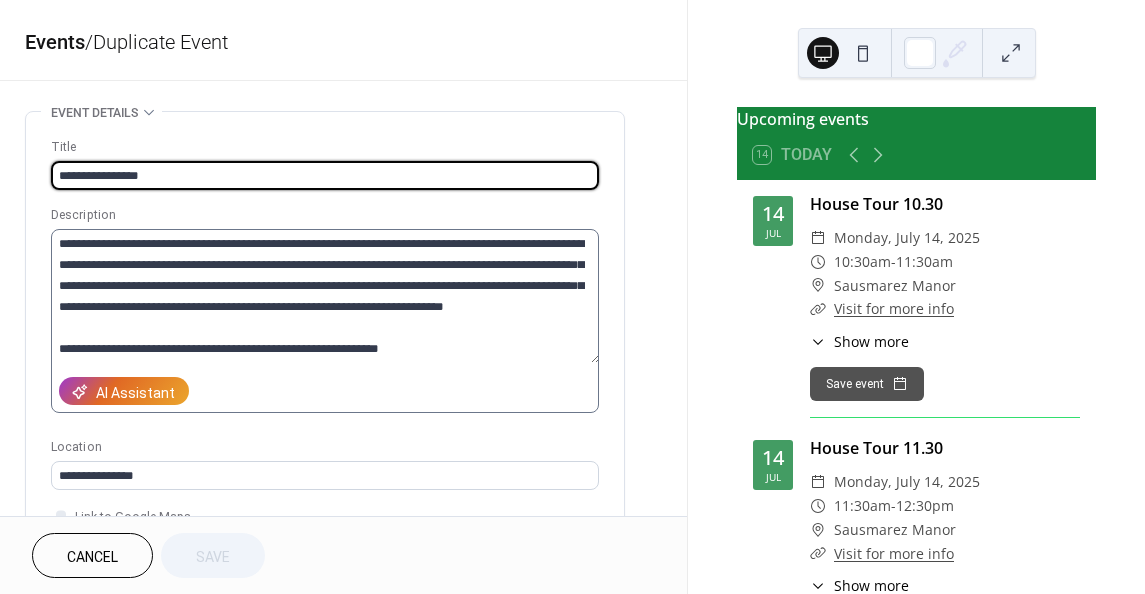 click on "**********" at bounding box center (325, 175) 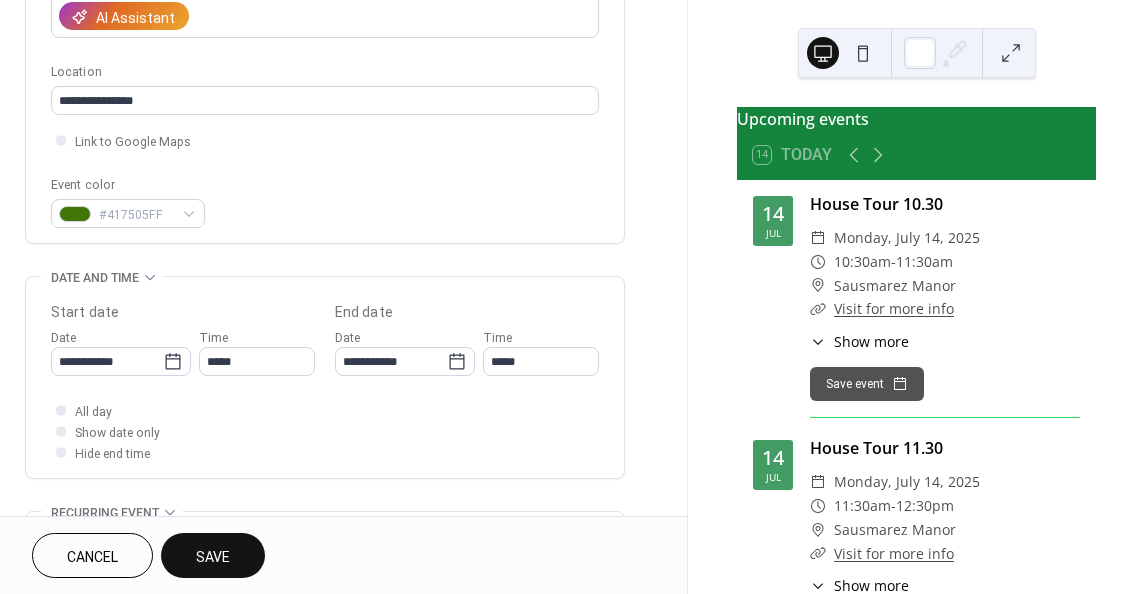 scroll, scrollTop: 400, scrollLeft: 0, axis: vertical 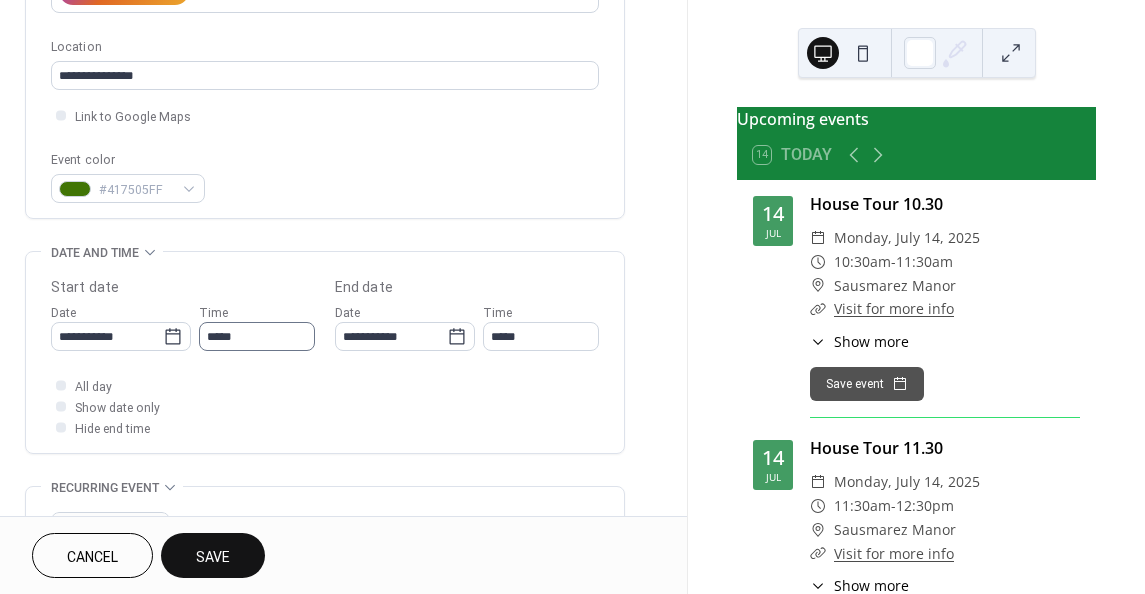 type on "**********" 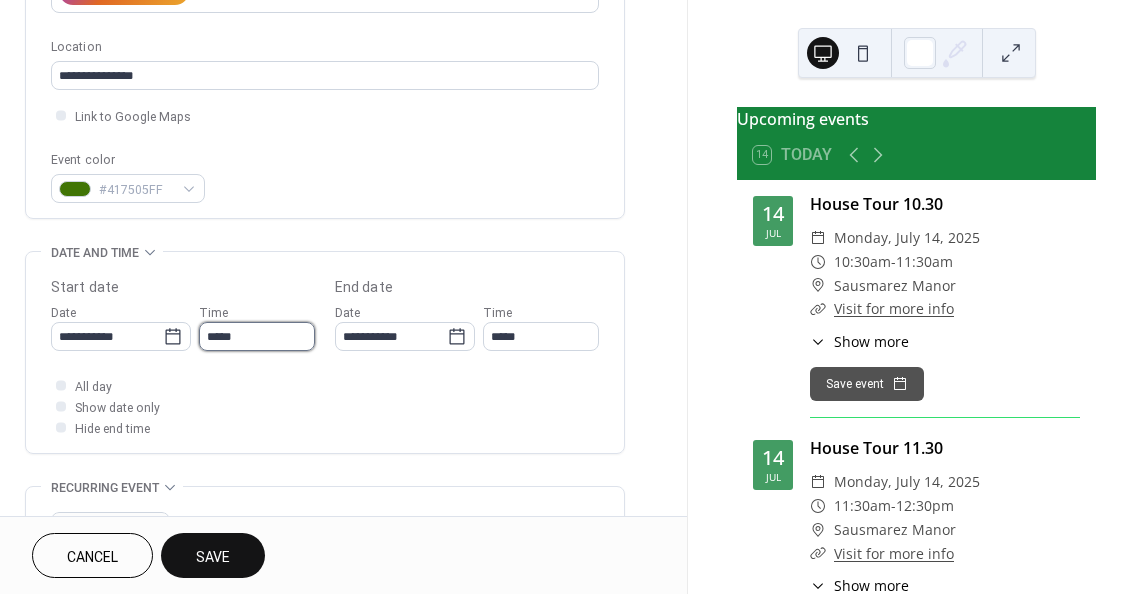 click on "*****" at bounding box center (257, 336) 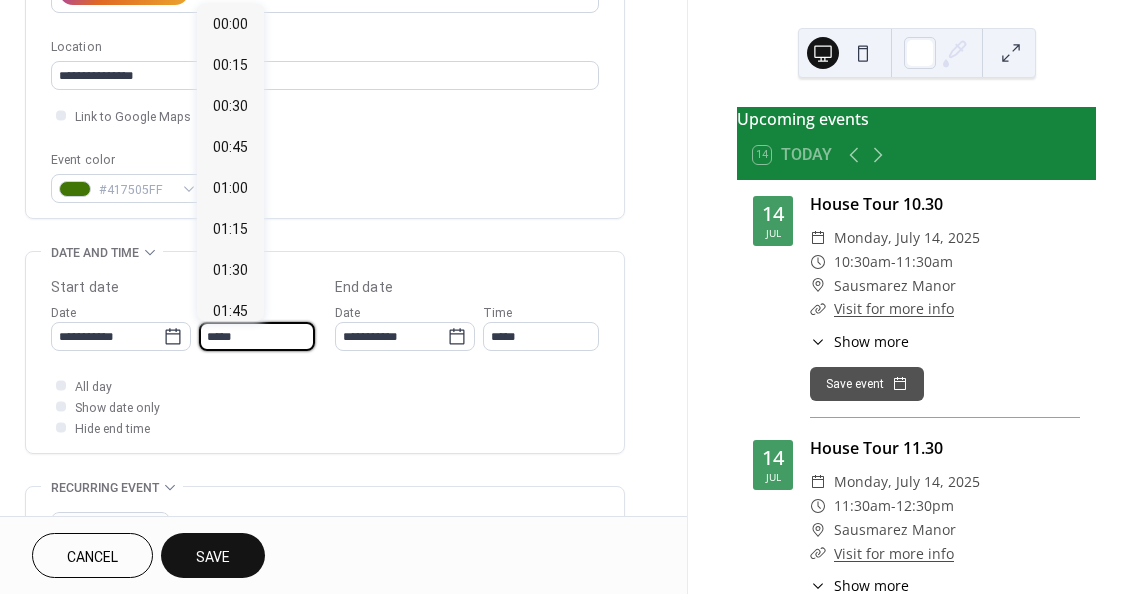 scroll, scrollTop: 1722, scrollLeft: 0, axis: vertical 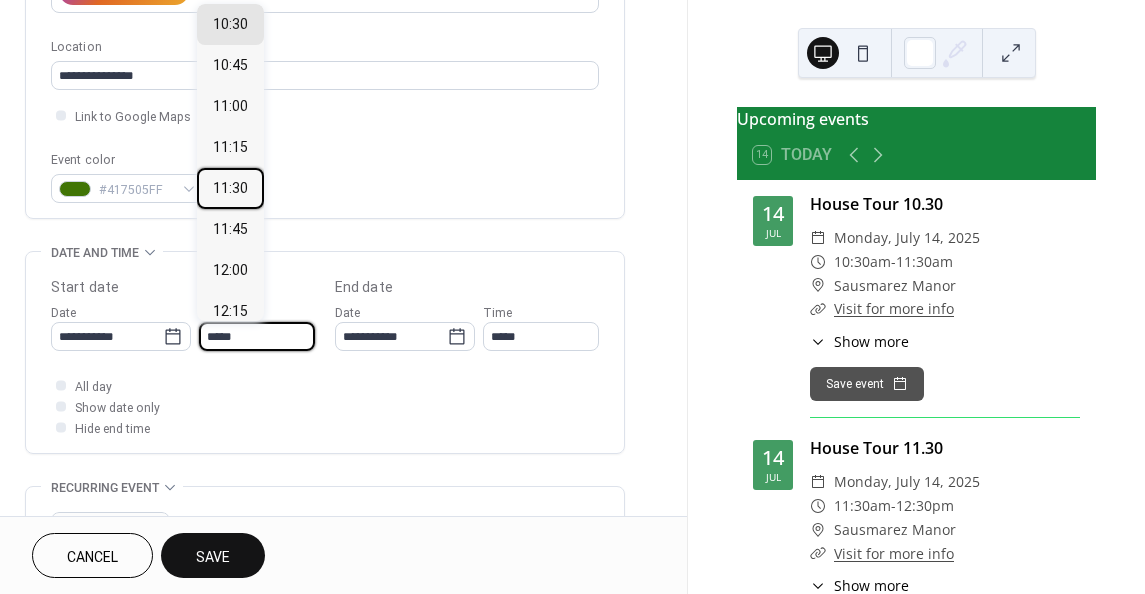 click on "11:30" at bounding box center [230, 188] 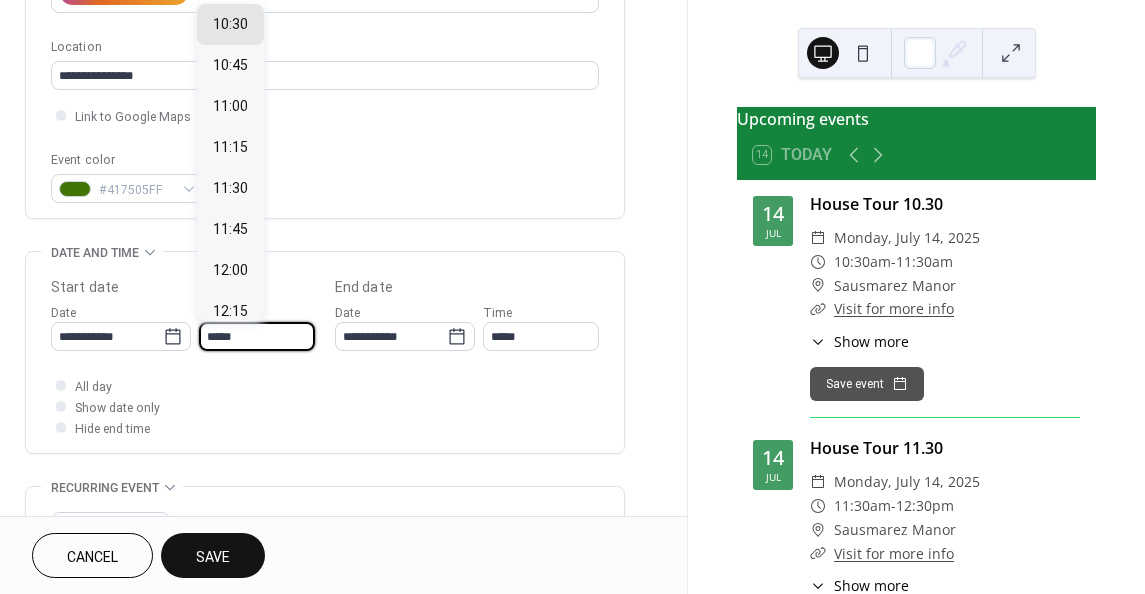 type on "*****" 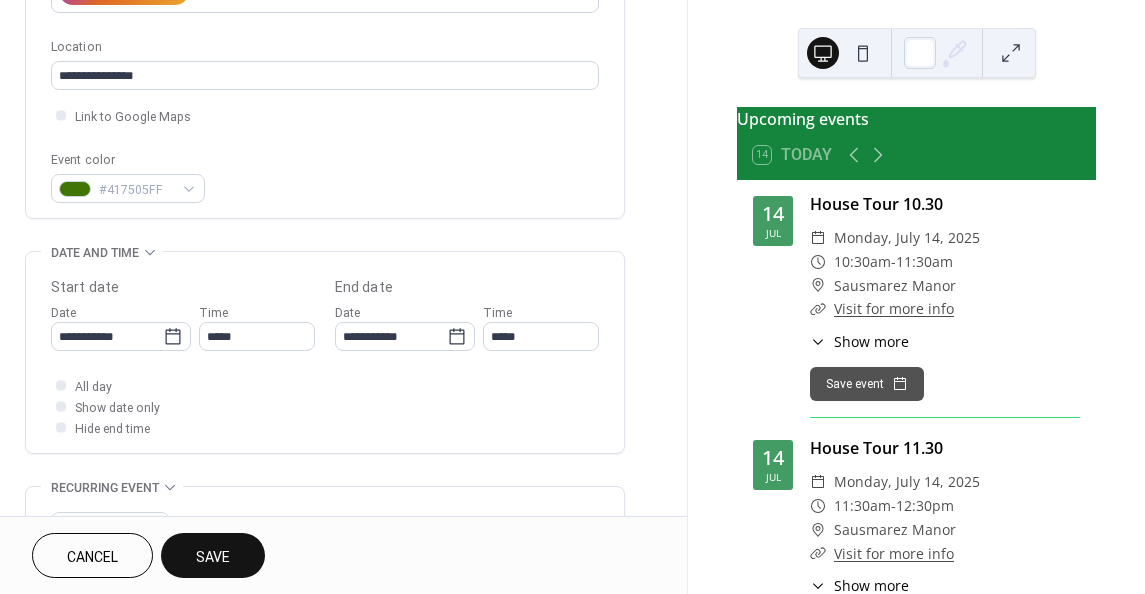click on "Save" at bounding box center (213, 557) 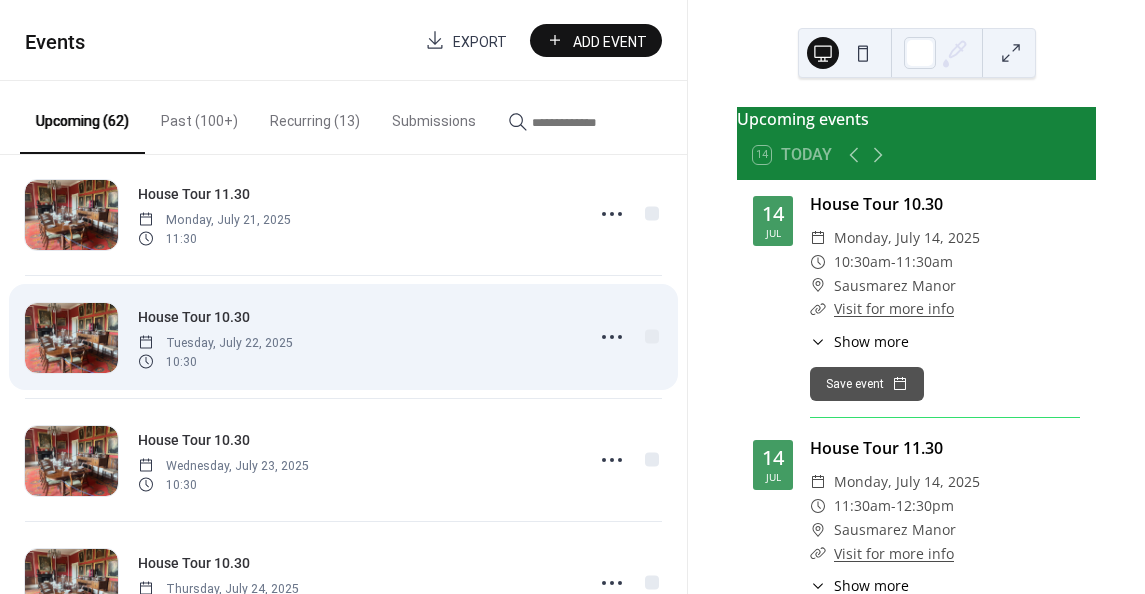 scroll, scrollTop: 1800, scrollLeft: 0, axis: vertical 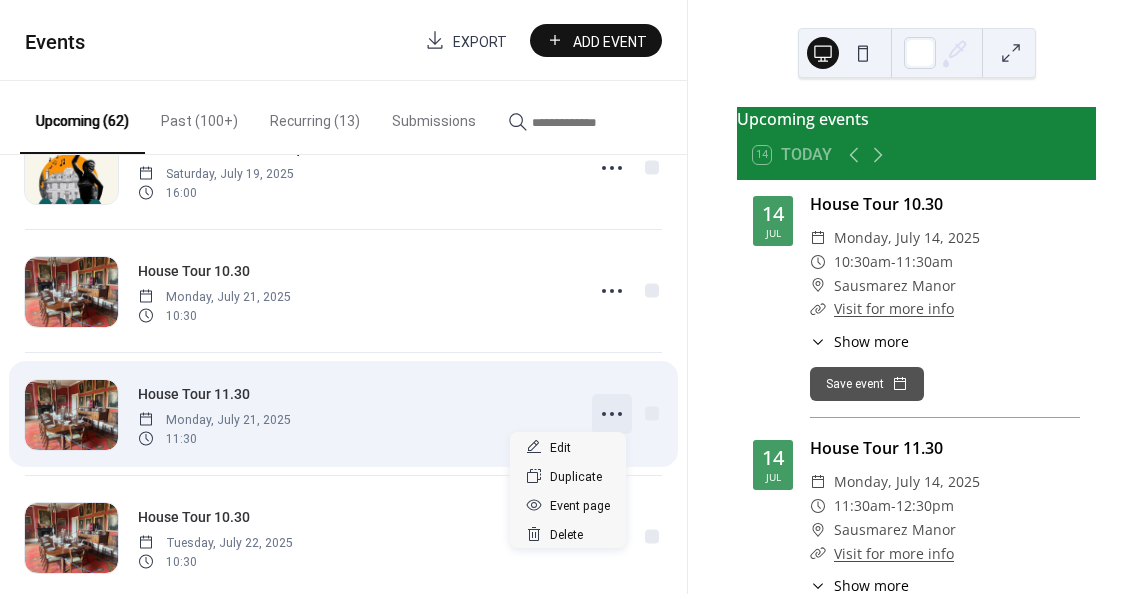 click 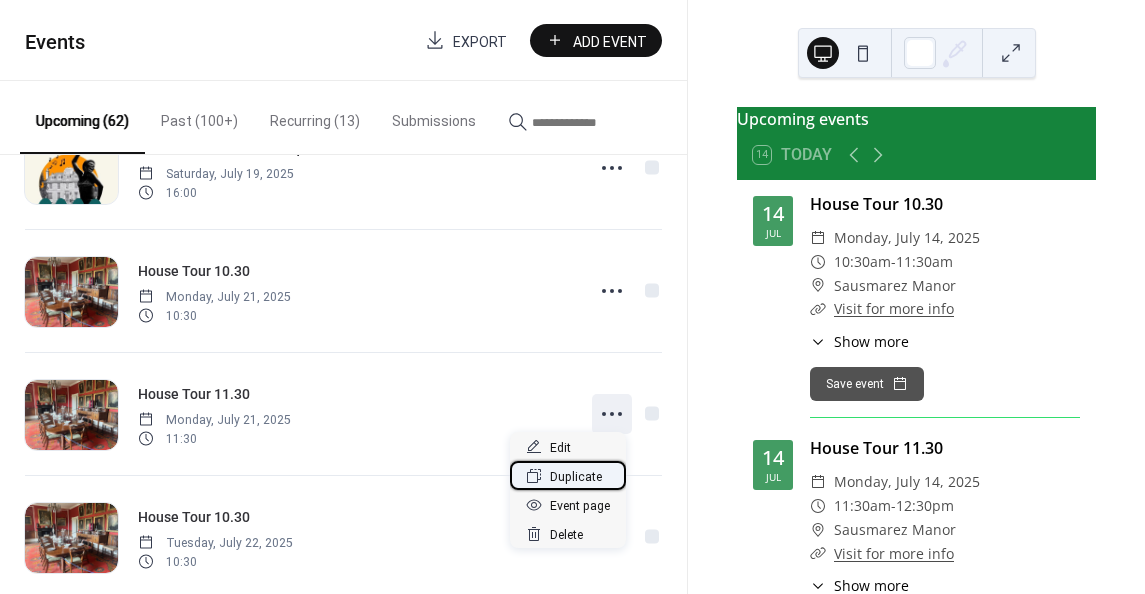 click on "Duplicate" at bounding box center [576, 477] 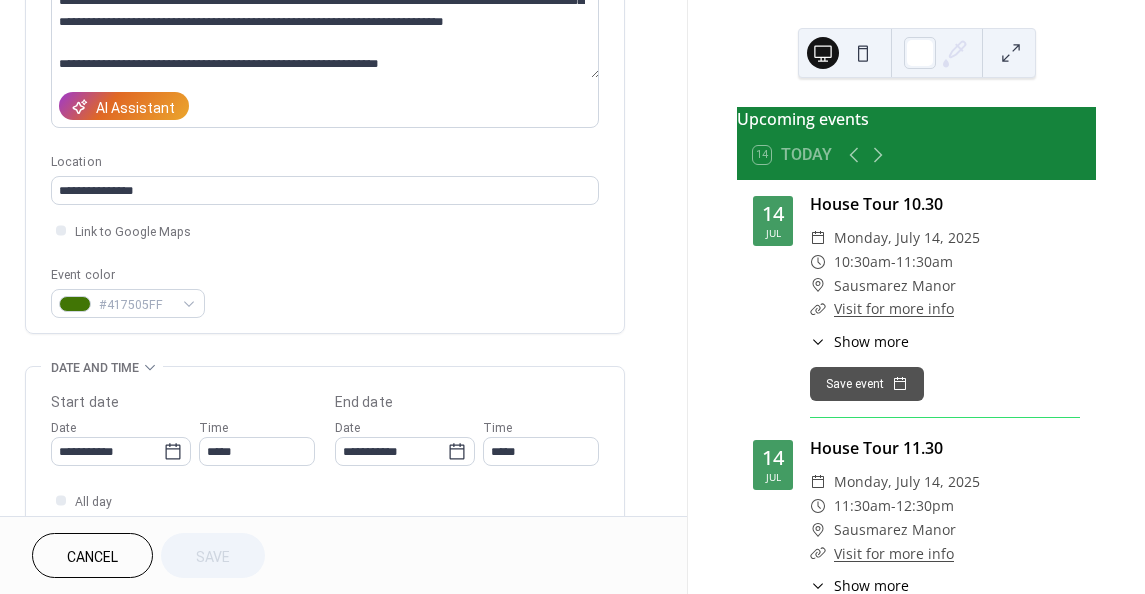 scroll, scrollTop: 300, scrollLeft: 0, axis: vertical 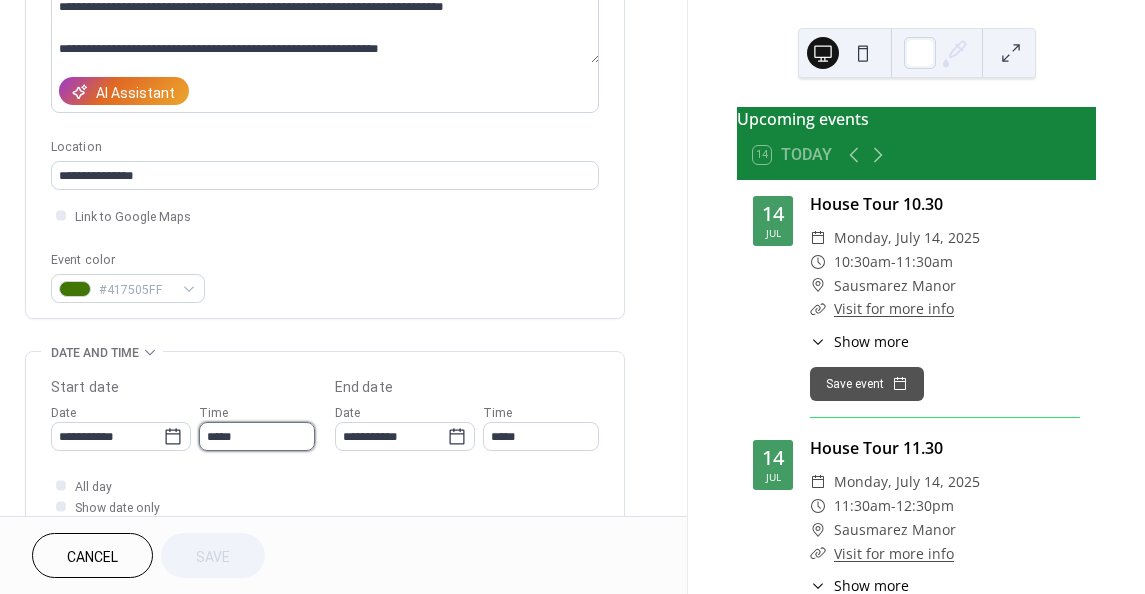 click on "*****" at bounding box center [257, 436] 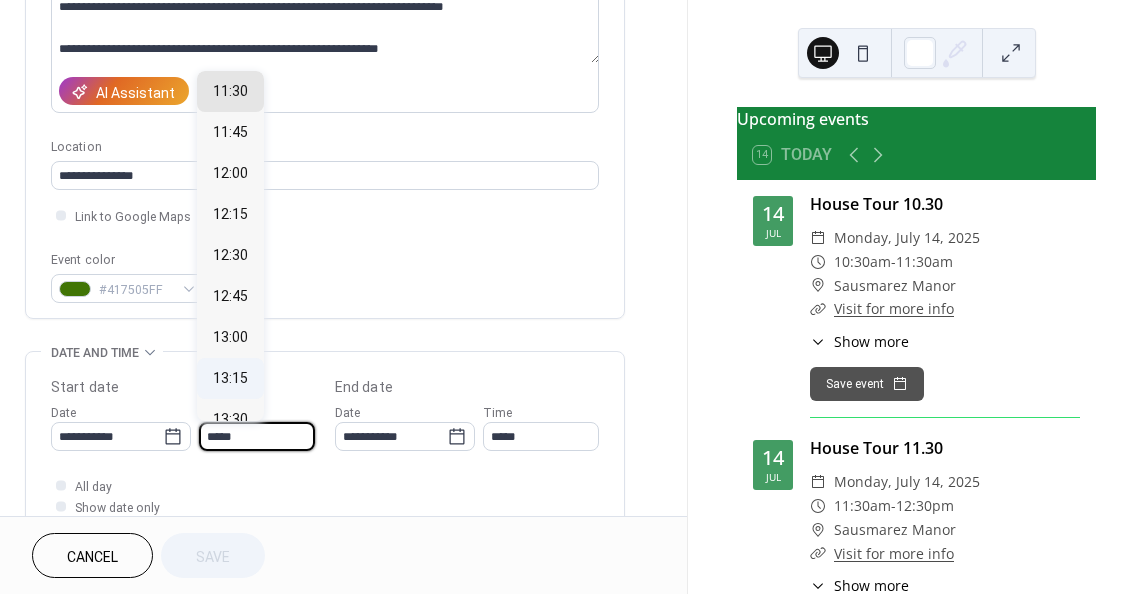 scroll, scrollTop: 2086, scrollLeft: 0, axis: vertical 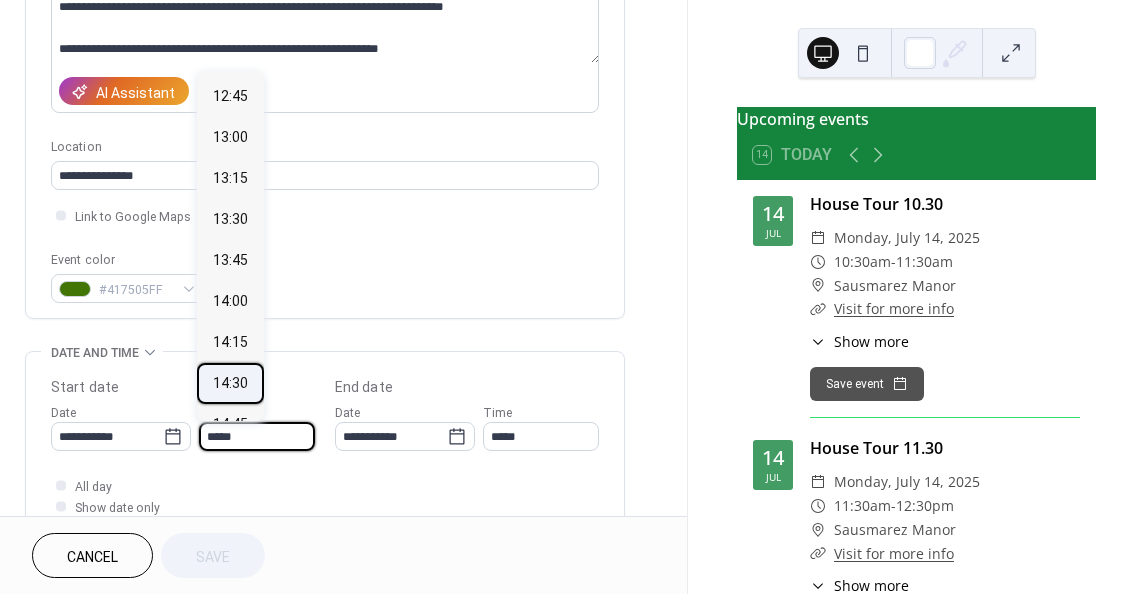 click on "14:30" at bounding box center [230, 382] 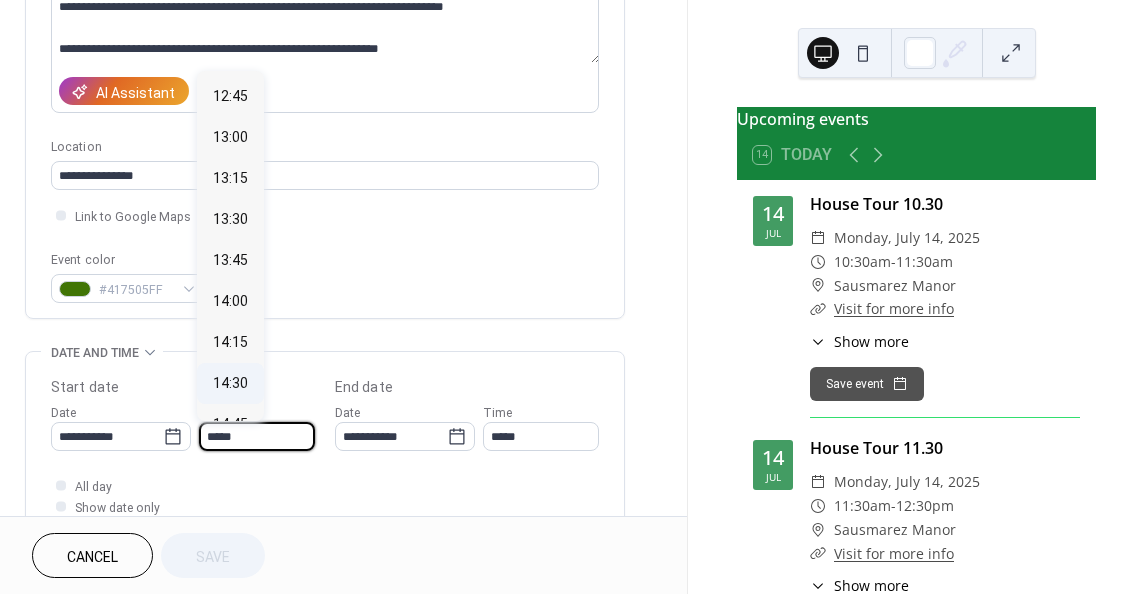 type on "*****" 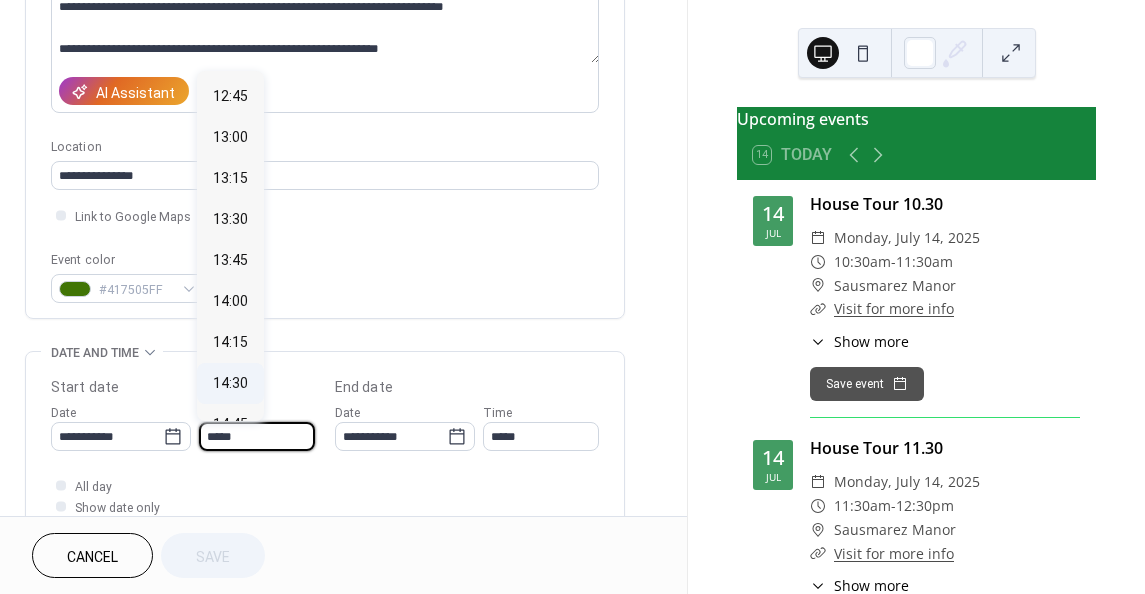 type on "*****" 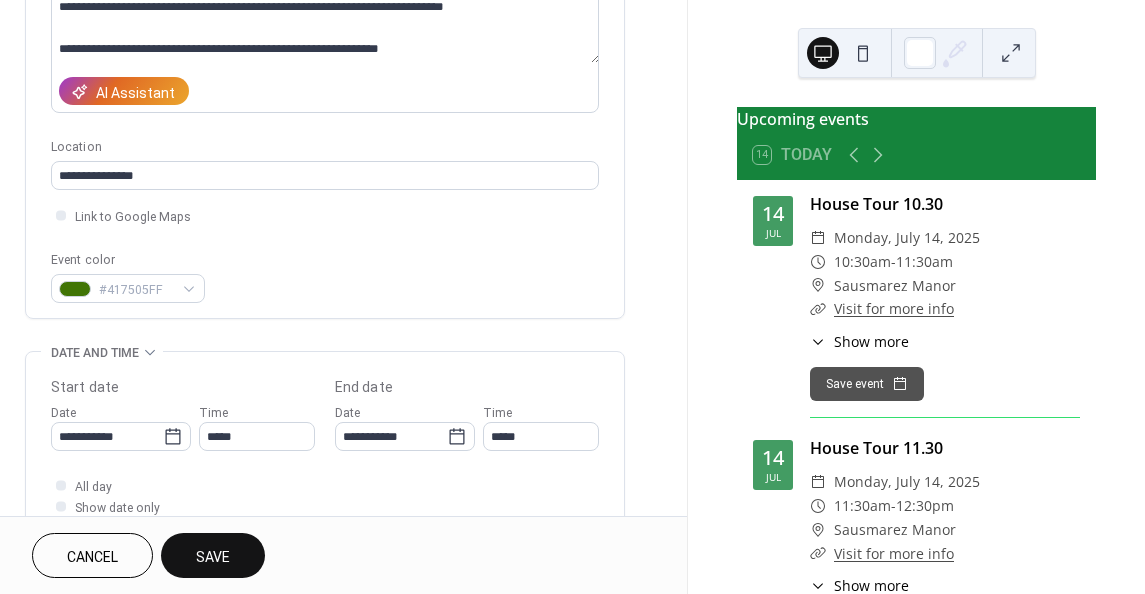 click on "Save" at bounding box center (213, 557) 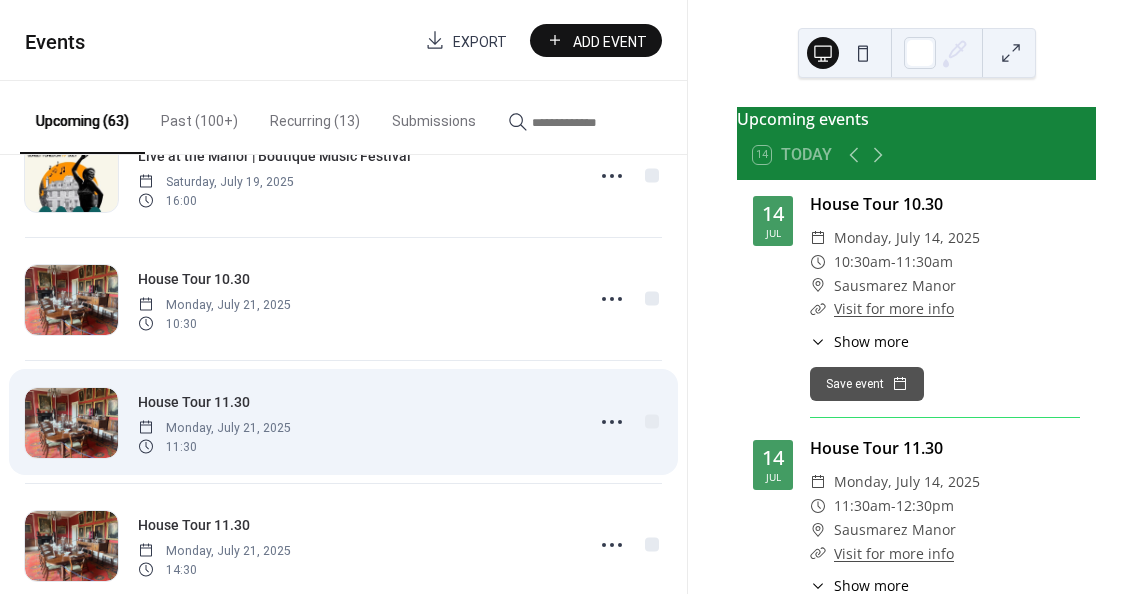 scroll, scrollTop: 1800, scrollLeft: 0, axis: vertical 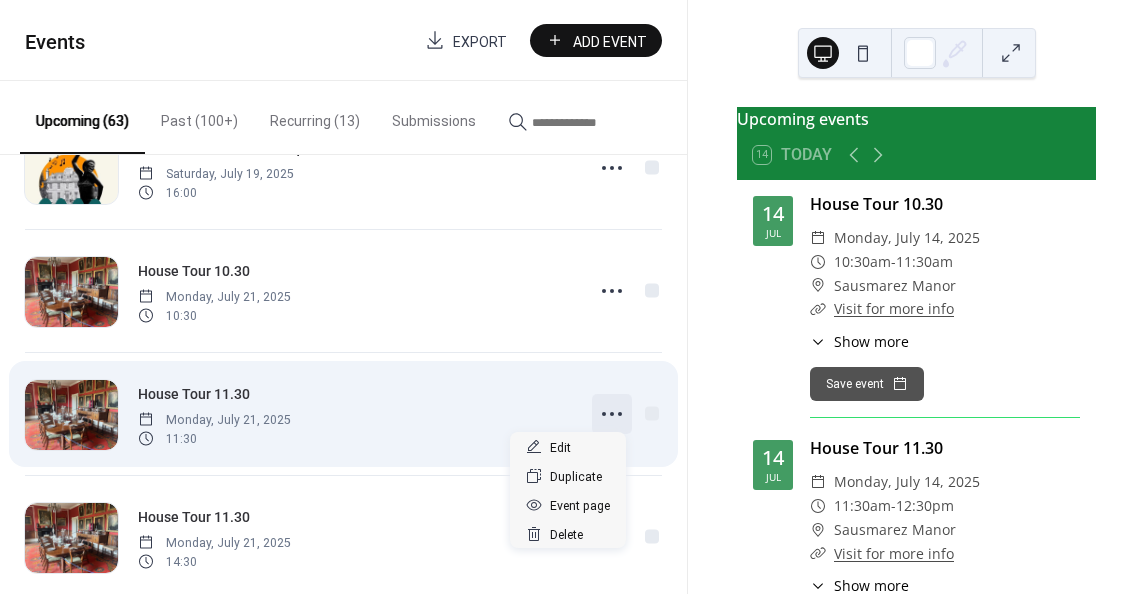 click 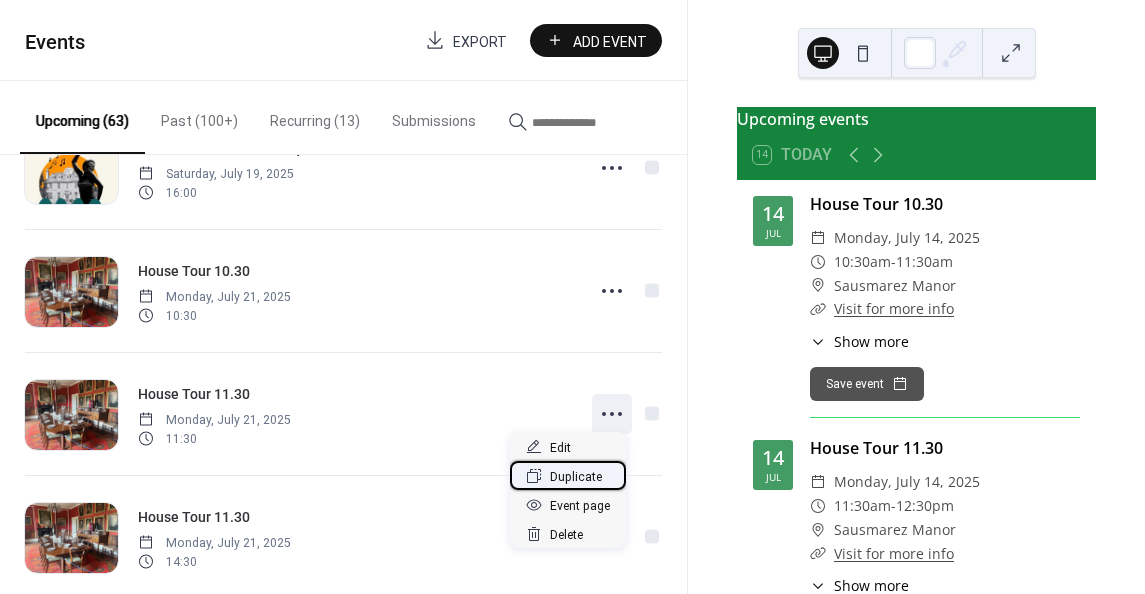 click on "Duplicate" at bounding box center (576, 477) 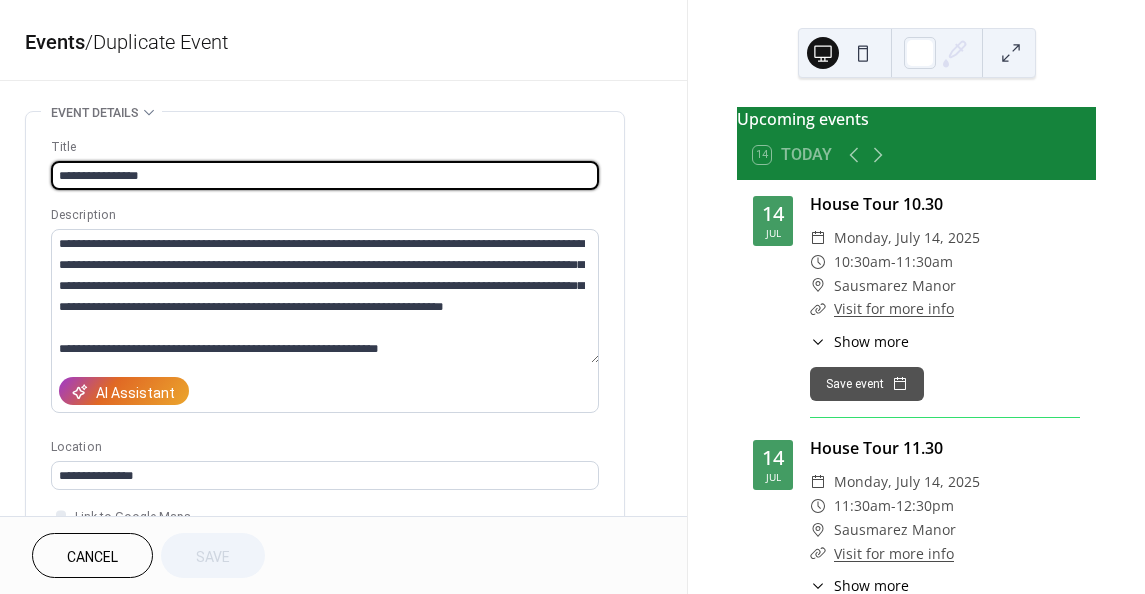 click on "**********" at bounding box center [325, 175] 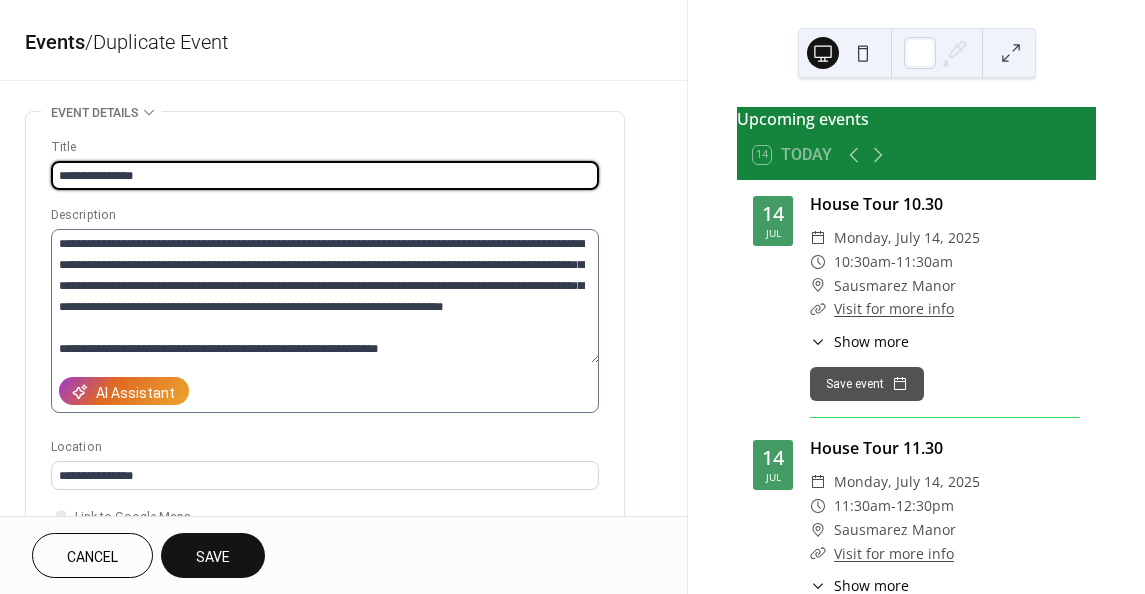 scroll, scrollTop: 20, scrollLeft: 0, axis: vertical 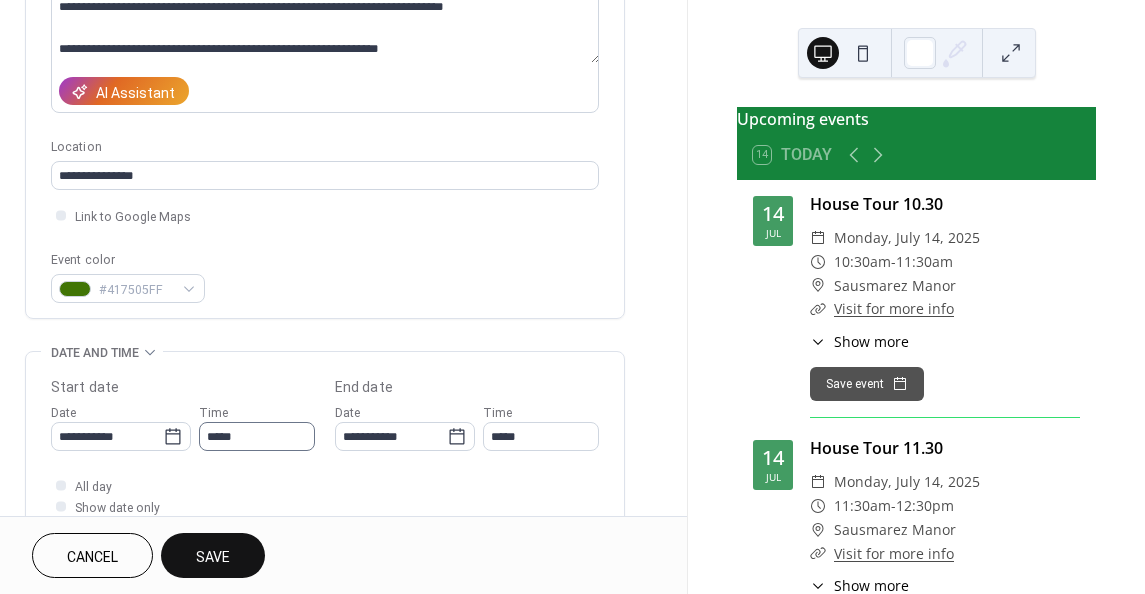 type on "**********" 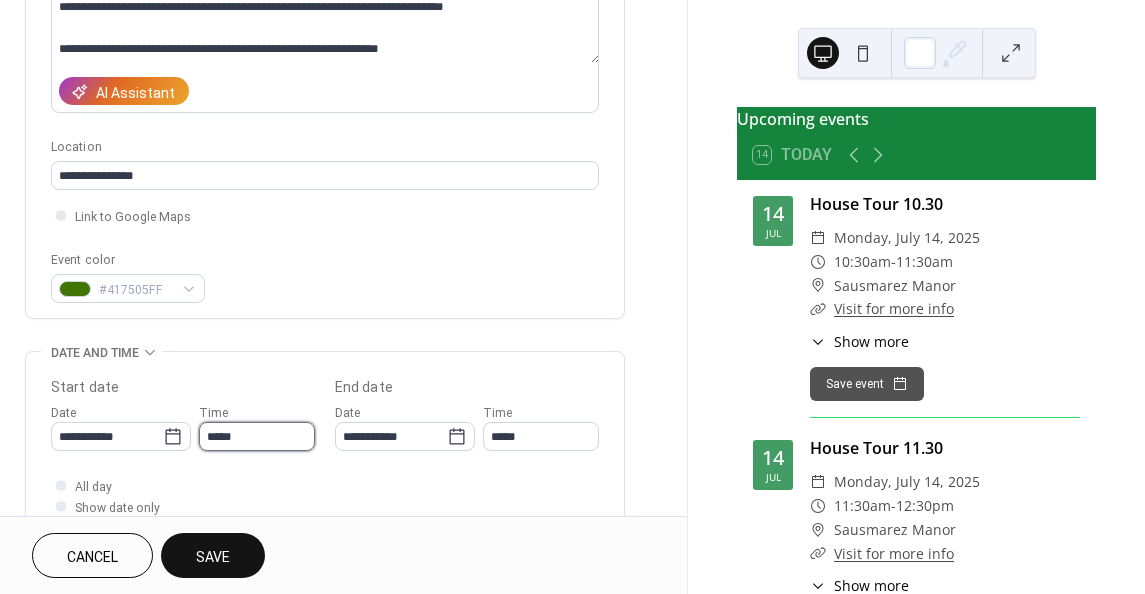 click on "*****" at bounding box center [257, 436] 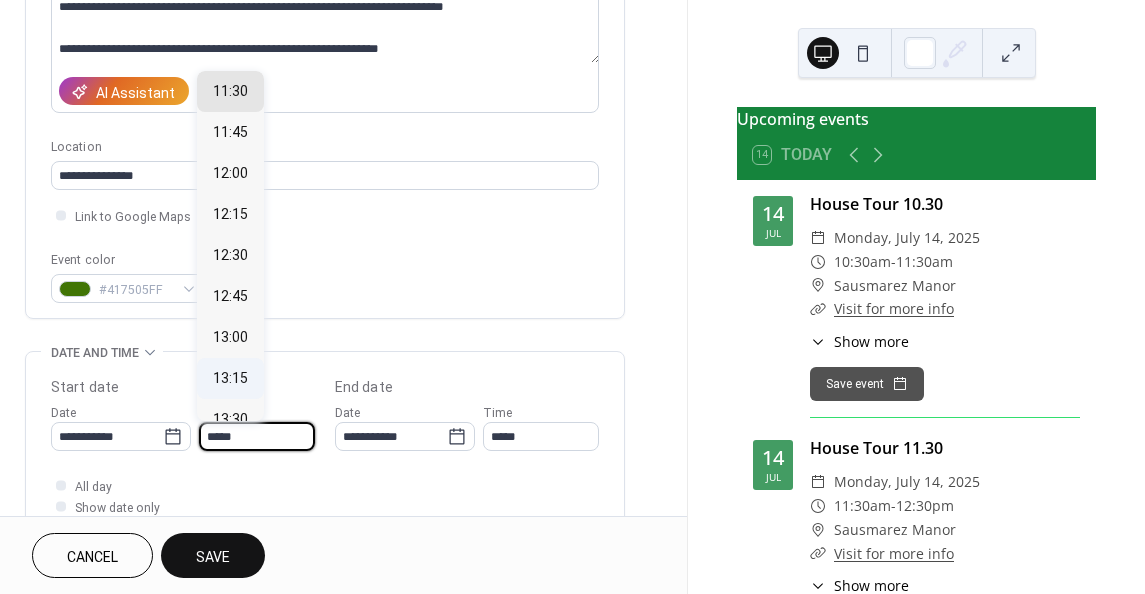 scroll, scrollTop: 2086, scrollLeft: 0, axis: vertical 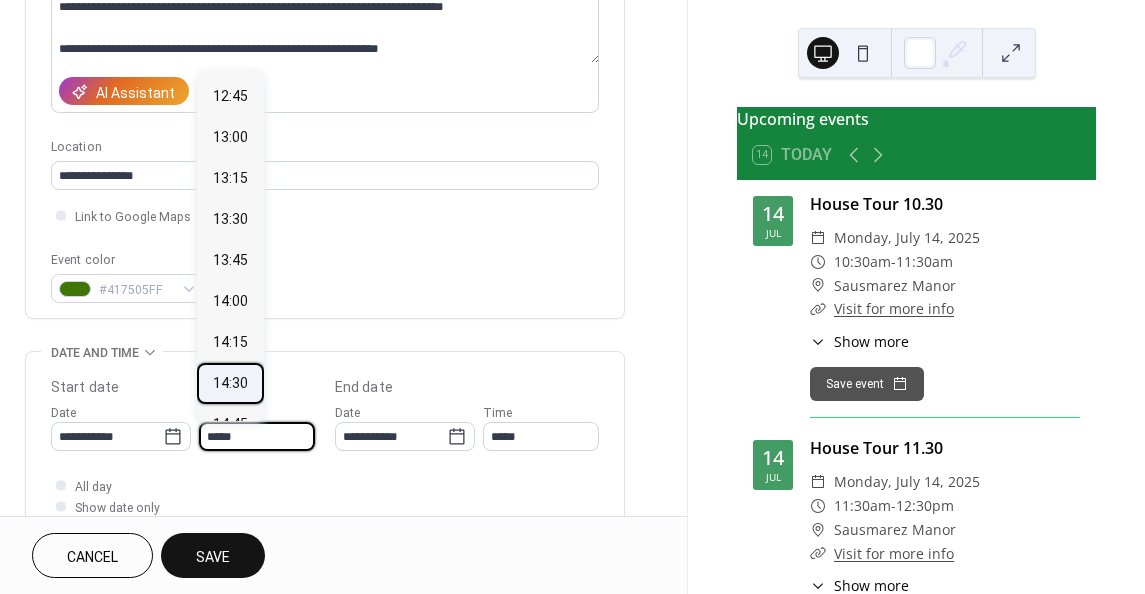 click on "14:30" at bounding box center [230, 382] 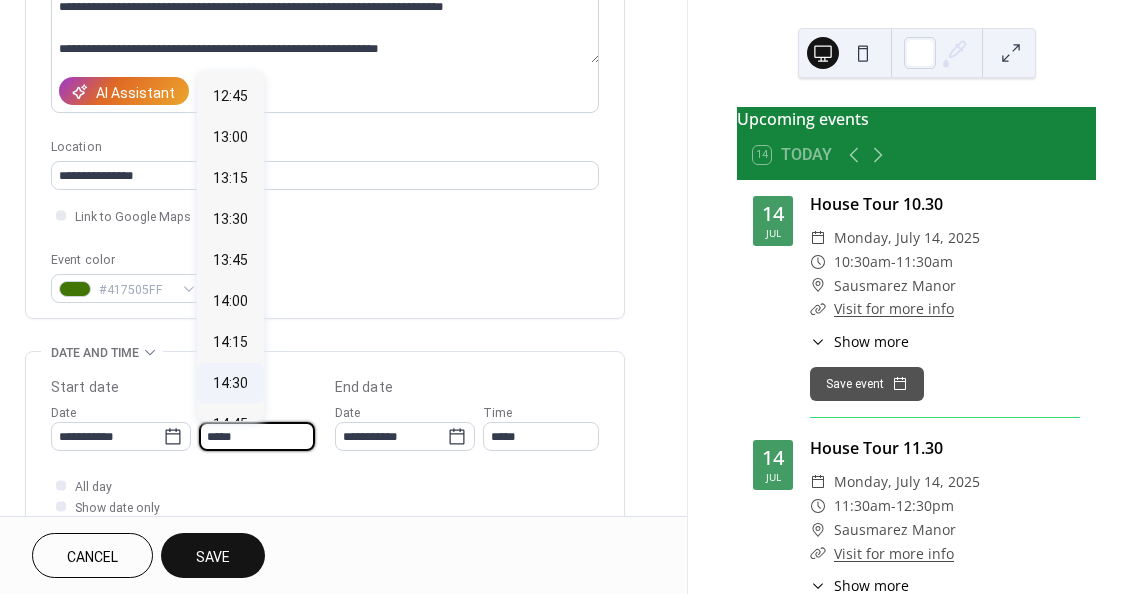 type on "*****" 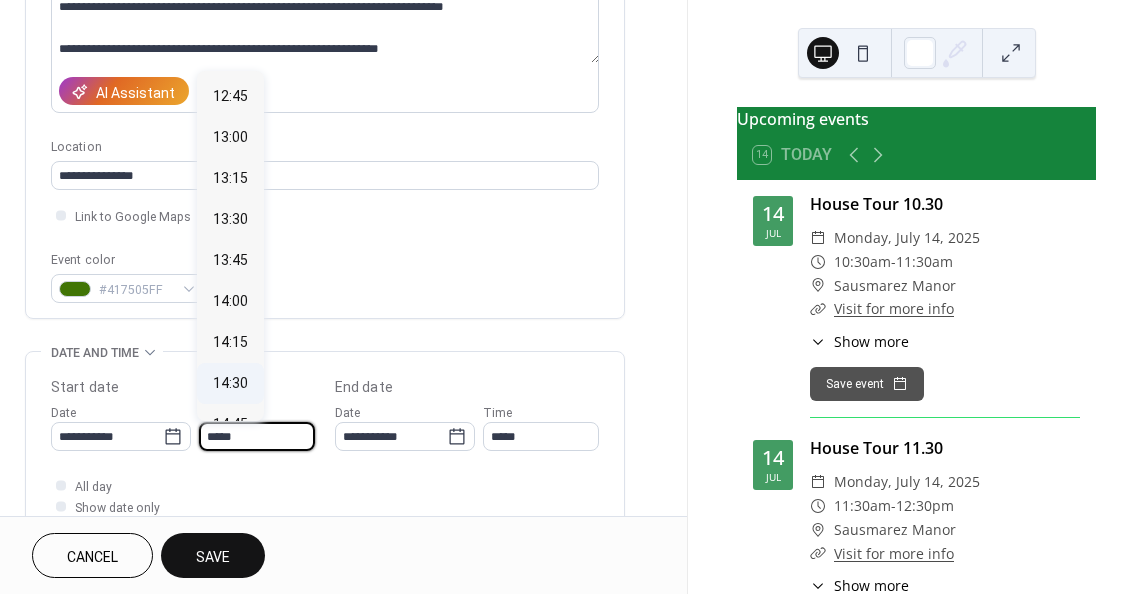 type on "*****" 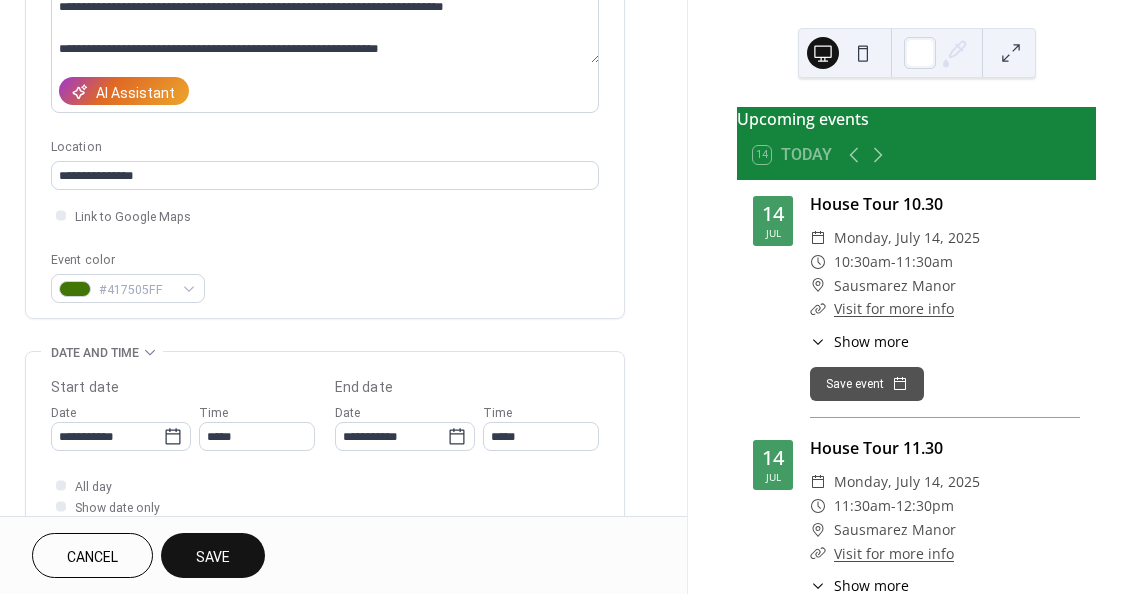 click on "Save" at bounding box center [213, 555] 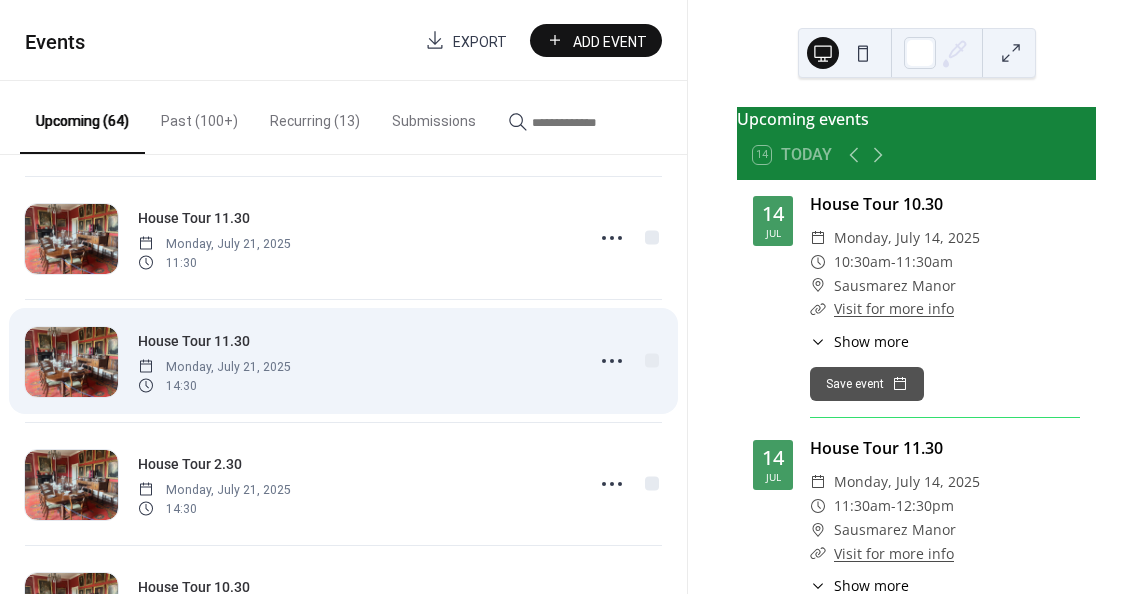 scroll, scrollTop: 2000, scrollLeft: 0, axis: vertical 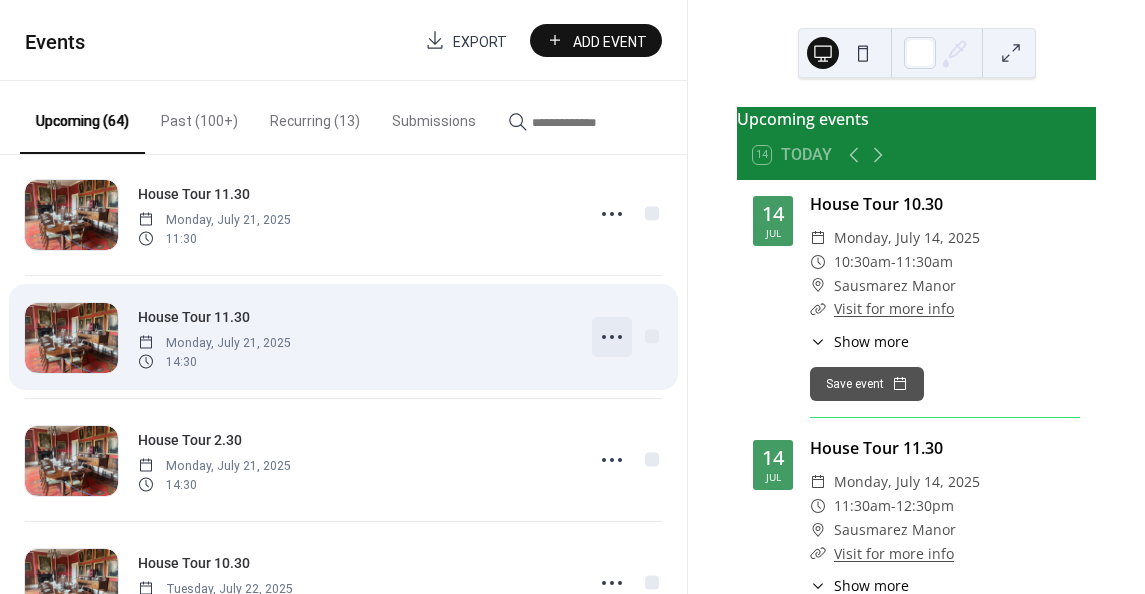 click 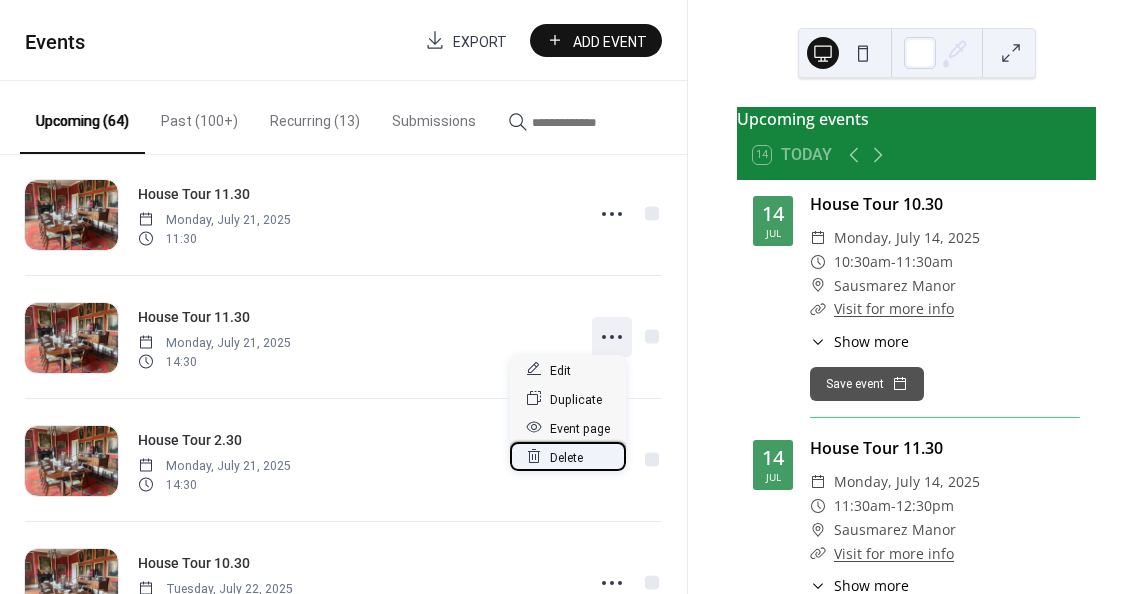 click on "Delete" at bounding box center [566, 457] 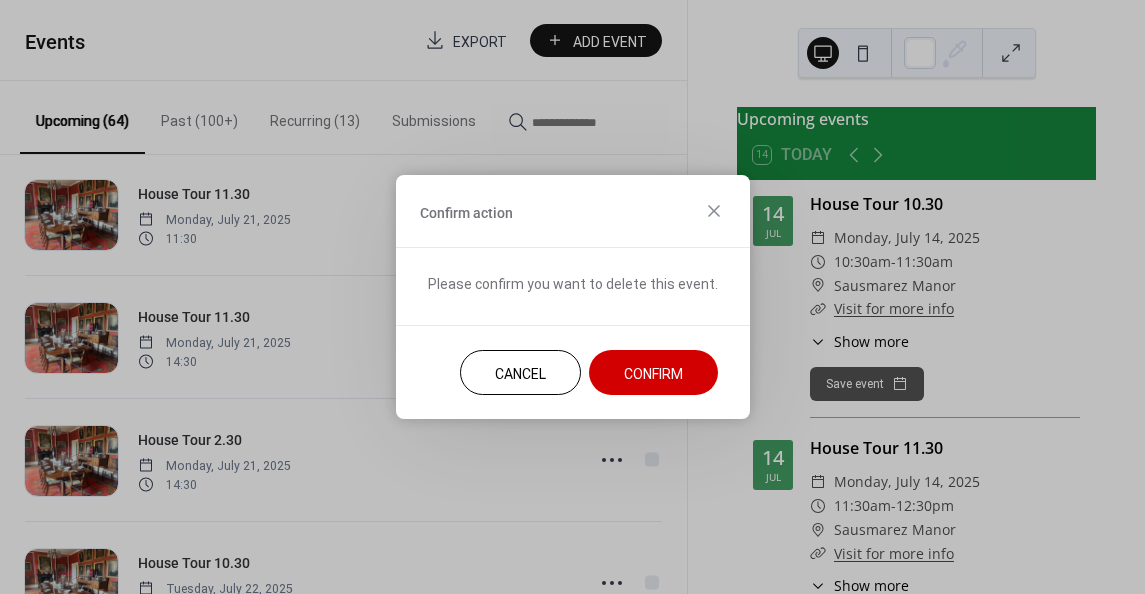 click on "Confirm" at bounding box center [653, 374] 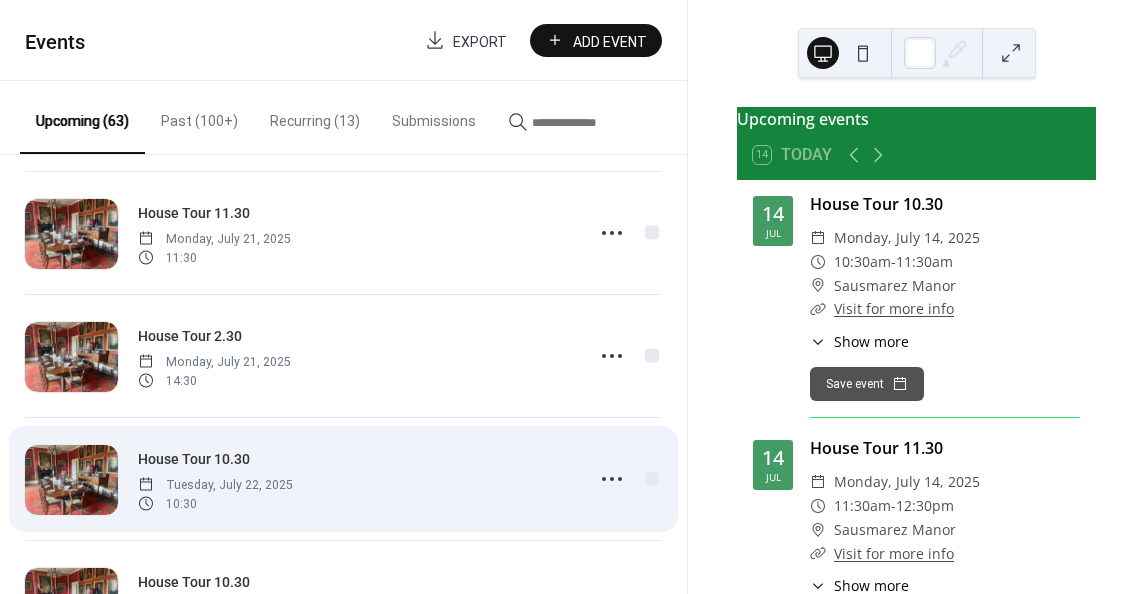 scroll, scrollTop: 2000, scrollLeft: 0, axis: vertical 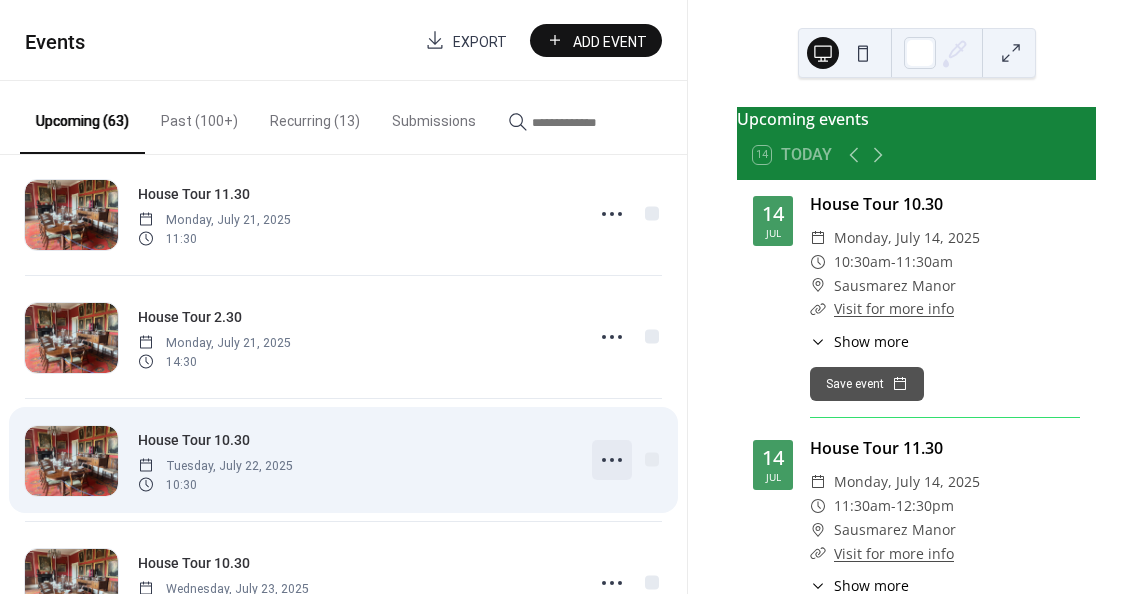 click 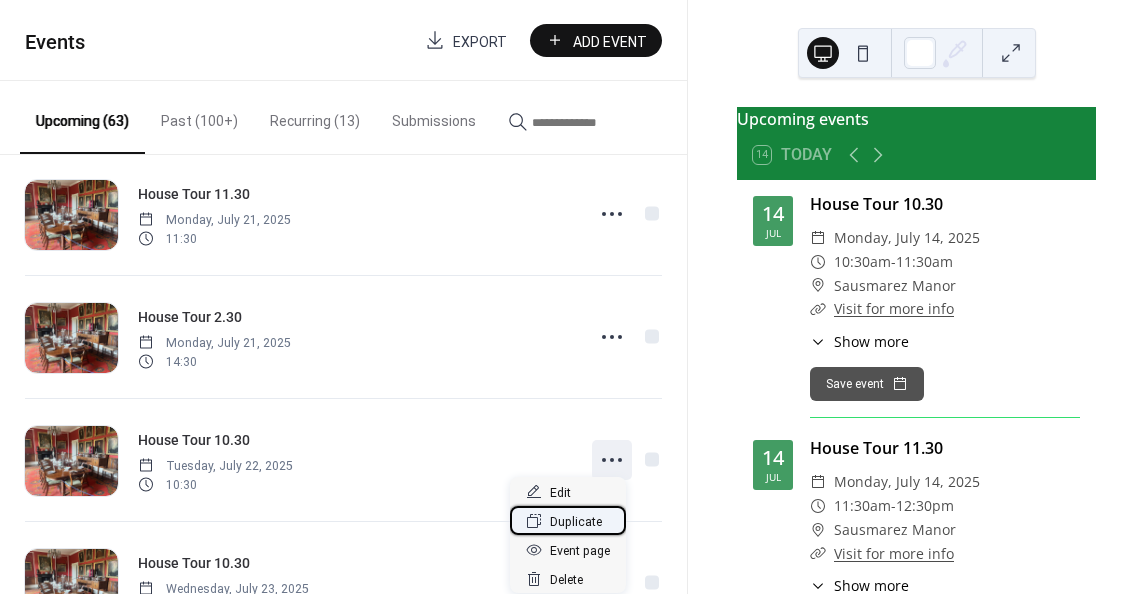 click on "Duplicate" at bounding box center [576, 522] 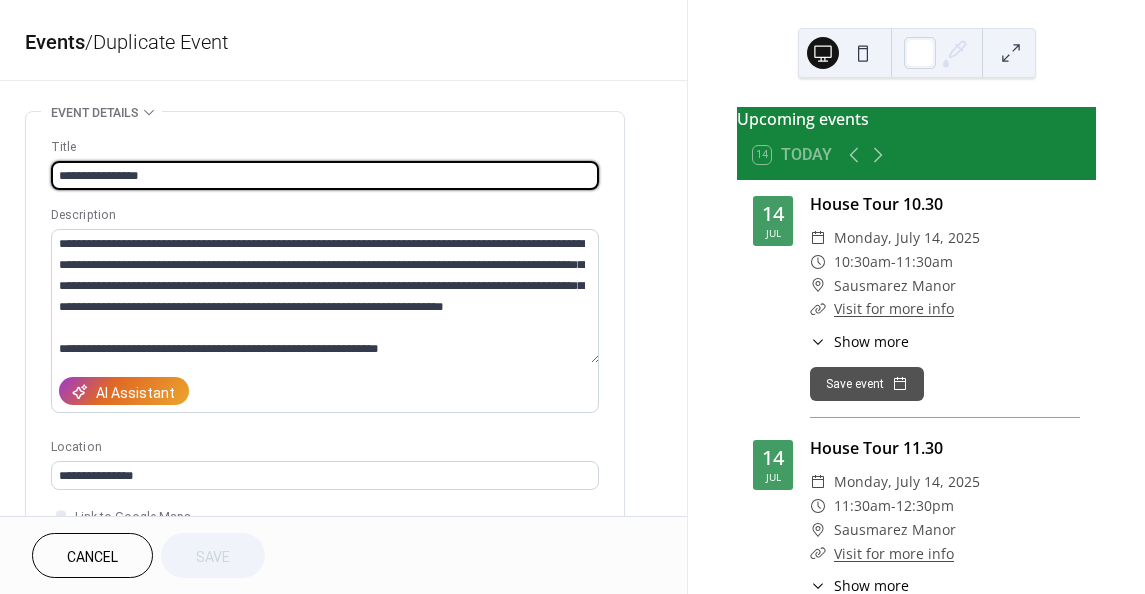 click on "**********" at bounding box center (325, 175) 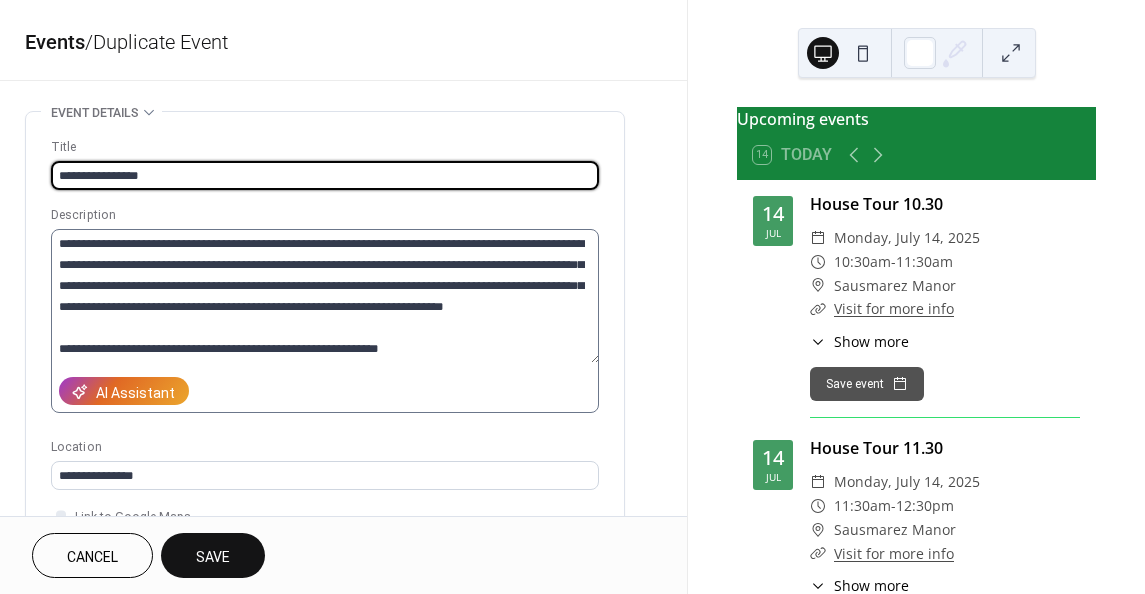 scroll, scrollTop: 20, scrollLeft: 0, axis: vertical 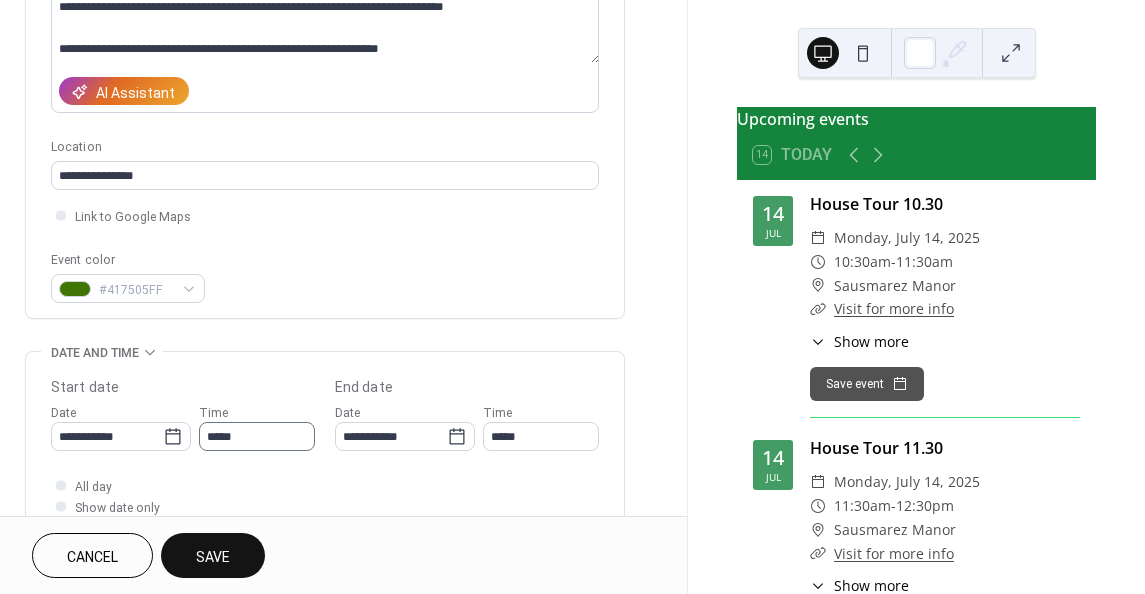 type on "**********" 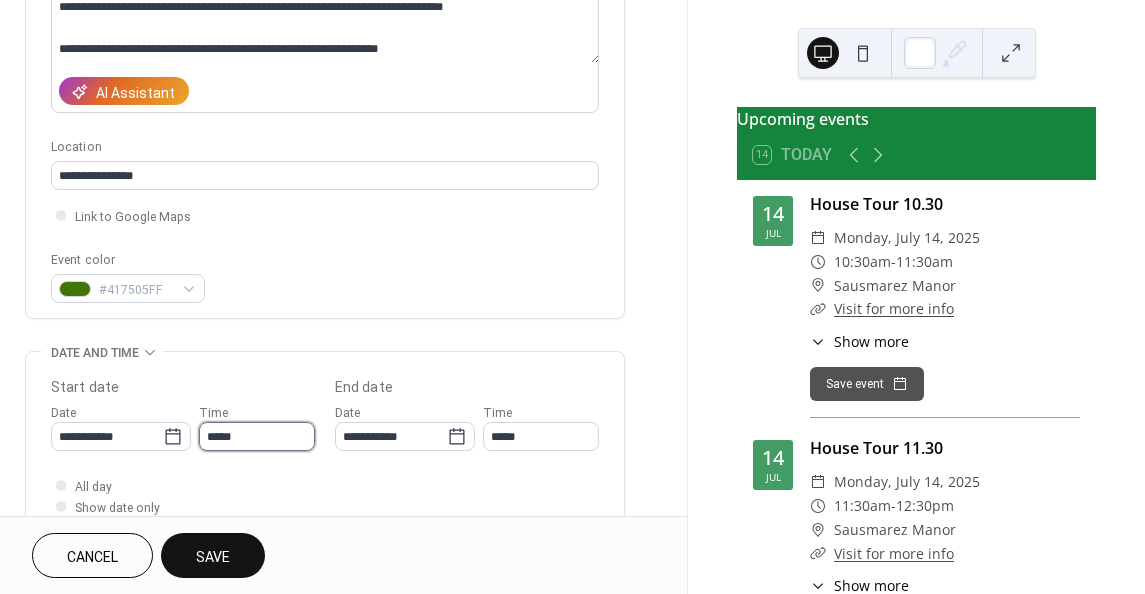 click on "*****" at bounding box center [257, 436] 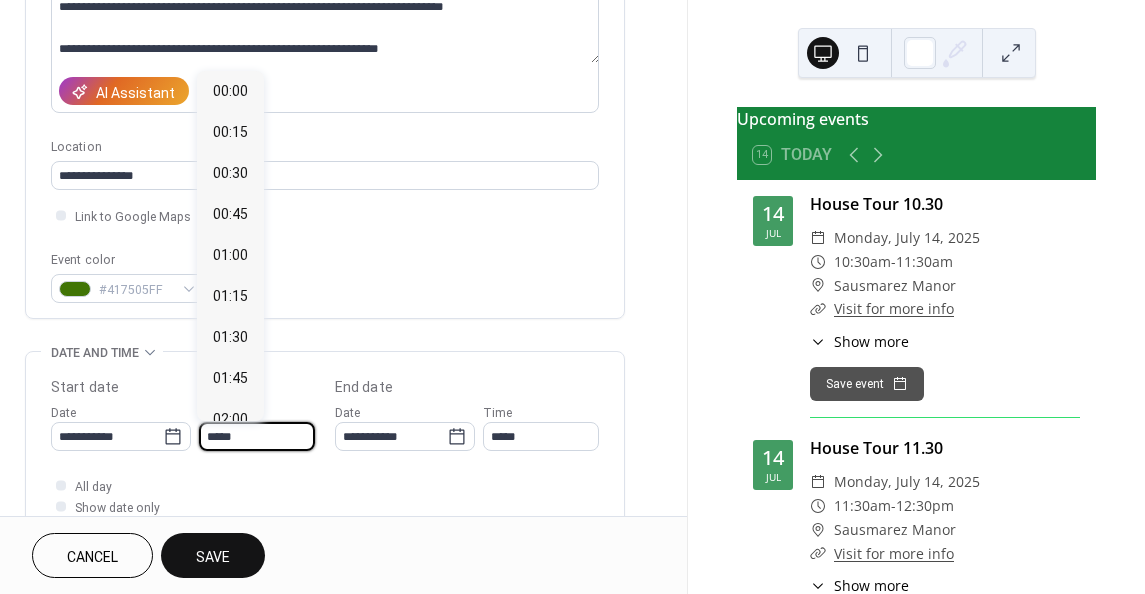 scroll, scrollTop: 1722, scrollLeft: 0, axis: vertical 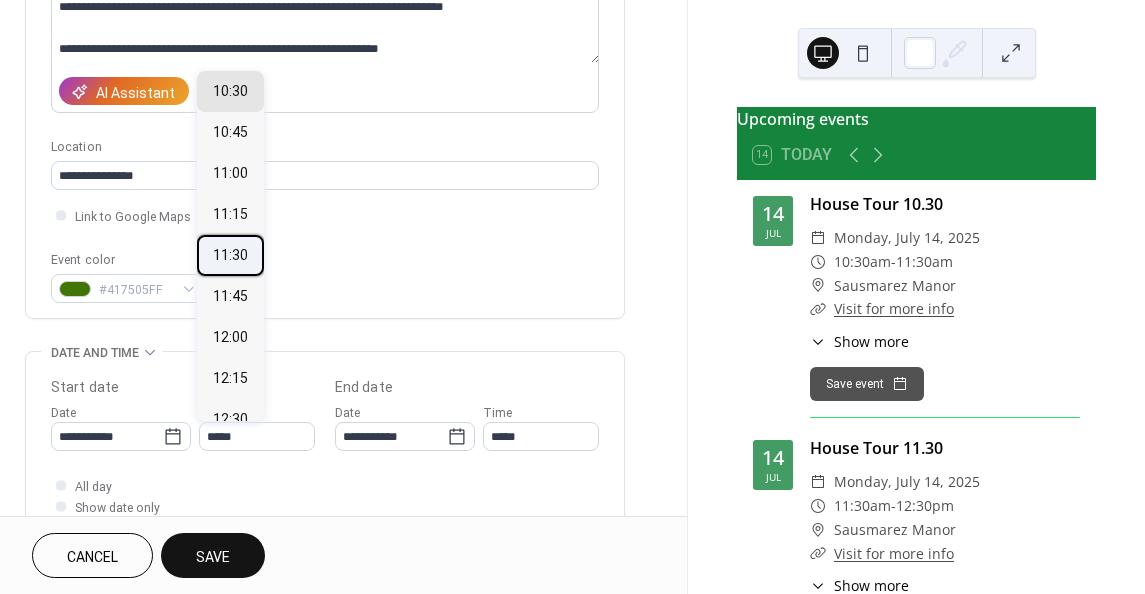 click on "11:30" at bounding box center (230, 254) 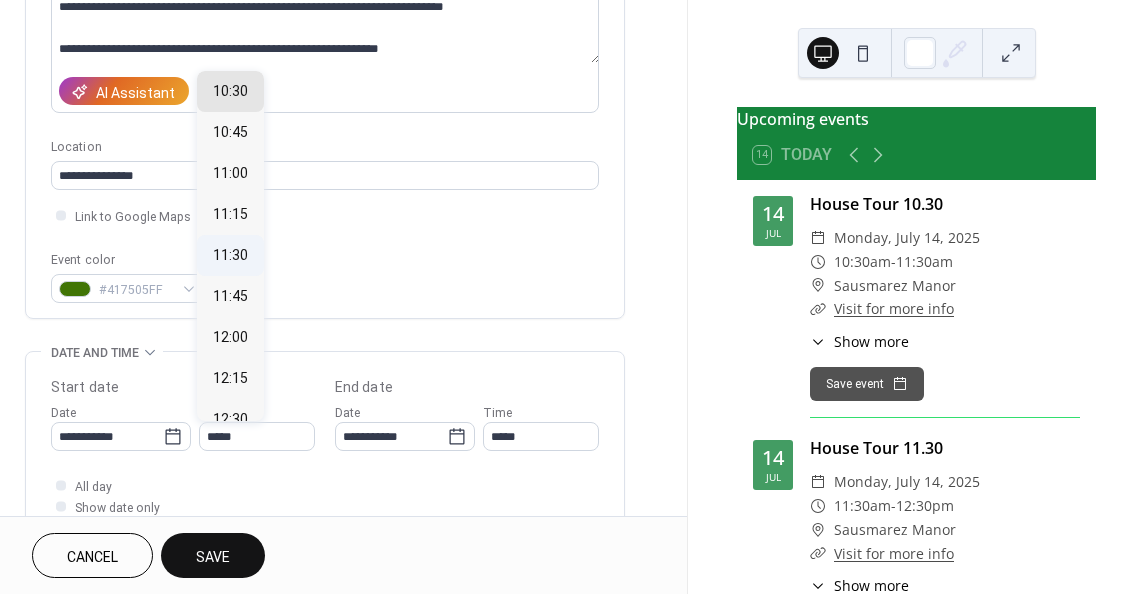 type on "*****" 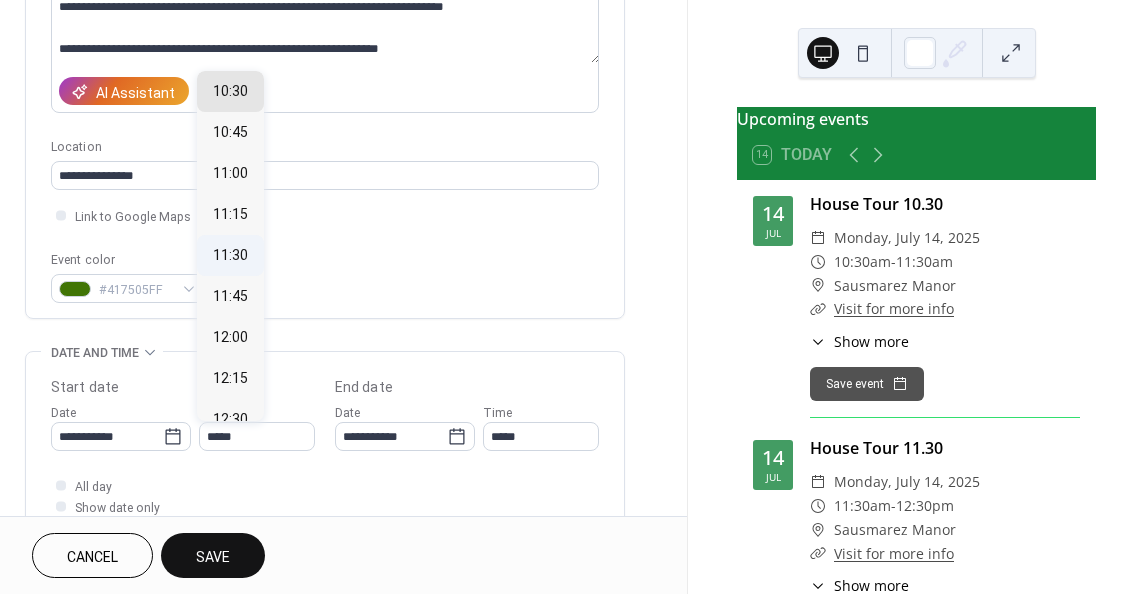 type on "*****" 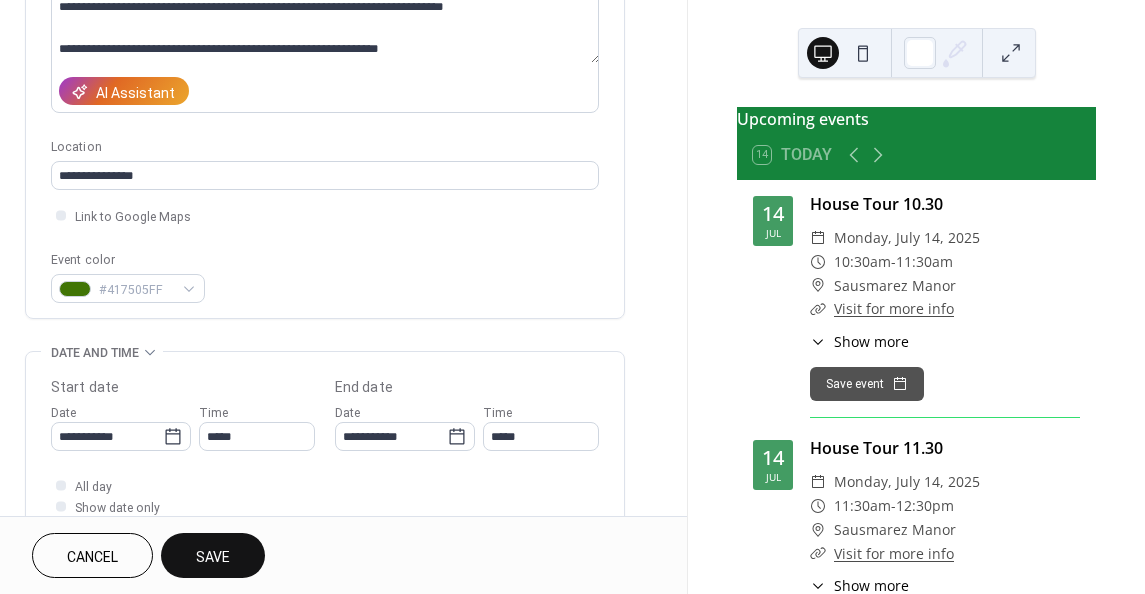 click on "Save" at bounding box center [213, 557] 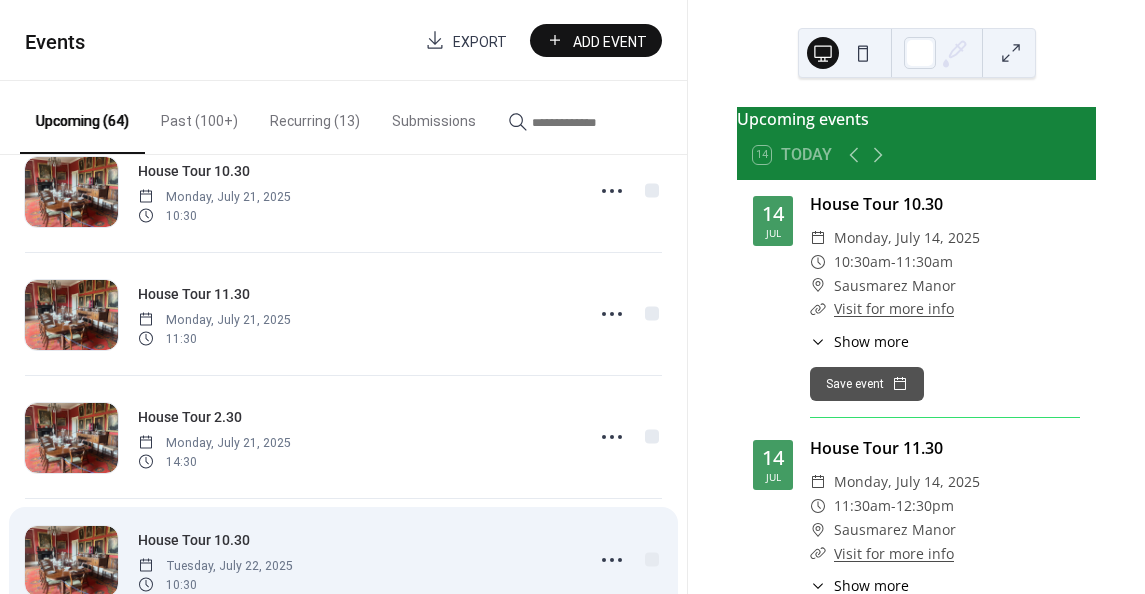 scroll, scrollTop: 2100, scrollLeft: 0, axis: vertical 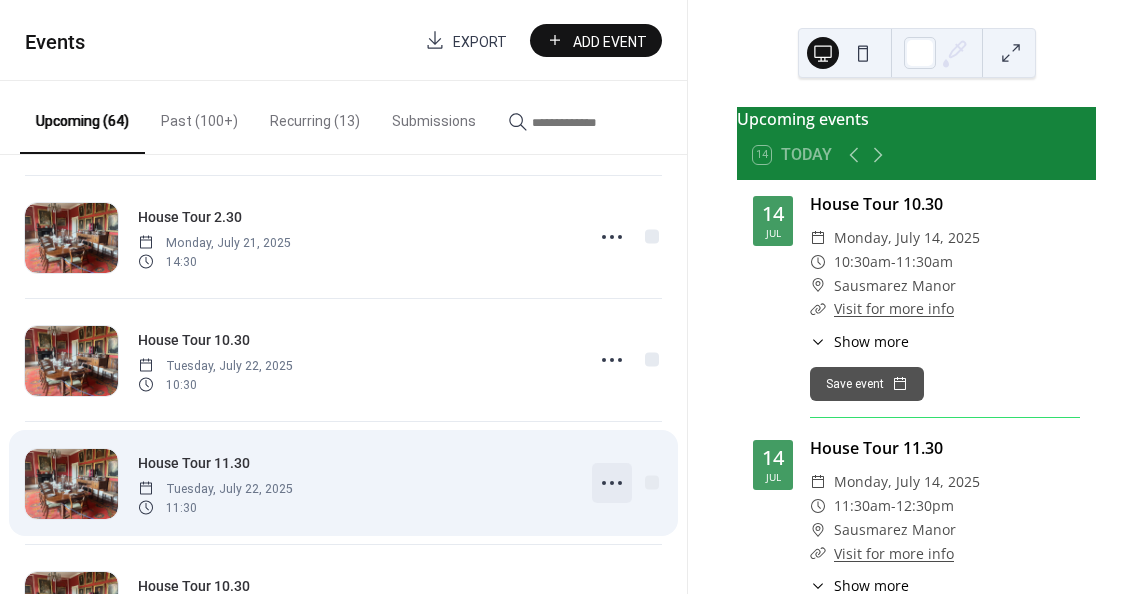click 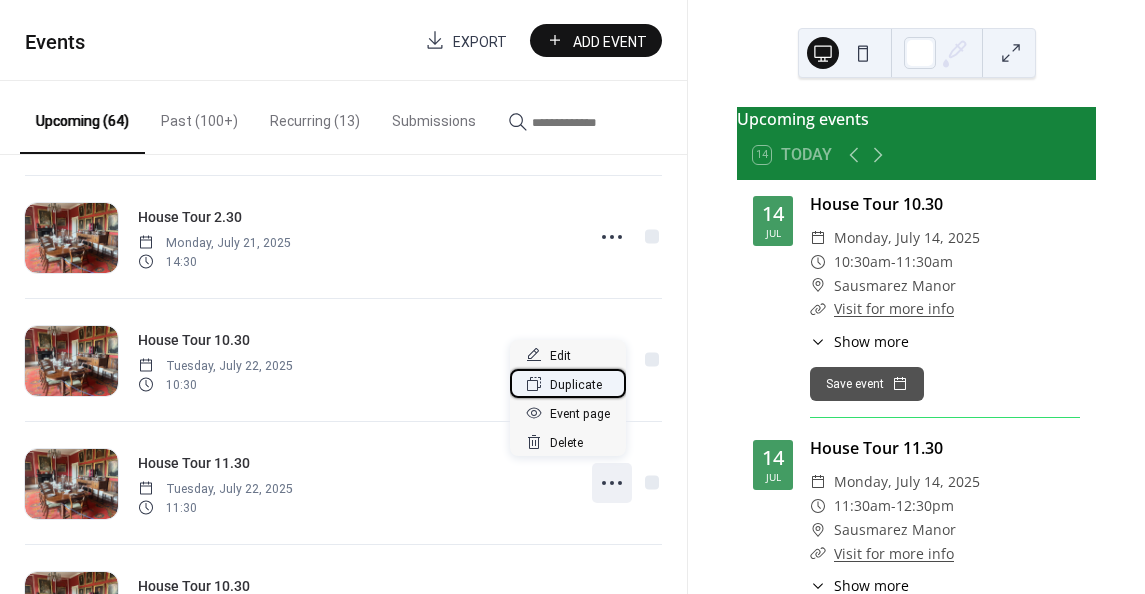 click on "Duplicate" at bounding box center (576, 385) 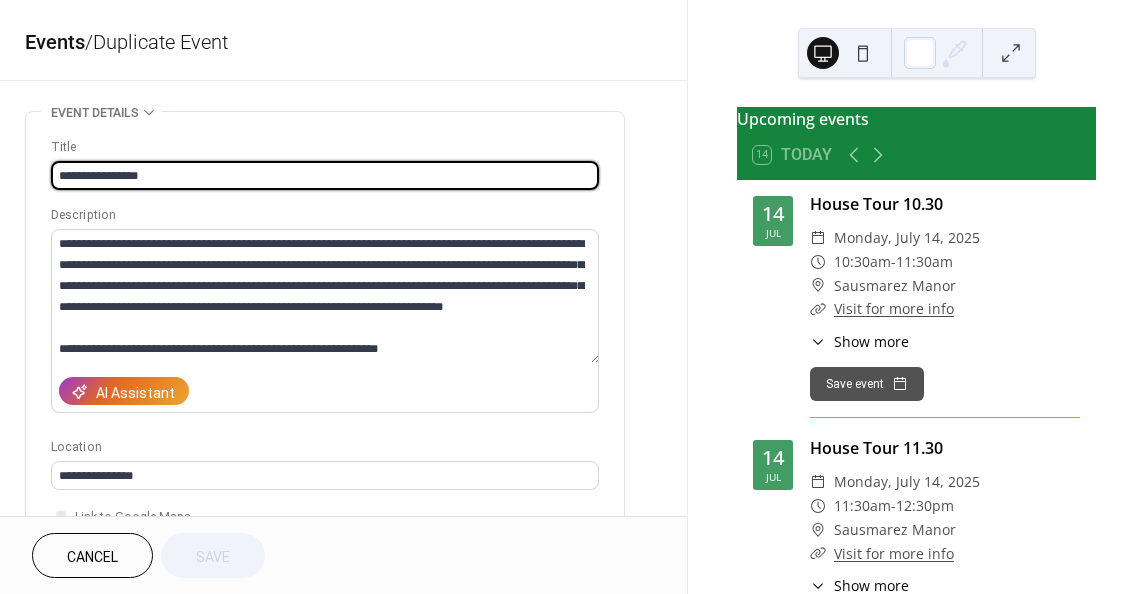 click on "**********" at bounding box center [325, 175] 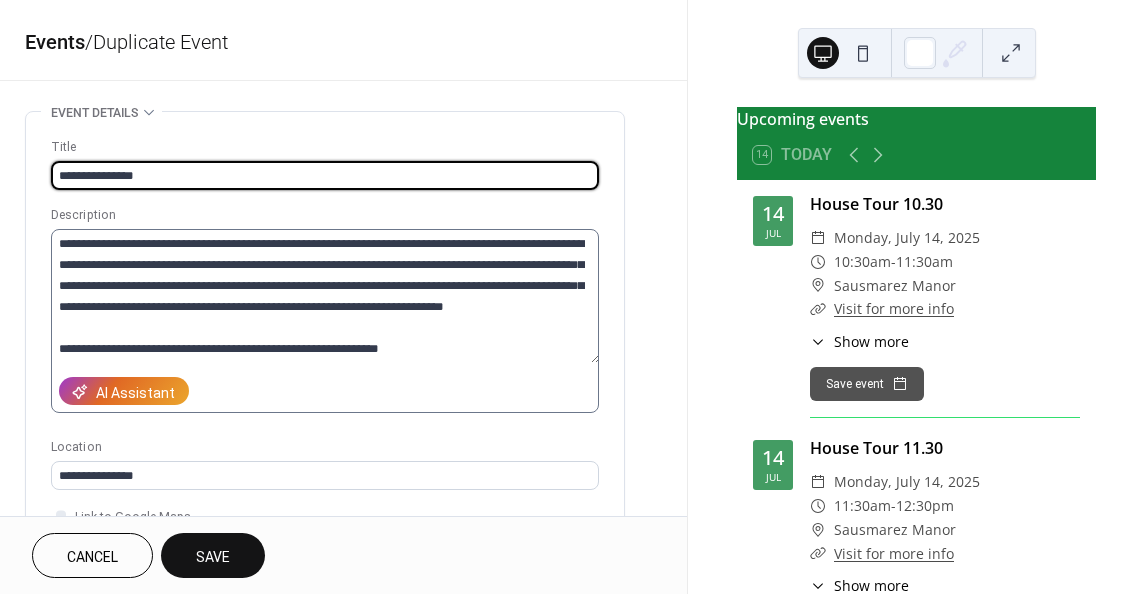 scroll, scrollTop: 20, scrollLeft: 0, axis: vertical 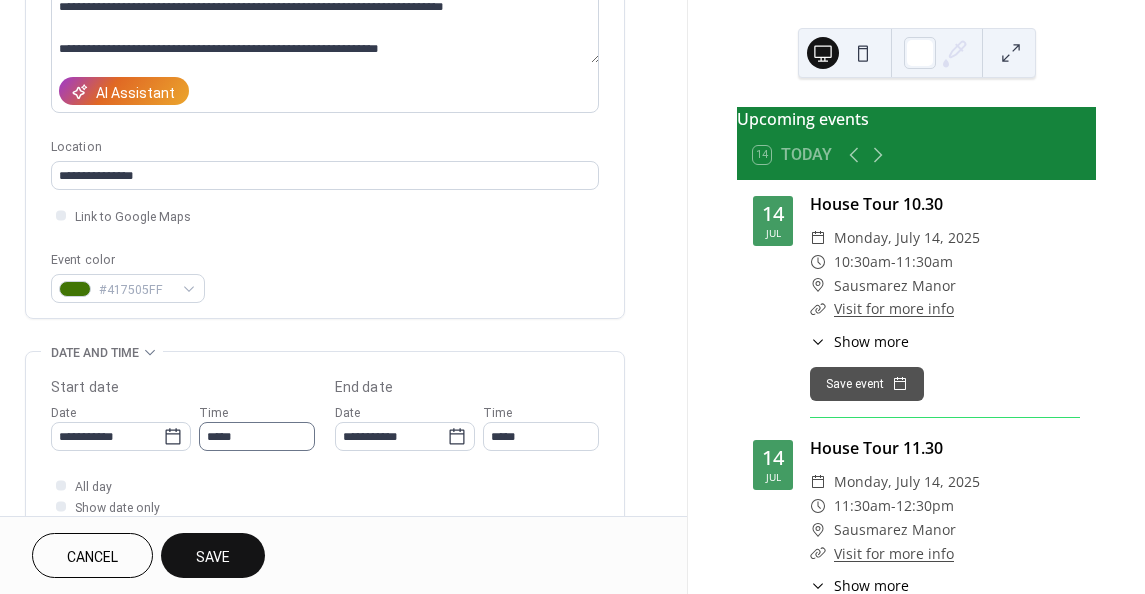 type on "**********" 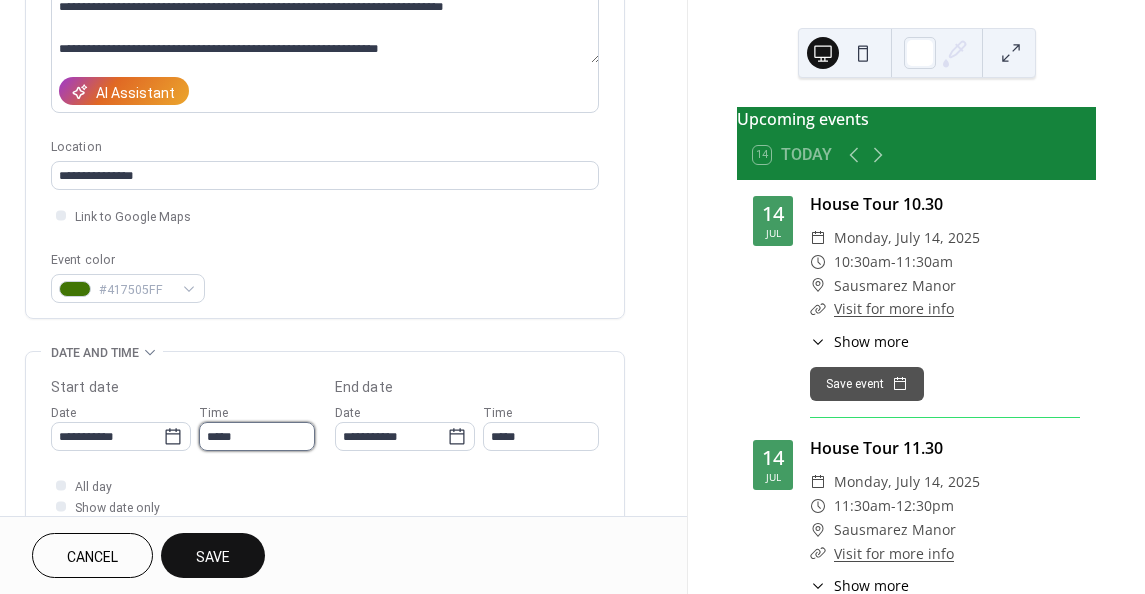 click on "*****" at bounding box center (257, 436) 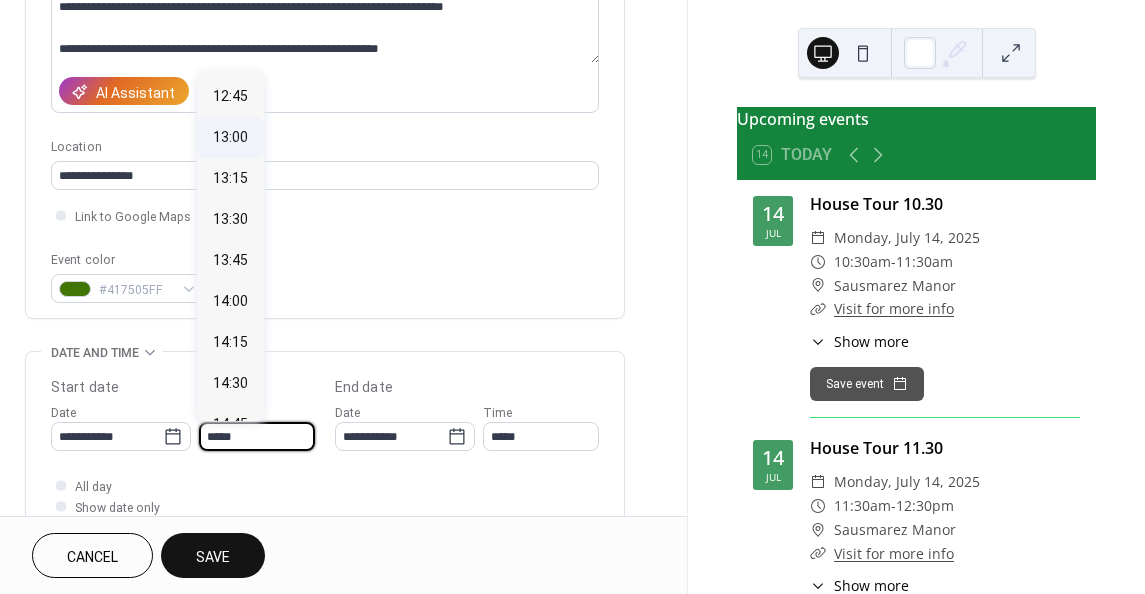 scroll, scrollTop: 2186, scrollLeft: 0, axis: vertical 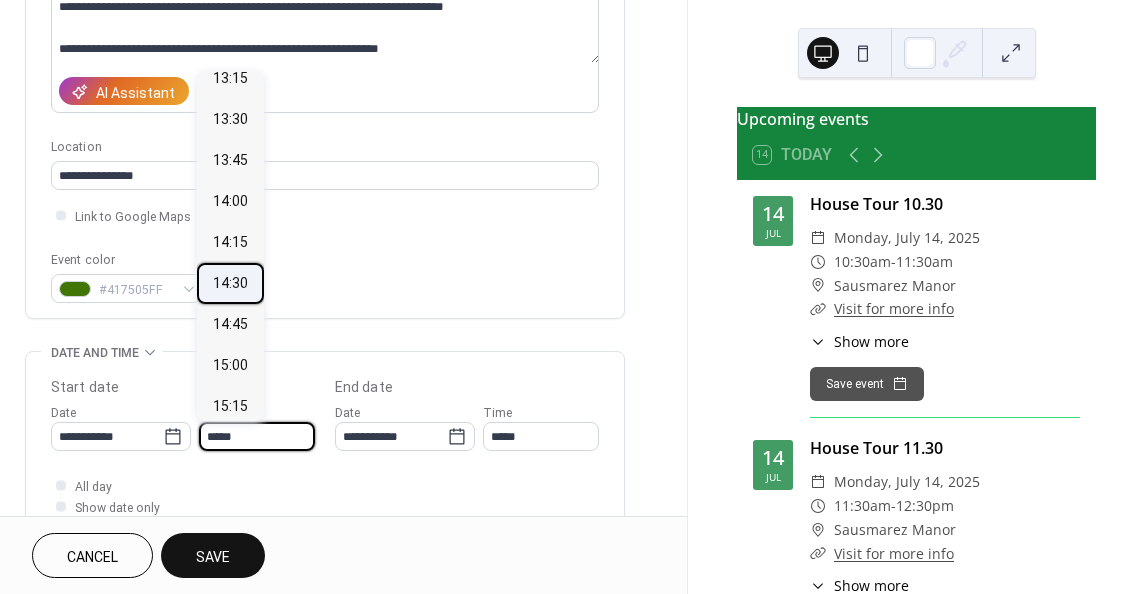 click on "14:30" at bounding box center [230, 282] 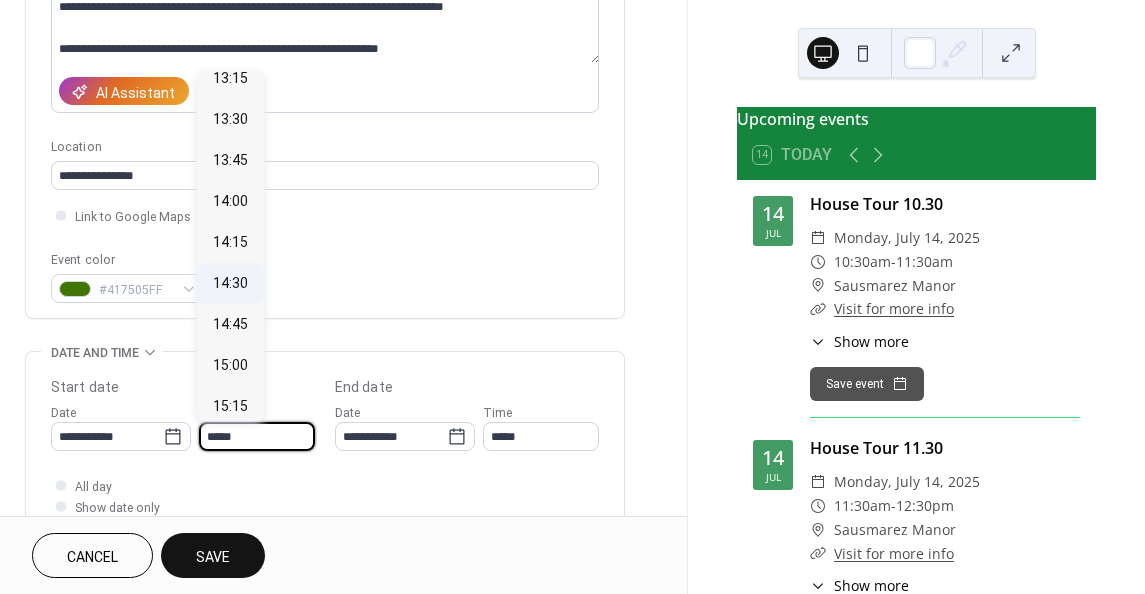 type on "*****" 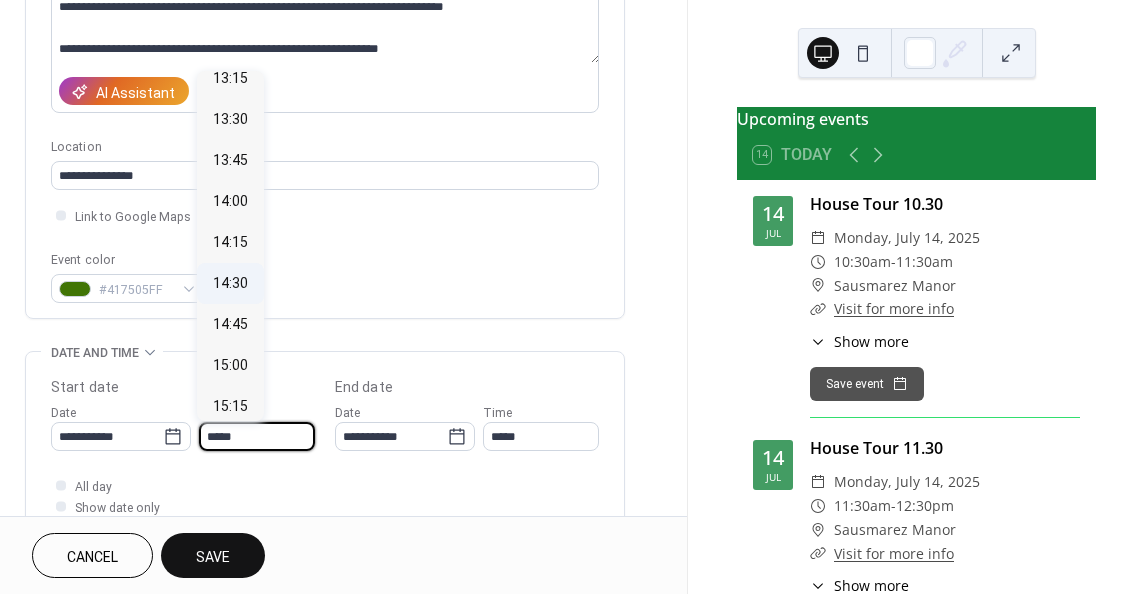 type on "*****" 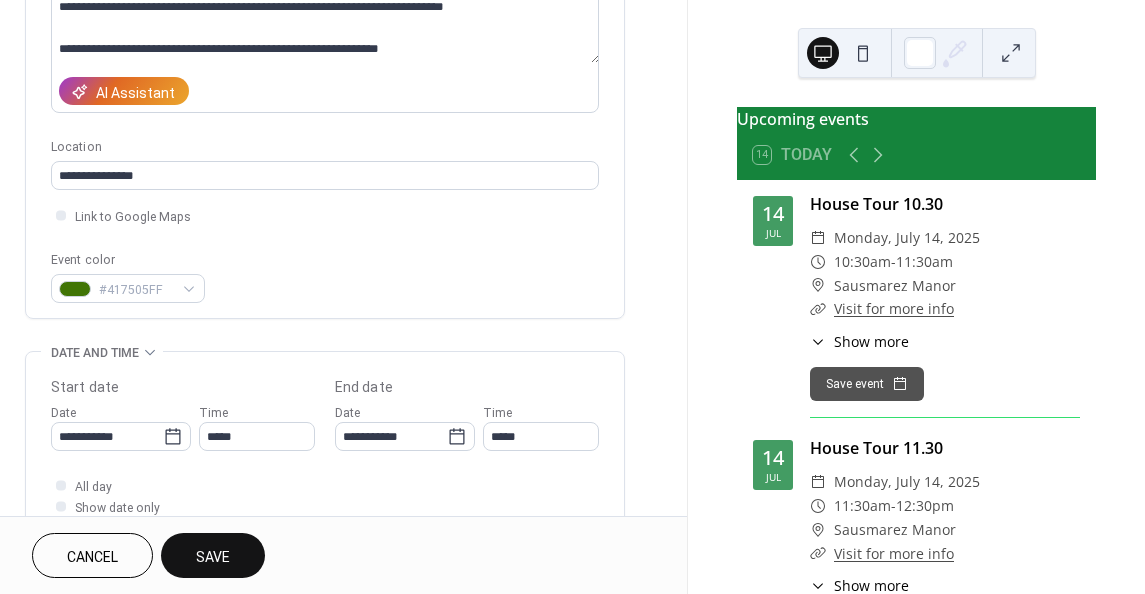 click on "Save" at bounding box center [213, 557] 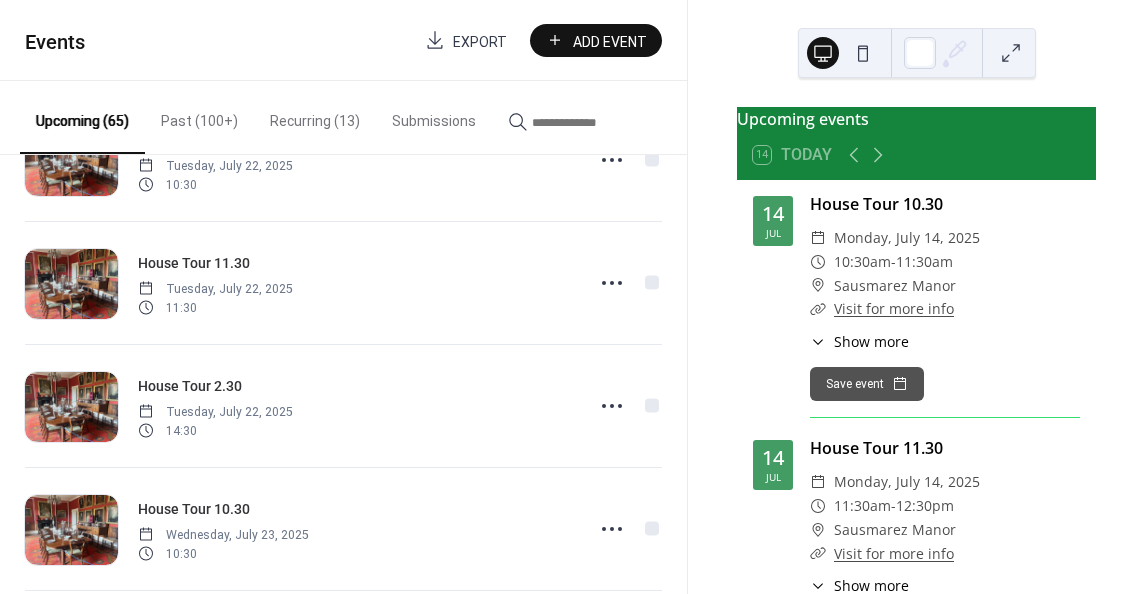 scroll, scrollTop: 2400, scrollLeft: 0, axis: vertical 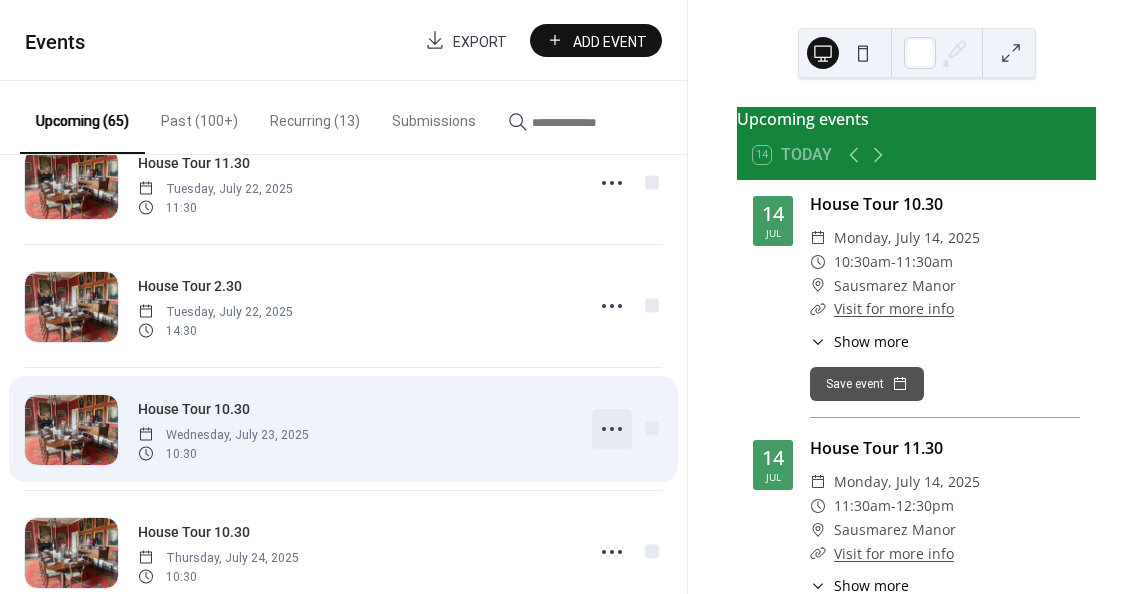 click 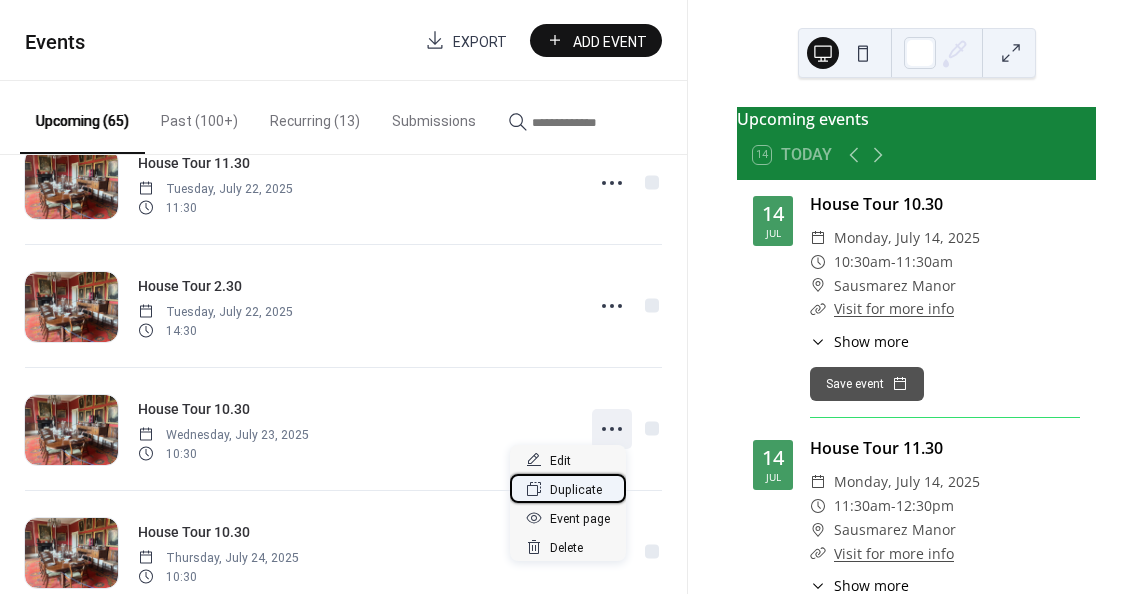 click on "Duplicate" at bounding box center (576, 490) 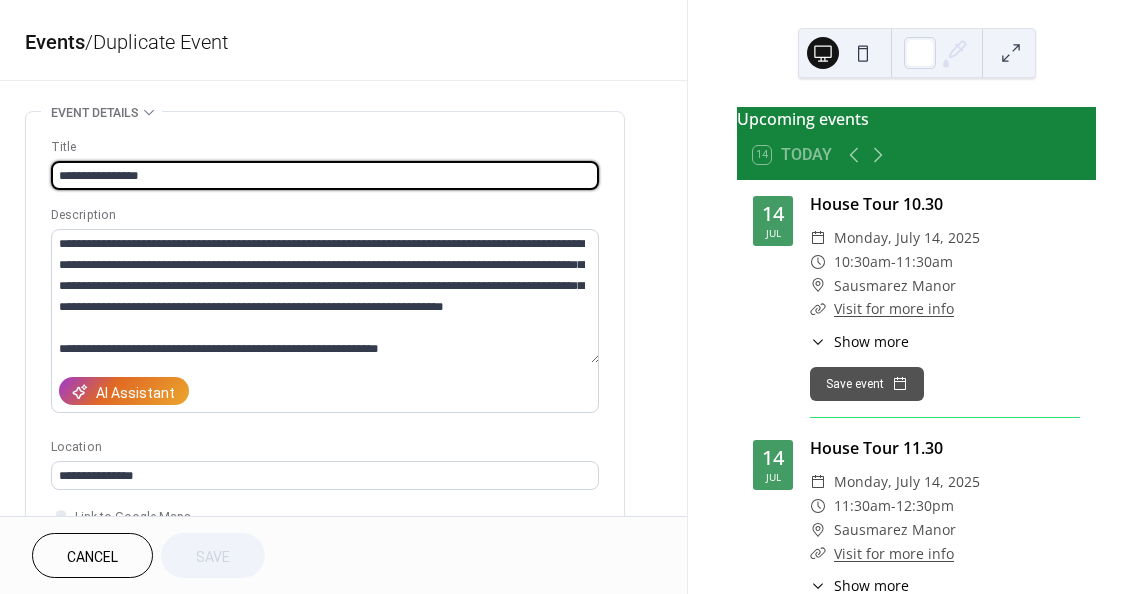 click on "**********" at bounding box center [325, 175] 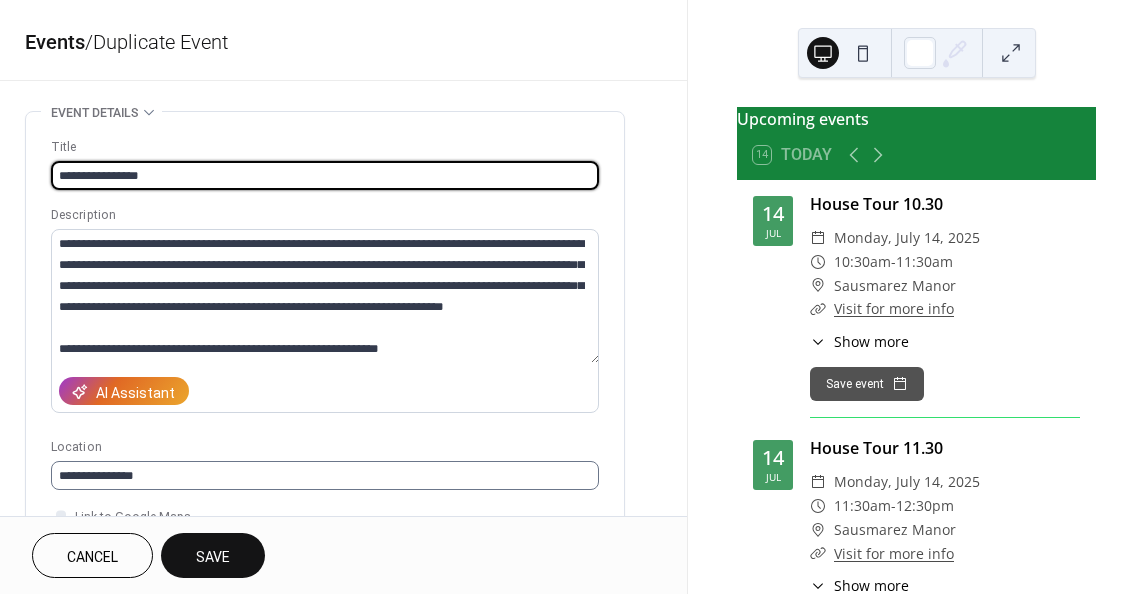 scroll, scrollTop: 20, scrollLeft: 0, axis: vertical 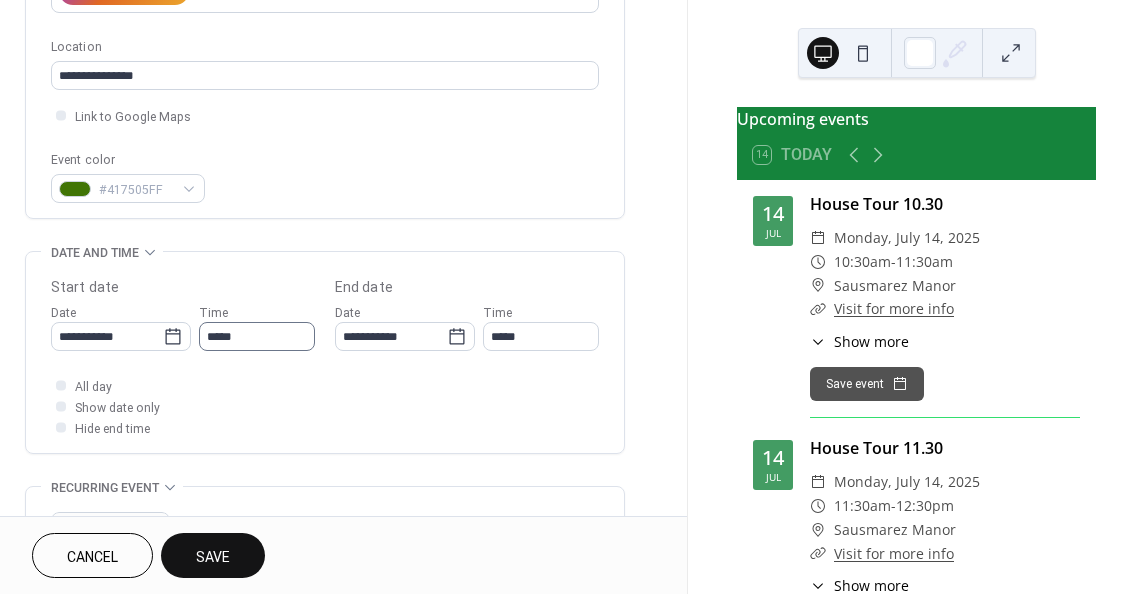 type on "**********" 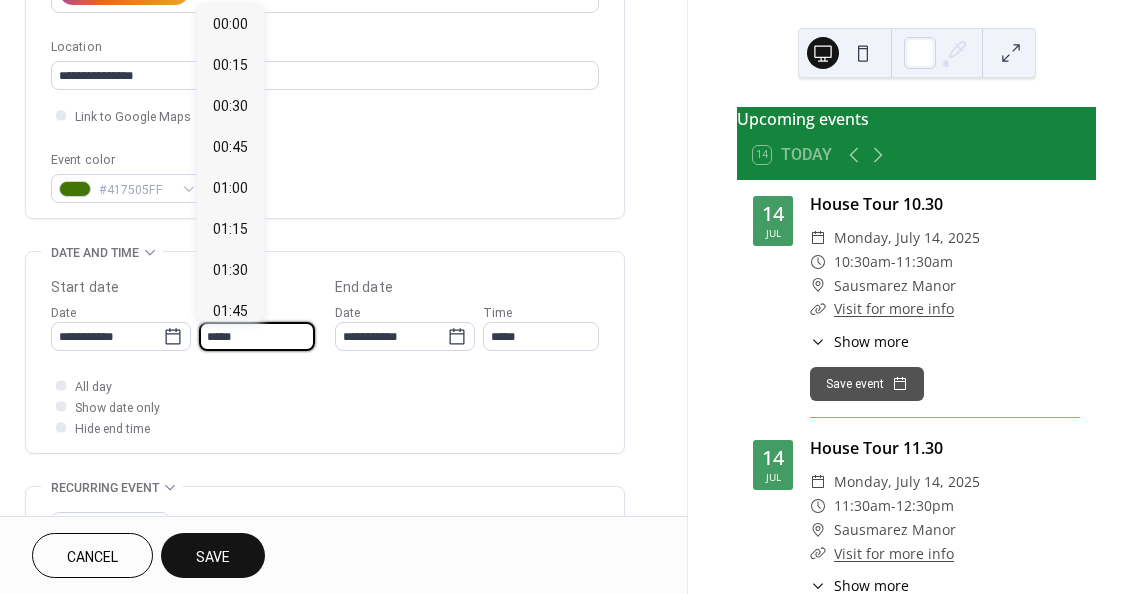 click on "*****" at bounding box center [257, 336] 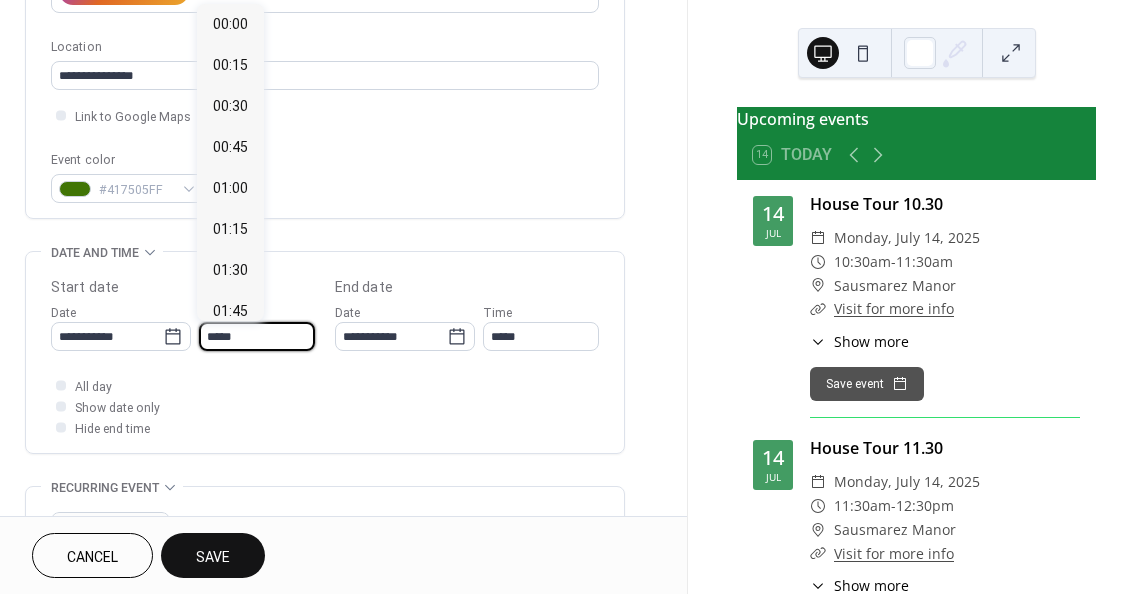 scroll, scrollTop: 1722, scrollLeft: 0, axis: vertical 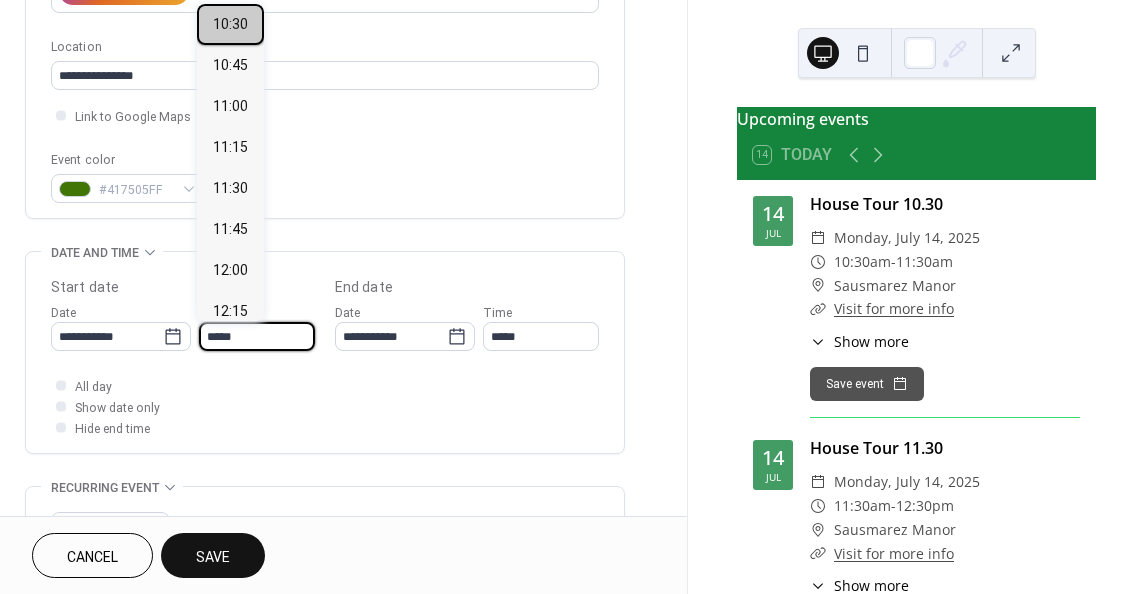 click on "10:30" at bounding box center (230, 24) 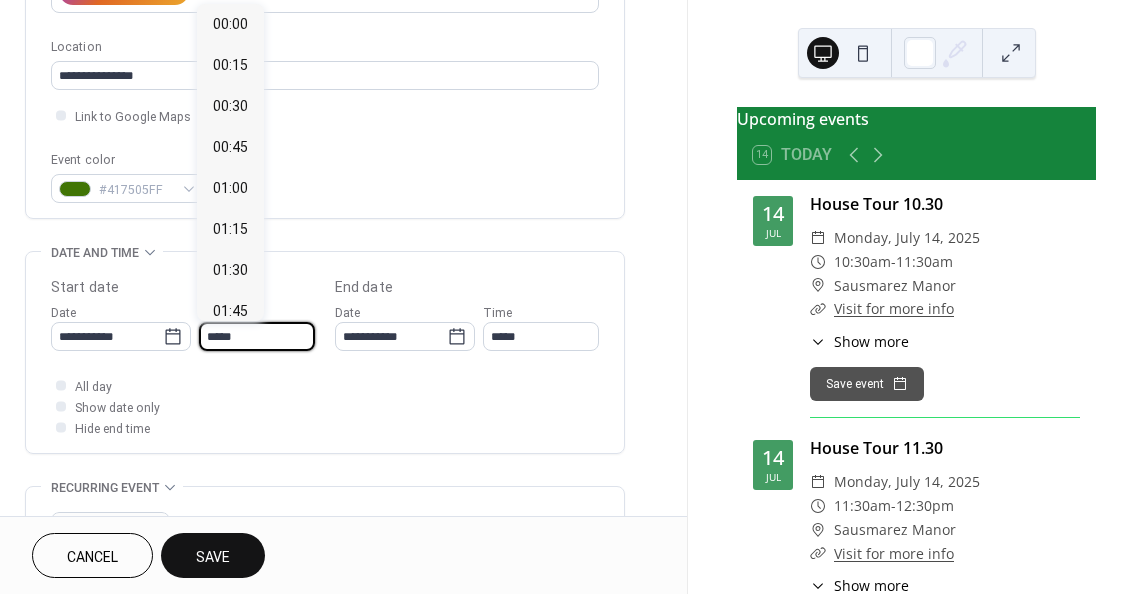 click on "*****" at bounding box center (257, 336) 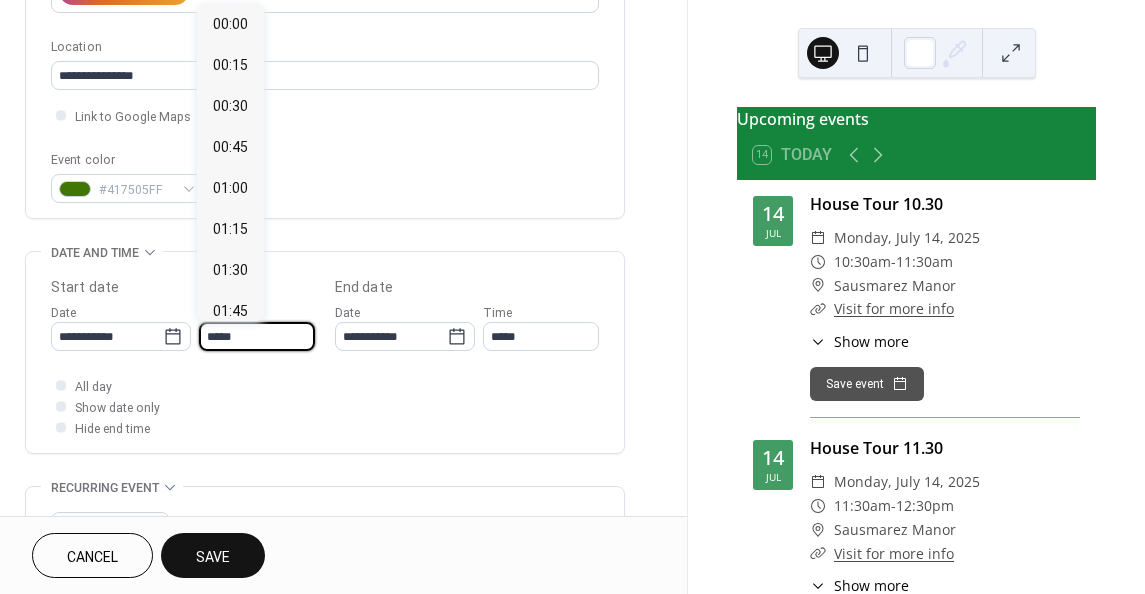 scroll, scrollTop: 1722, scrollLeft: 0, axis: vertical 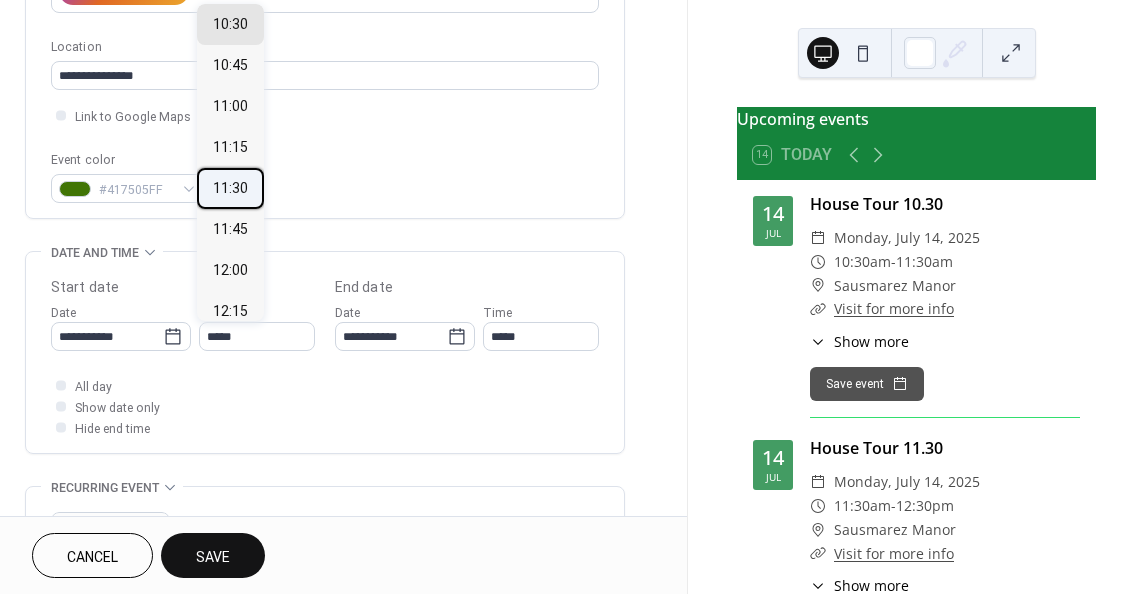 click on "11:30" at bounding box center (230, 188) 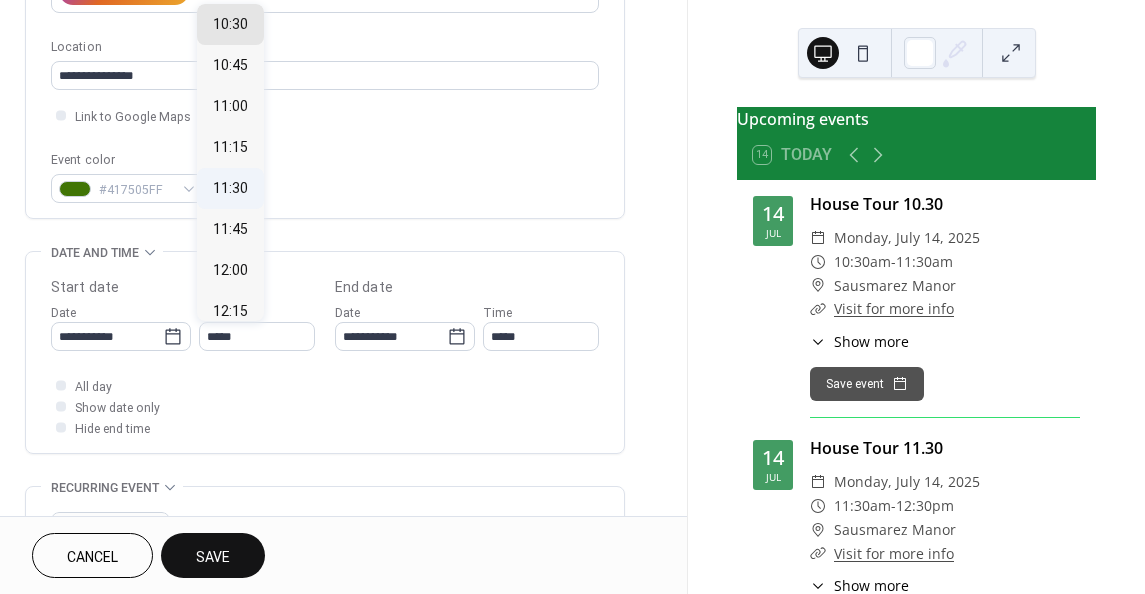type on "*****" 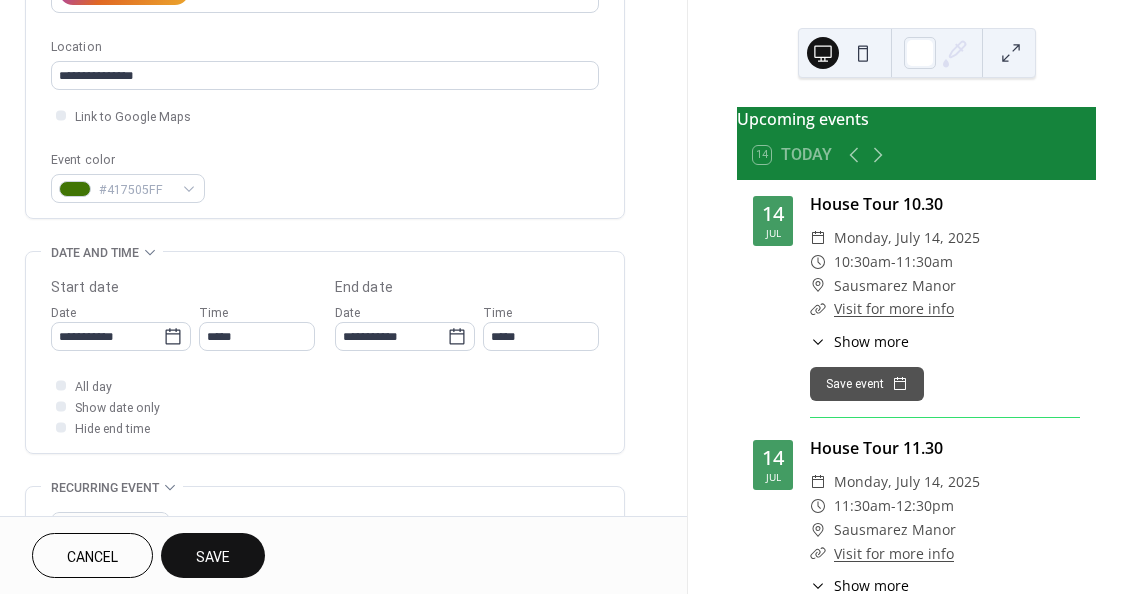 click on "Save" at bounding box center (213, 557) 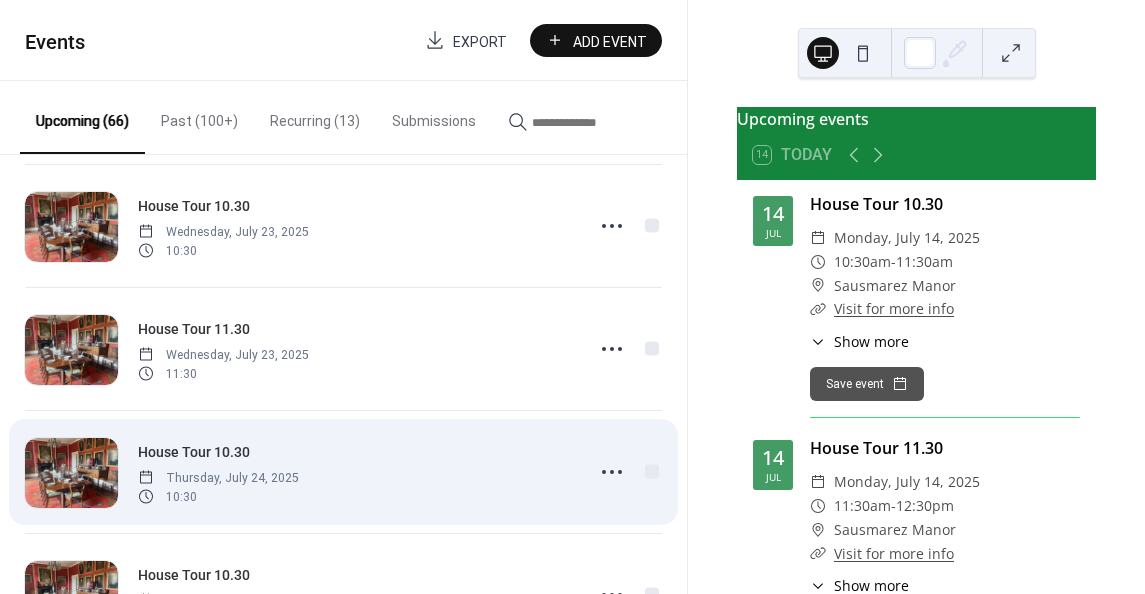 scroll, scrollTop: 2600, scrollLeft: 0, axis: vertical 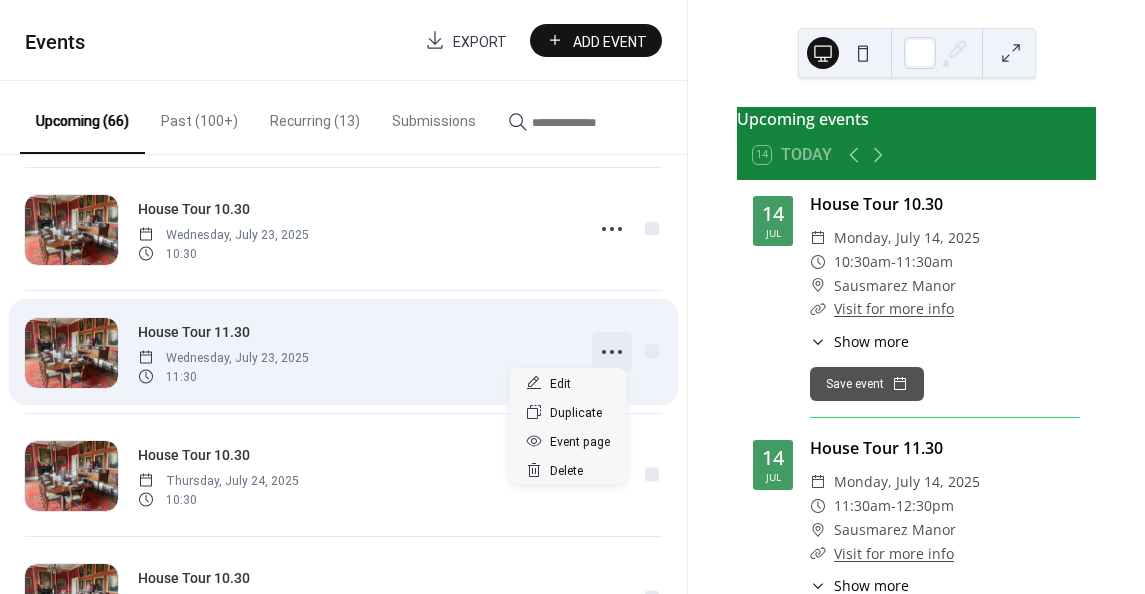 click 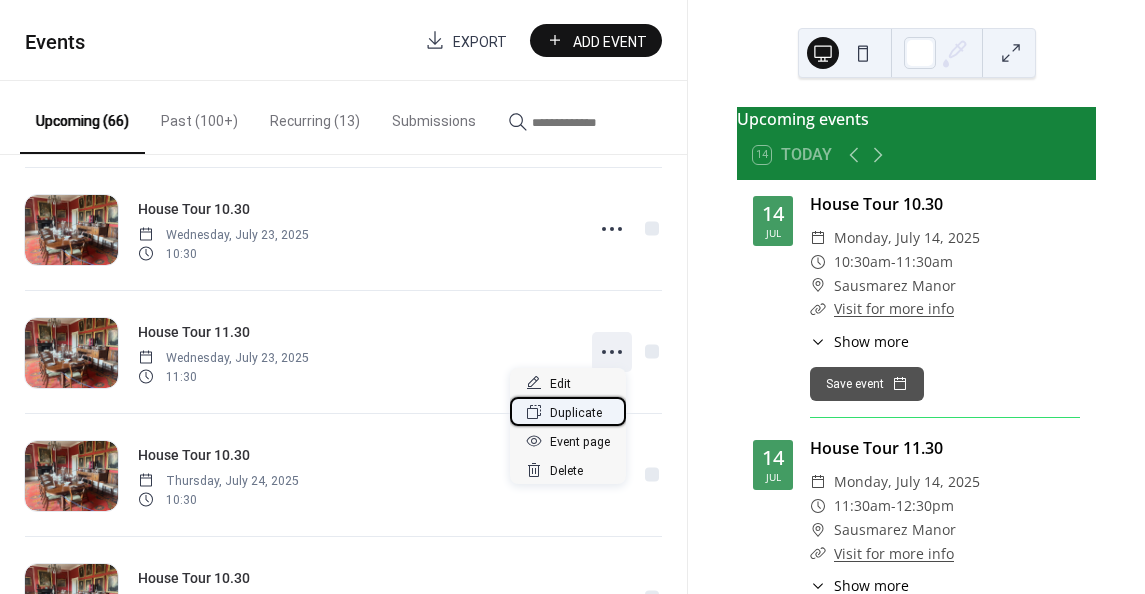 click on "Duplicate" at bounding box center [576, 413] 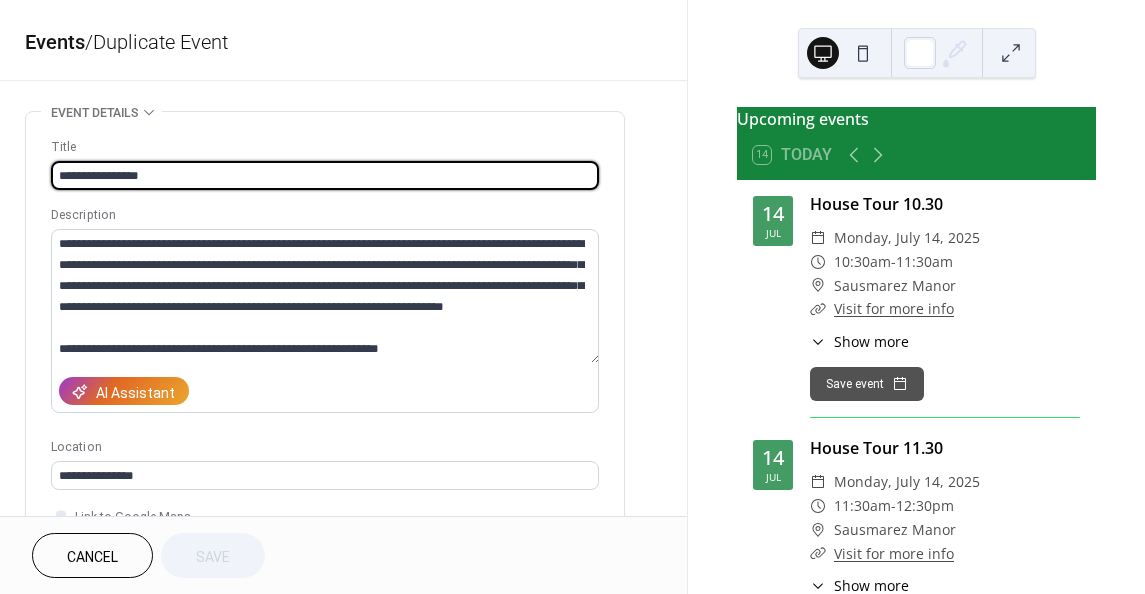 click on "**********" at bounding box center [325, 175] 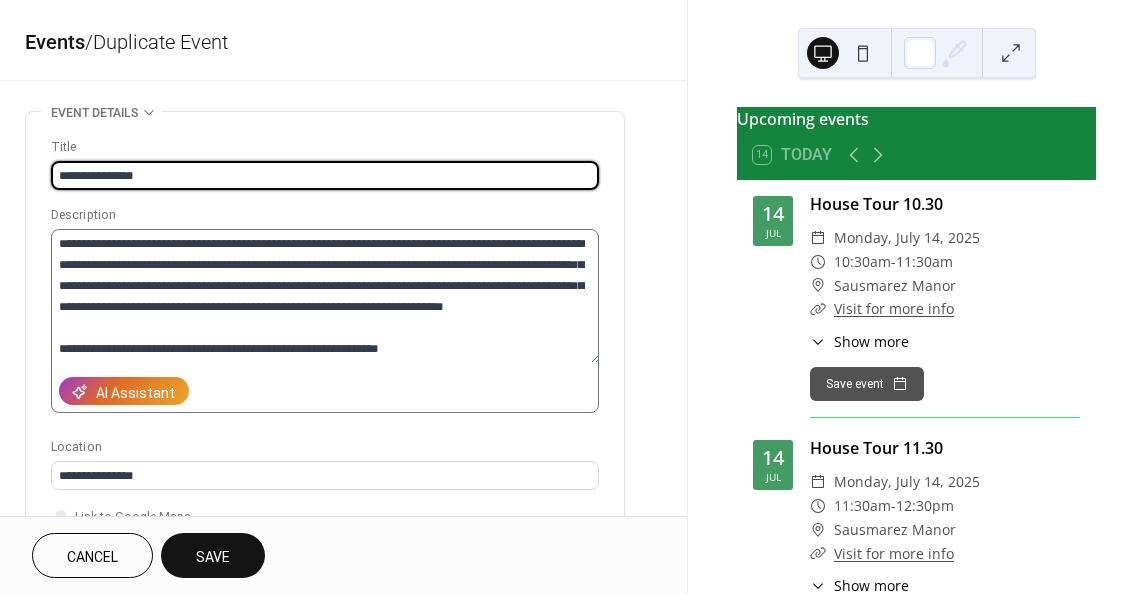 scroll, scrollTop: 20, scrollLeft: 0, axis: vertical 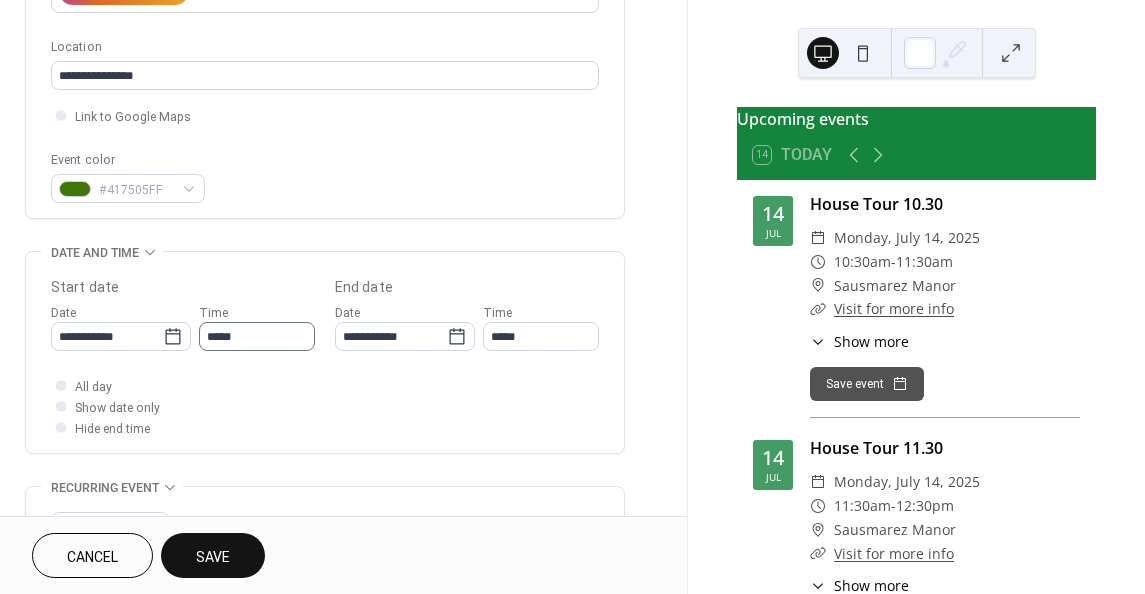 type on "**********" 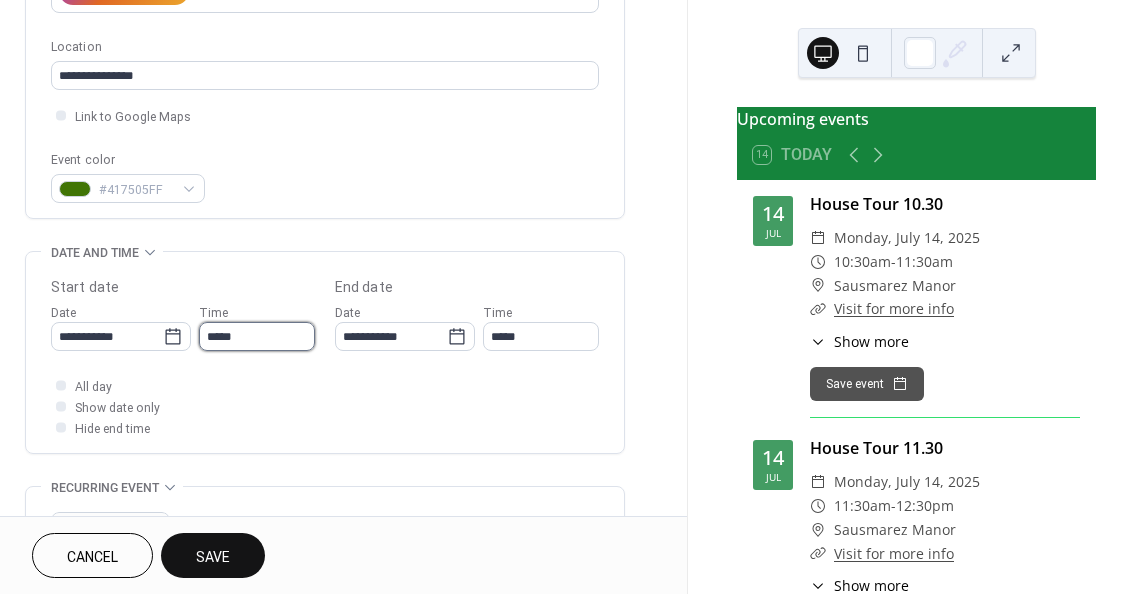 click on "*****" at bounding box center [257, 336] 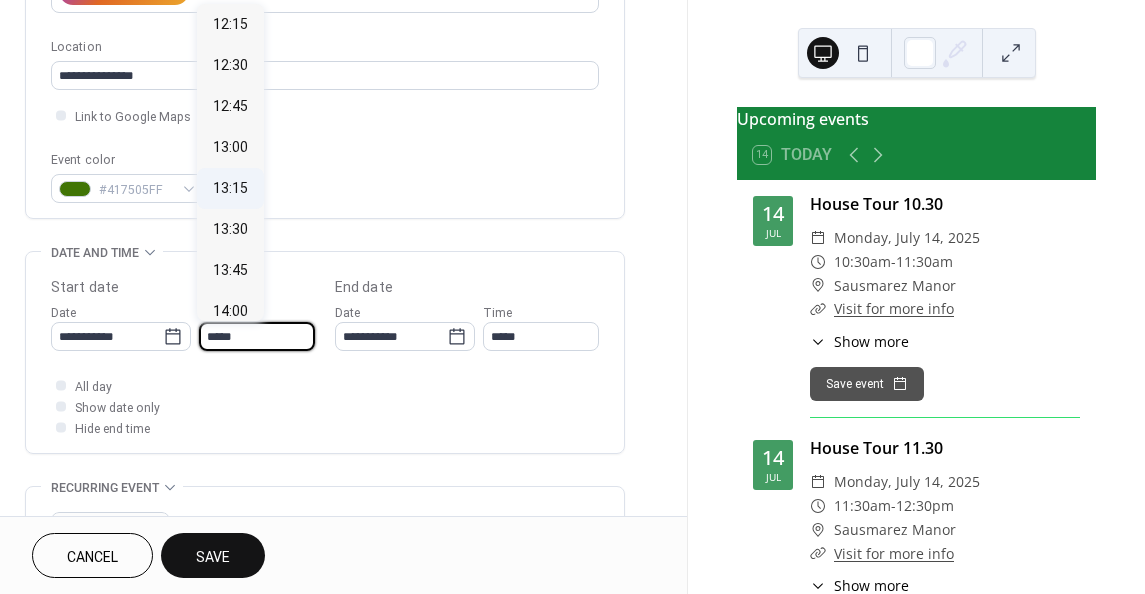 scroll, scrollTop: 2086, scrollLeft: 0, axis: vertical 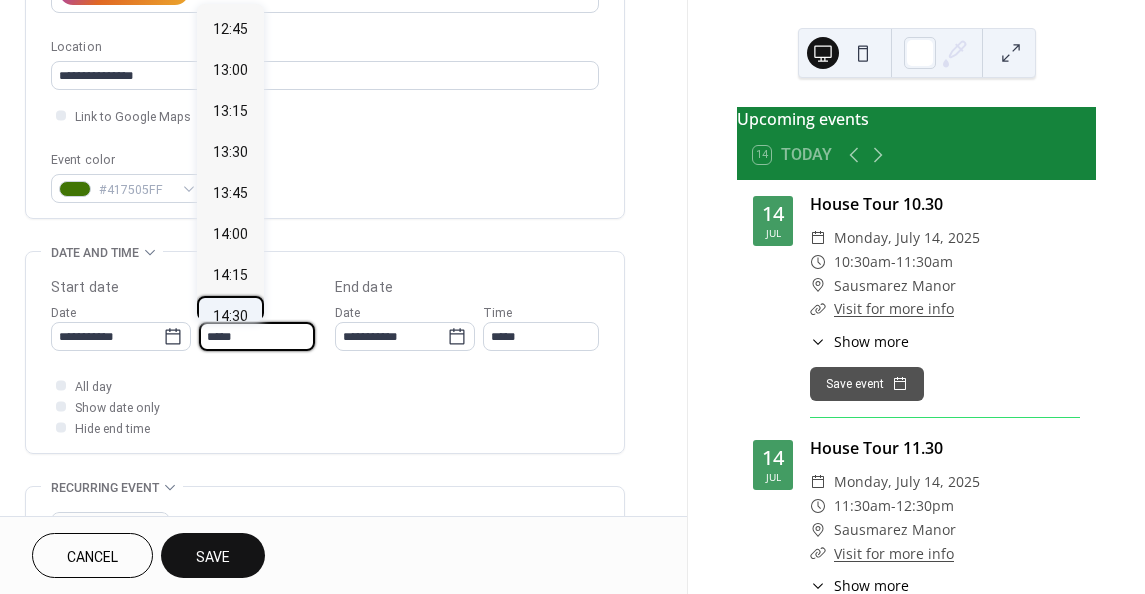 click on "14:30" at bounding box center [230, 316] 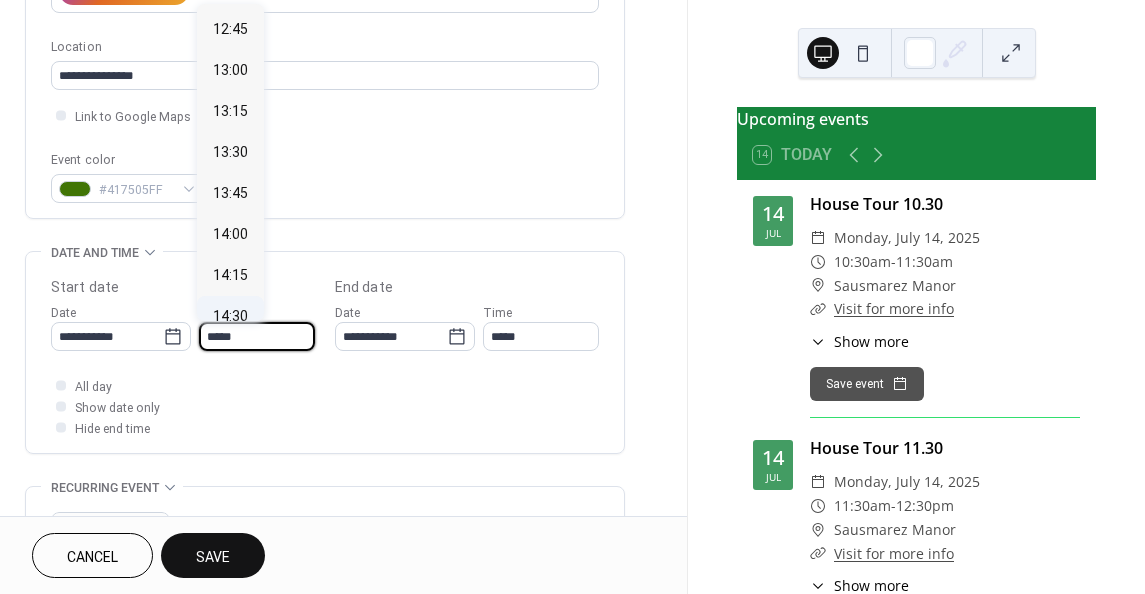 type on "*****" 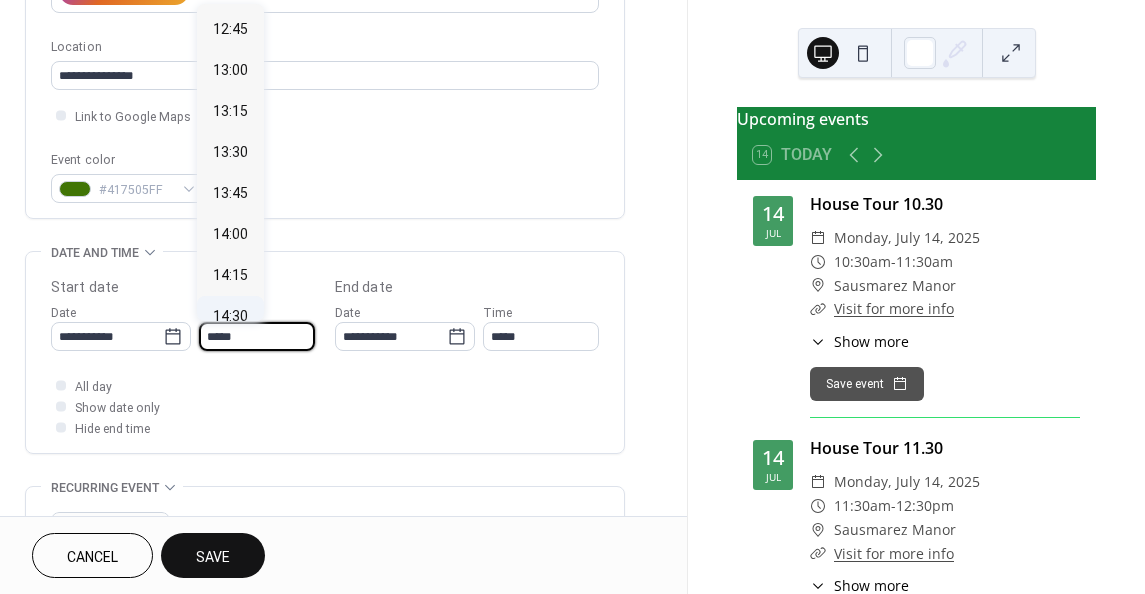 type on "*****" 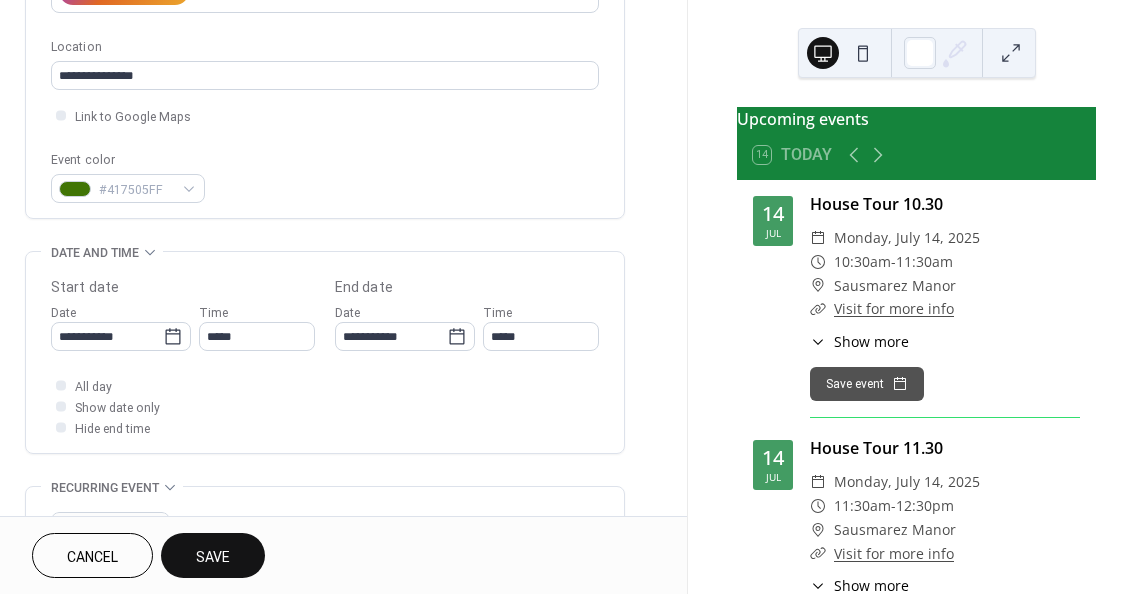 click on "Save" at bounding box center (213, 557) 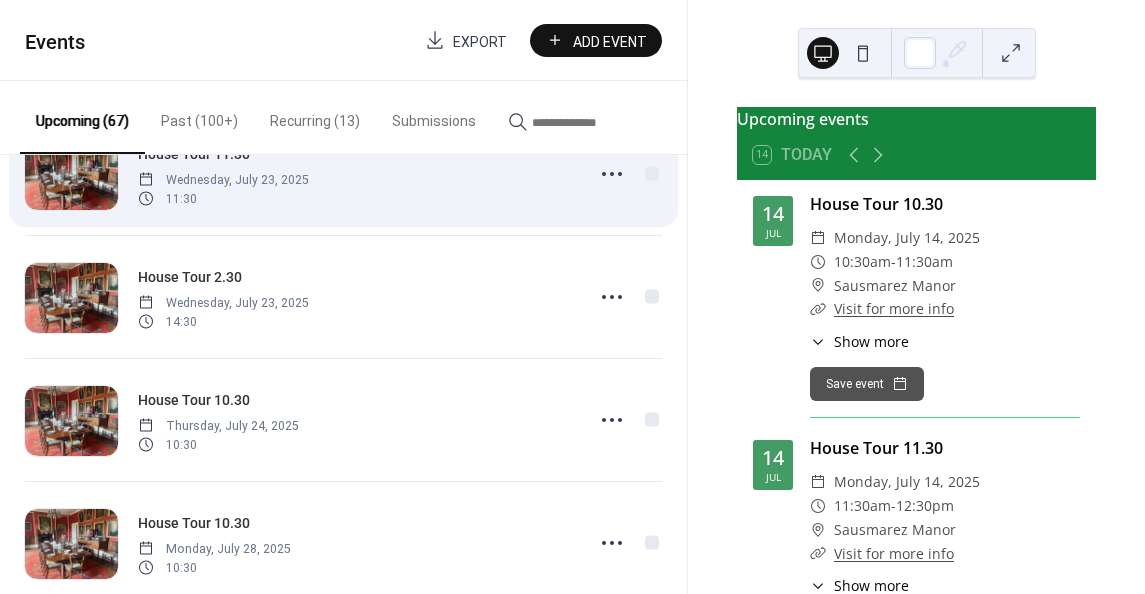 scroll, scrollTop: 2800, scrollLeft: 0, axis: vertical 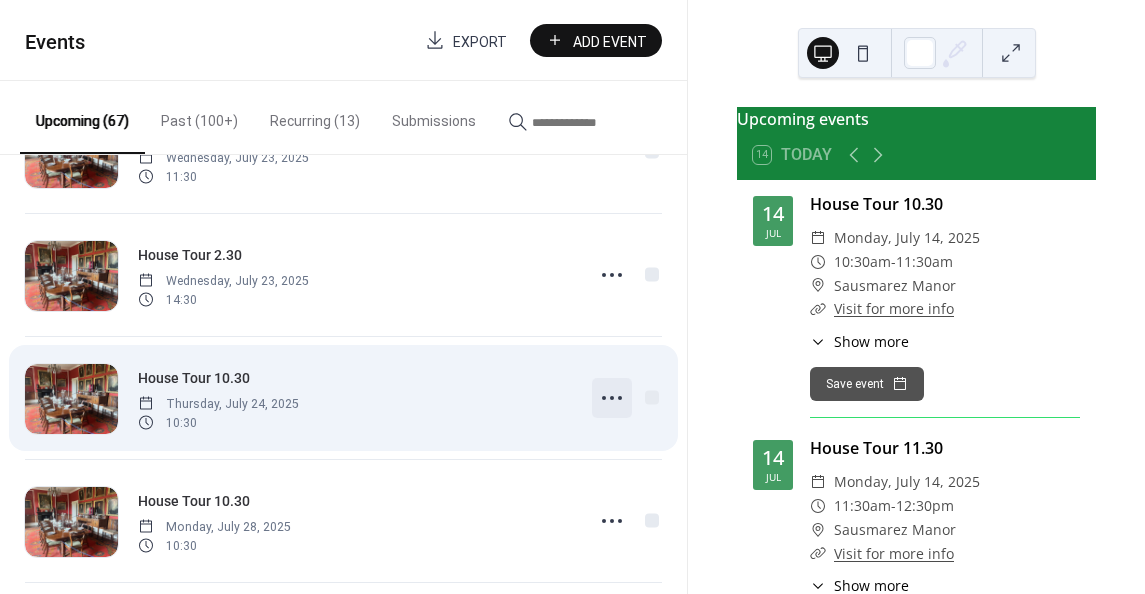 click 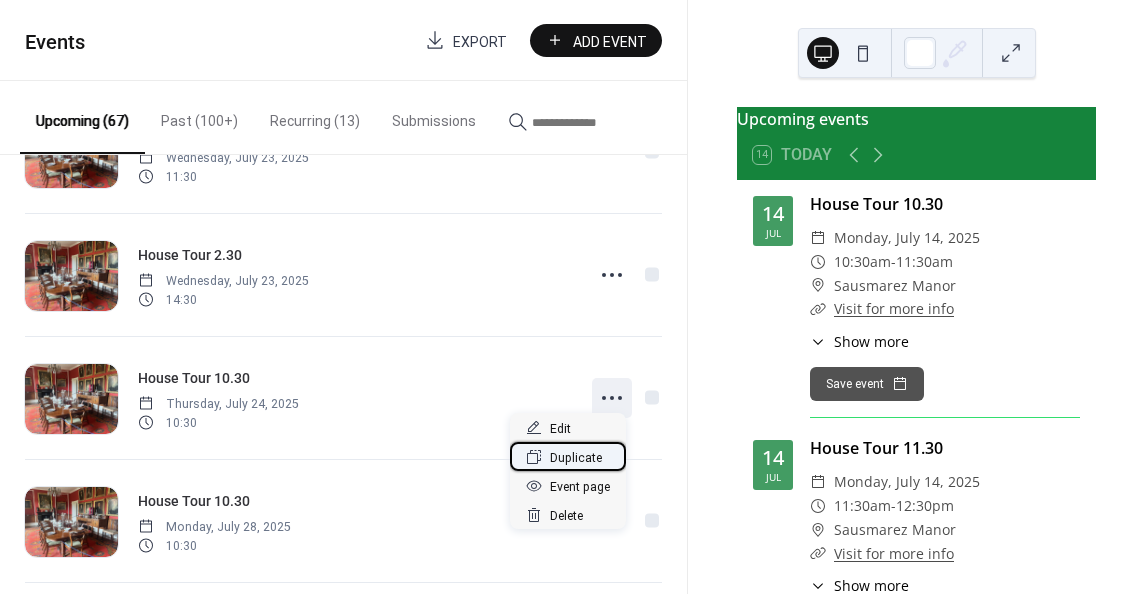 click on "Duplicate" at bounding box center [576, 458] 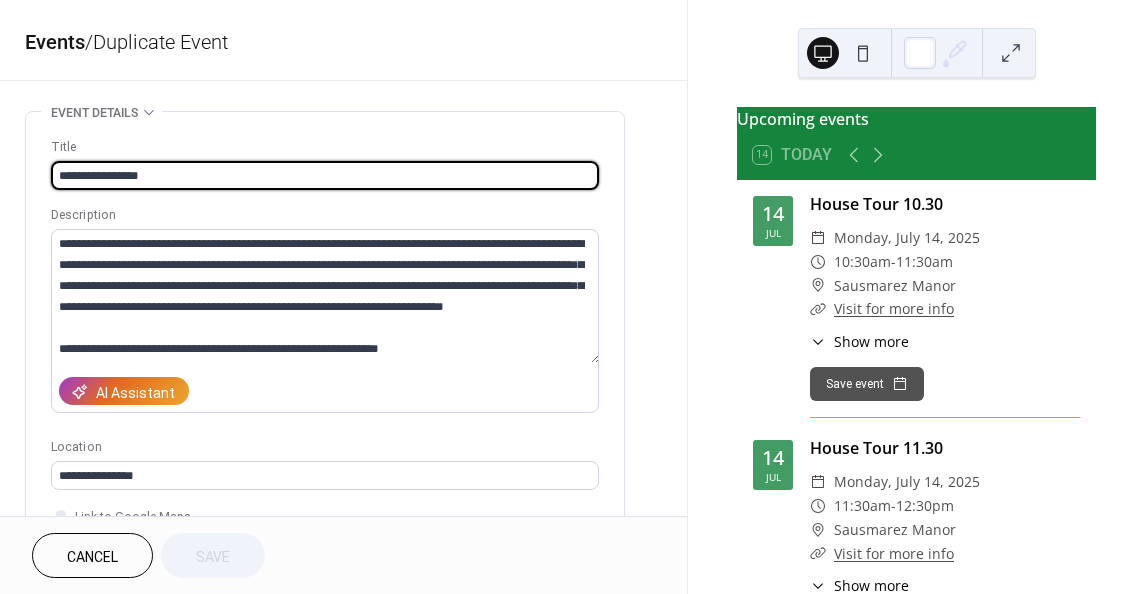 drag, startPoint x: 135, startPoint y: 176, endPoint x: 149, endPoint y: 195, distance: 23.600847 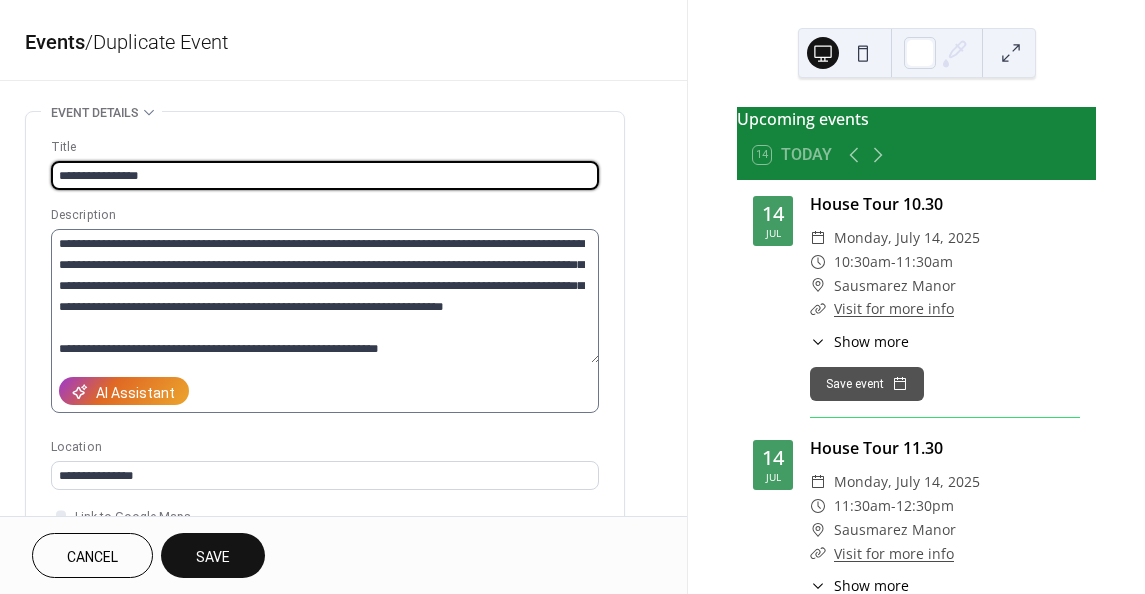 scroll, scrollTop: 20, scrollLeft: 0, axis: vertical 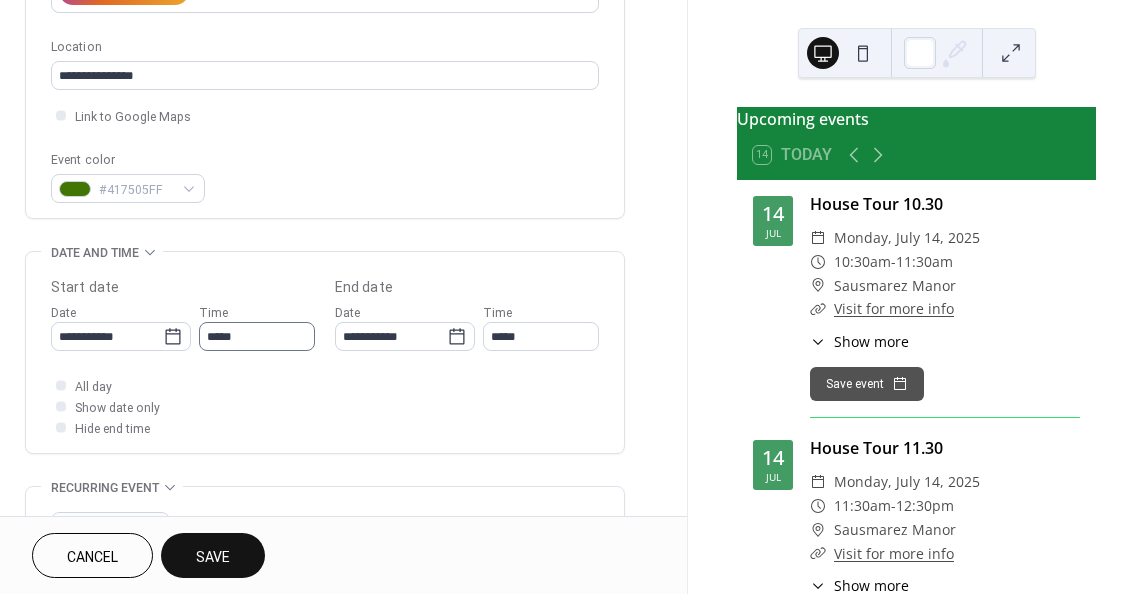 type on "**********" 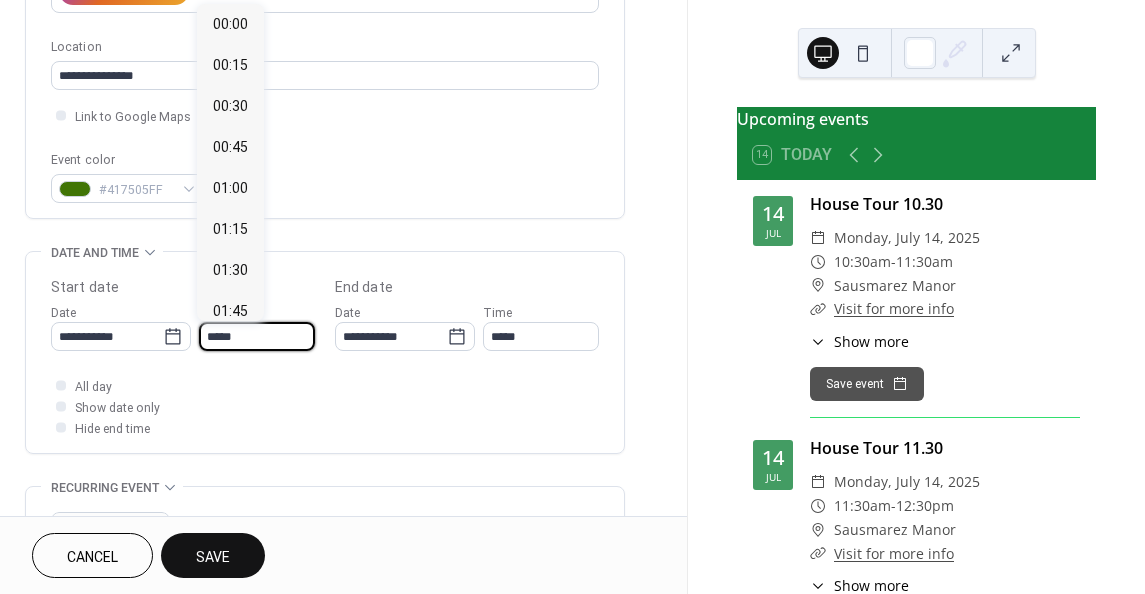 click on "*****" at bounding box center (257, 336) 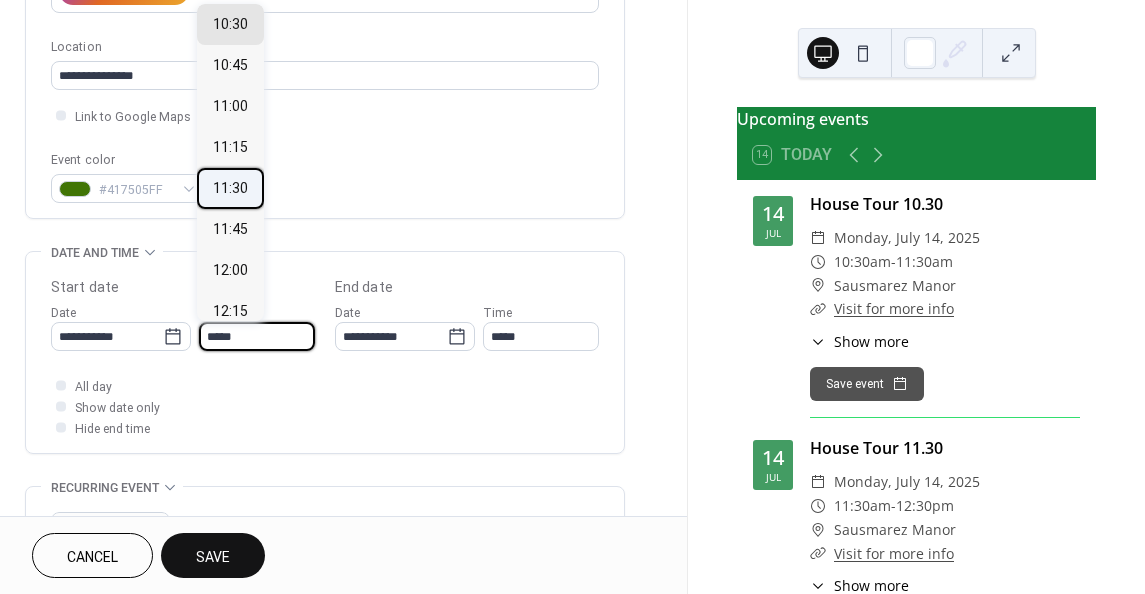 click on "11:30" at bounding box center (230, 188) 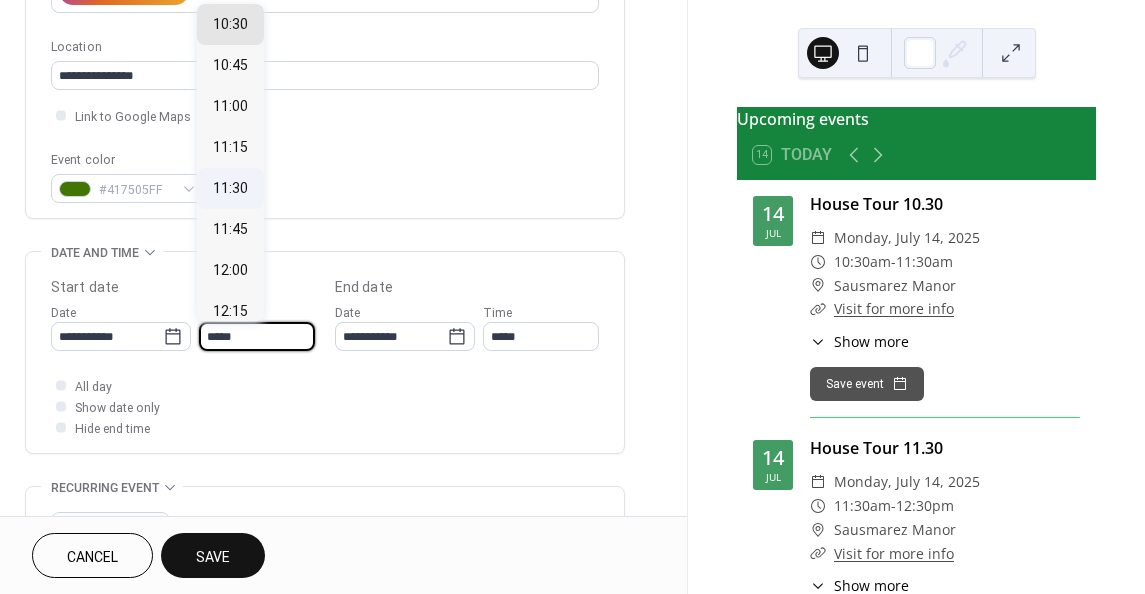 type on "*****" 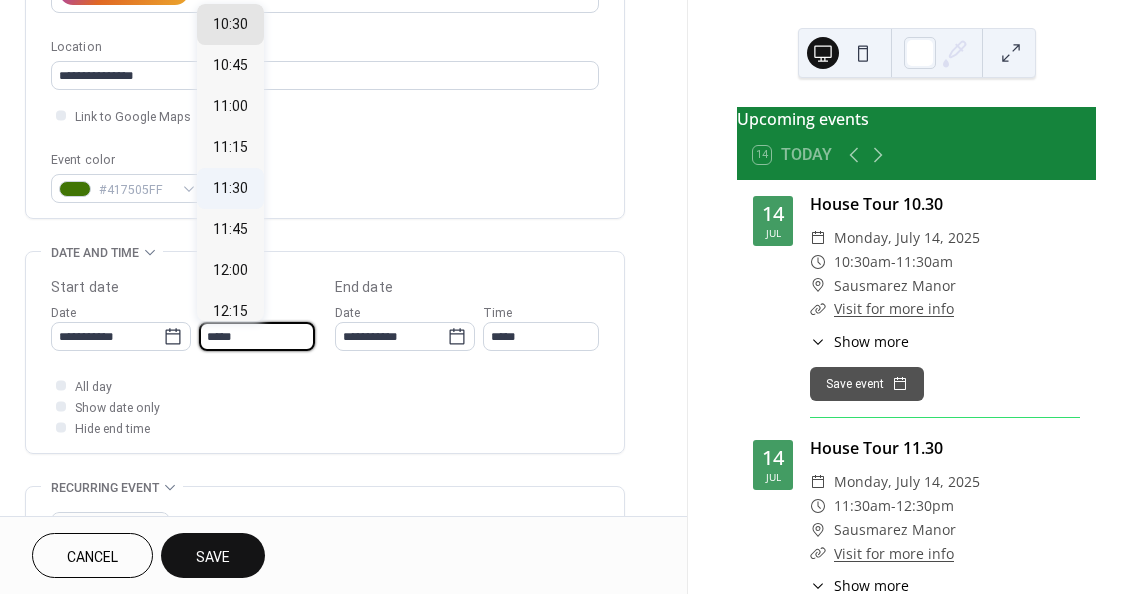 type on "*****" 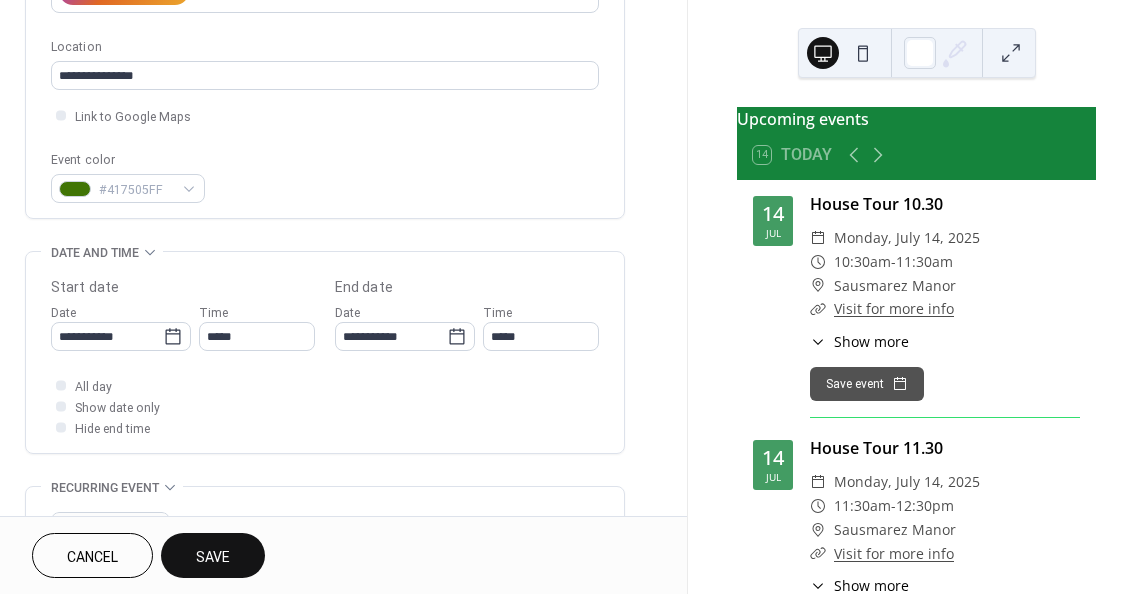 click on "Save" at bounding box center (213, 555) 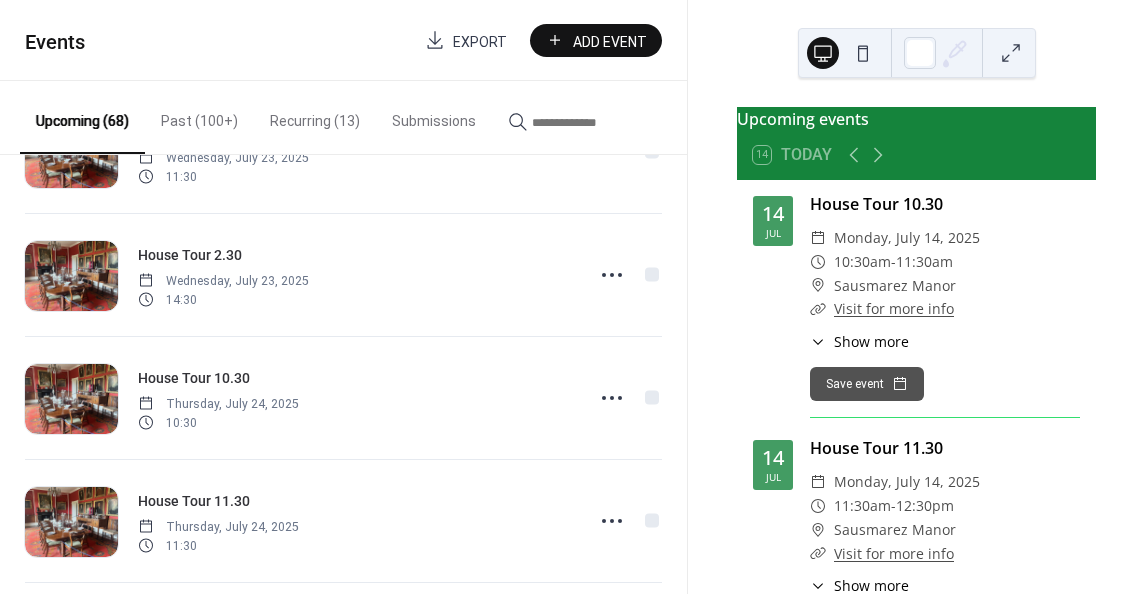scroll, scrollTop: 2900, scrollLeft: 0, axis: vertical 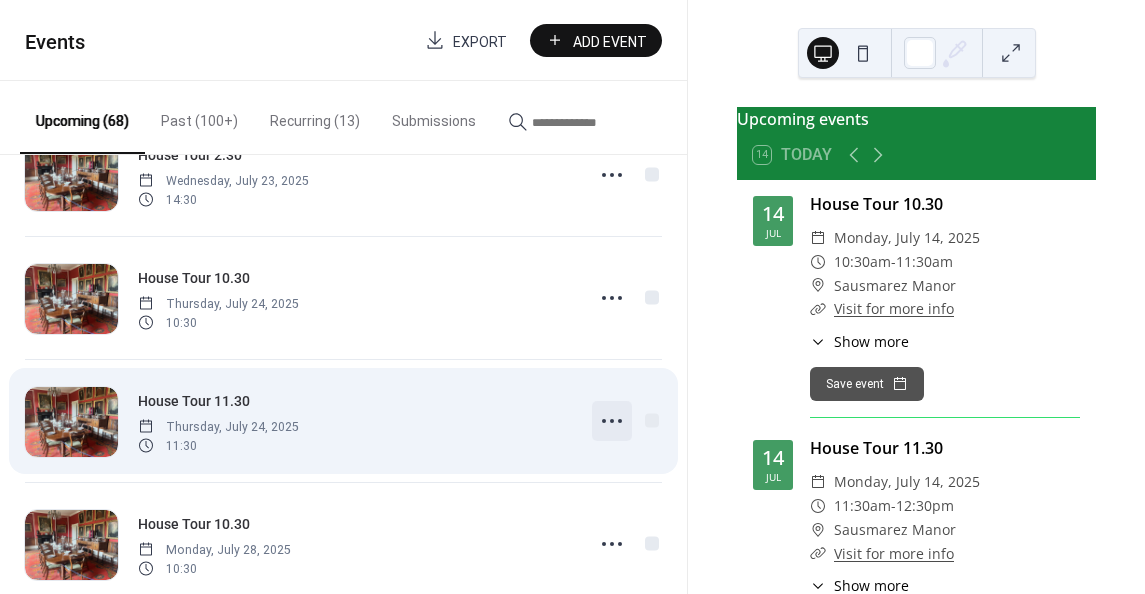 click 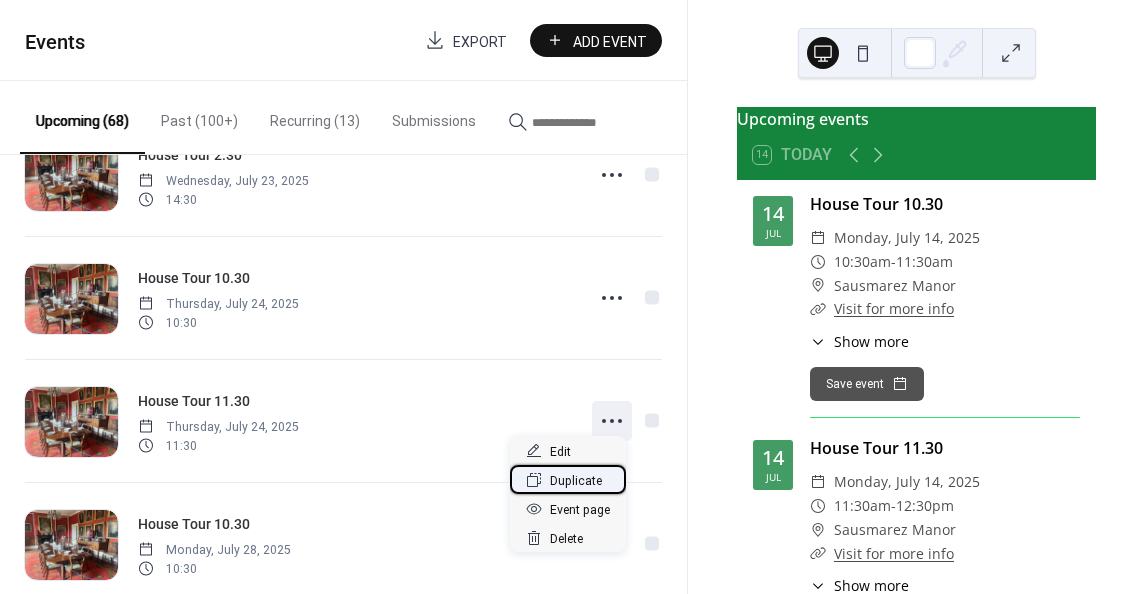 drag, startPoint x: 581, startPoint y: 479, endPoint x: 551, endPoint y: 472, distance: 30.805843 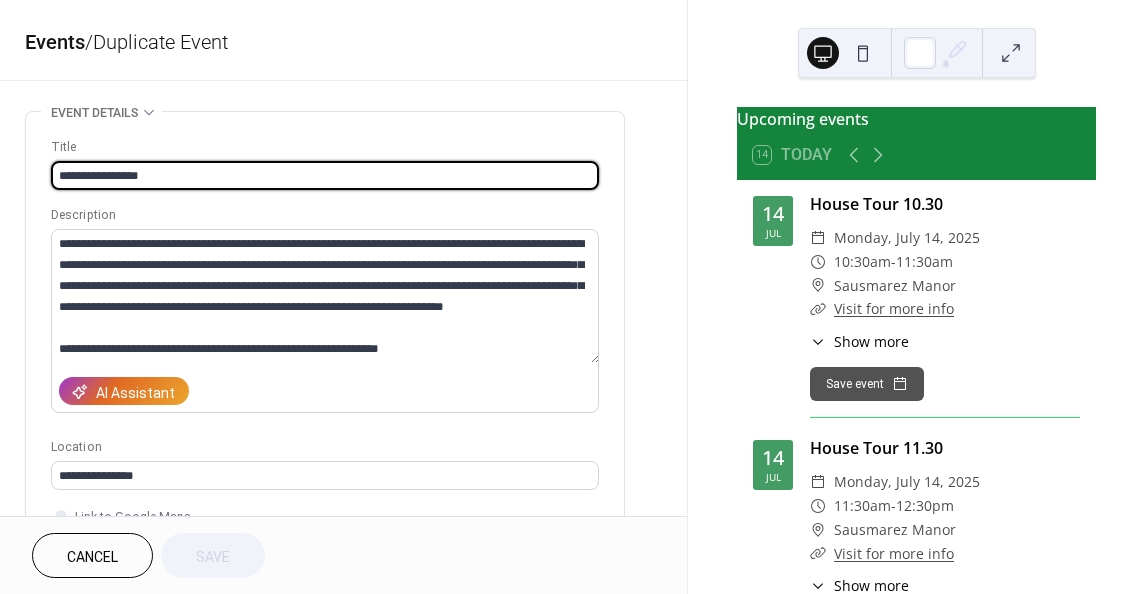 click on "**********" at bounding box center (325, 175) 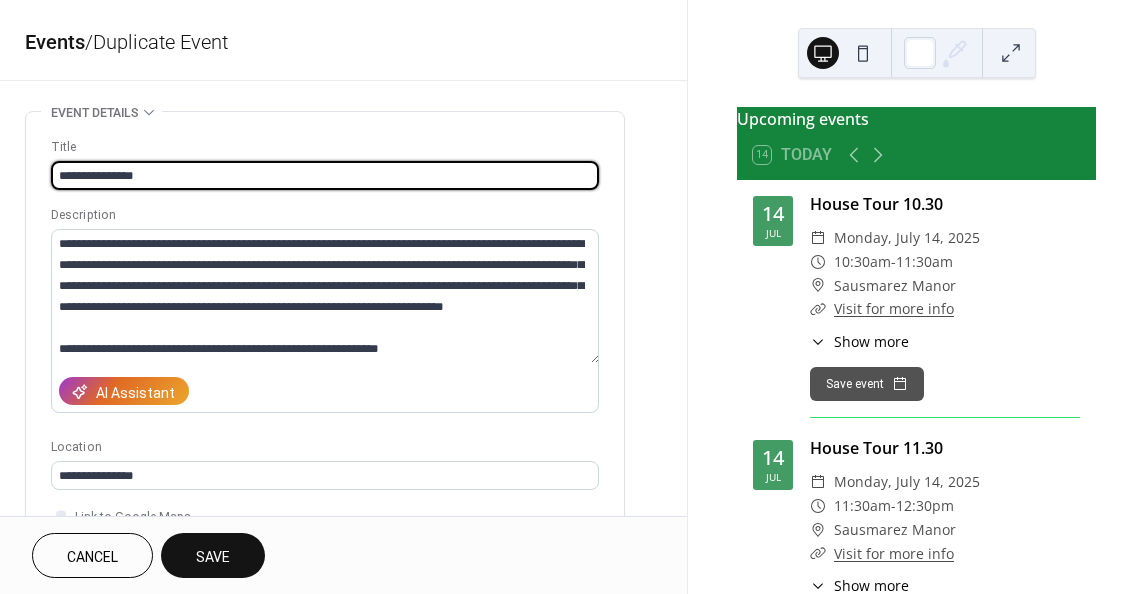 type on "**********" 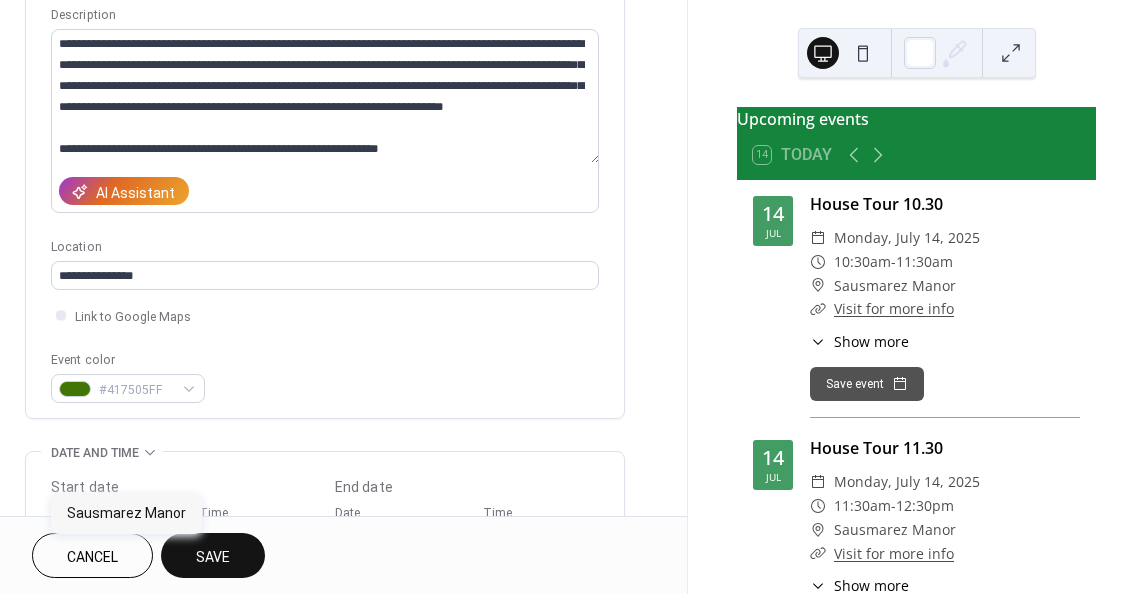 scroll, scrollTop: 400, scrollLeft: 0, axis: vertical 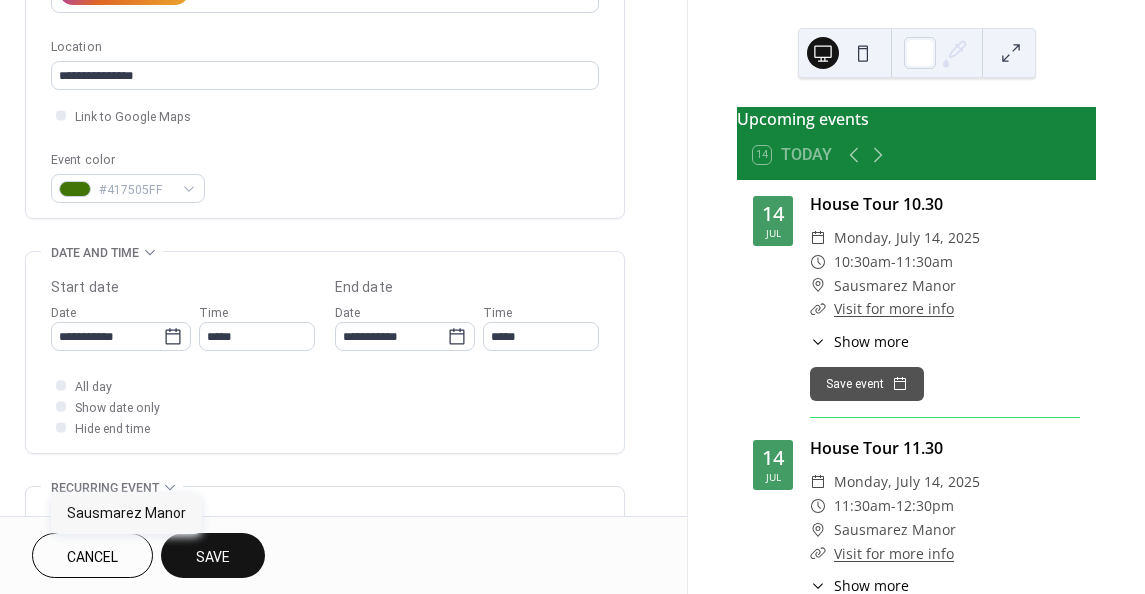 click on "**********" at bounding box center [183, 326] 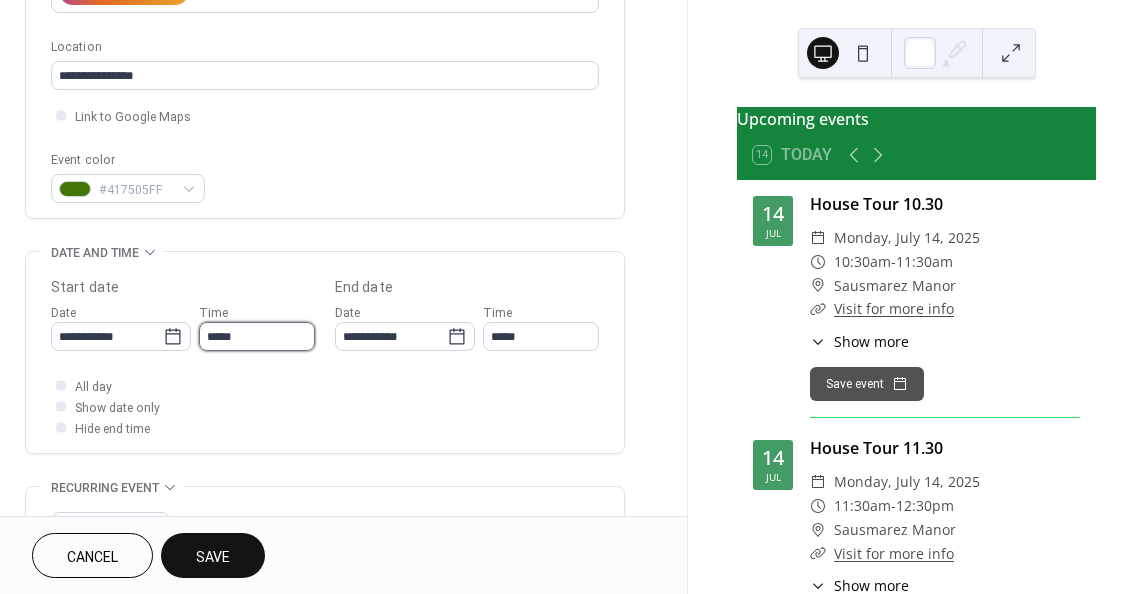 click on "*****" at bounding box center (257, 336) 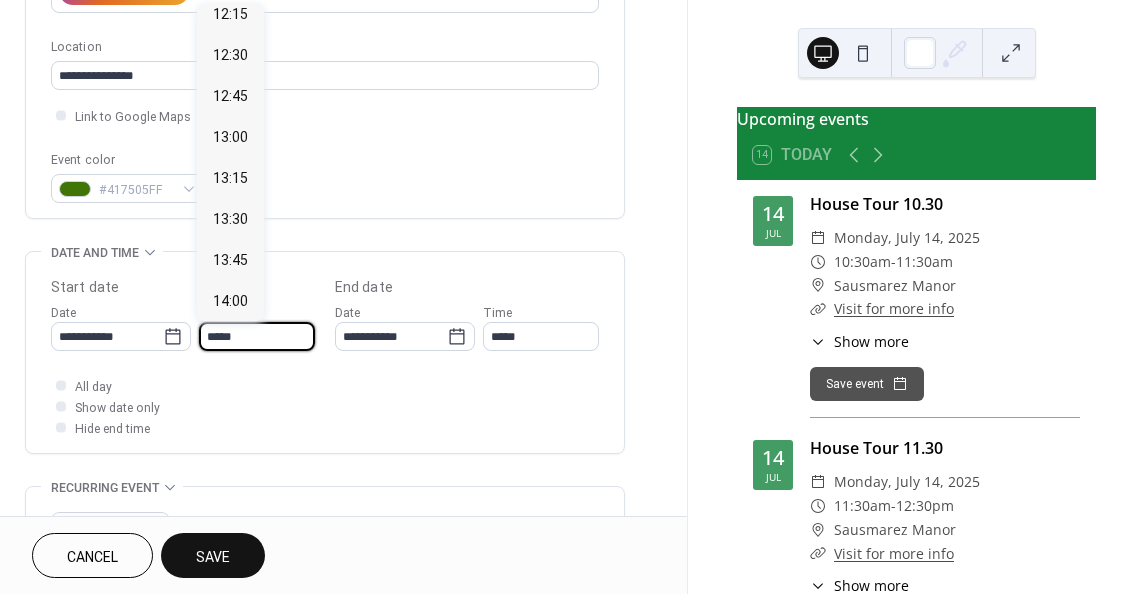 scroll, scrollTop: 2186, scrollLeft: 0, axis: vertical 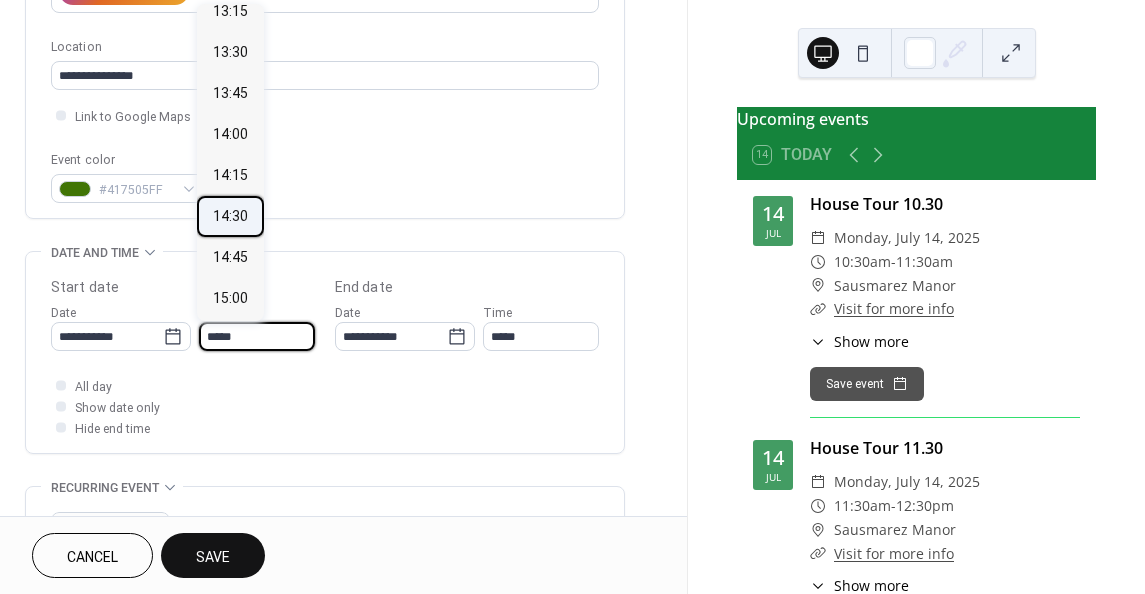 click on "14:30" at bounding box center [230, 216] 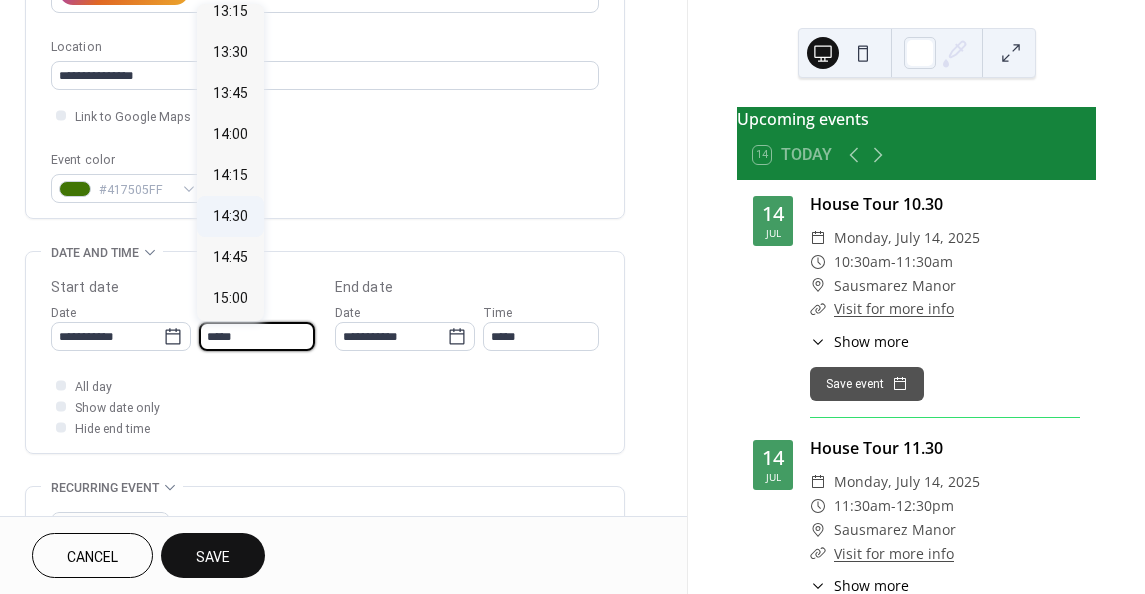 type on "*****" 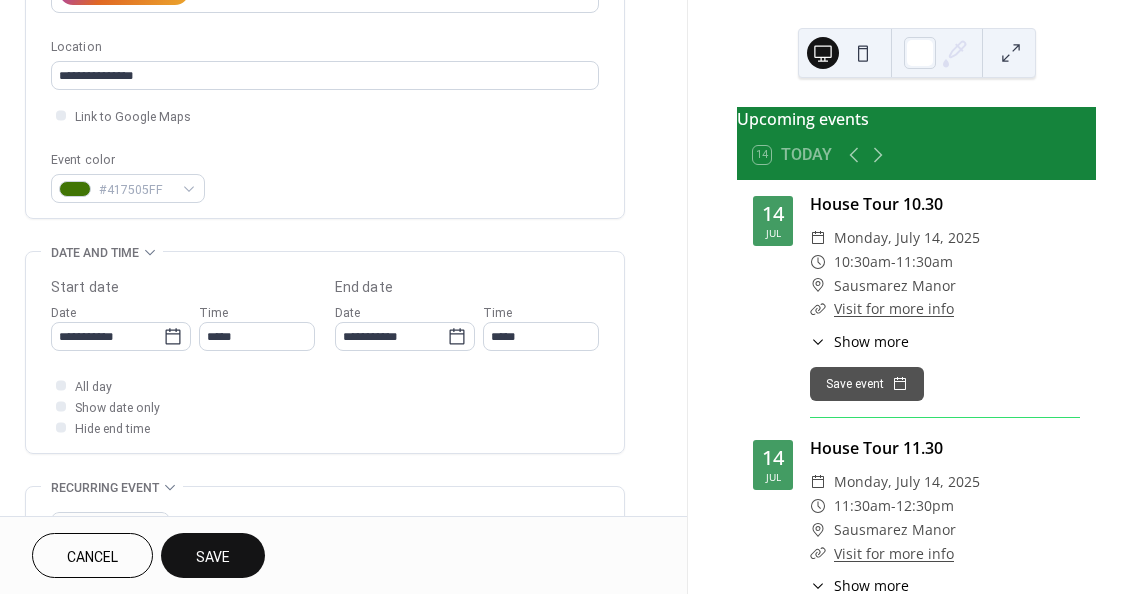 click on "Cancel Save" at bounding box center (343, 555) 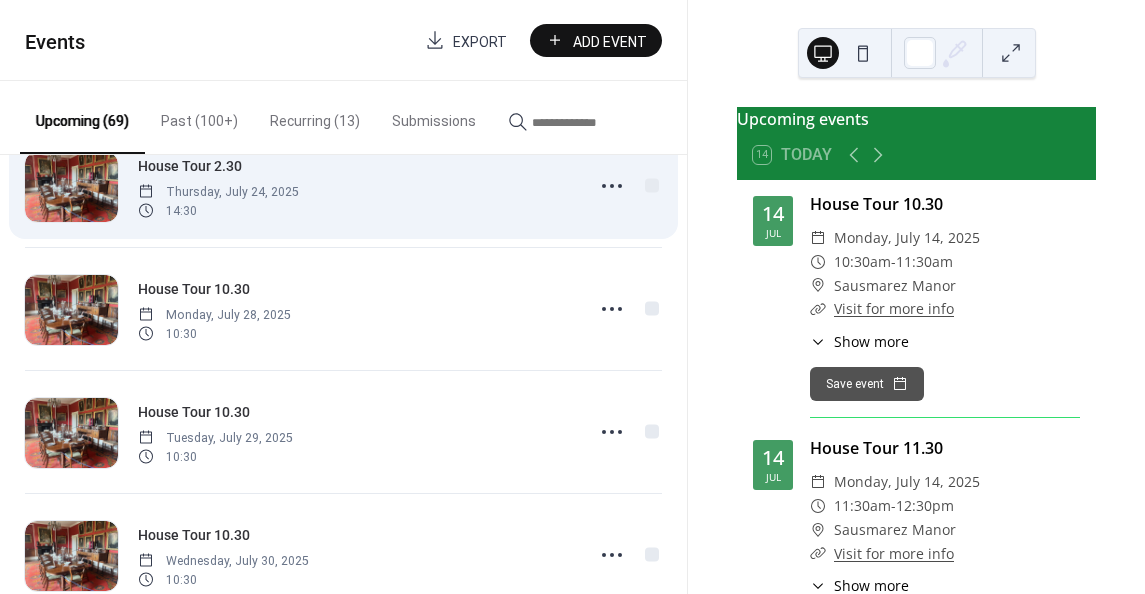 scroll, scrollTop: 3099, scrollLeft: 0, axis: vertical 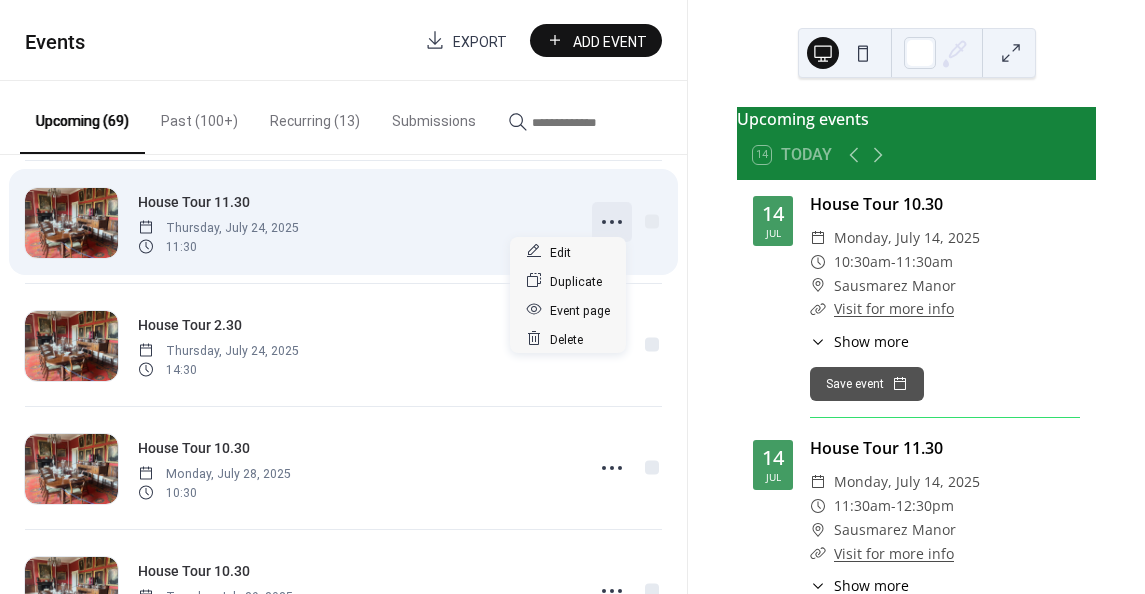 click 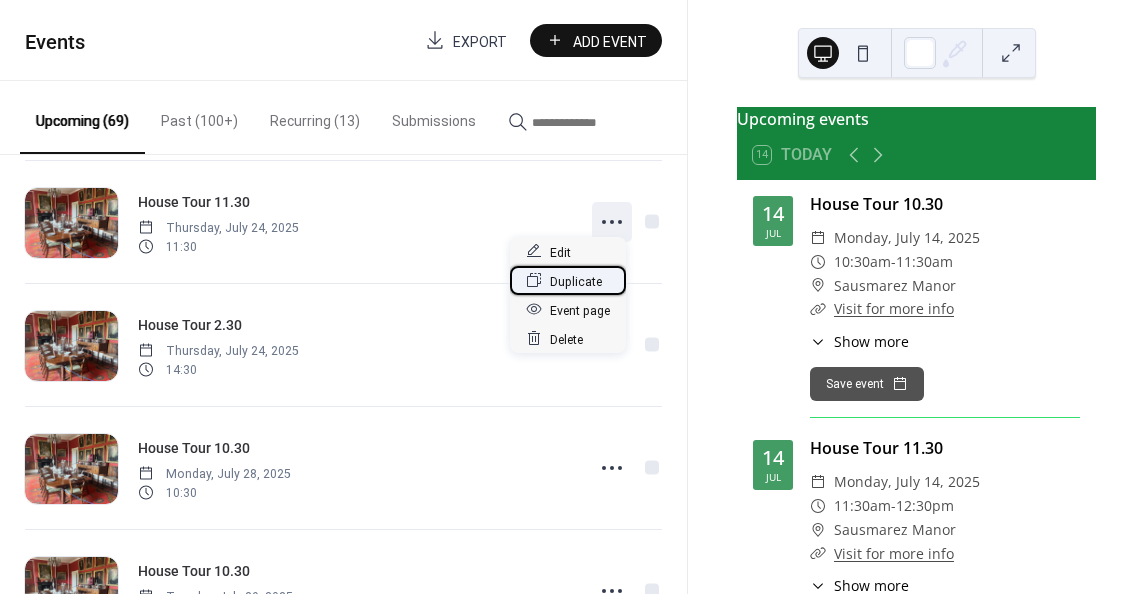 click 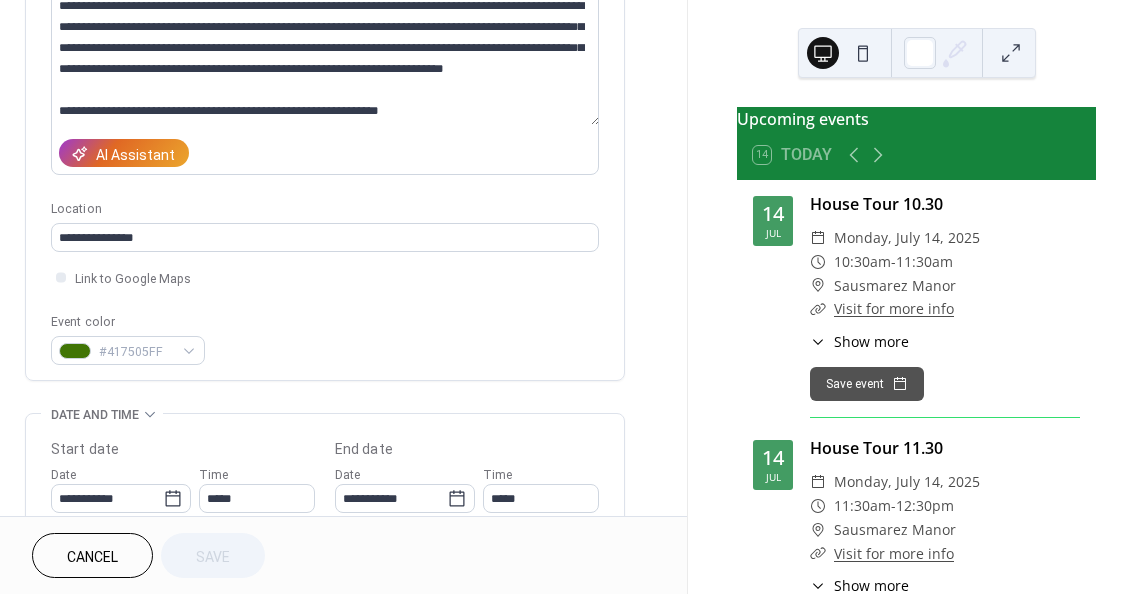 scroll, scrollTop: 300, scrollLeft: 0, axis: vertical 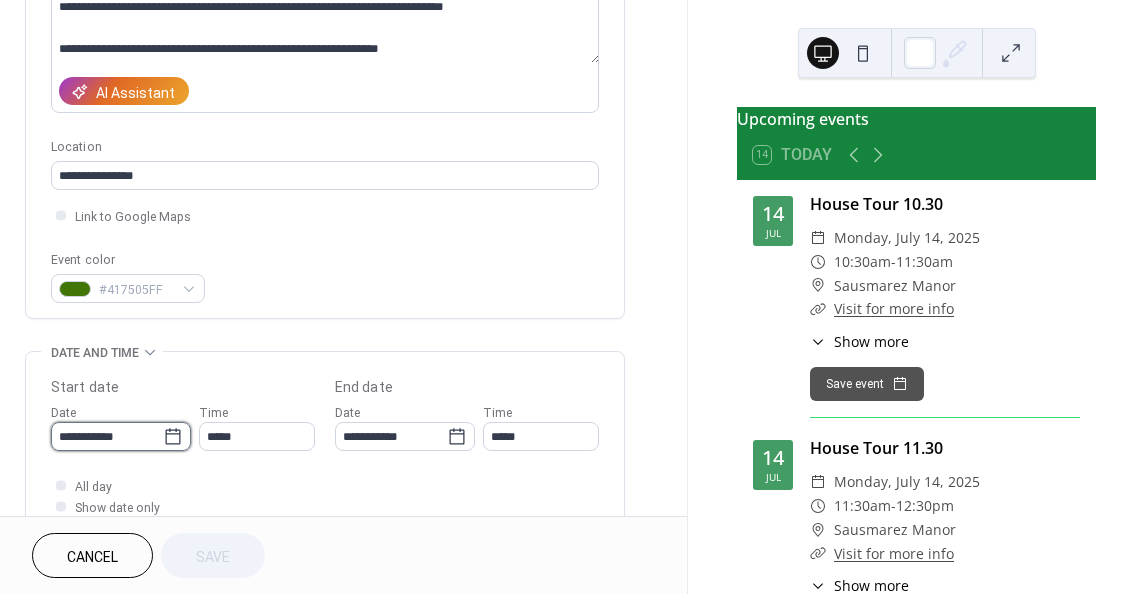 click on "**********" at bounding box center [107, 436] 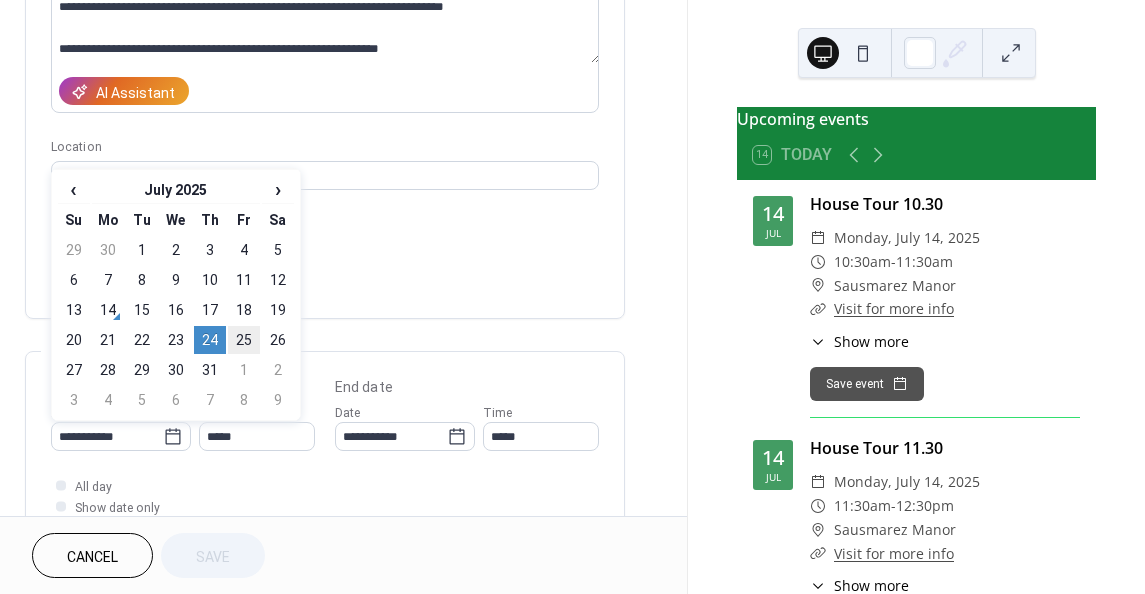 click on "25" at bounding box center [244, 340] 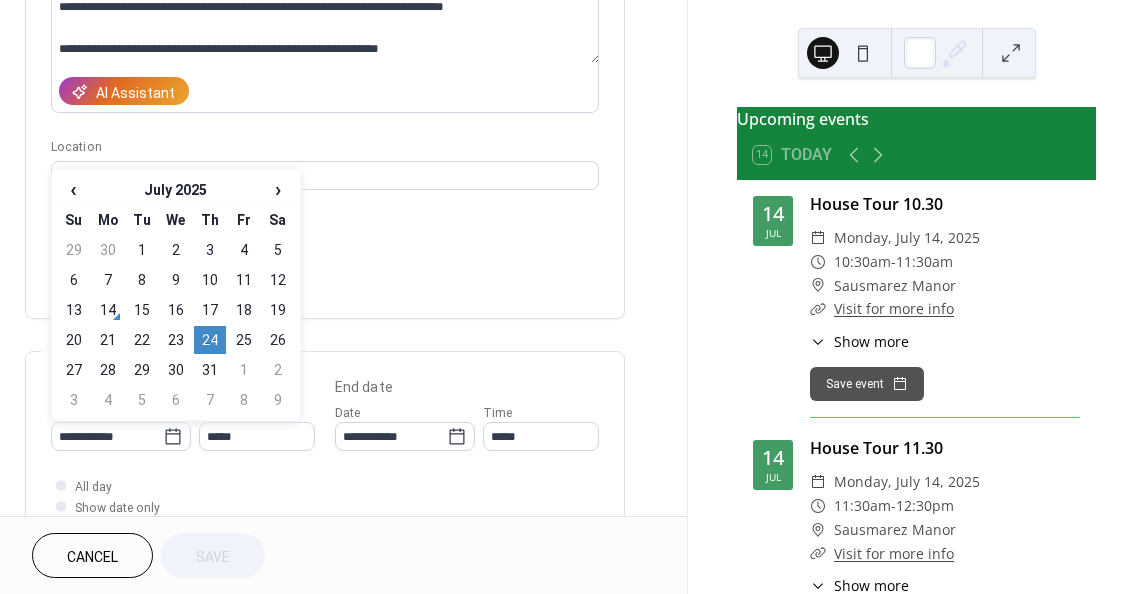 type on "**********" 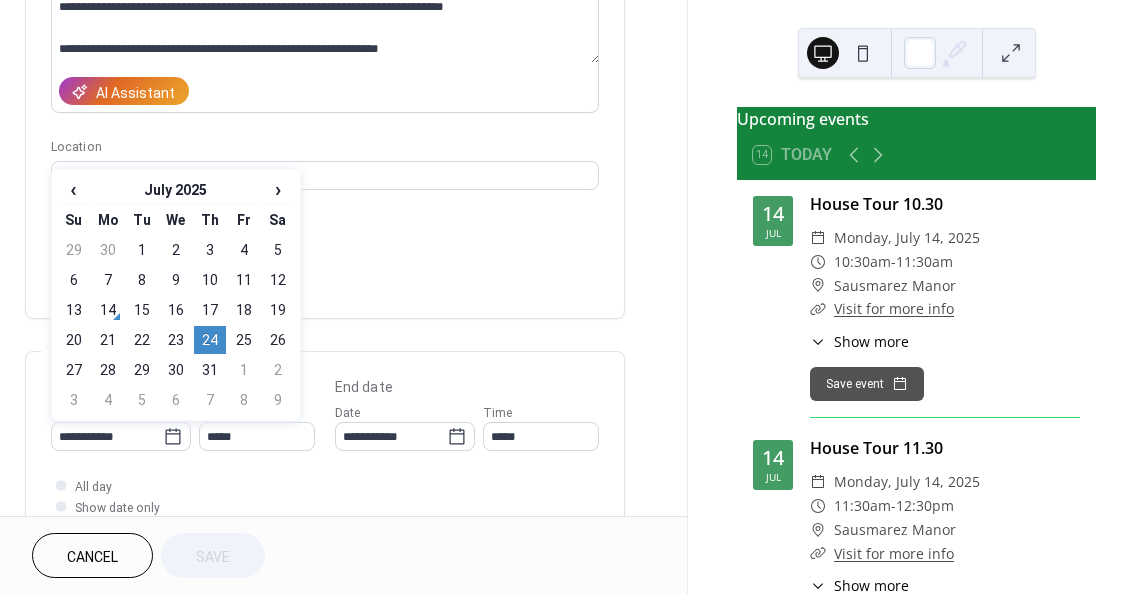 type on "**********" 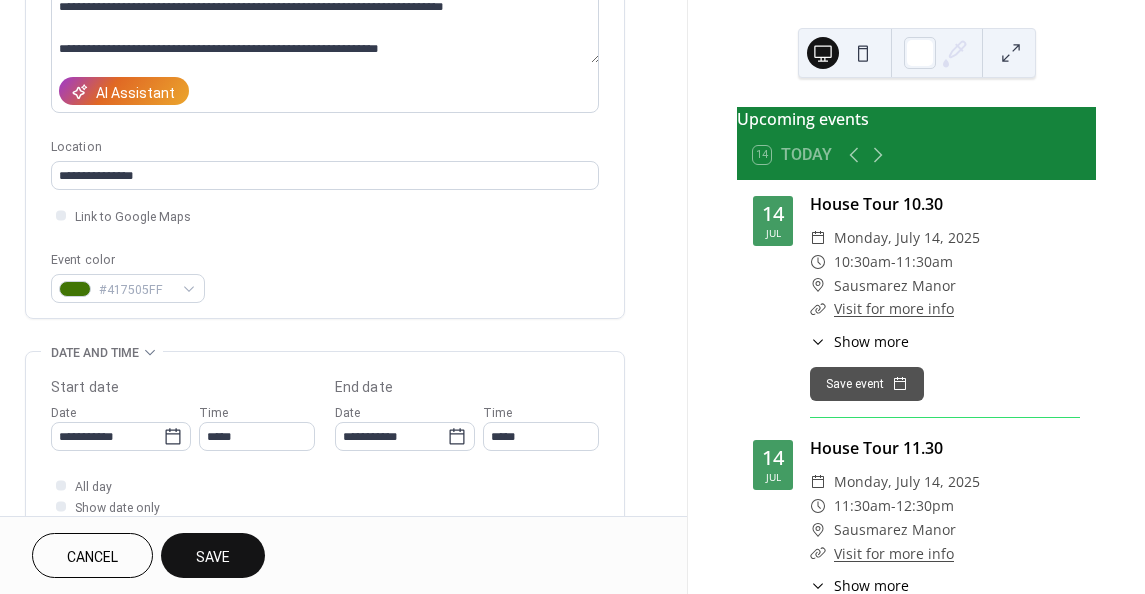 click on "Save" at bounding box center (213, 555) 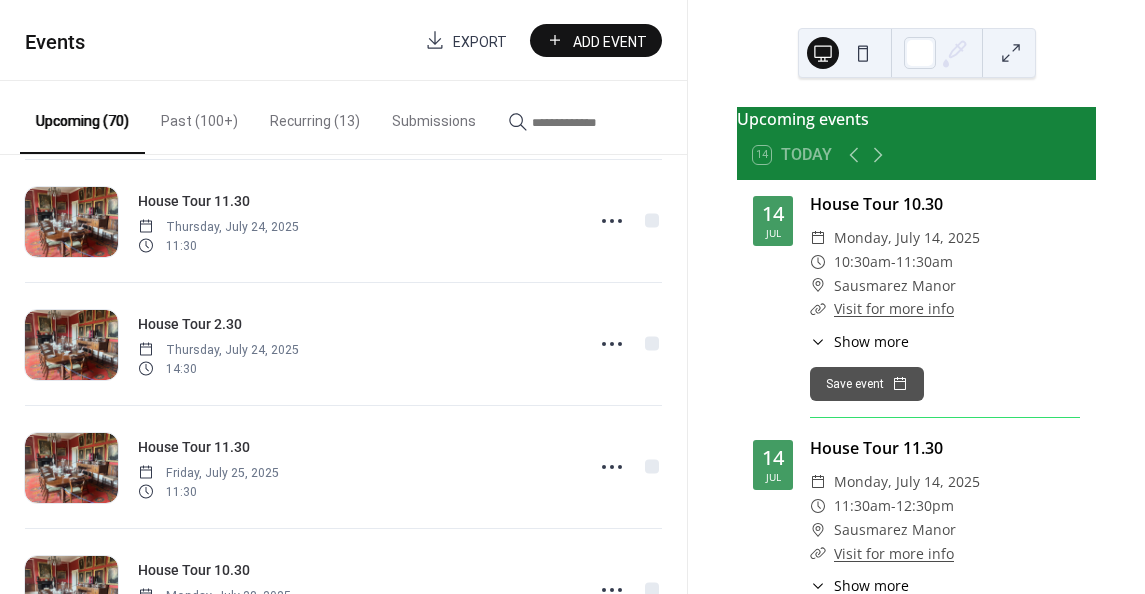 scroll, scrollTop: 3299, scrollLeft: 0, axis: vertical 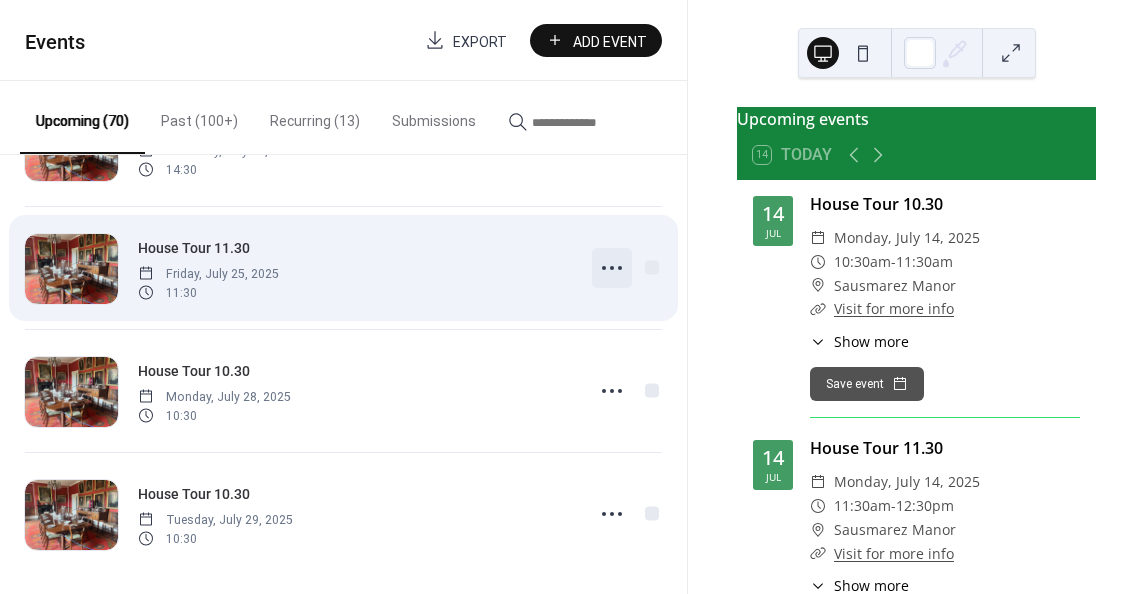 click 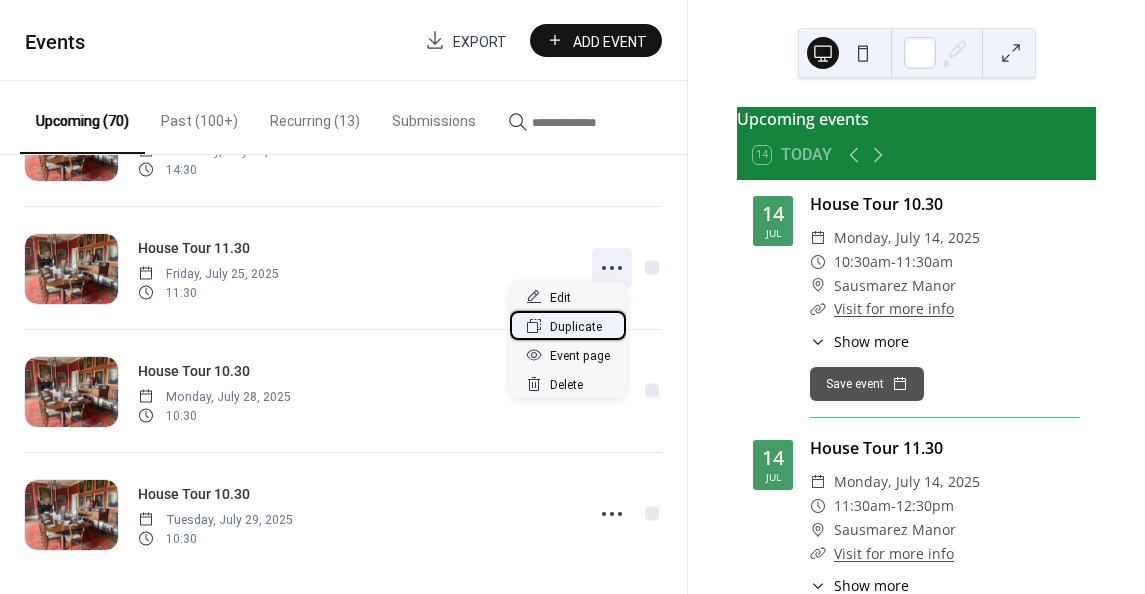 click on "Duplicate" at bounding box center (576, 327) 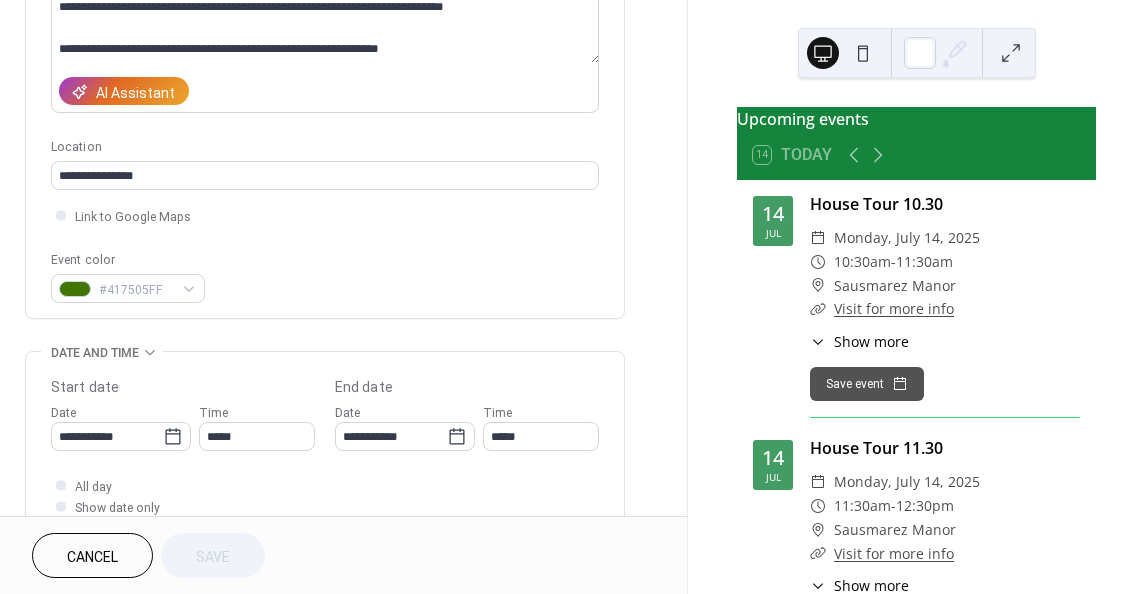 scroll, scrollTop: 500, scrollLeft: 0, axis: vertical 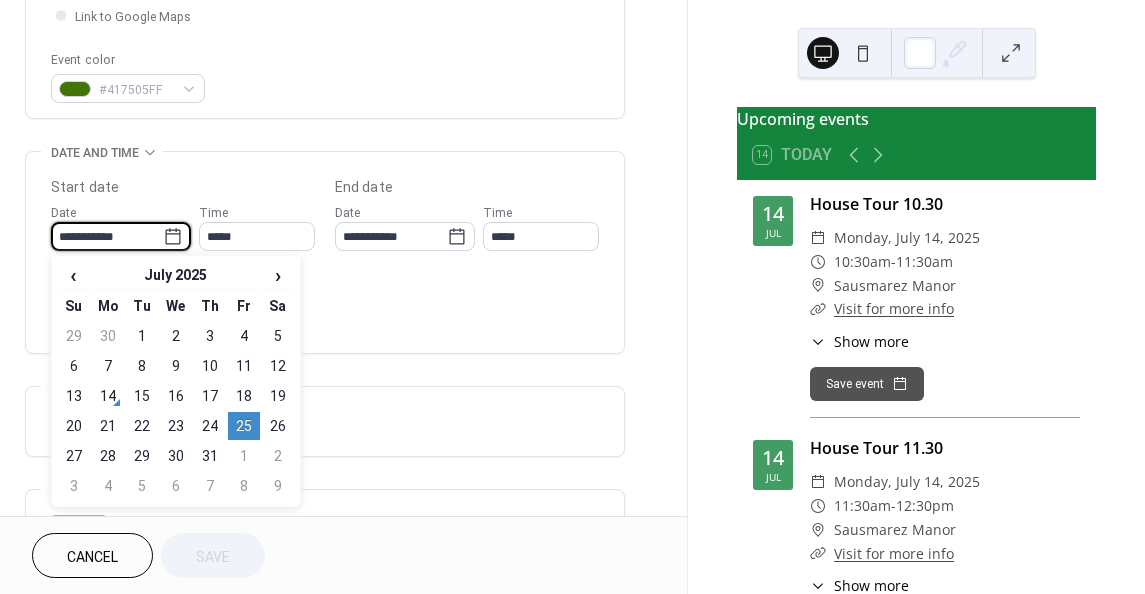 click on "**********" at bounding box center (107, 236) 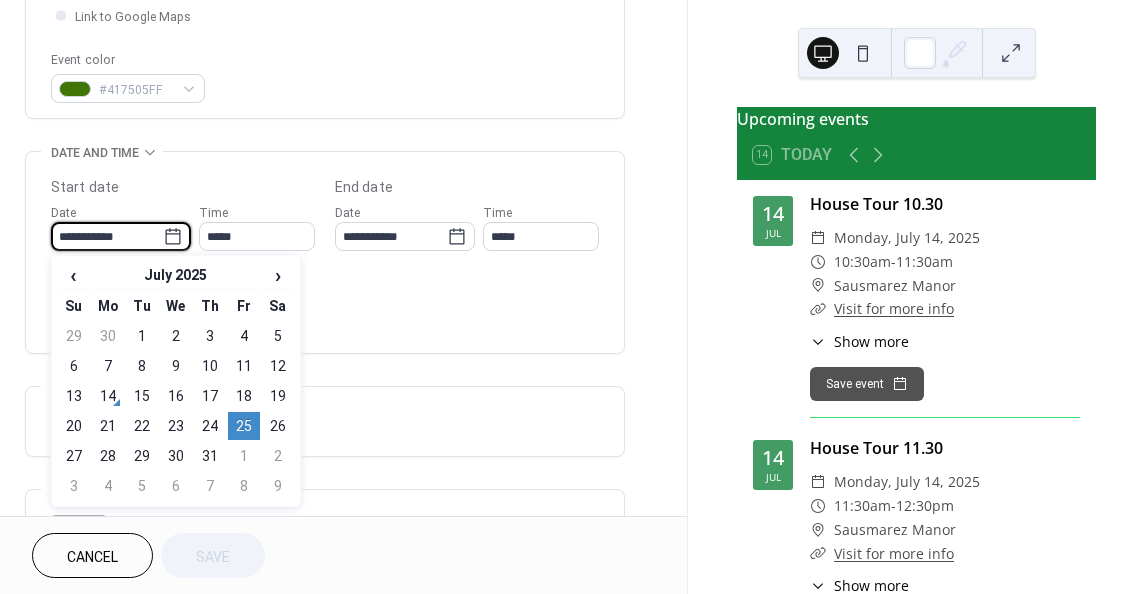 click on "26" at bounding box center (278, 426) 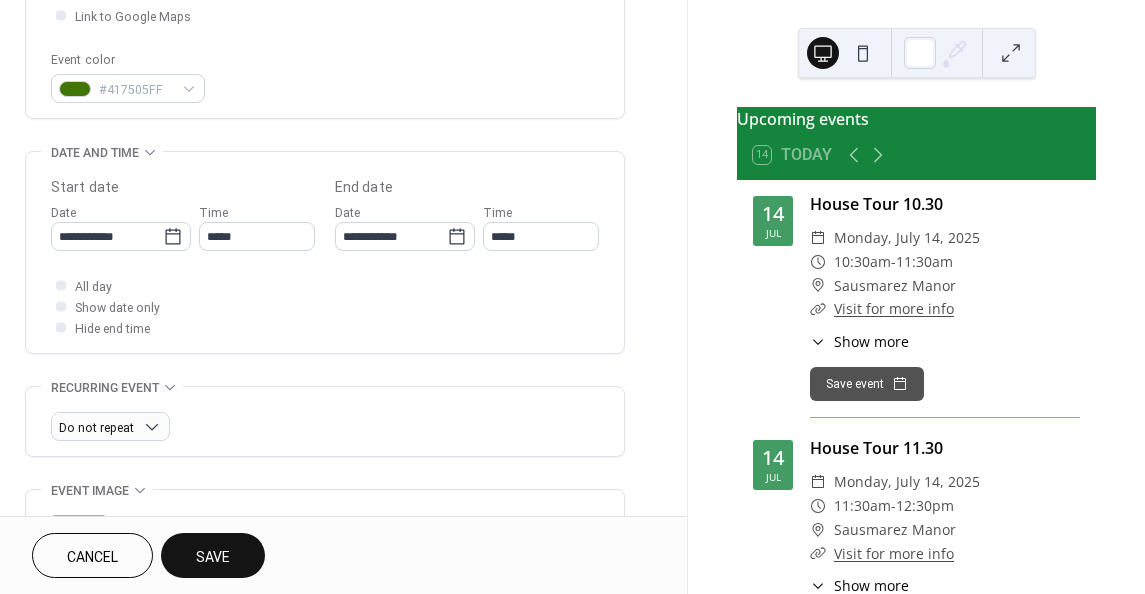 click on "Save" at bounding box center (213, 555) 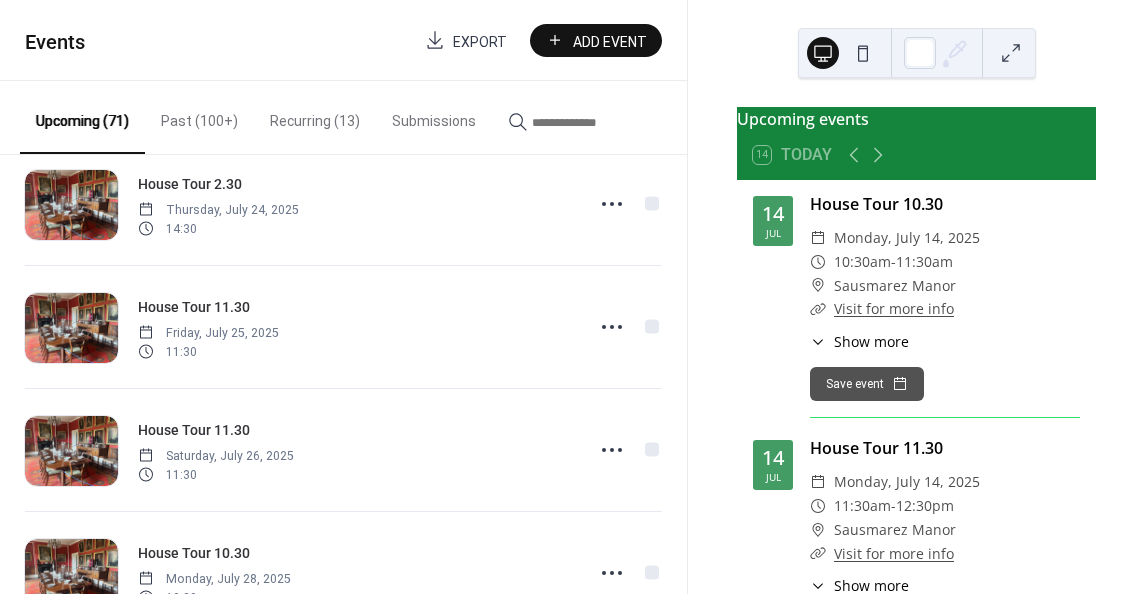 scroll, scrollTop: 3299, scrollLeft: 0, axis: vertical 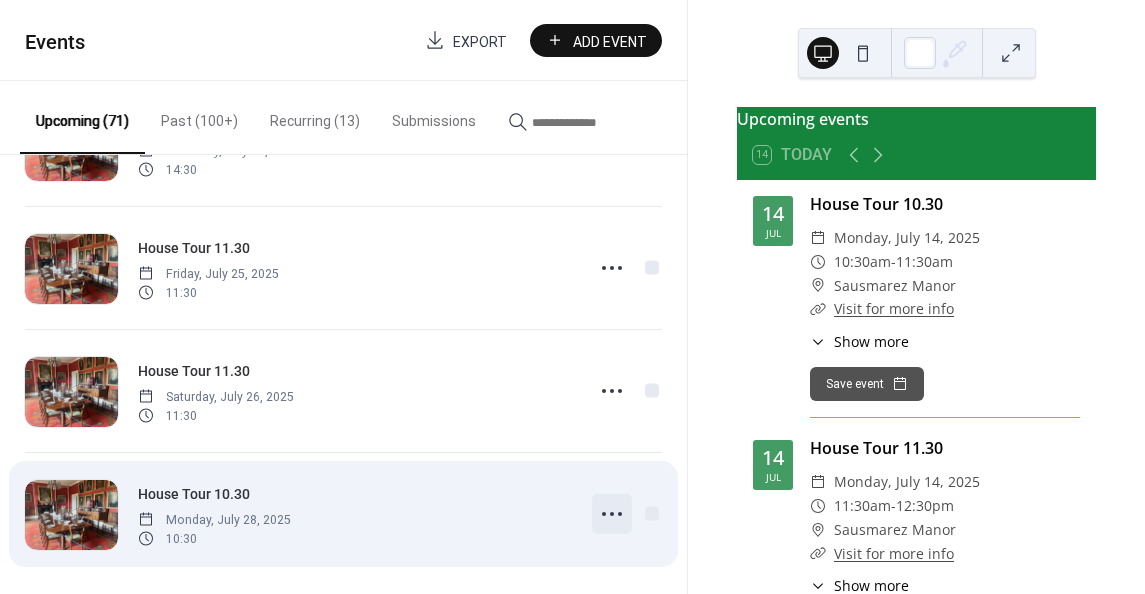 click 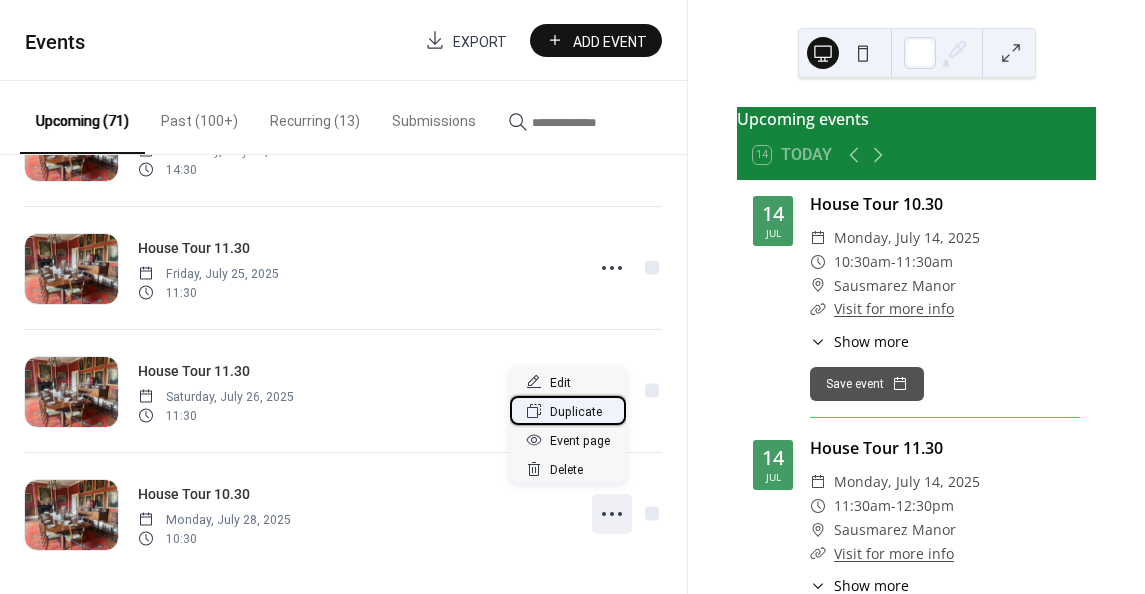 click on "Duplicate" at bounding box center [576, 412] 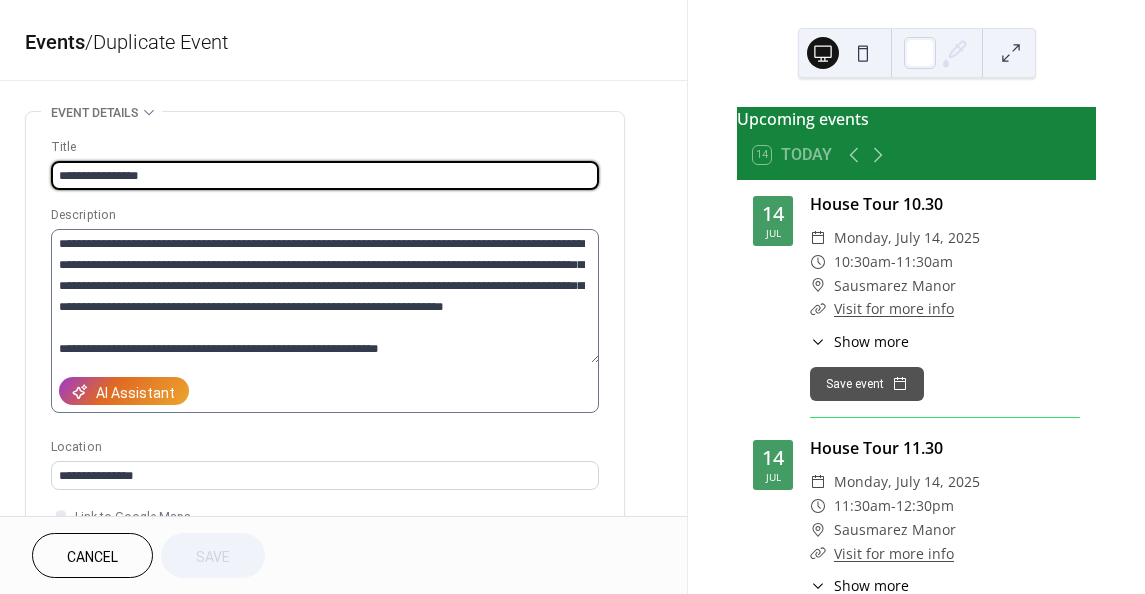 drag, startPoint x: 127, startPoint y: 172, endPoint x: 202, endPoint y: 283, distance: 133.96268 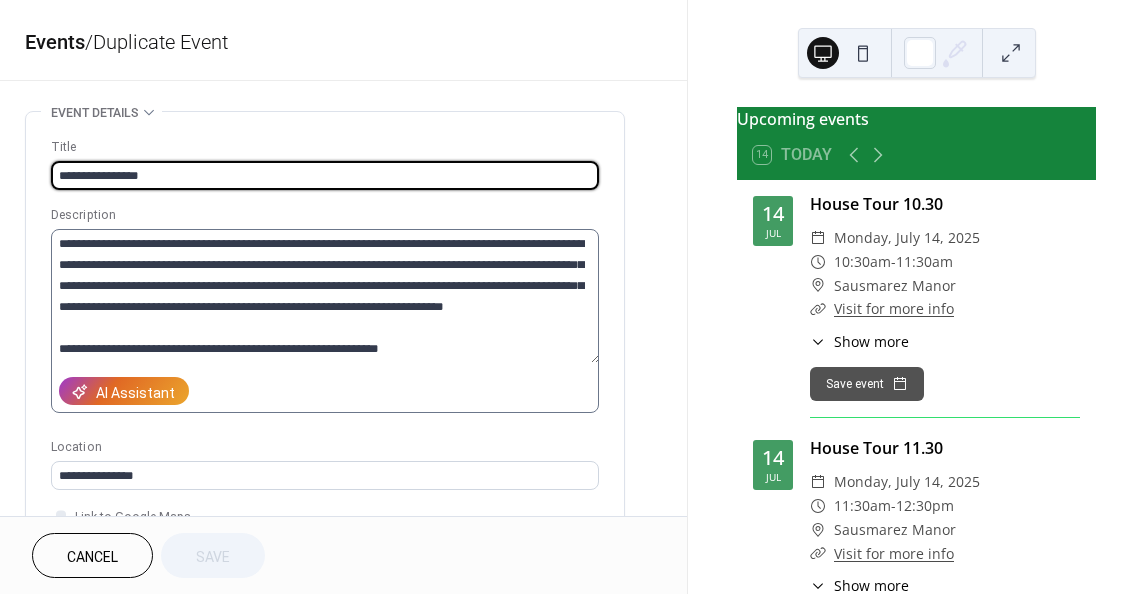 click on "**********" at bounding box center [325, 175] 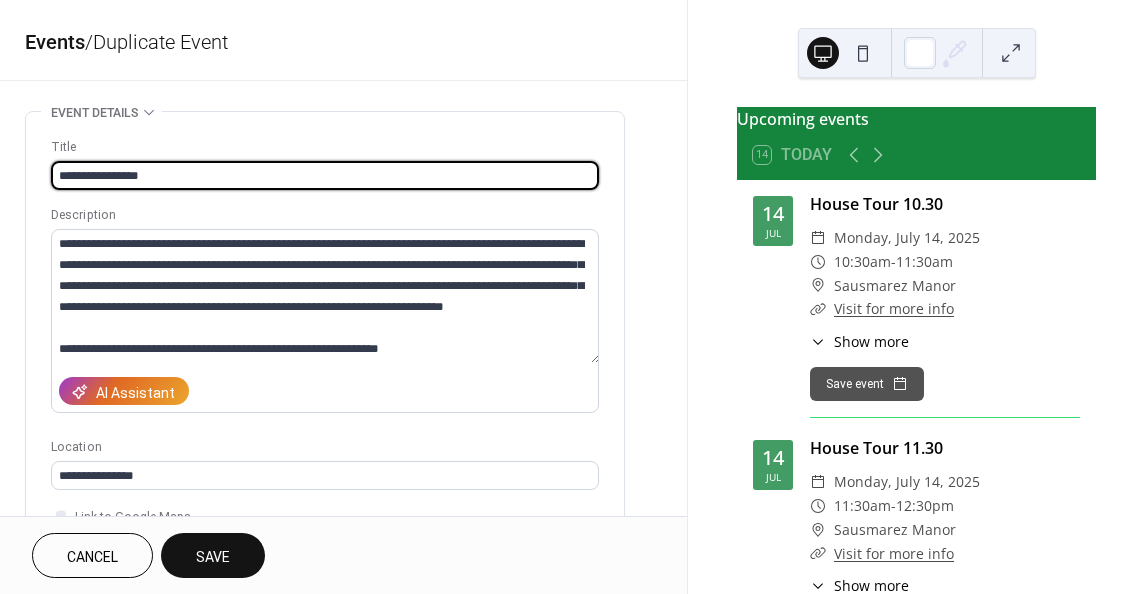 scroll, scrollTop: 20, scrollLeft: 0, axis: vertical 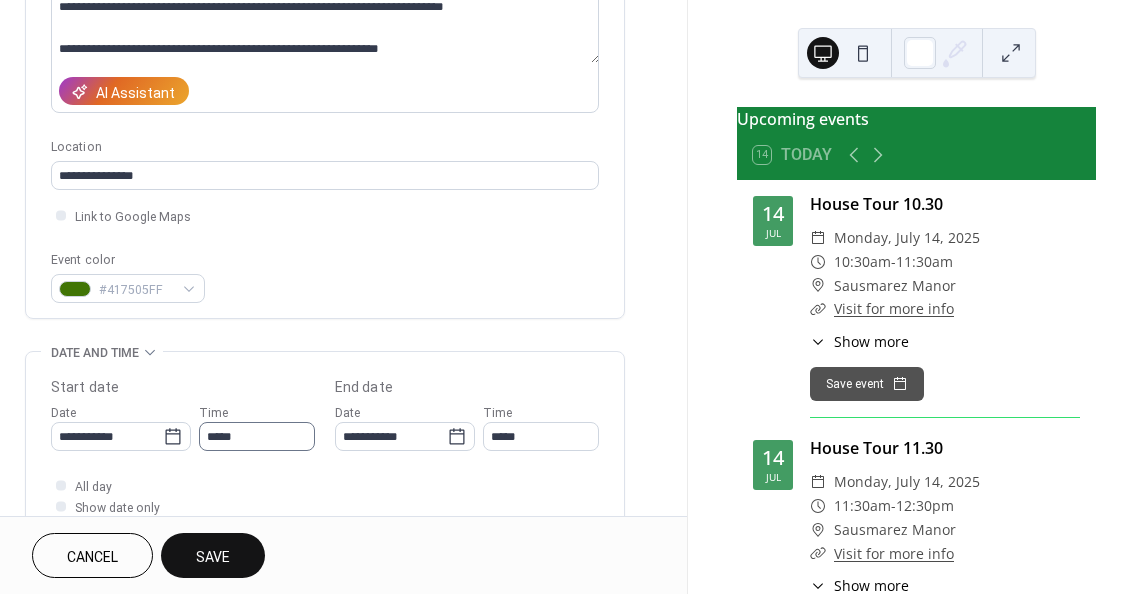 type on "**********" 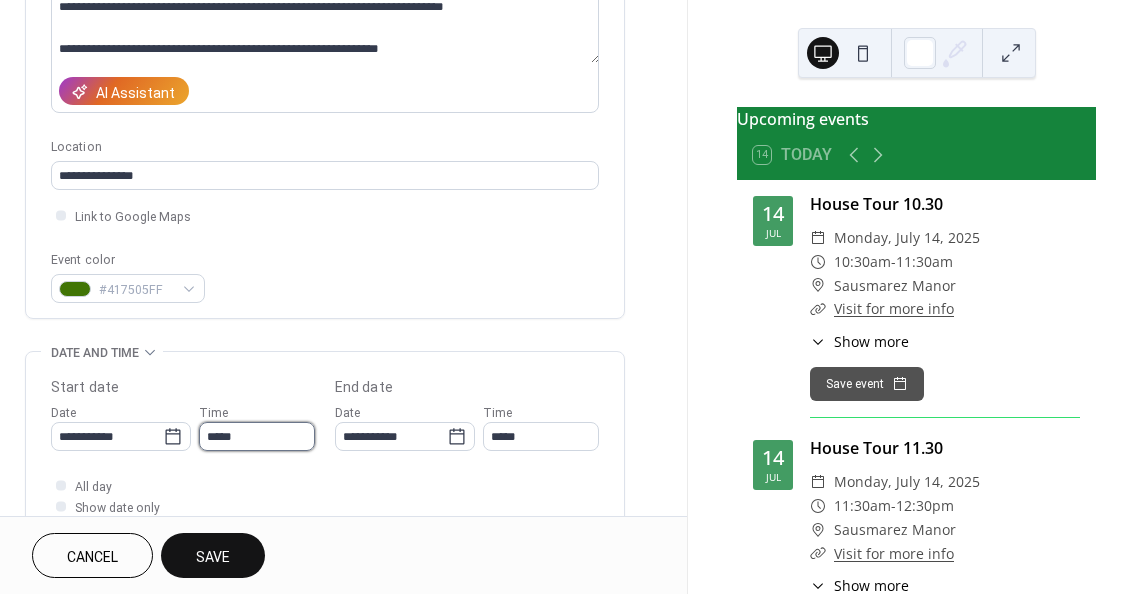 click on "*****" at bounding box center [257, 436] 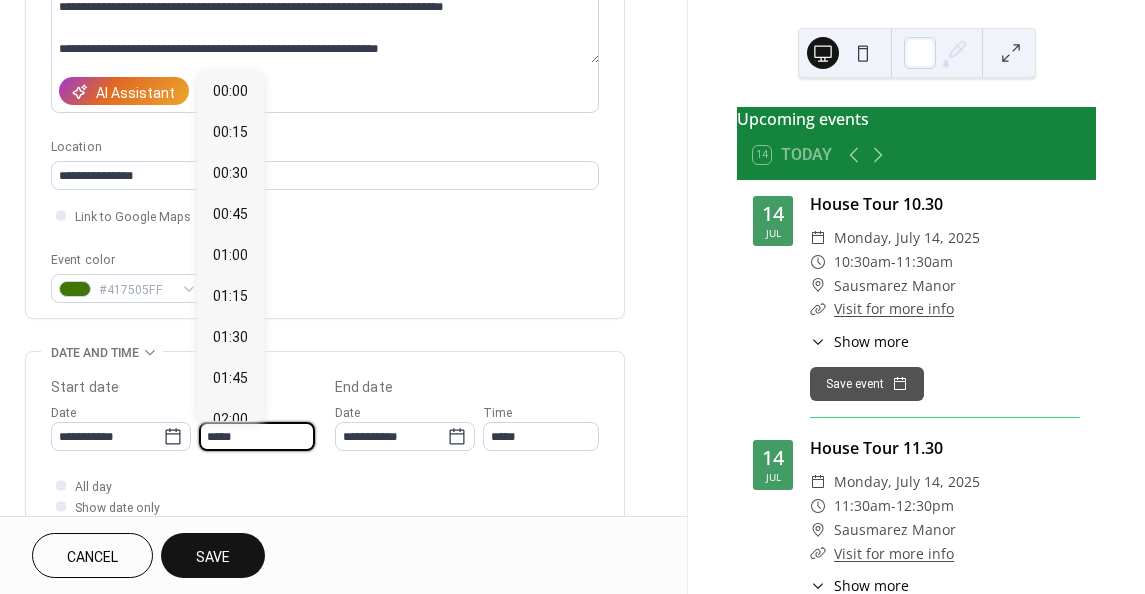 scroll, scrollTop: 1722, scrollLeft: 0, axis: vertical 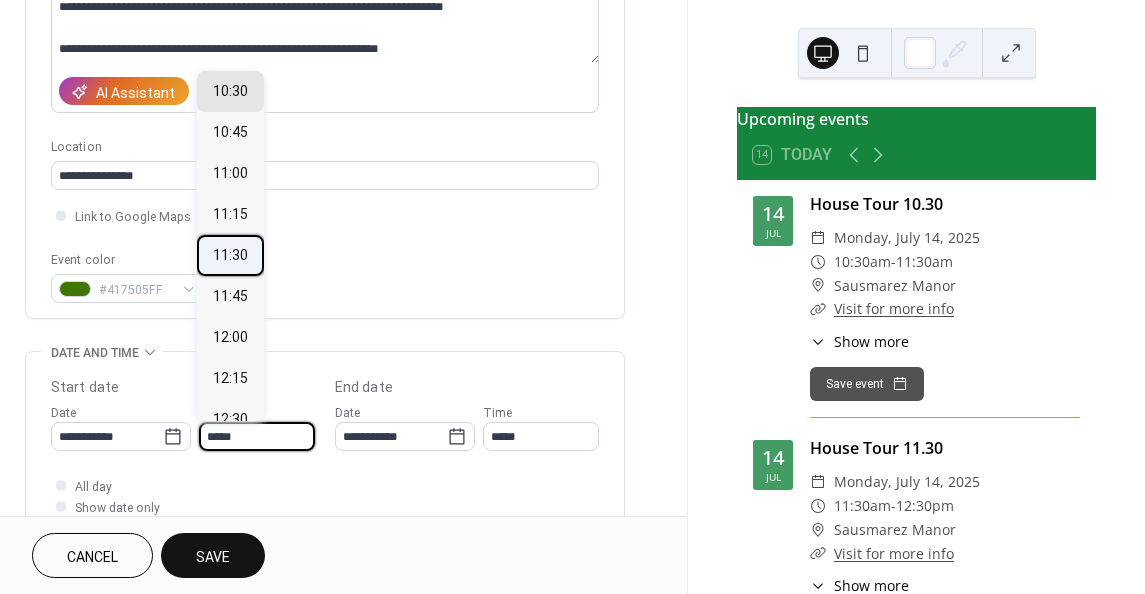 click on "11:30" at bounding box center (230, 254) 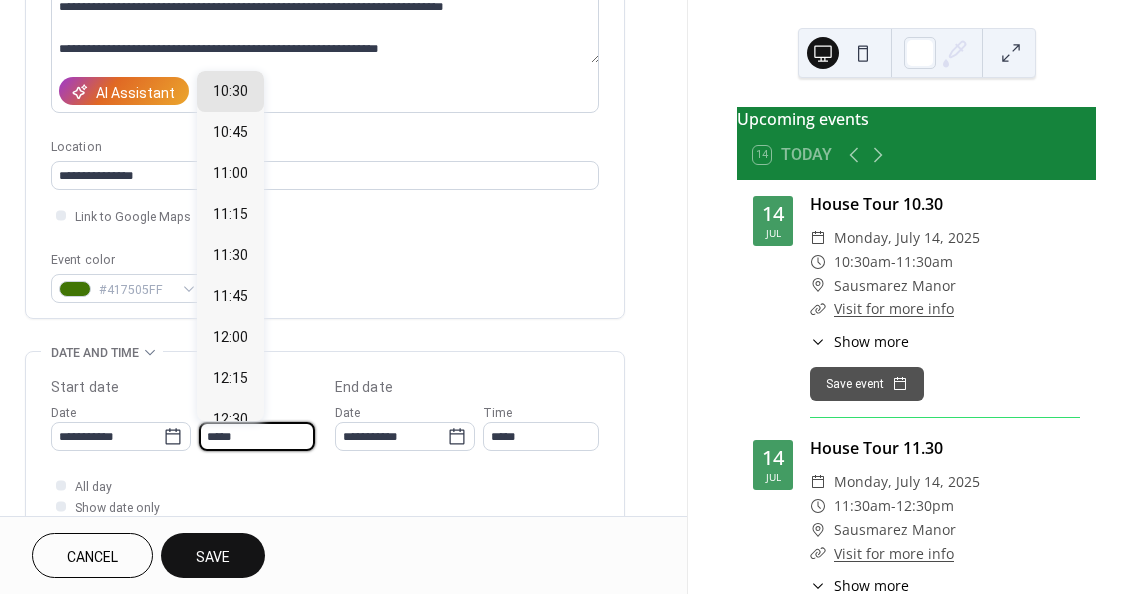 type on "*****" 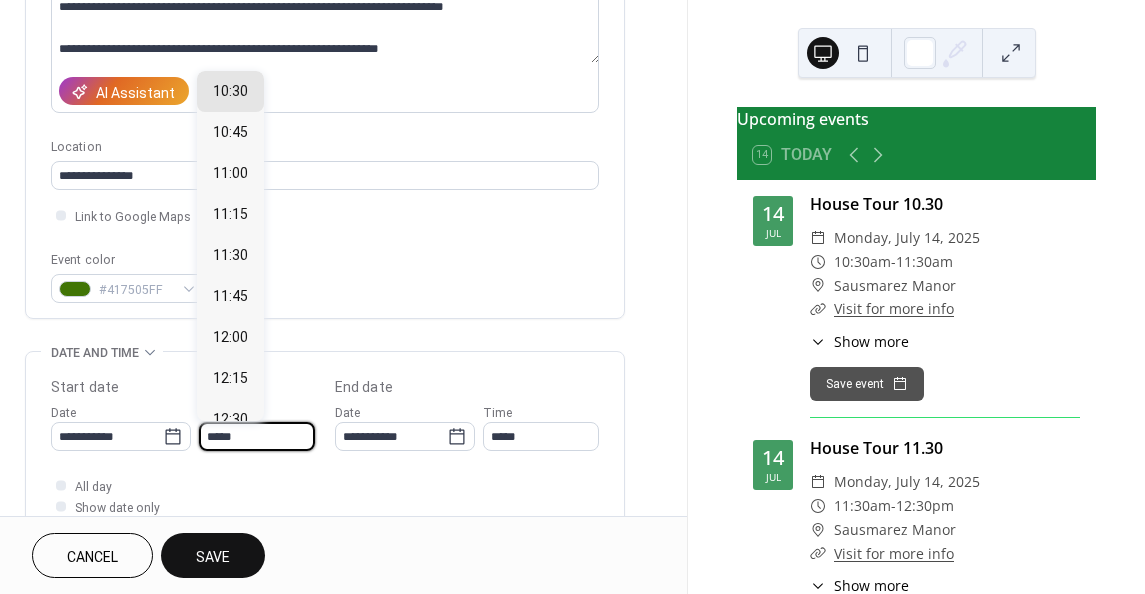 type on "*****" 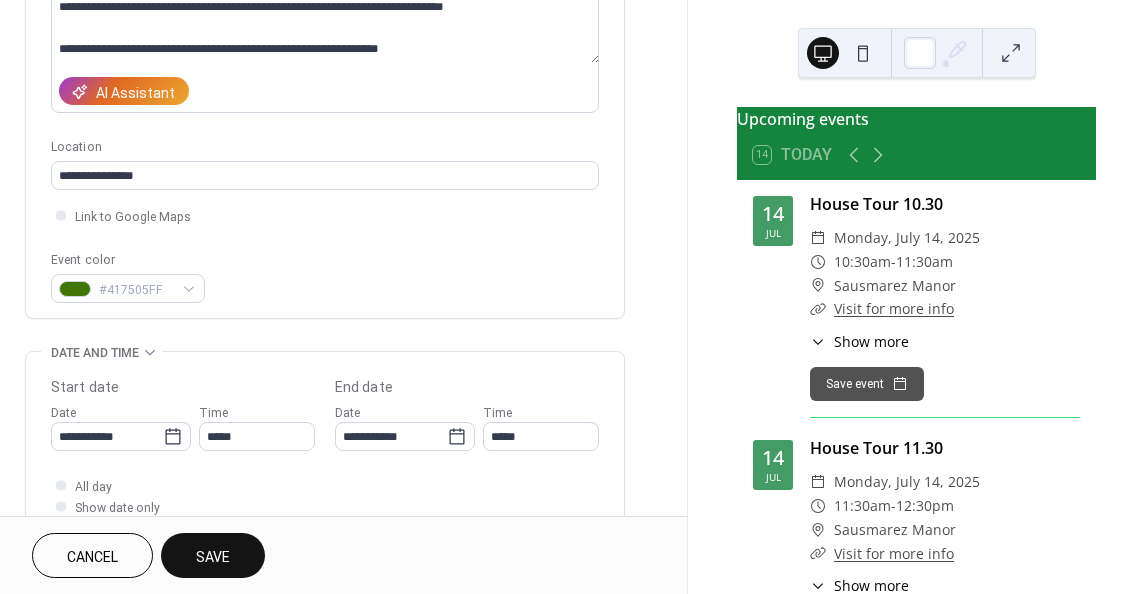 click on "Save" at bounding box center (213, 555) 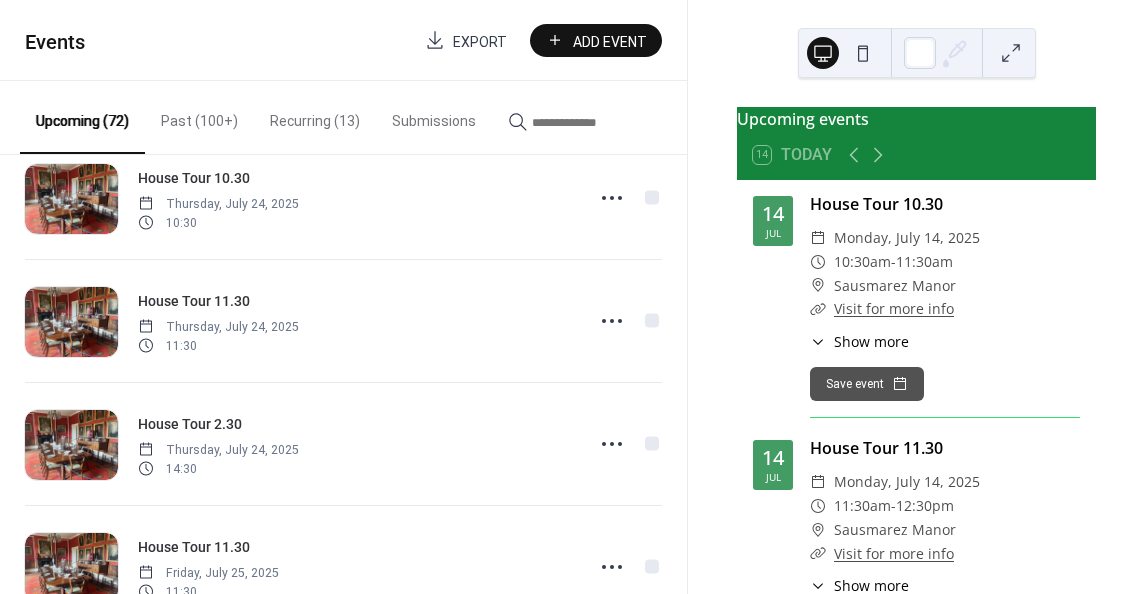 scroll, scrollTop: 3299, scrollLeft: 0, axis: vertical 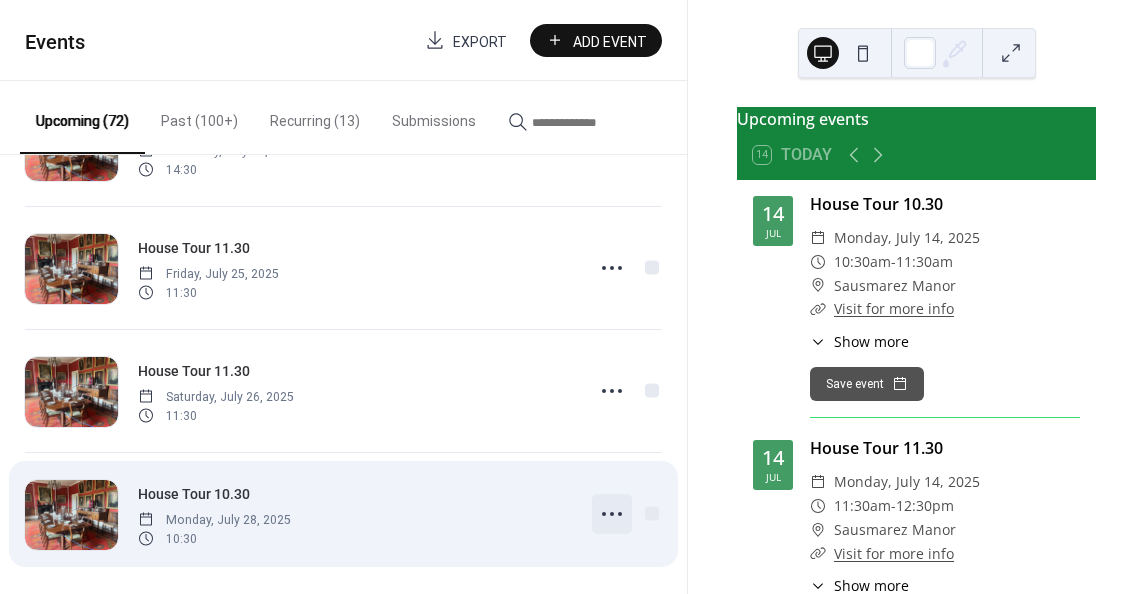 click 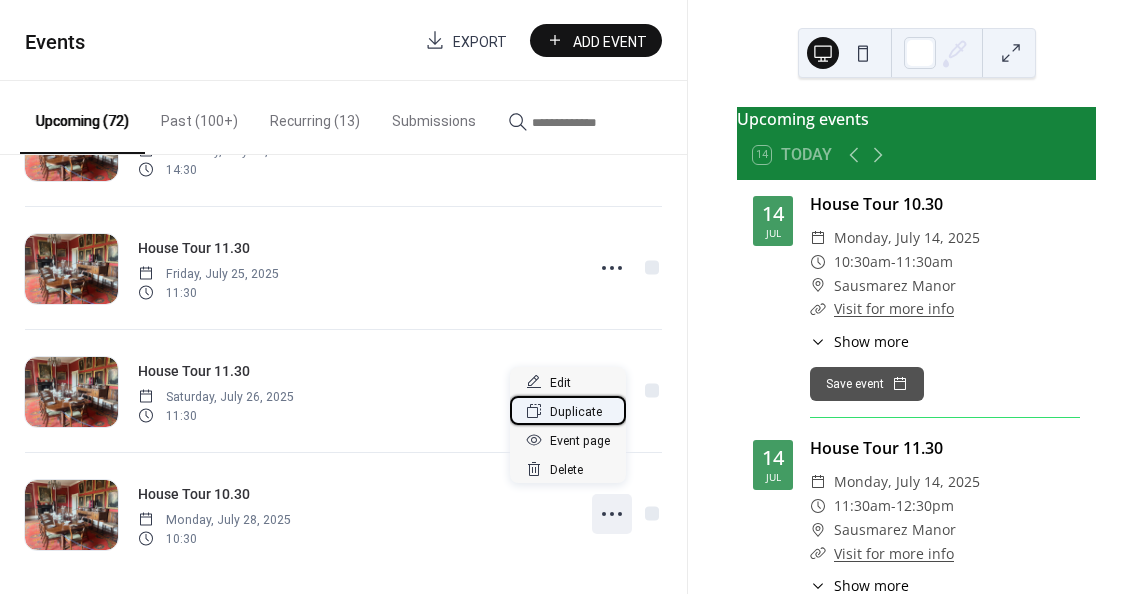 click on "Duplicate" at bounding box center (576, 412) 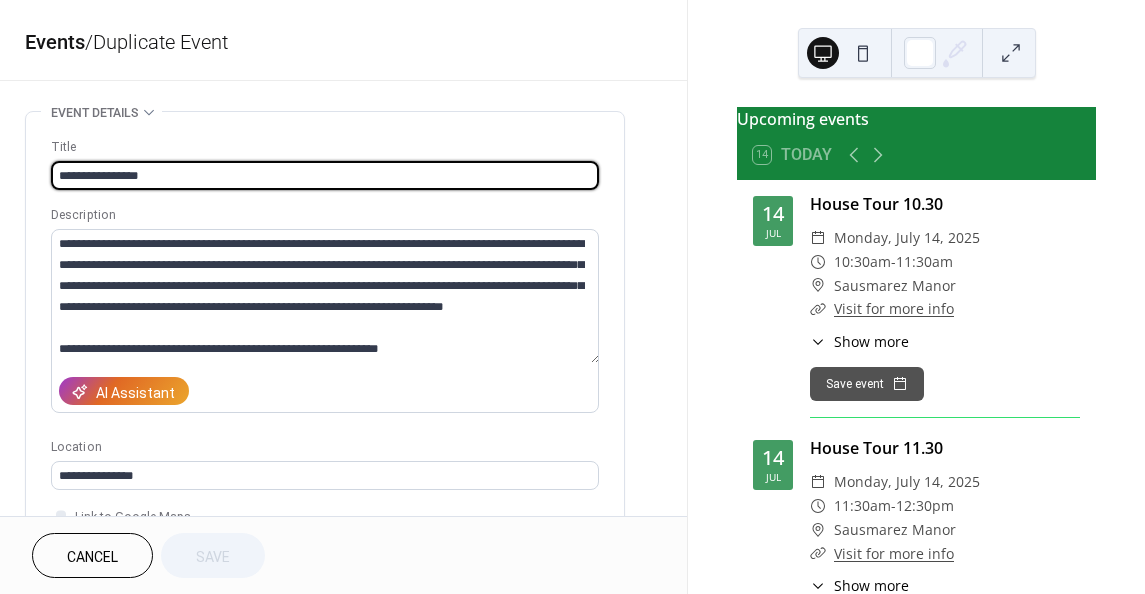 click on "**********" at bounding box center [325, 175] 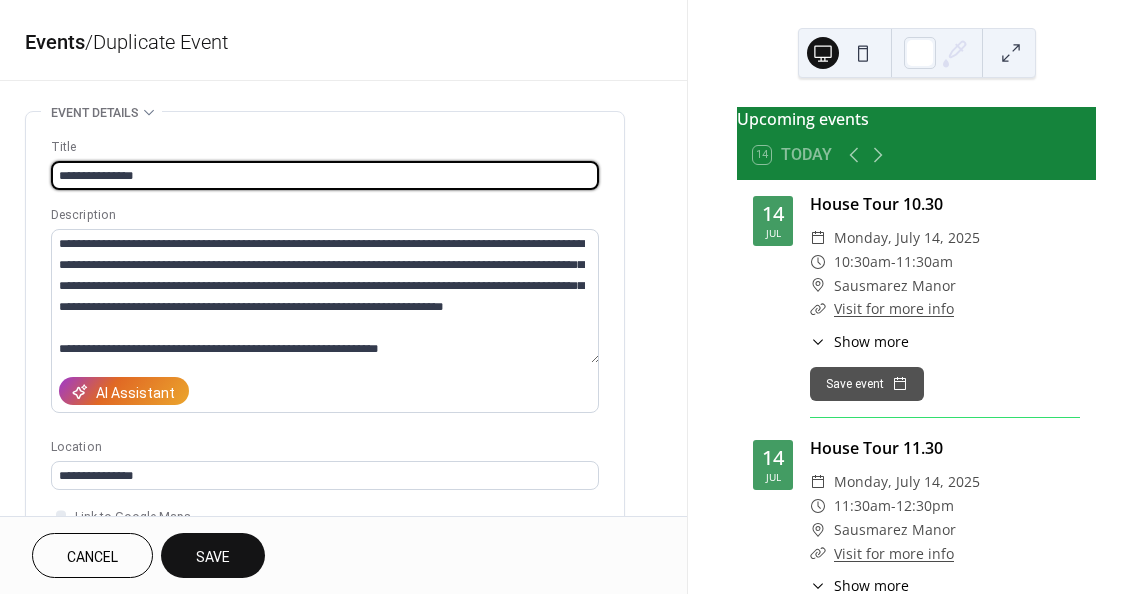 scroll, scrollTop: 20, scrollLeft: 0, axis: vertical 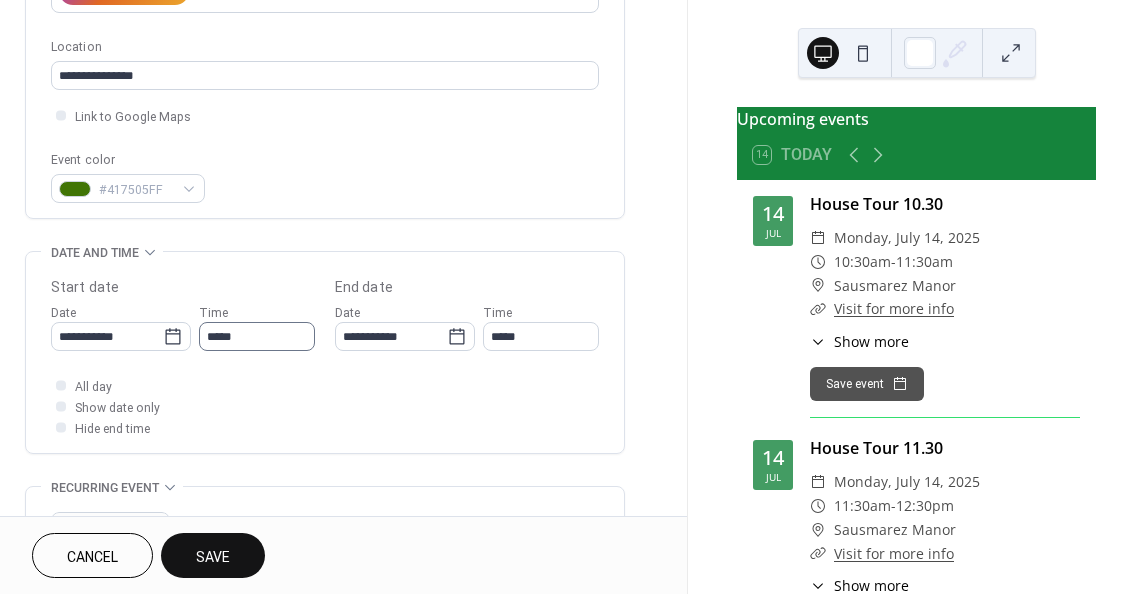 type on "**********" 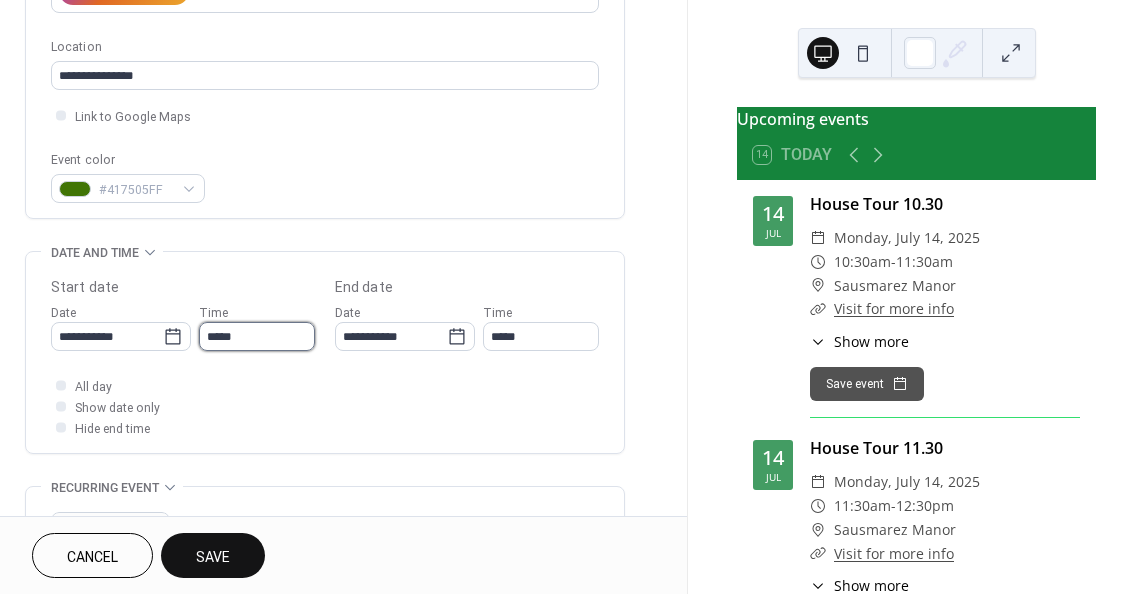 click on "*****" at bounding box center [257, 336] 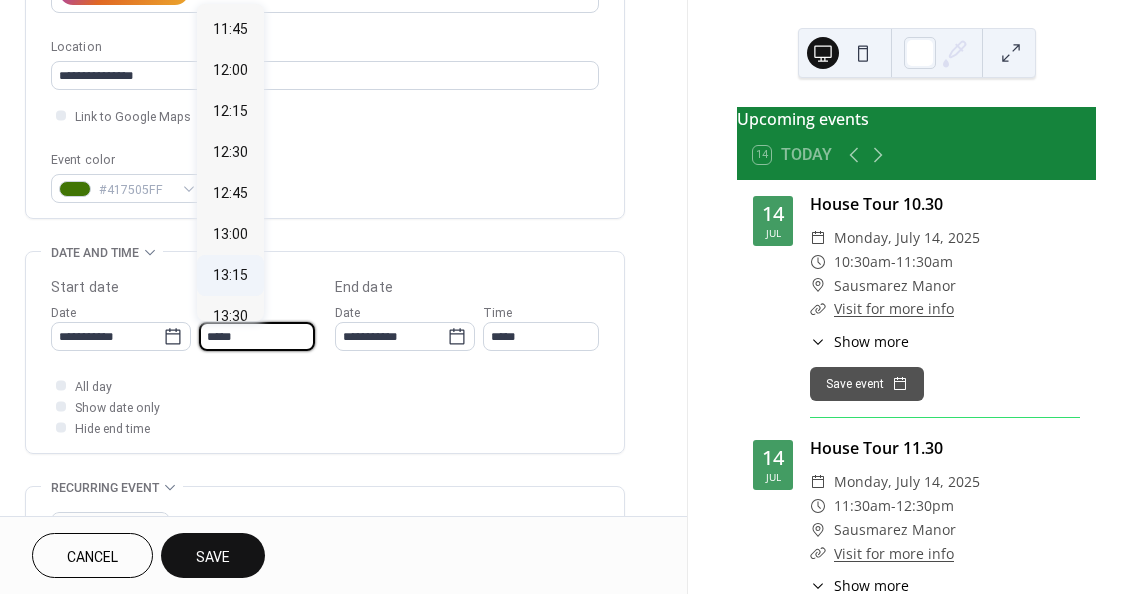 scroll, scrollTop: 2122, scrollLeft: 0, axis: vertical 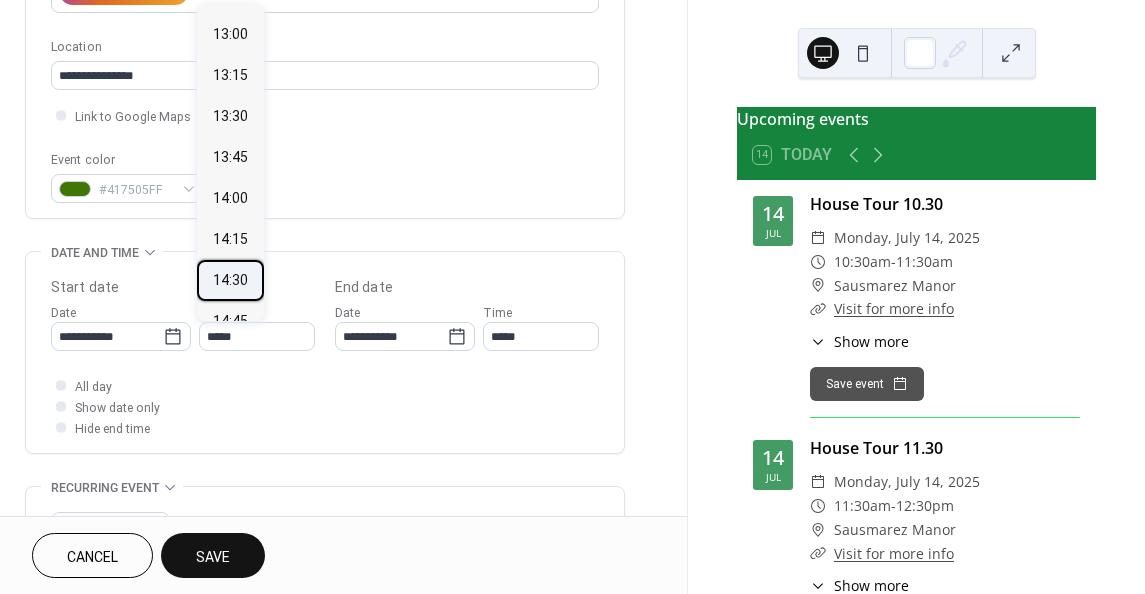 click on "14:30" at bounding box center (230, 280) 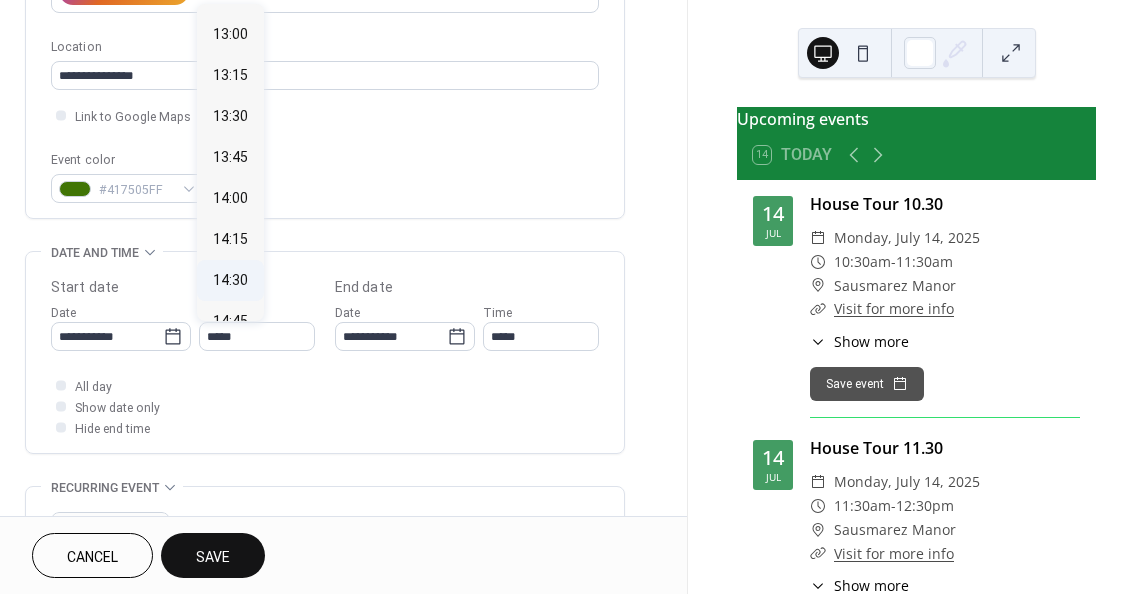 type on "*****" 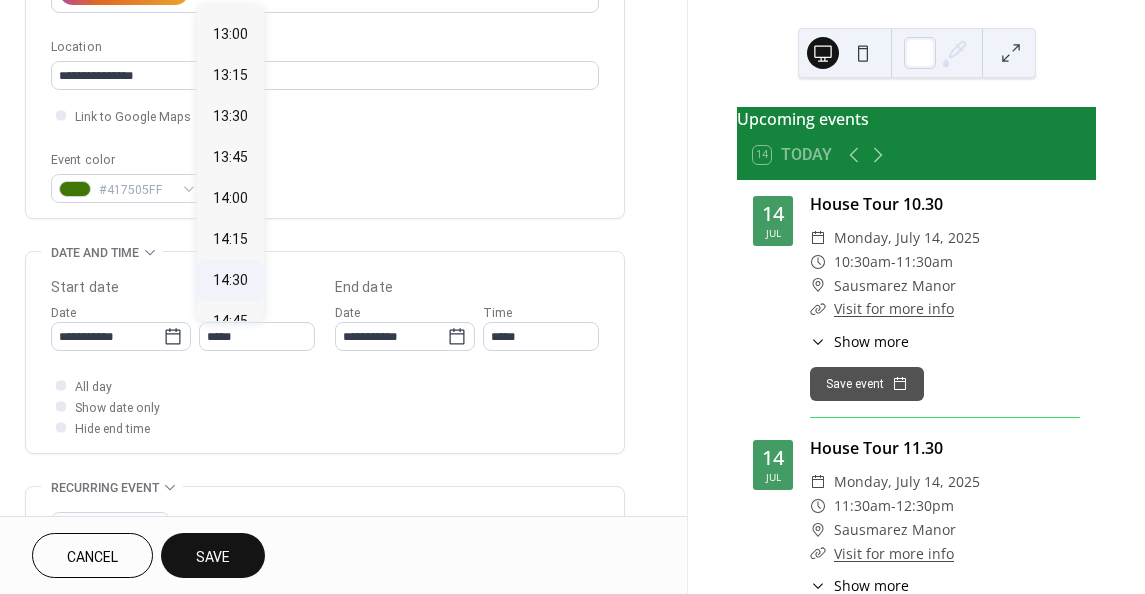 type on "*****" 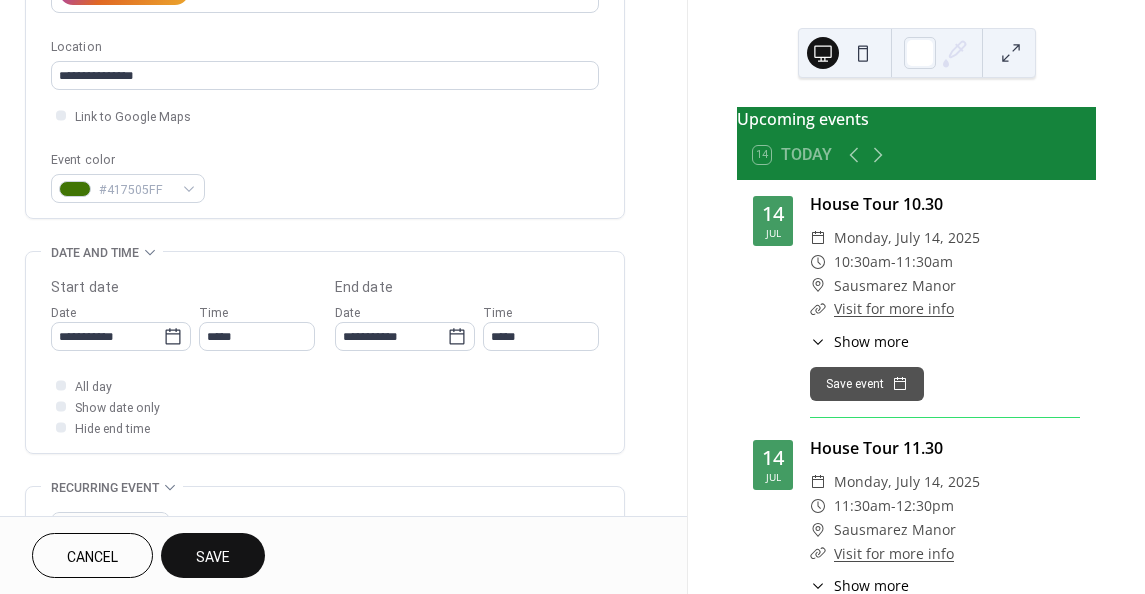 click on "Save" at bounding box center [213, 555] 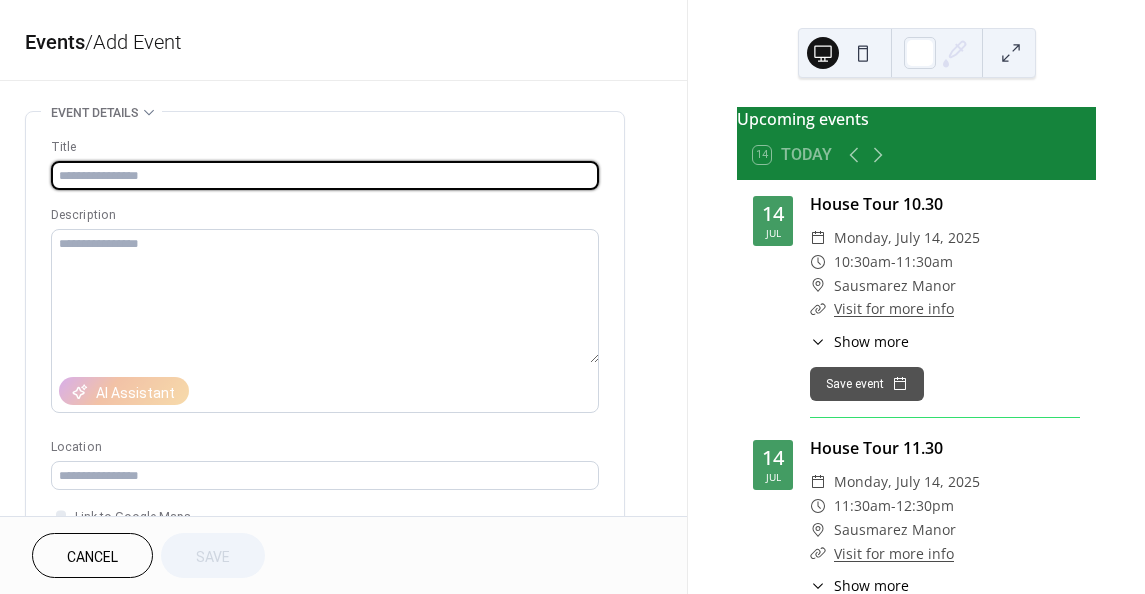 scroll, scrollTop: 0, scrollLeft: 0, axis: both 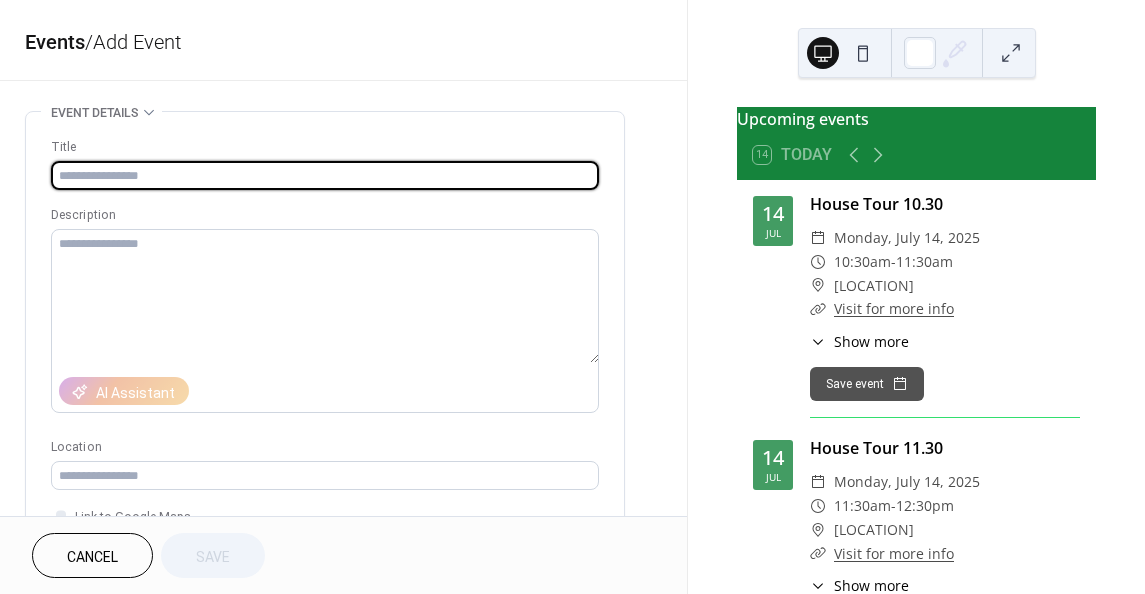 click on "Cancel" at bounding box center [92, 555] 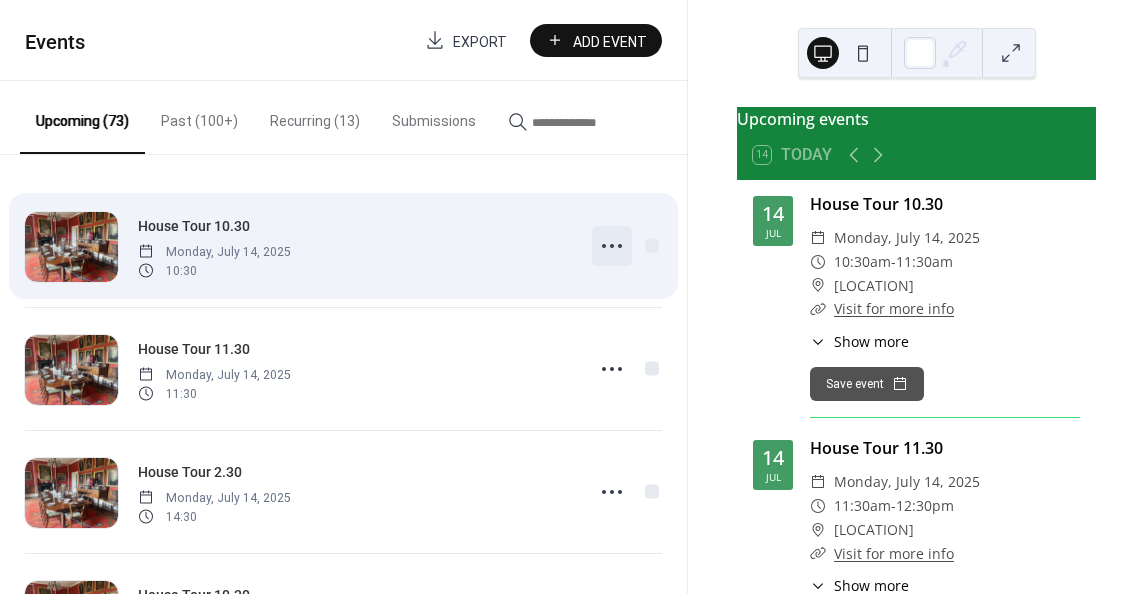 click 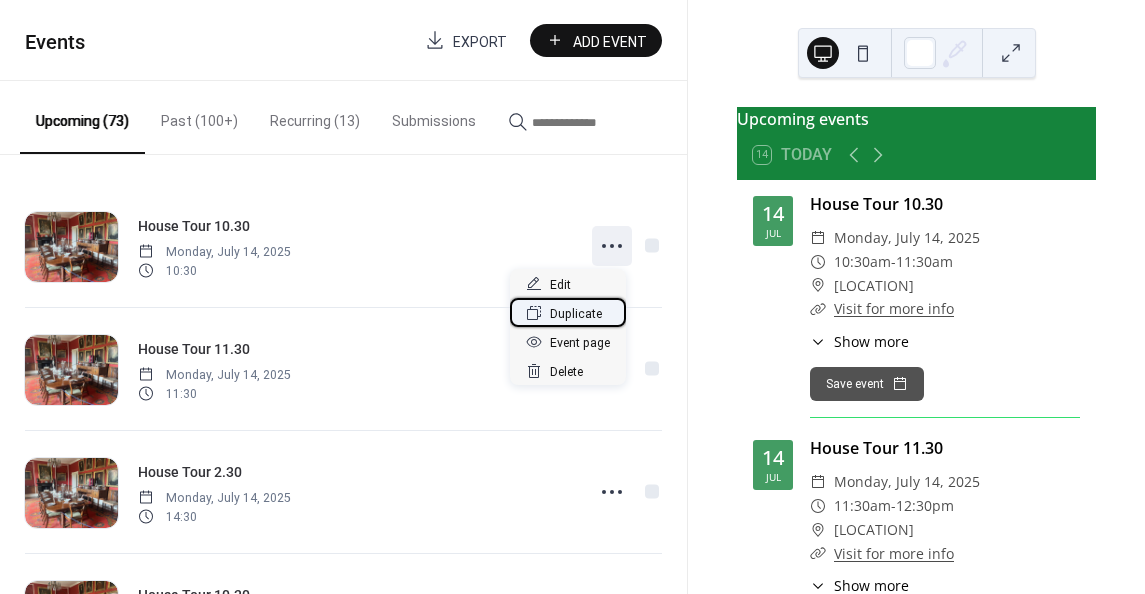 click on "Duplicate" at bounding box center (576, 314) 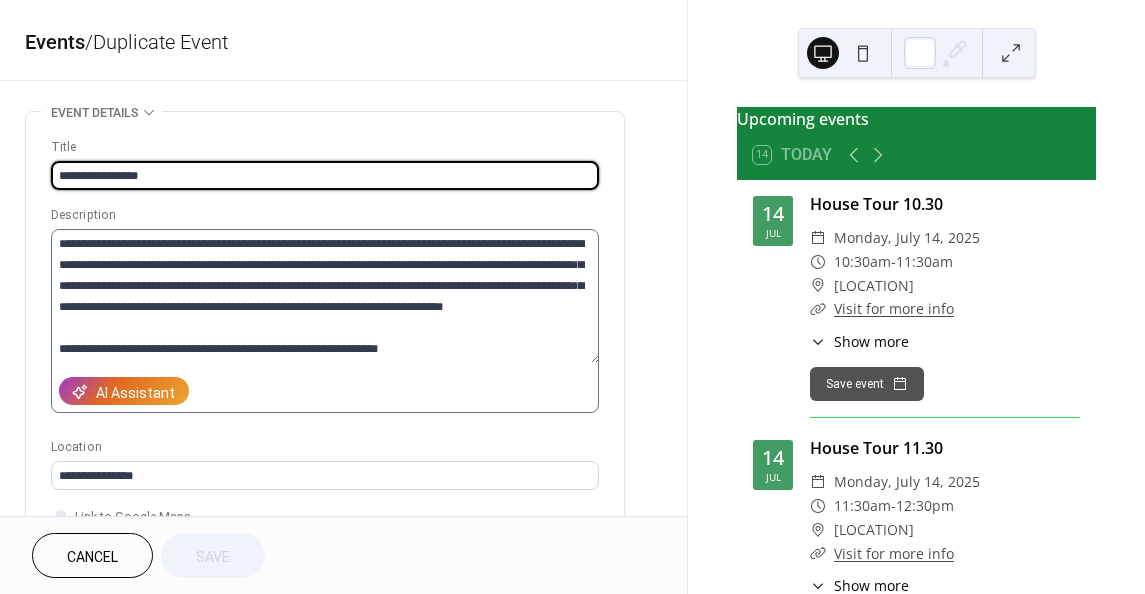 scroll, scrollTop: 20, scrollLeft: 0, axis: vertical 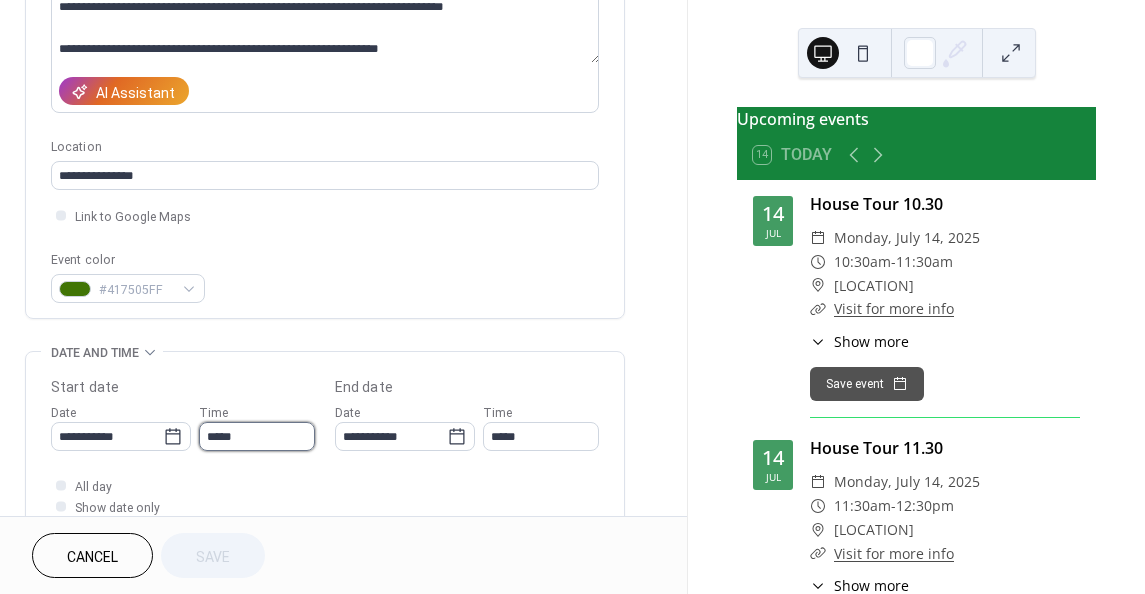 click on "*****" at bounding box center [257, 436] 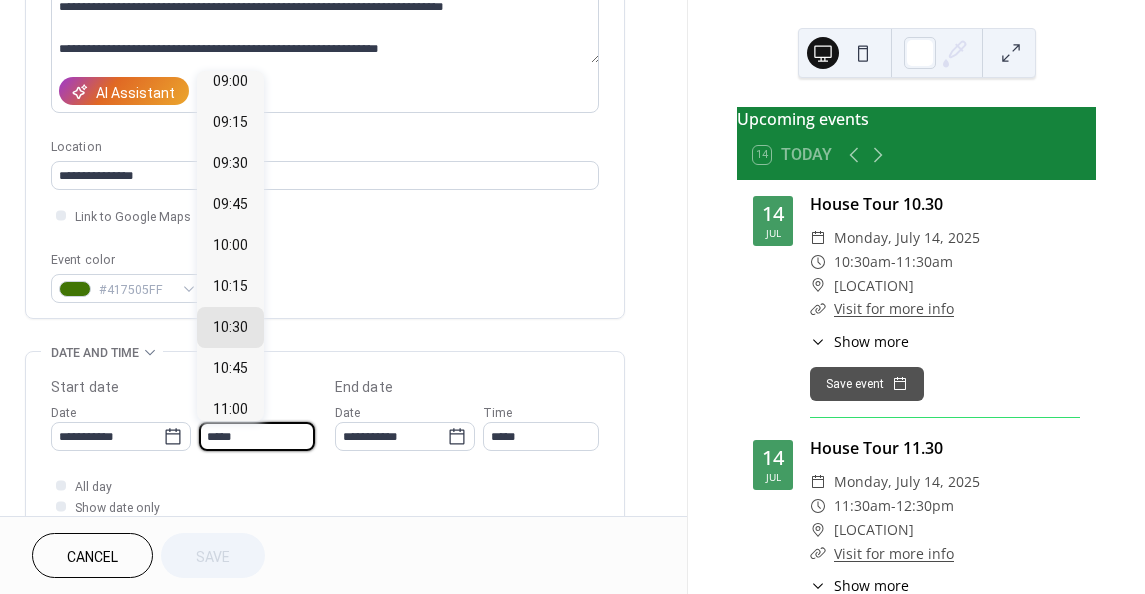 scroll, scrollTop: 1422, scrollLeft: 0, axis: vertical 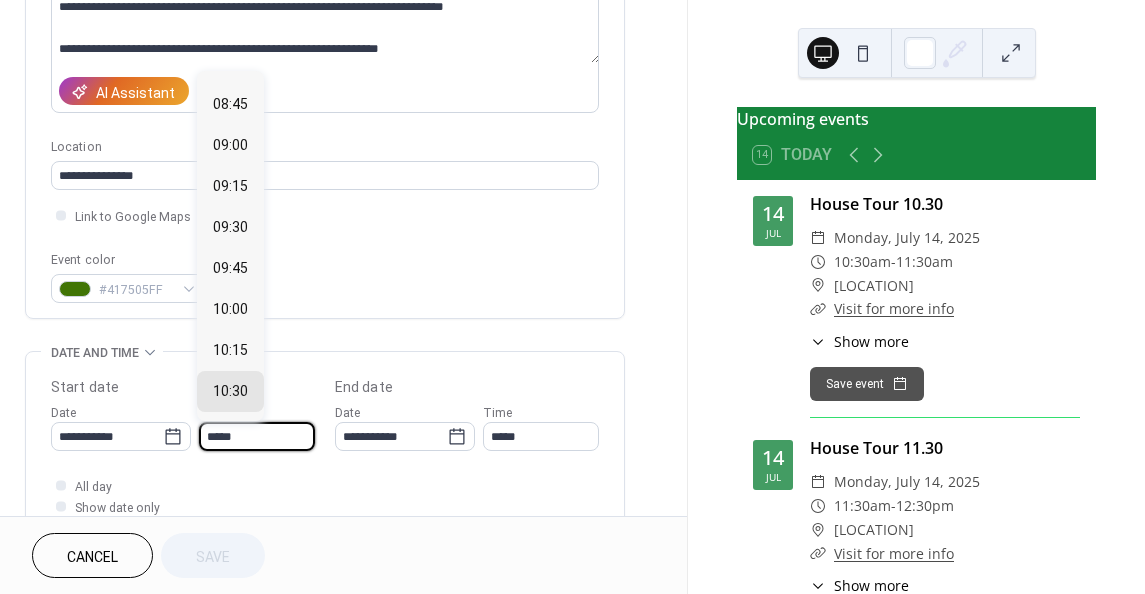 click on "Location" at bounding box center (323, 147) 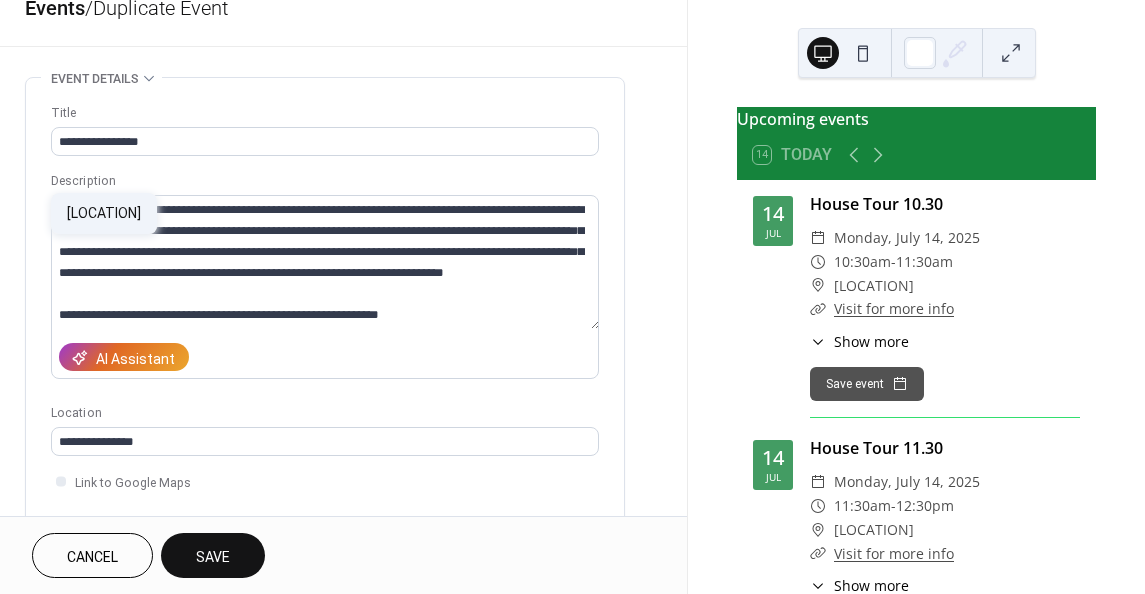 scroll, scrollTop: 0, scrollLeft: 0, axis: both 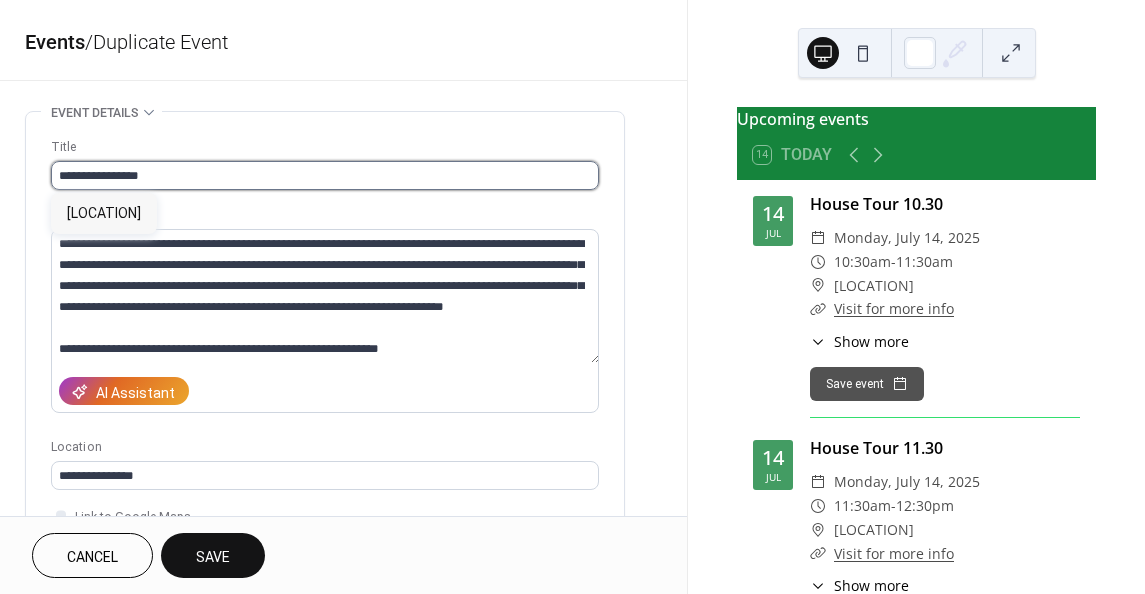 click on "**********" at bounding box center [325, 175] 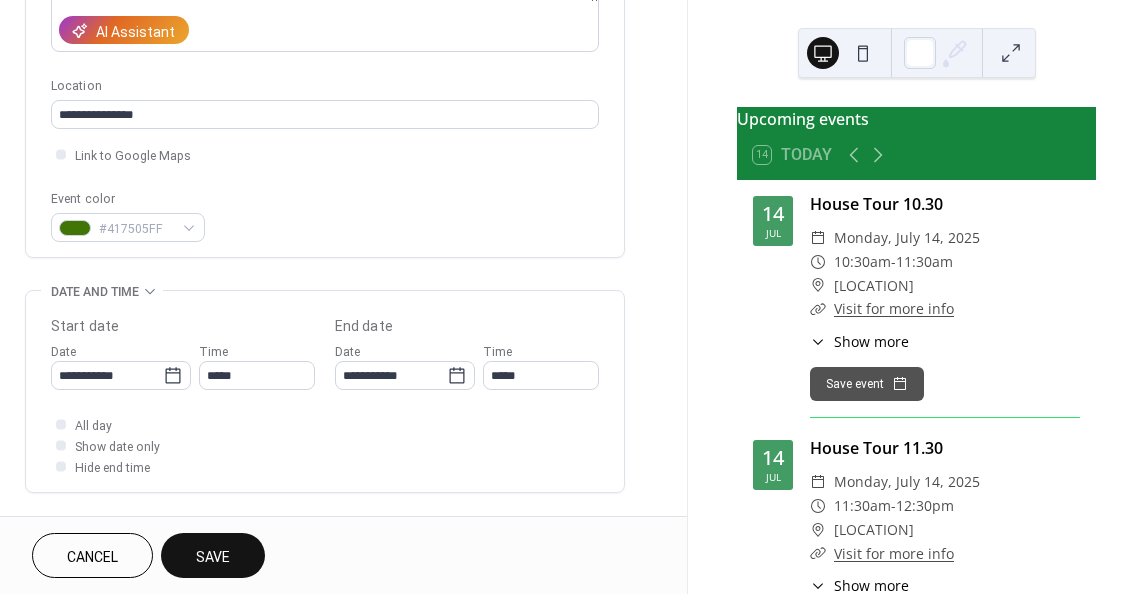 scroll, scrollTop: 400, scrollLeft: 0, axis: vertical 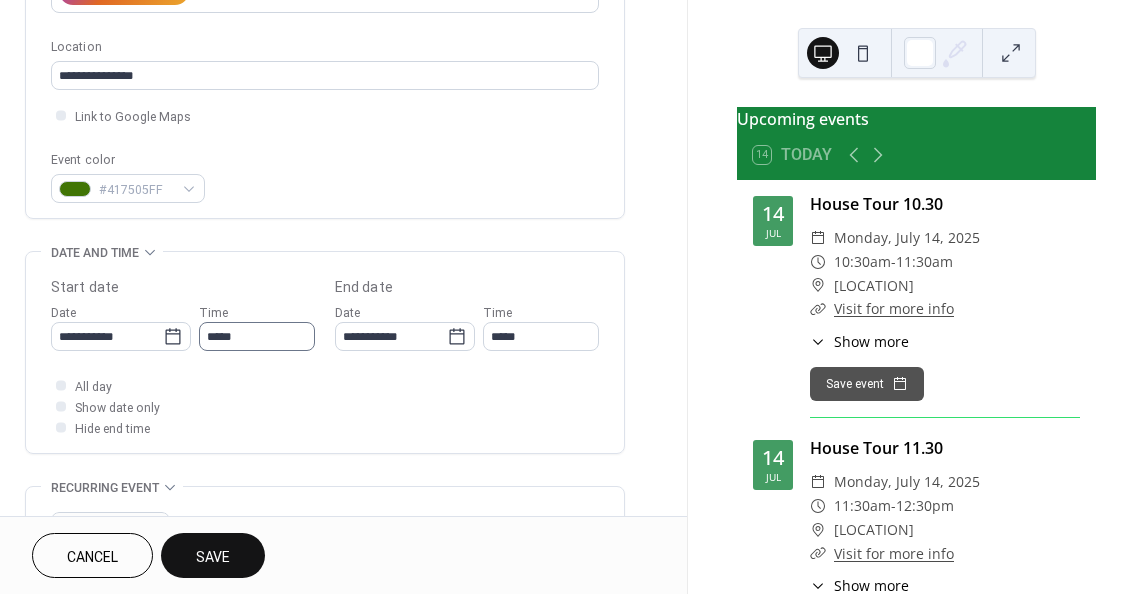 type on "**********" 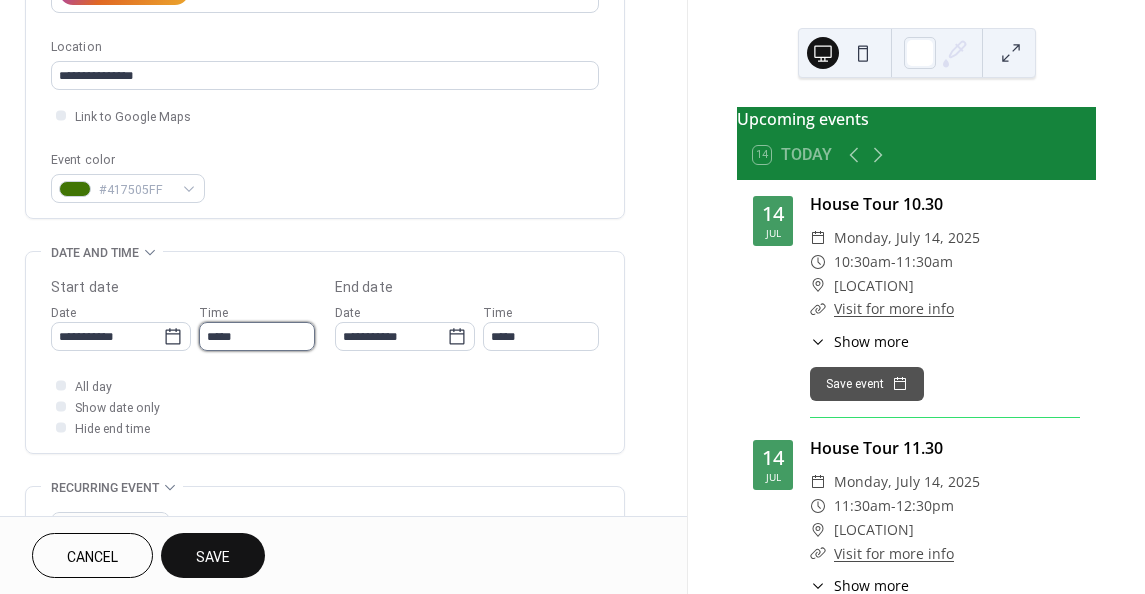 click on "*****" at bounding box center [257, 336] 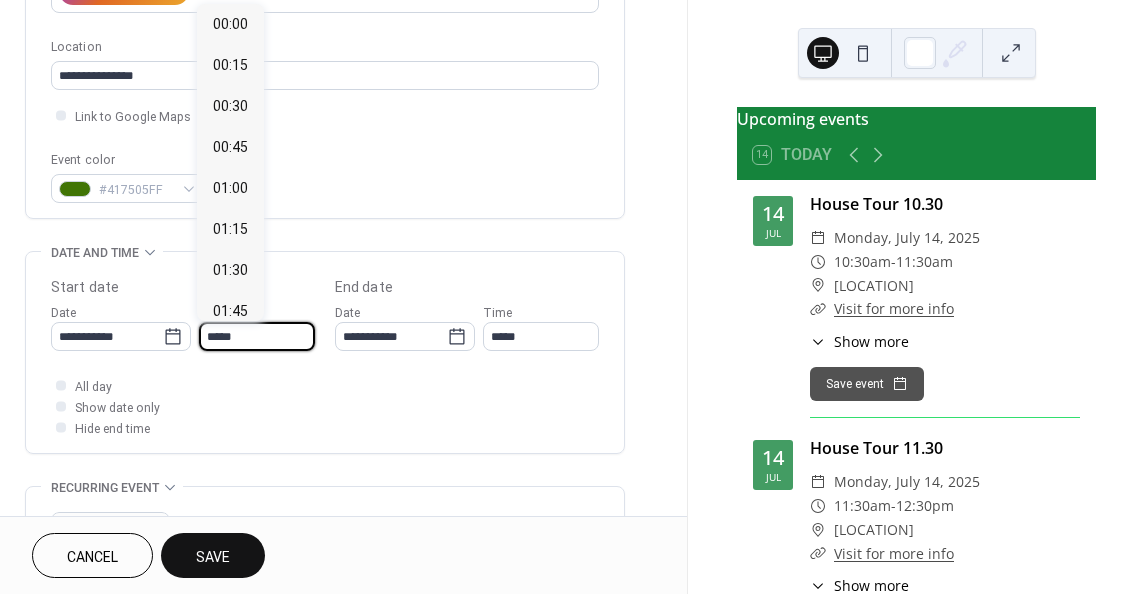 scroll, scrollTop: 1722, scrollLeft: 0, axis: vertical 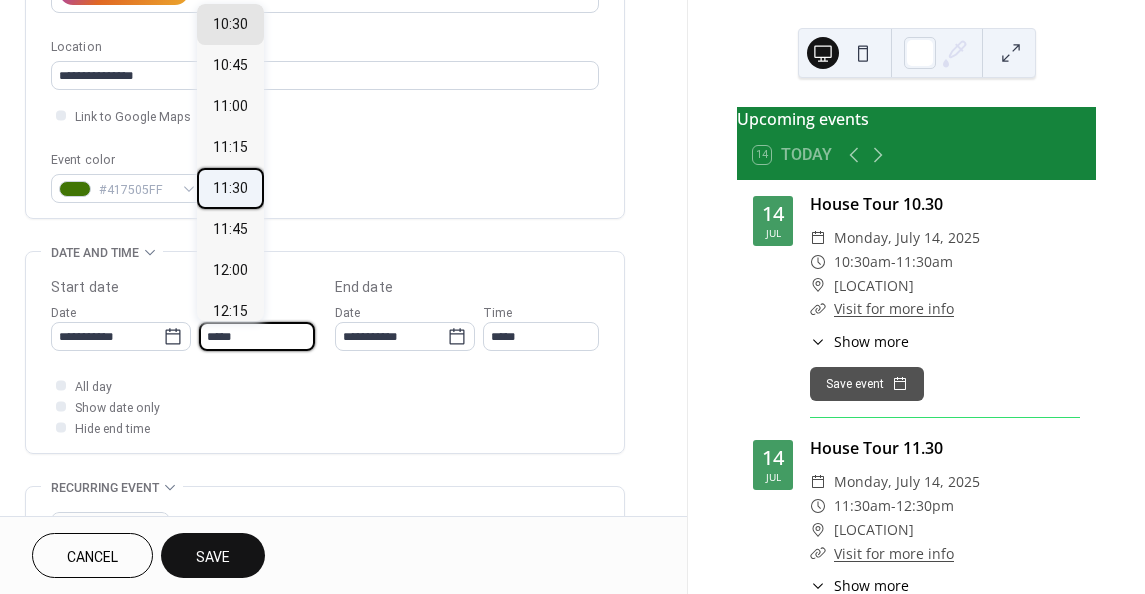 click on "11:30" at bounding box center [230, 188] 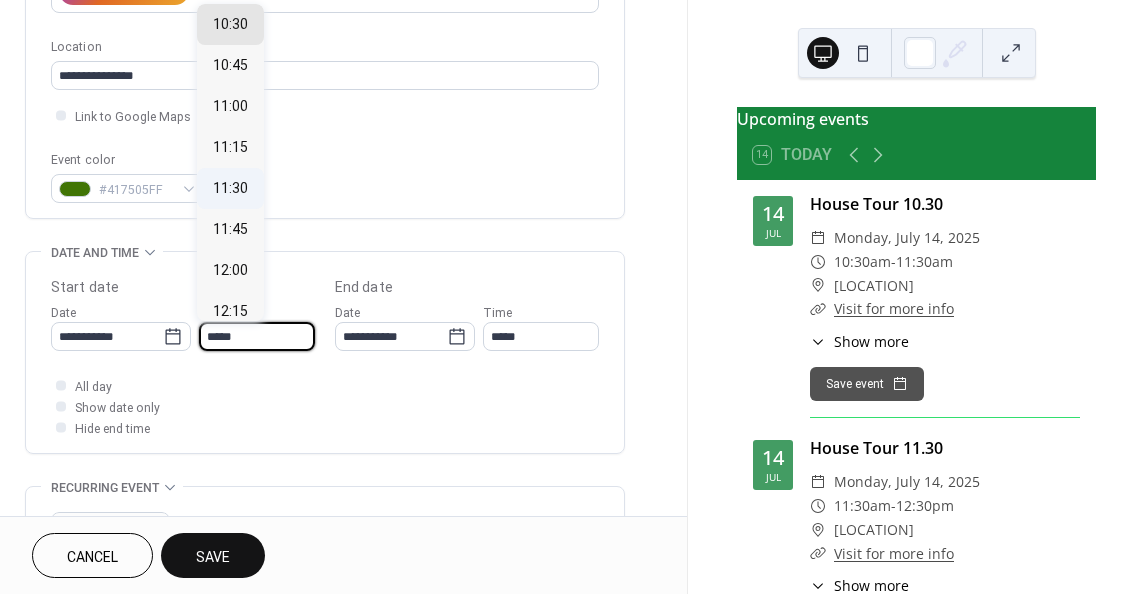 type on "*****" 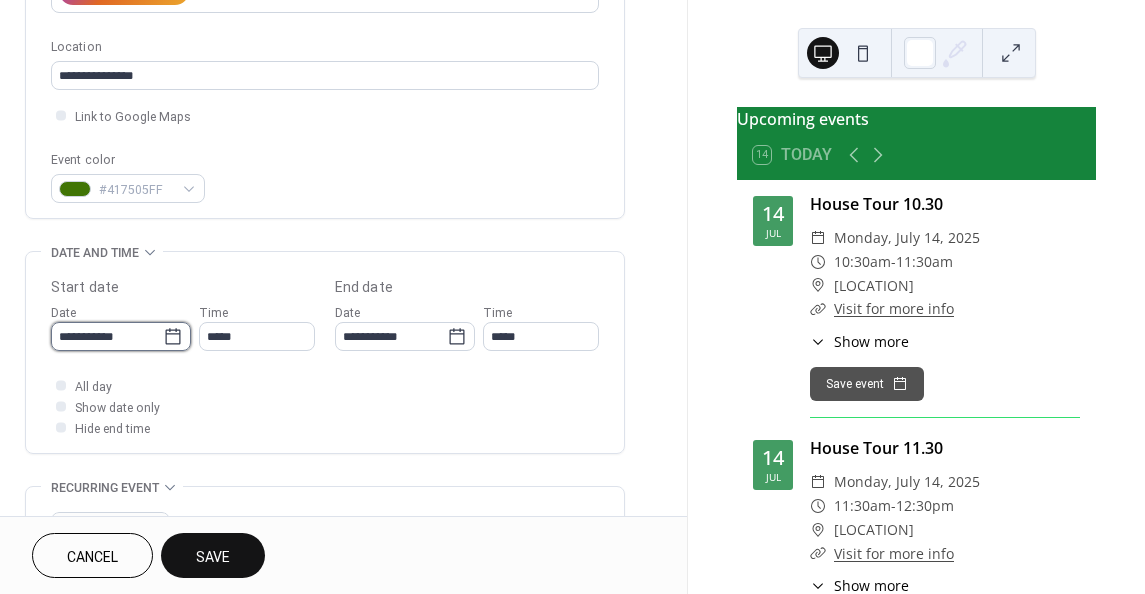 click on "**********" at bounding box center [107, 336] 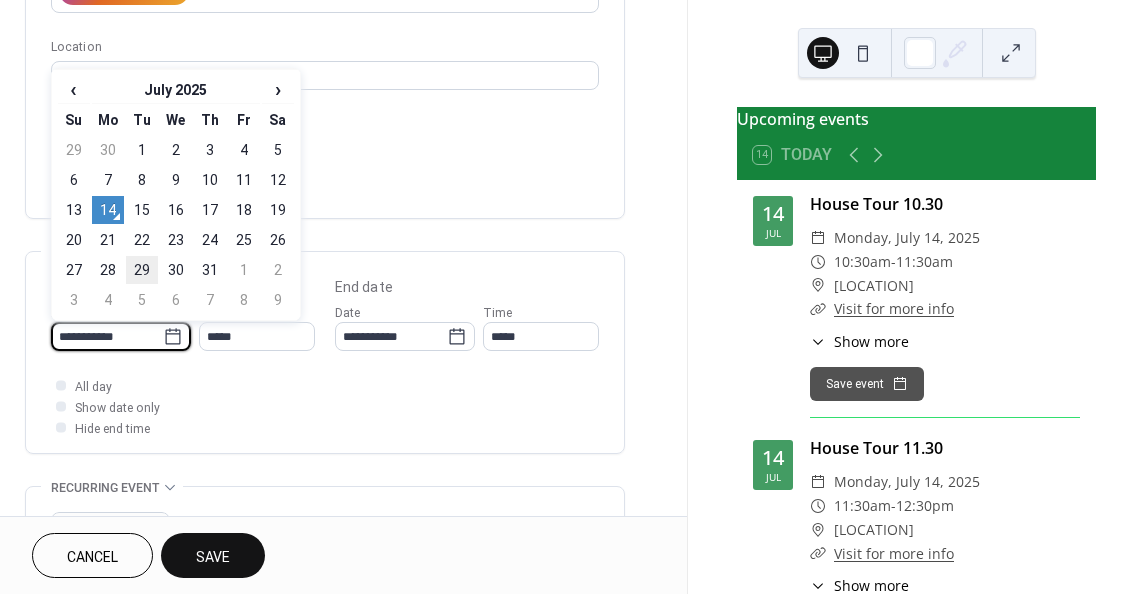 click on "29" at bounding box center [142, 270] 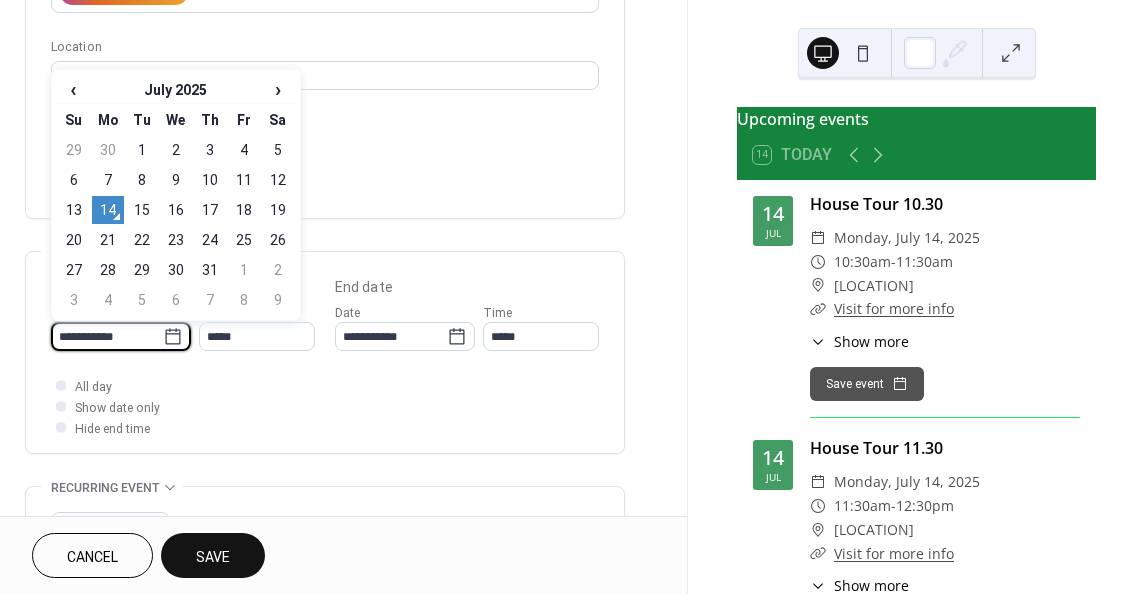 type on "**********" 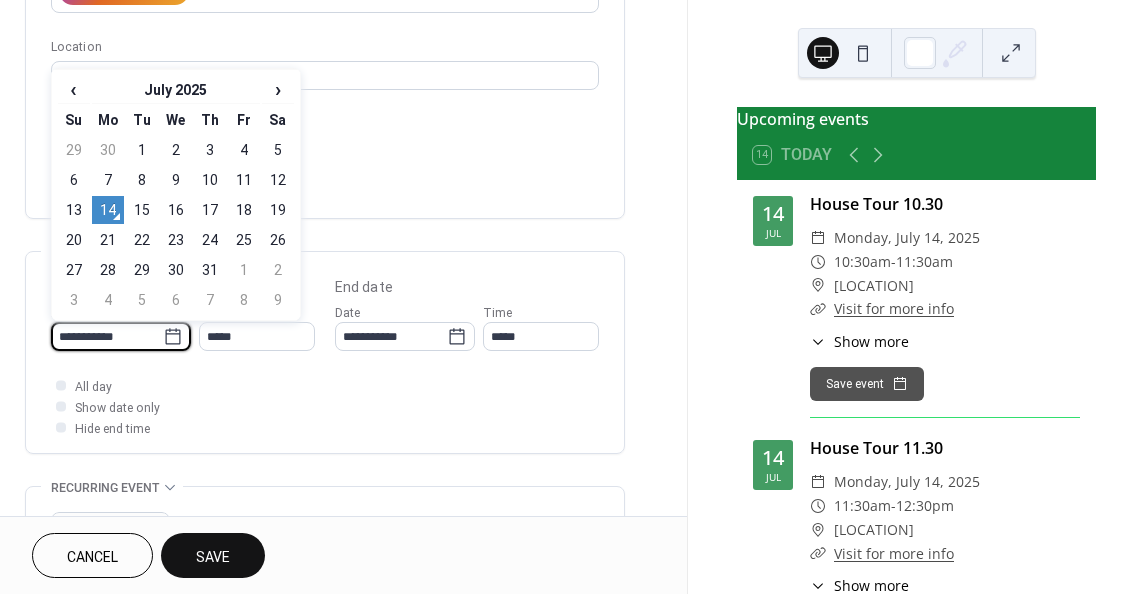 type on "**********" 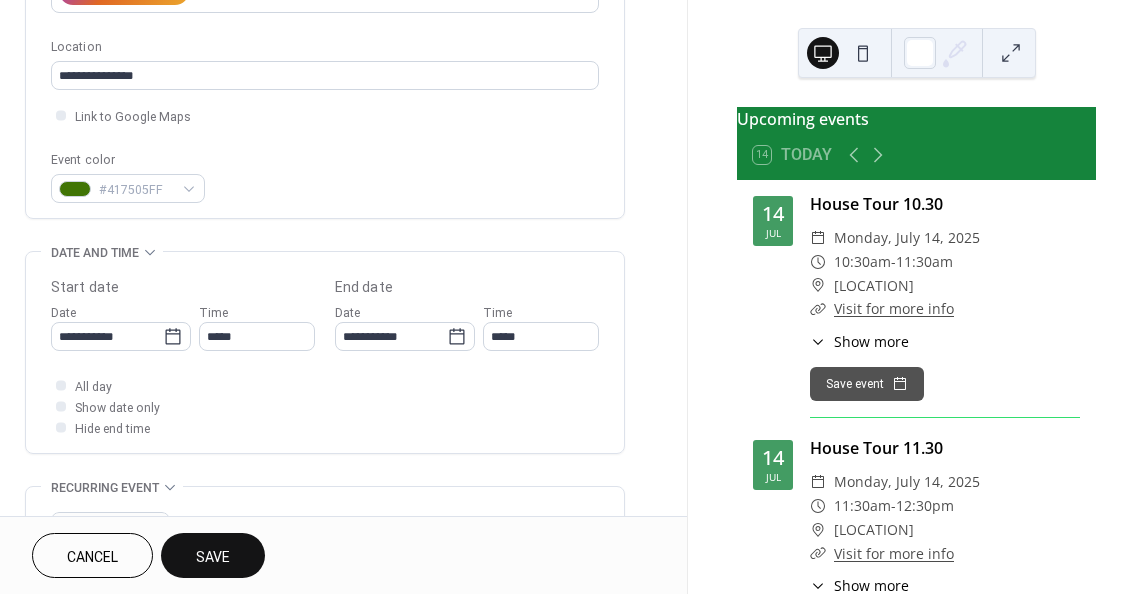 scroll, scrollTop: 600, scrollLeft: 0, axis: vertical 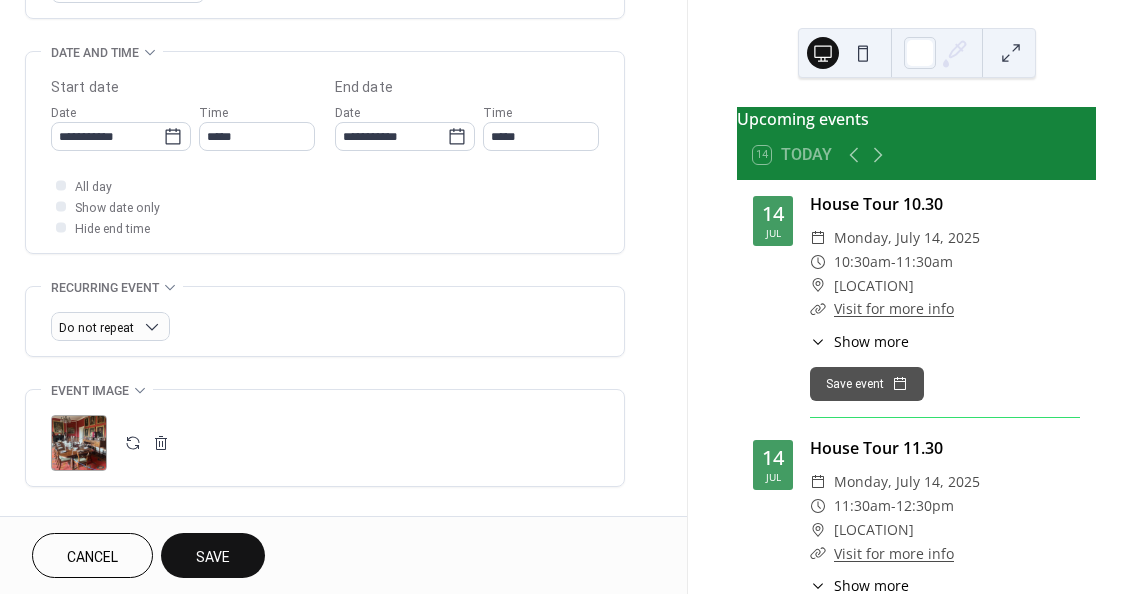 click on "Save" at bounding box center (213, 555) 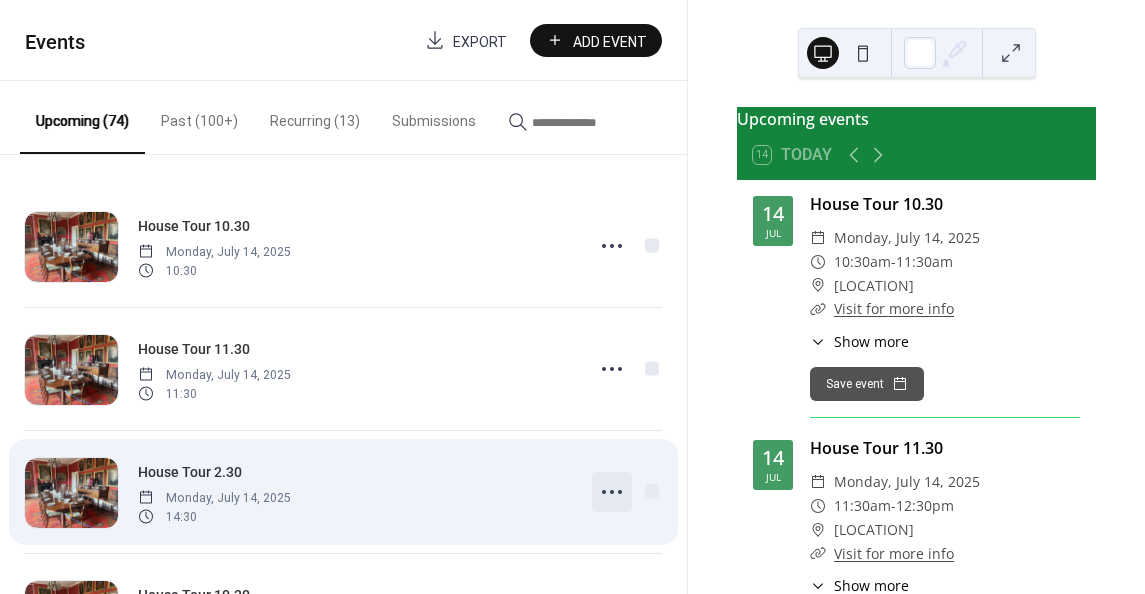 click 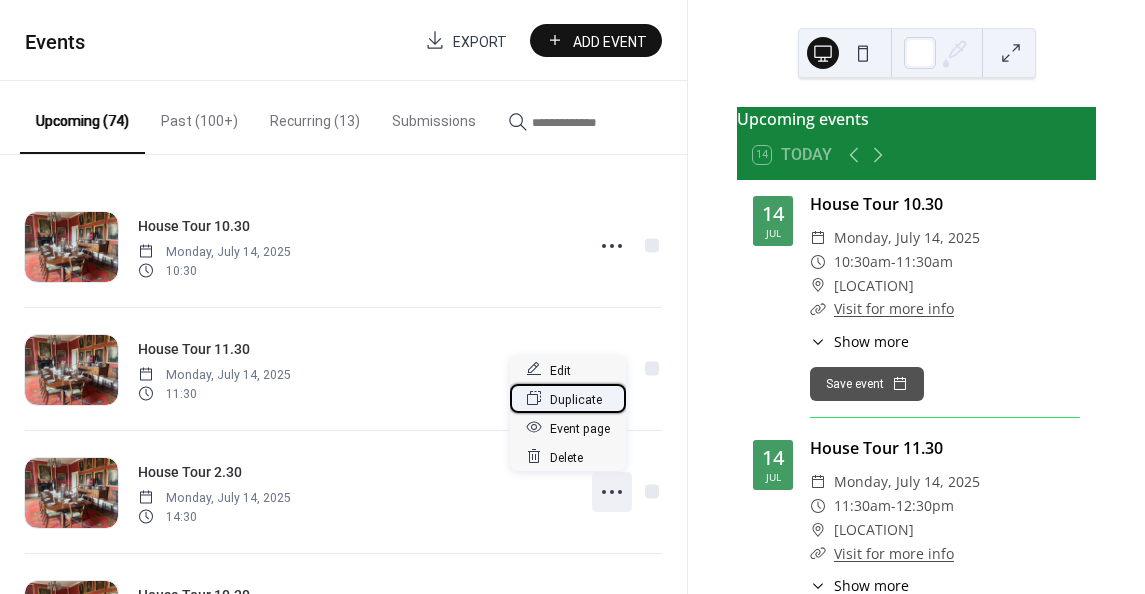 click on "Duplicate" at bounding box center (576, 399) 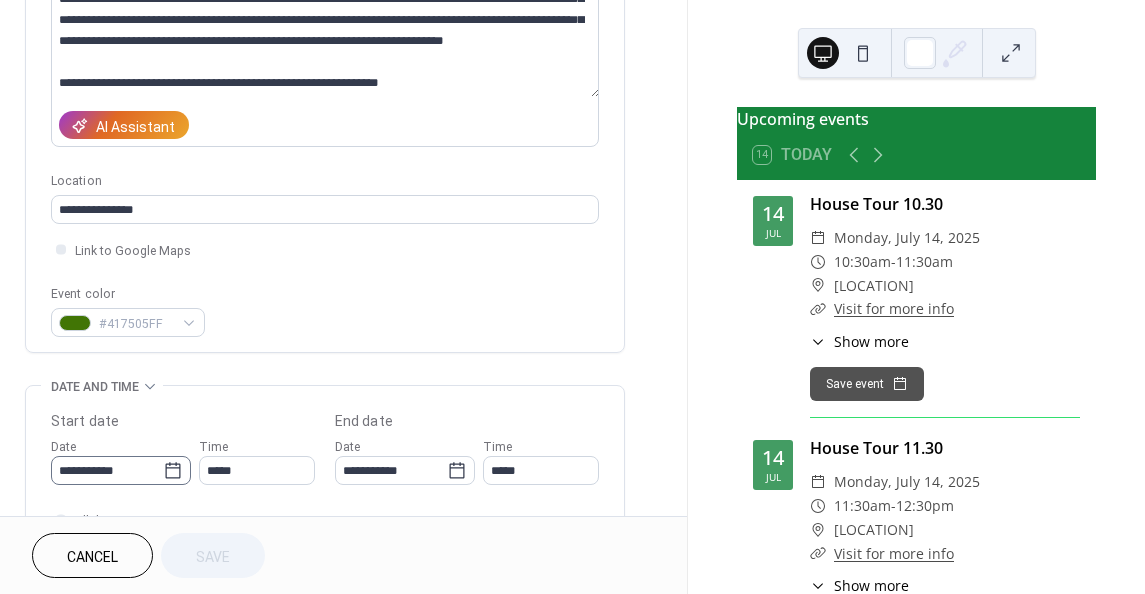 scroll, scrollTop: 300, scrollLeft: 0, axis: vertical 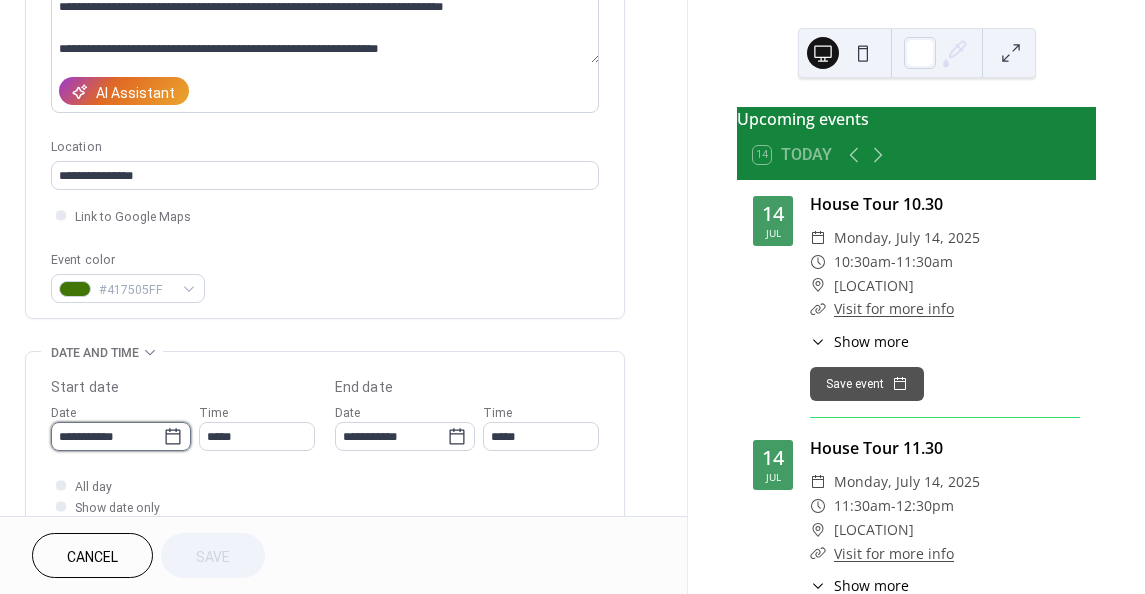 click on "**********" at bounding box center (107, 436) 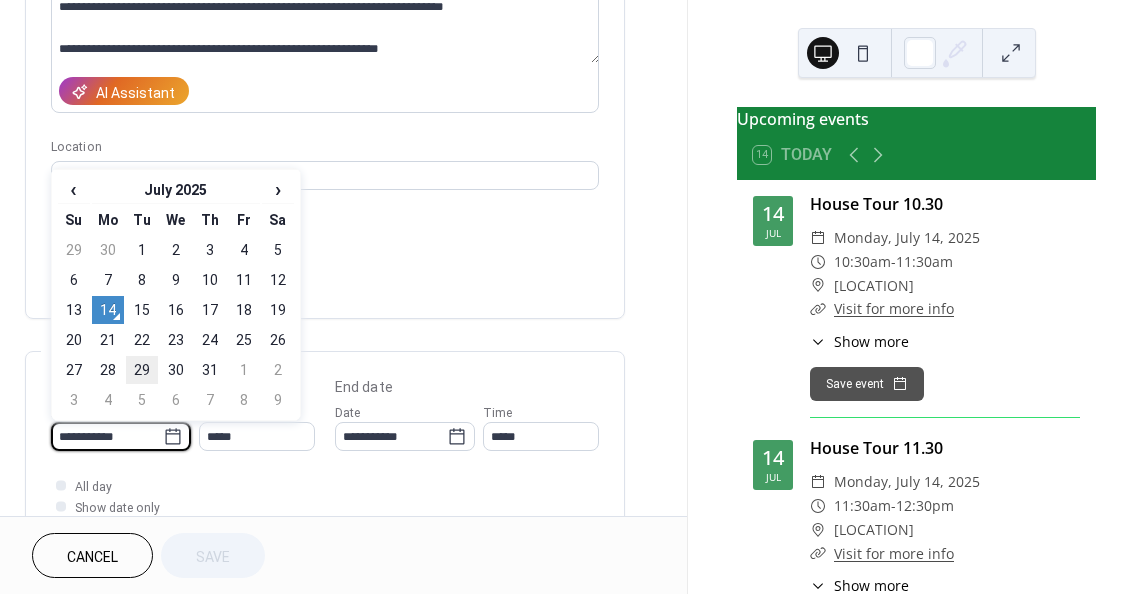 click on "29" at bounding box center (142, 370) 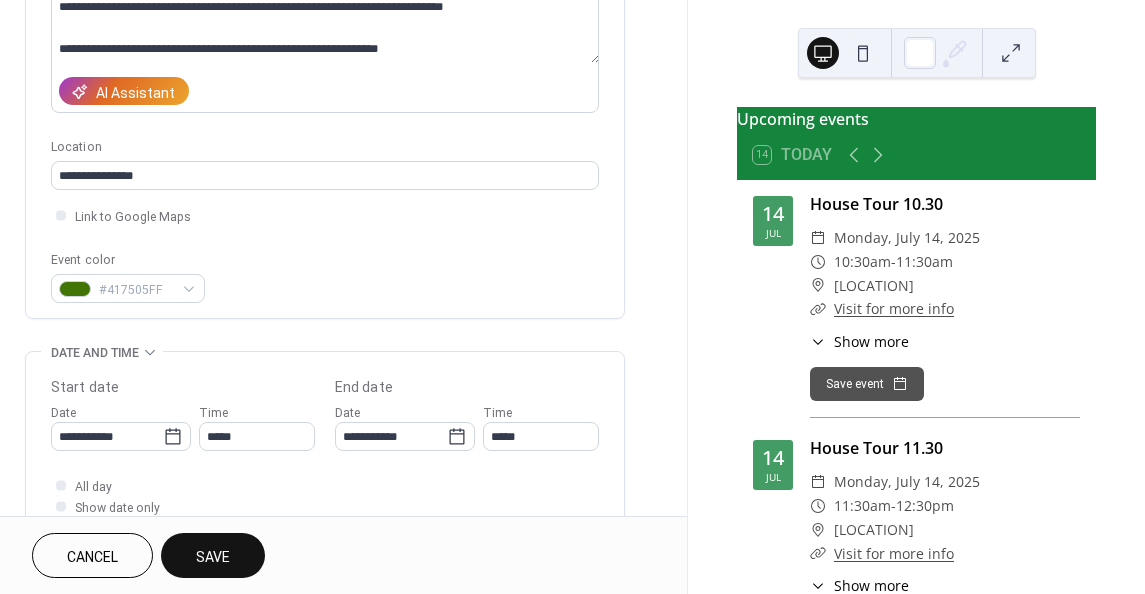 click on "Save" at bounding box center (213, 555) 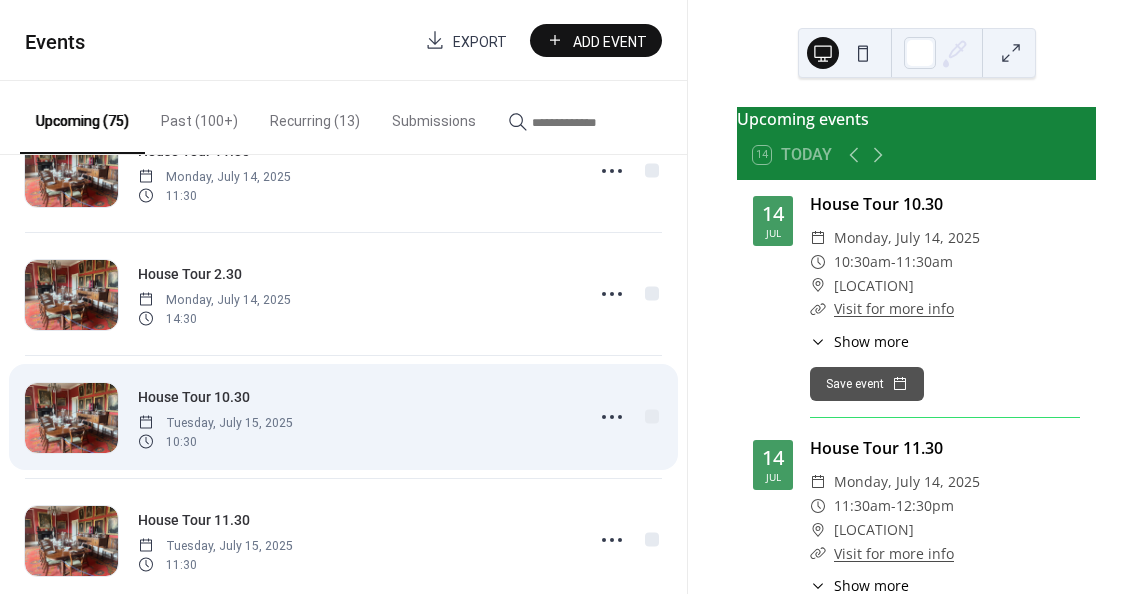 scroll, scrollTop: 0, scrollLeft: 0, axis: both 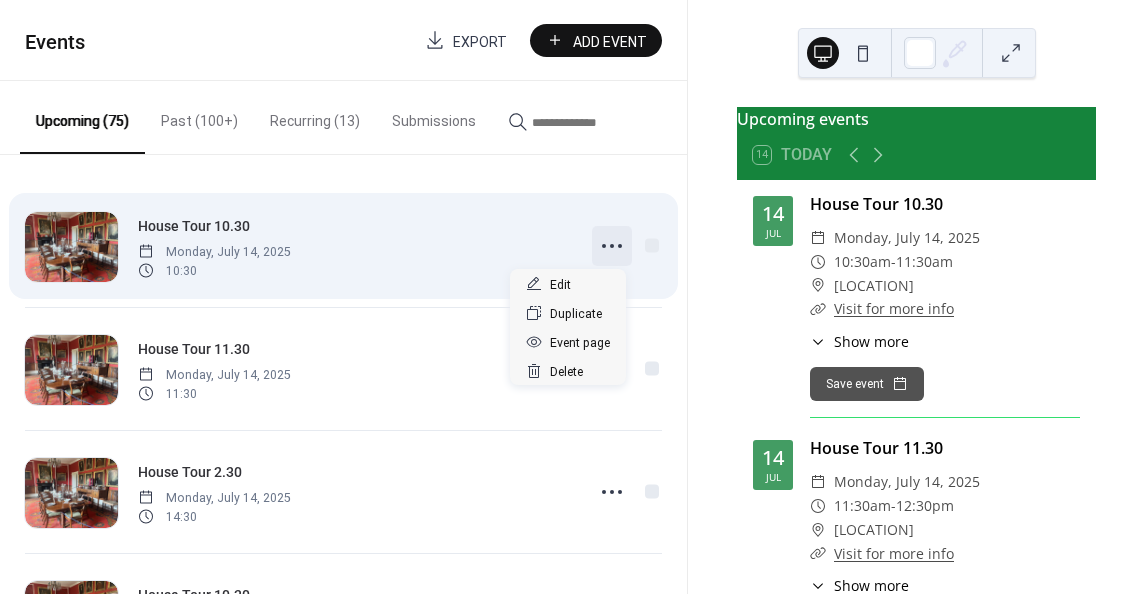 click 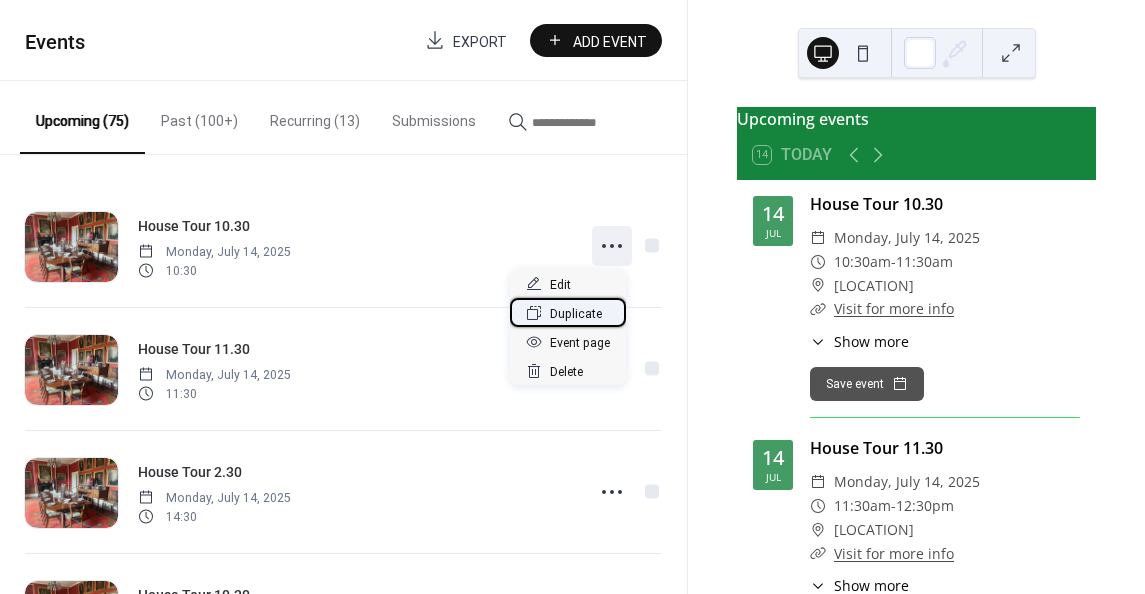 click on "Duplicate" at bounding box center (576, 314) 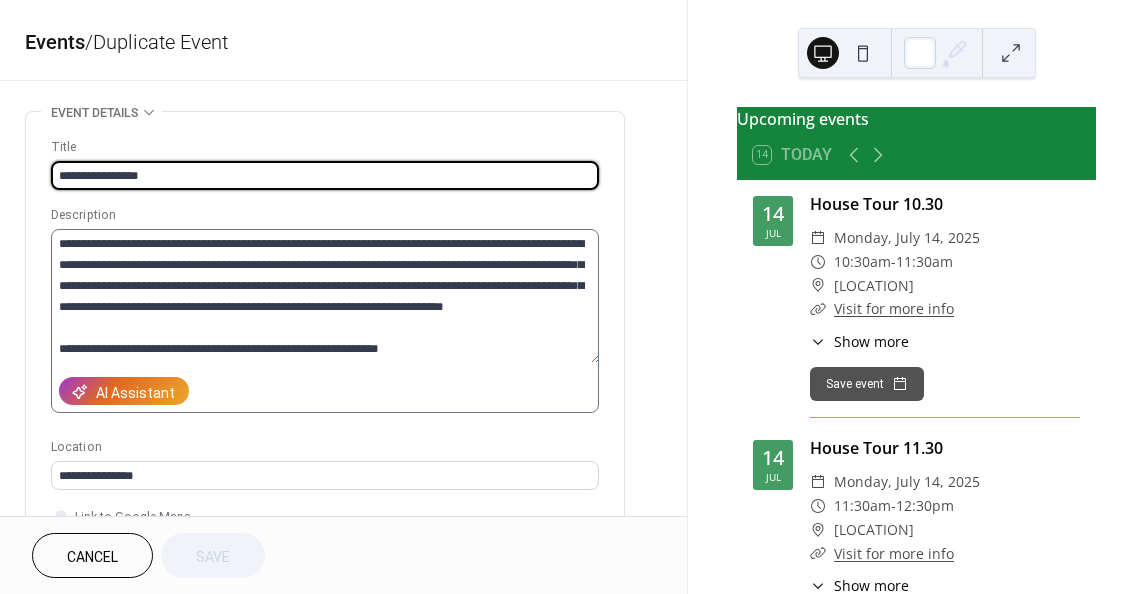scroll, scrollTop: 20, scrollLeft: 0, axis: vertical 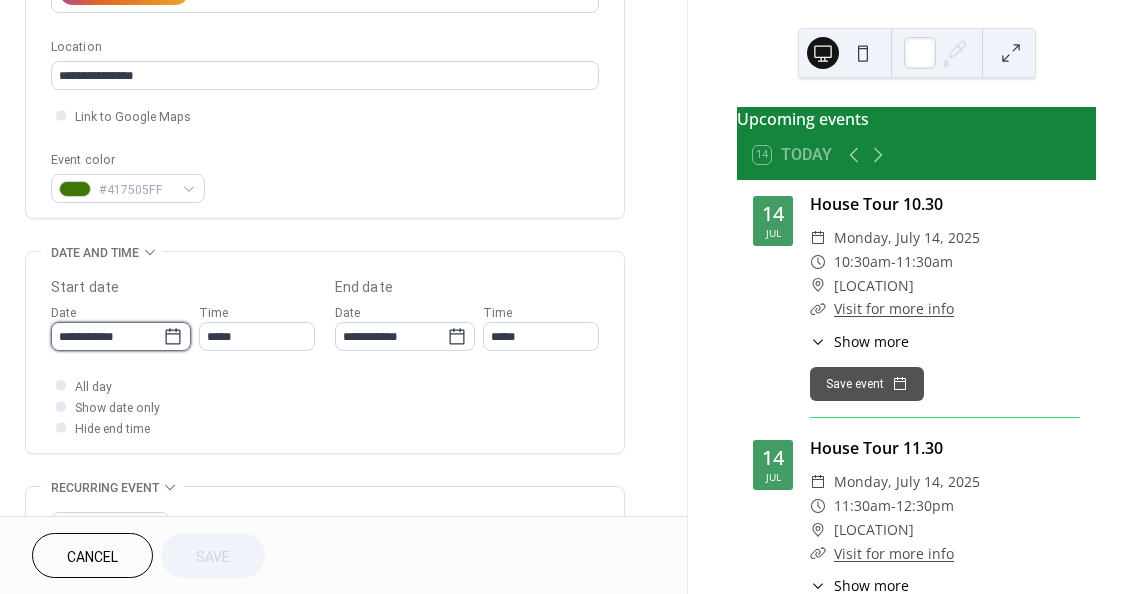 click on "**********" at bounding box center (107, 336) 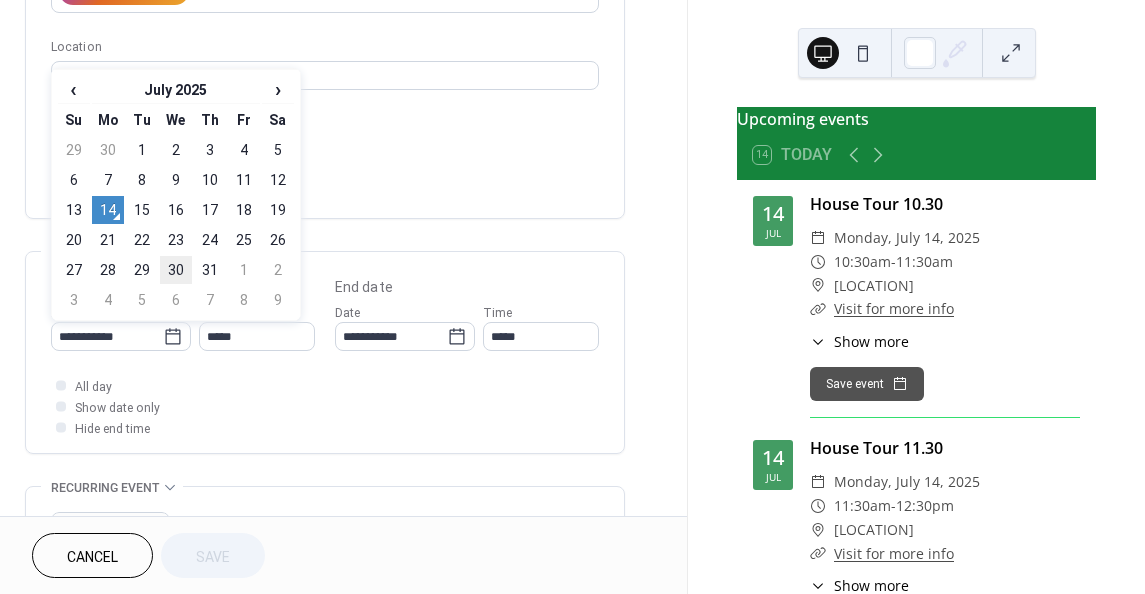 click on "30" at bounding box center [176, 270] 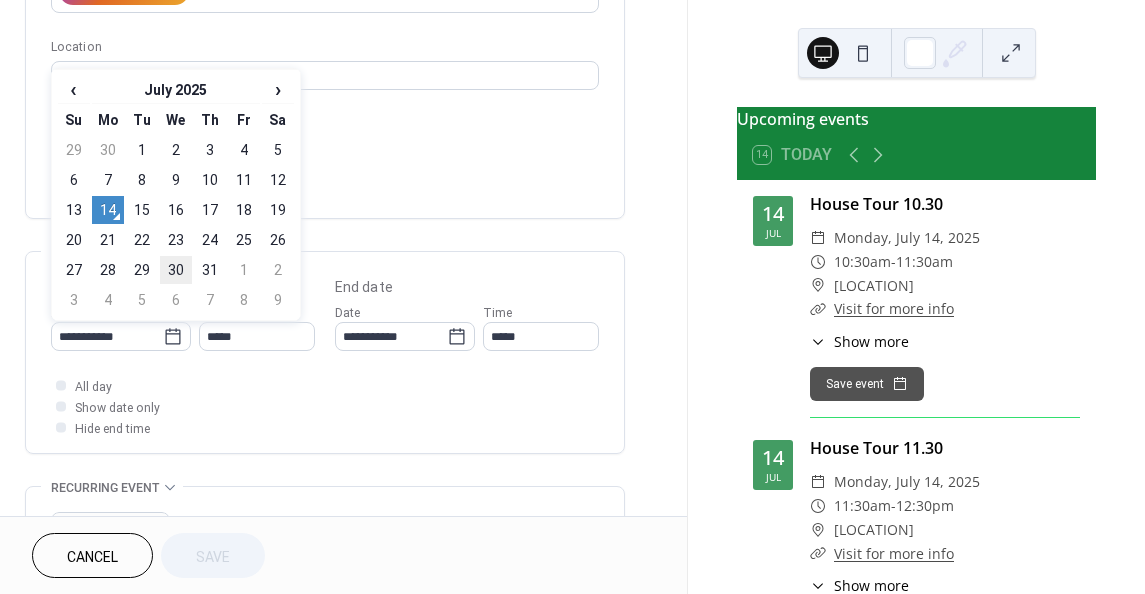 type on "**********" 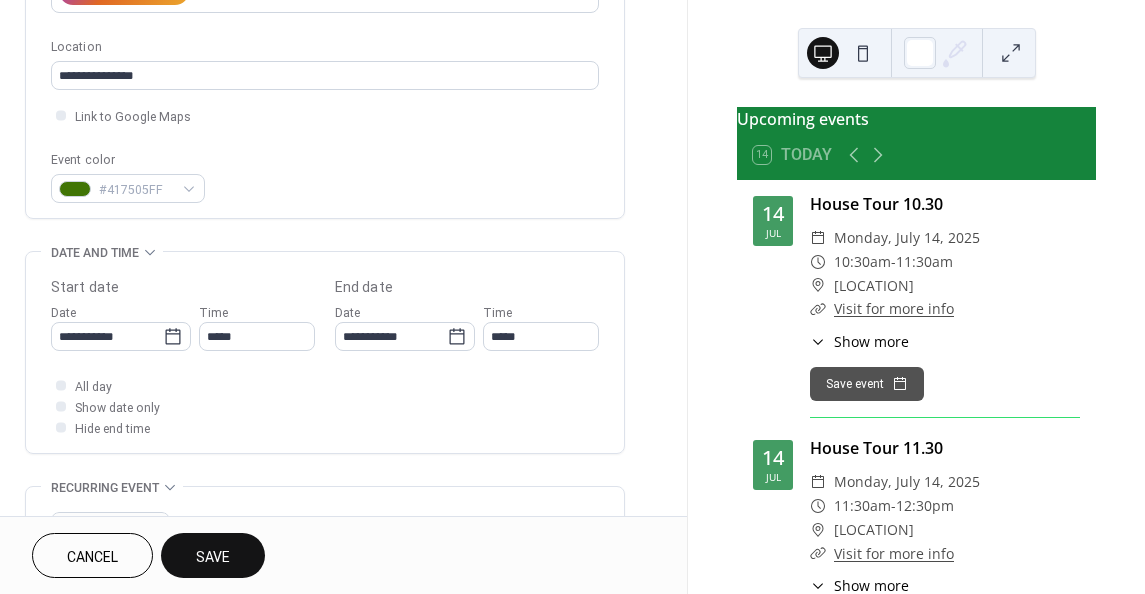 click on "Save" at bounding box center (213, 557) 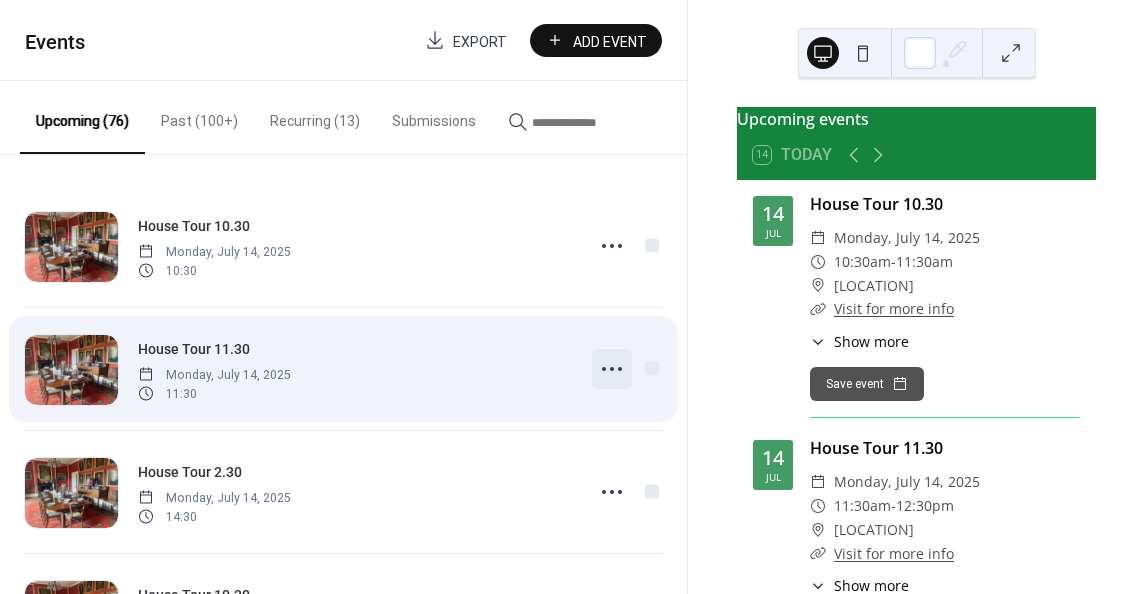 click 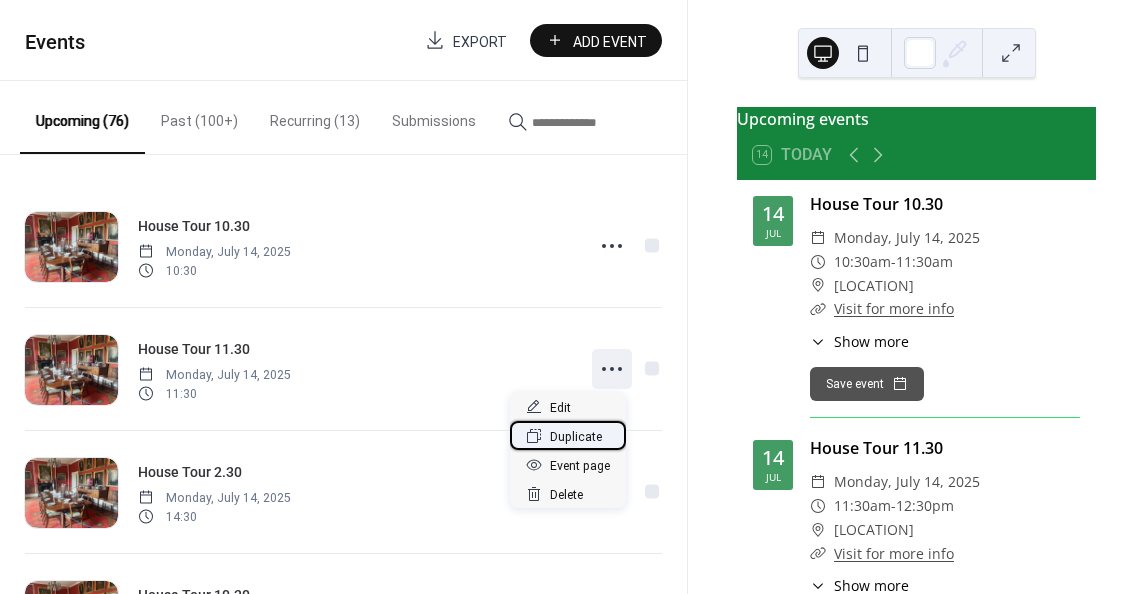click on "Duplicate" at bounding box center (576, 437) 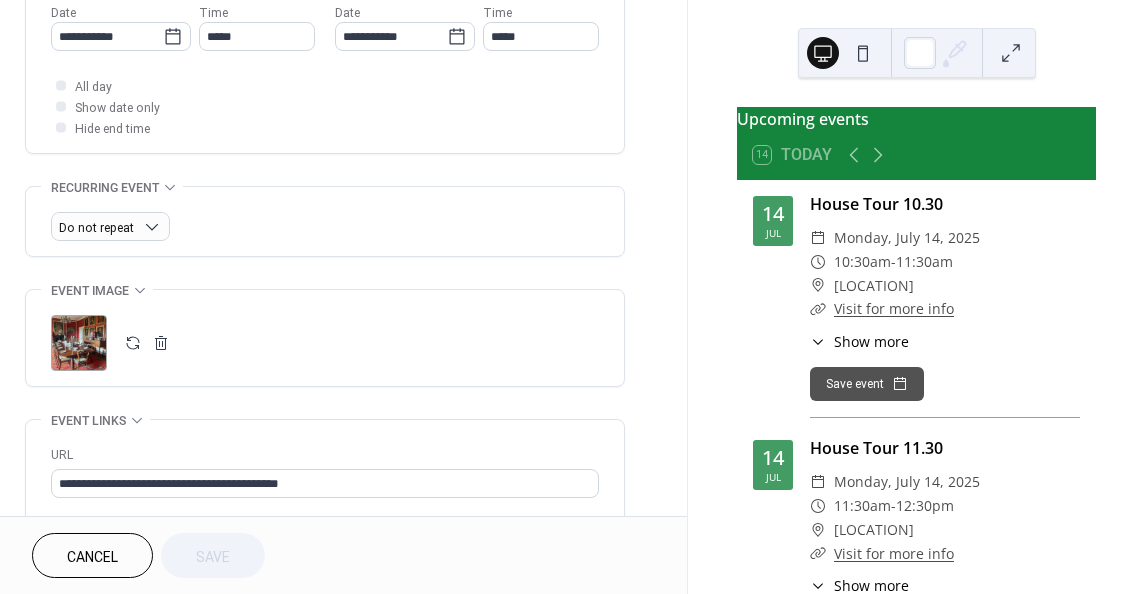 scroll, scrollTop: 400, scrollLeft: 0, axis: vertical 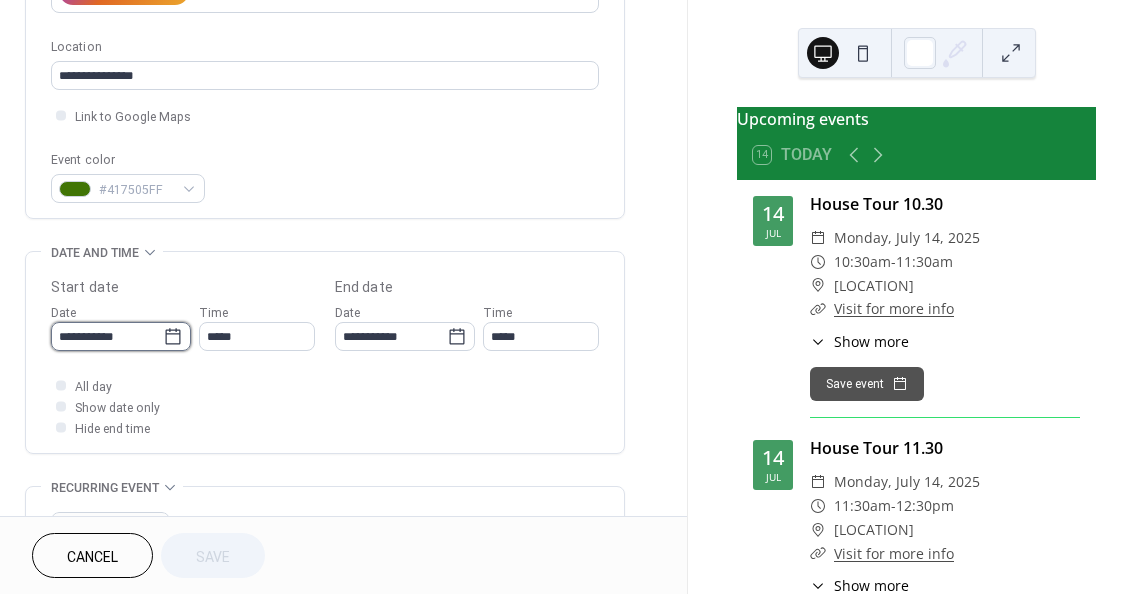 click on "**********" at bounding box center [107, 336] 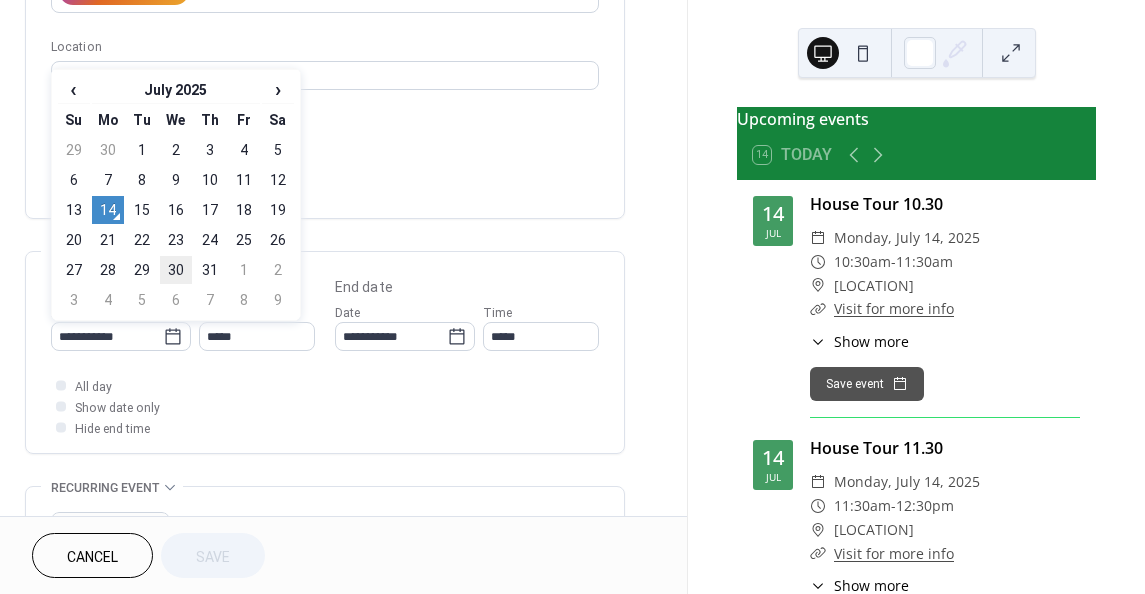 click on "30" at bounding box center [176, 270] 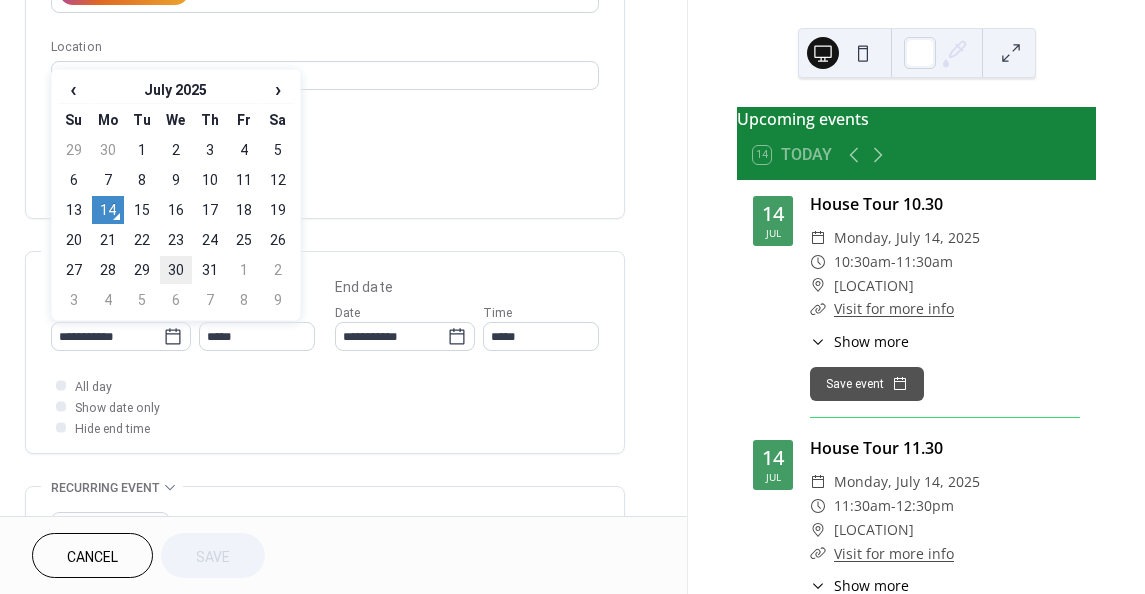 type on "**********" 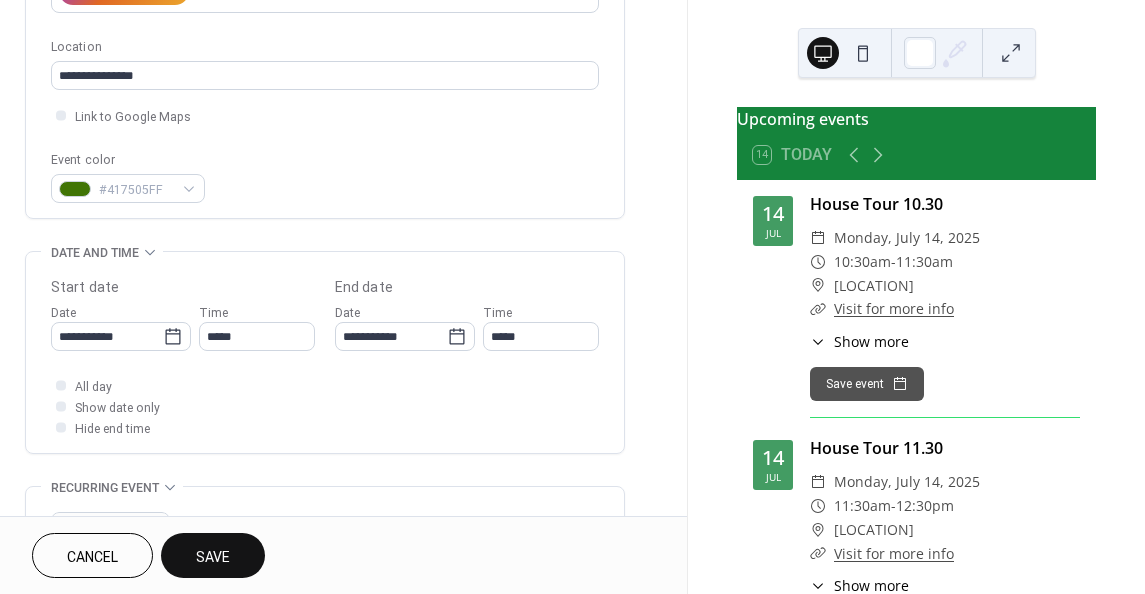 click on "Save" at bounding box center [213, 557] 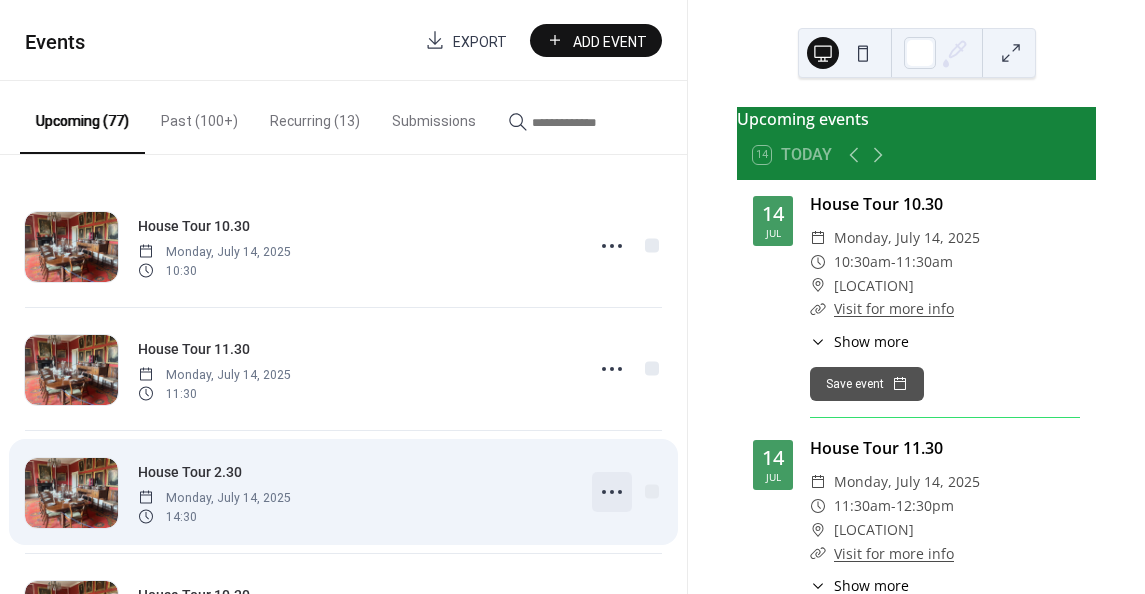 click 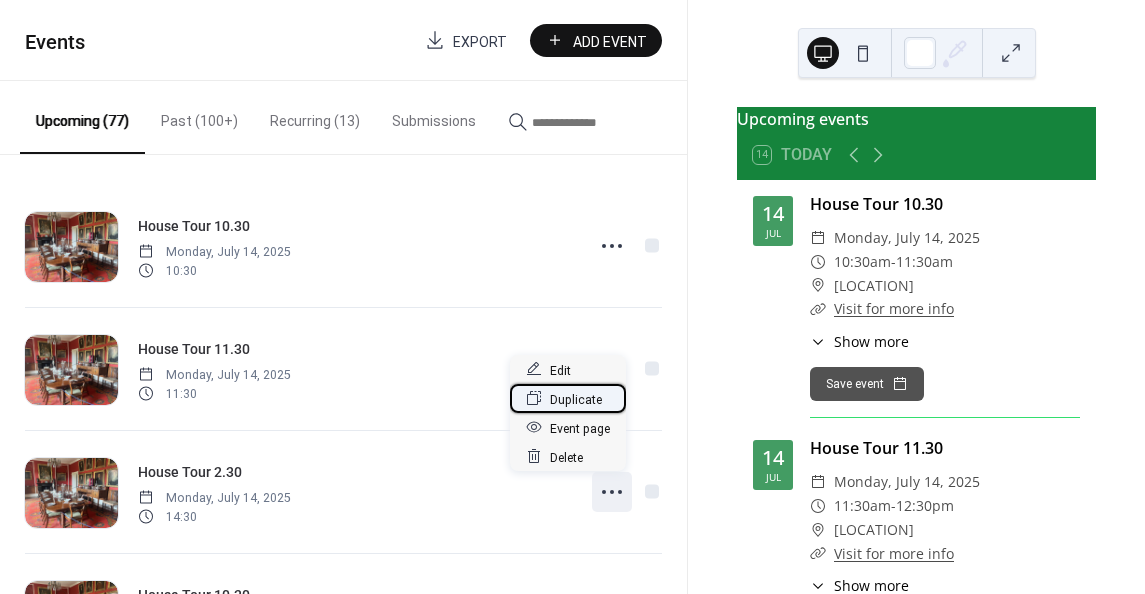 click on "Duplicate" at bounding box center [576, 399] 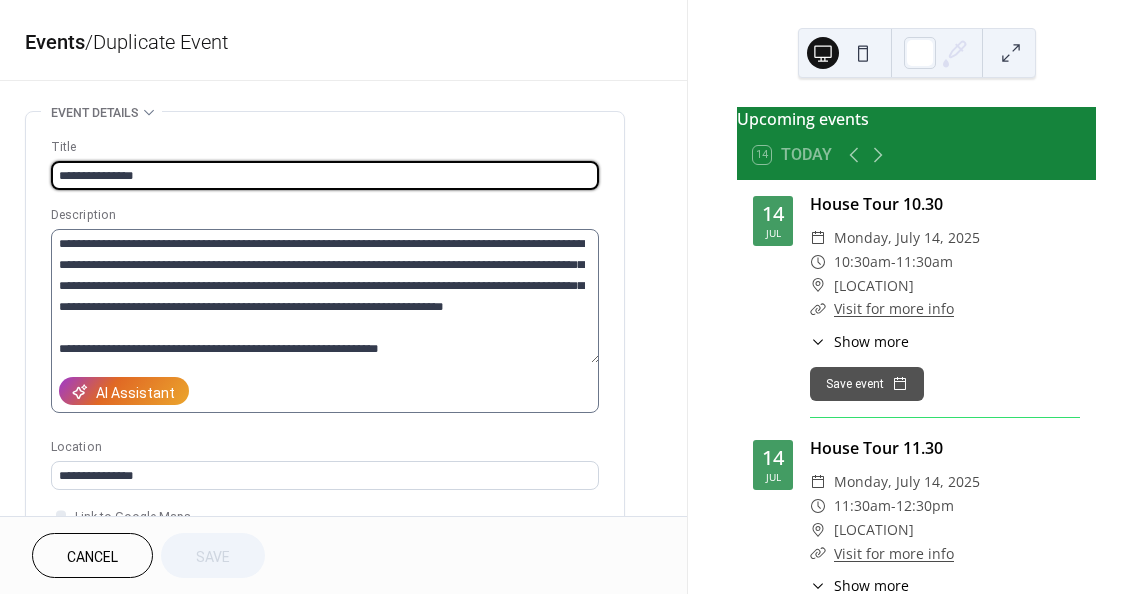scroll, scrollTop: 20, scrollLeft: 0, axis: vertical 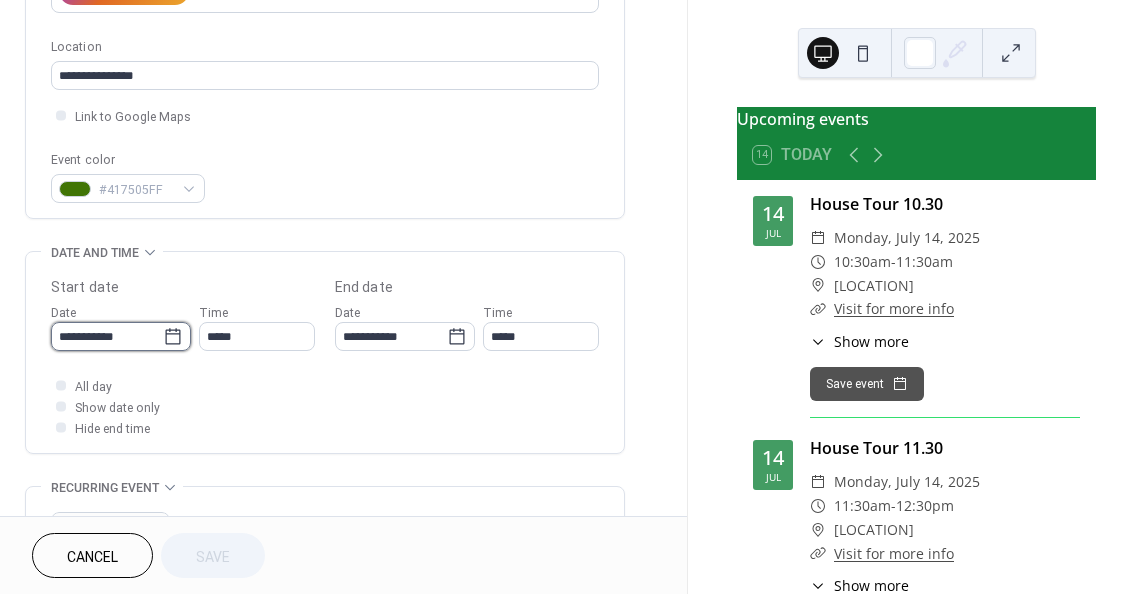 click on "**********" at bounding box center [107, 336] 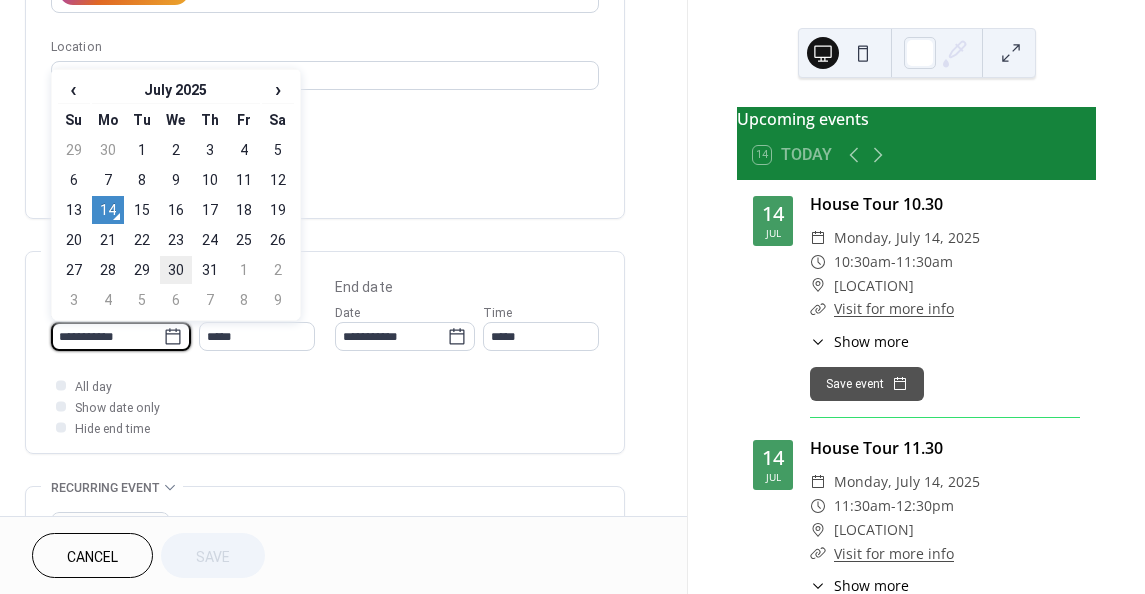 click on "30" at bounding box center [176, 270] 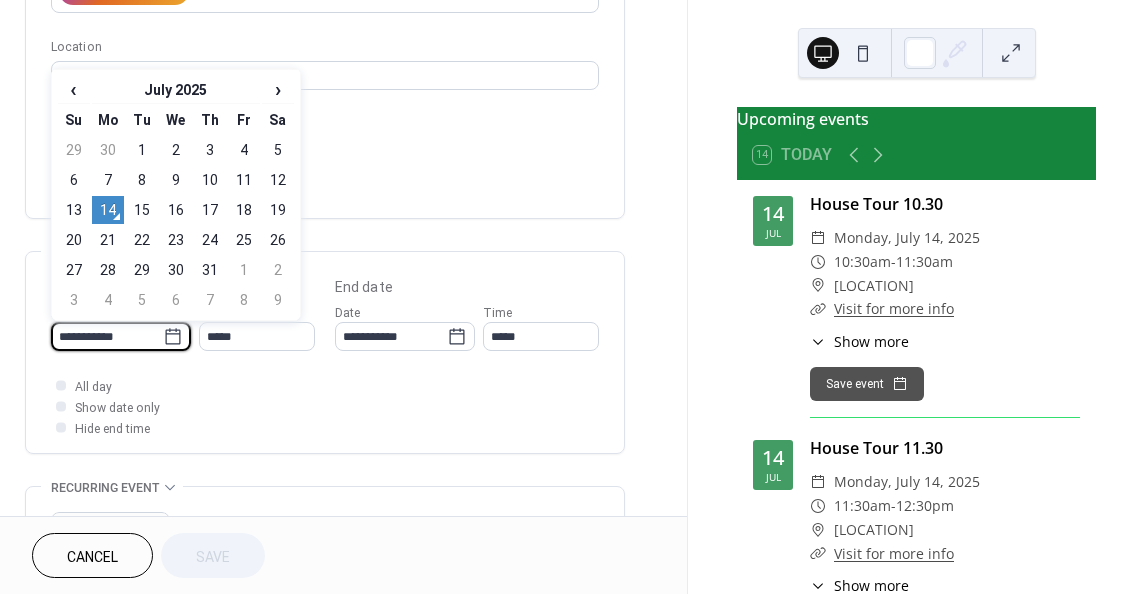 type on "**********" 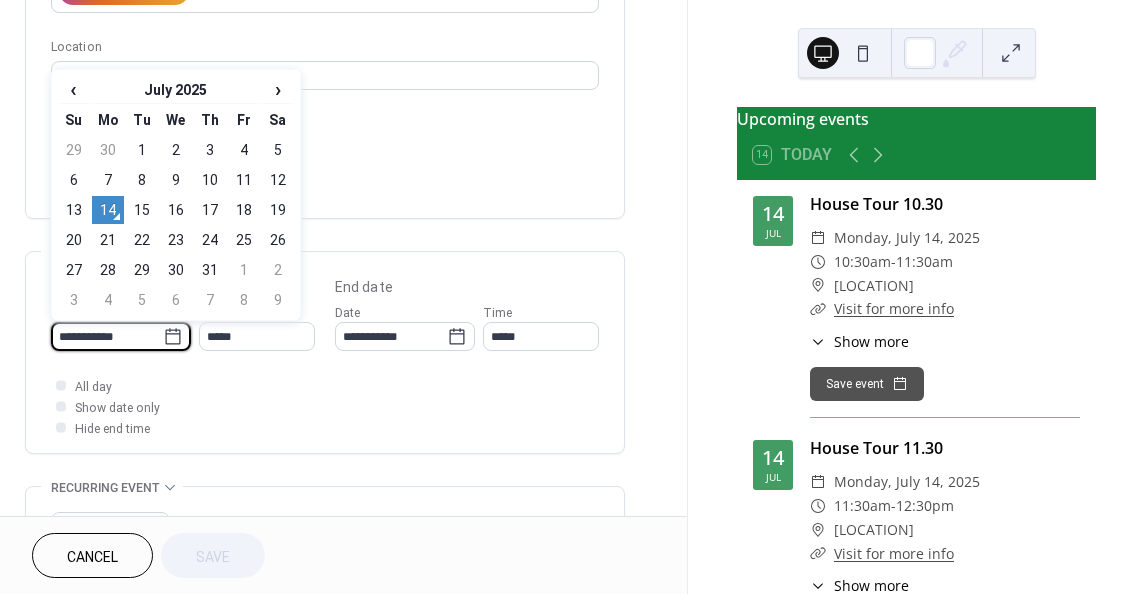 type on "**********" 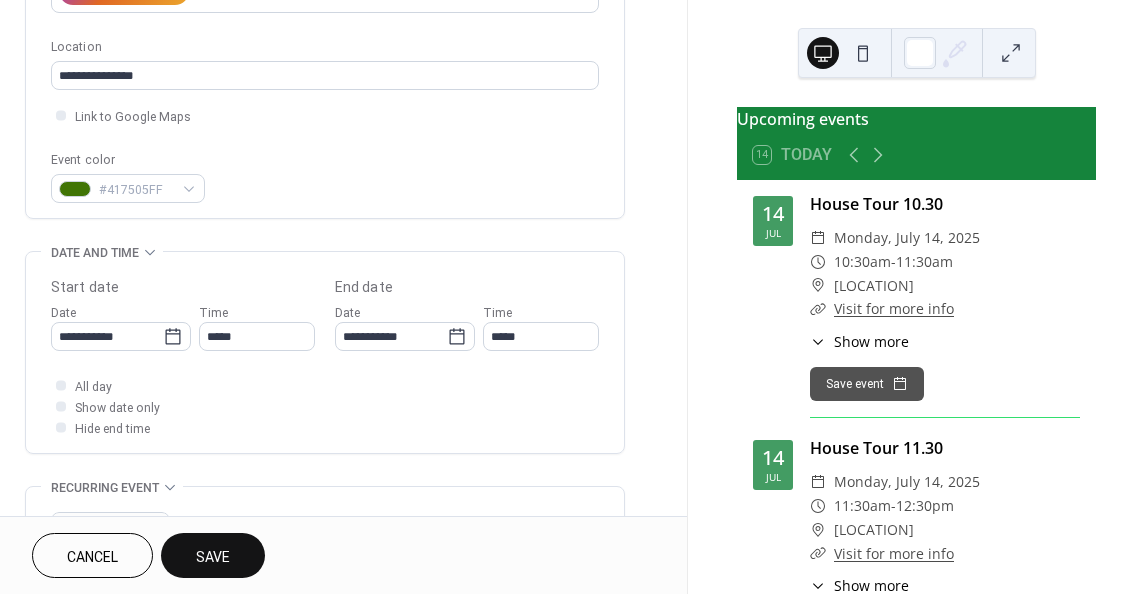 click on "Save" at bounding box center (213, 557) 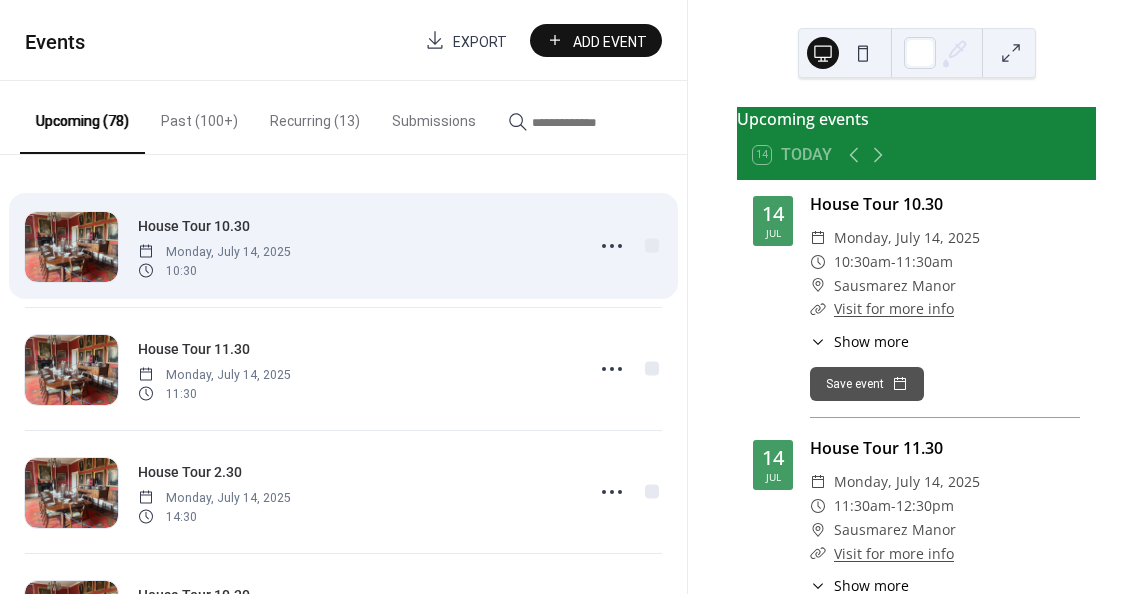 scroll, scrollTop: 0, scrollLeft: 0, axis: both 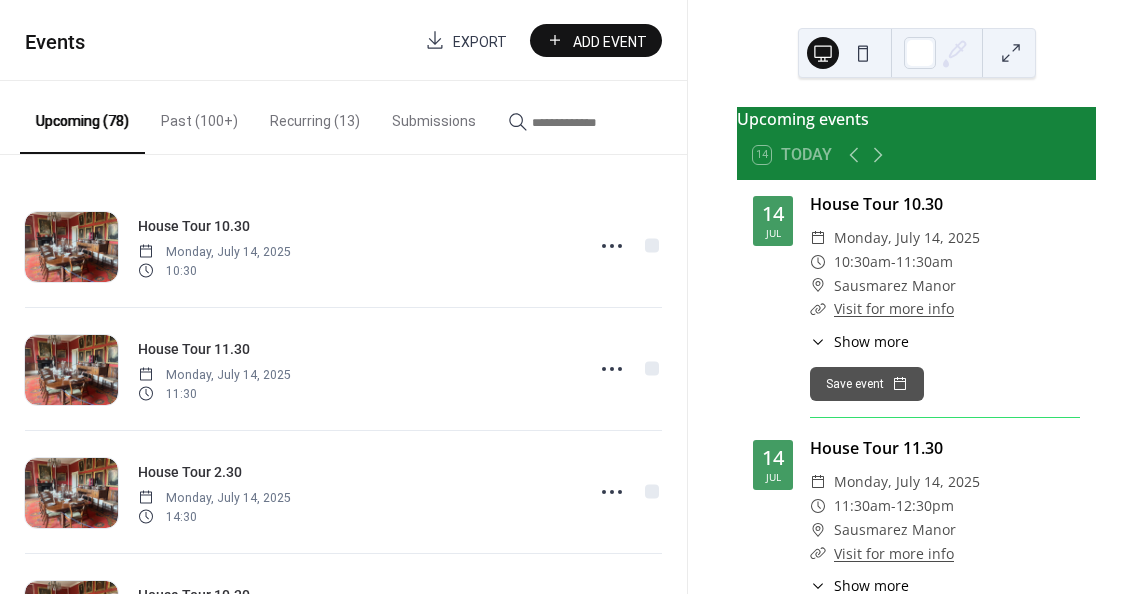 drag, startPoint x: 687, startPoint y: 193, endPoint x: 682, endPoint y: 229, distance: 36.345562 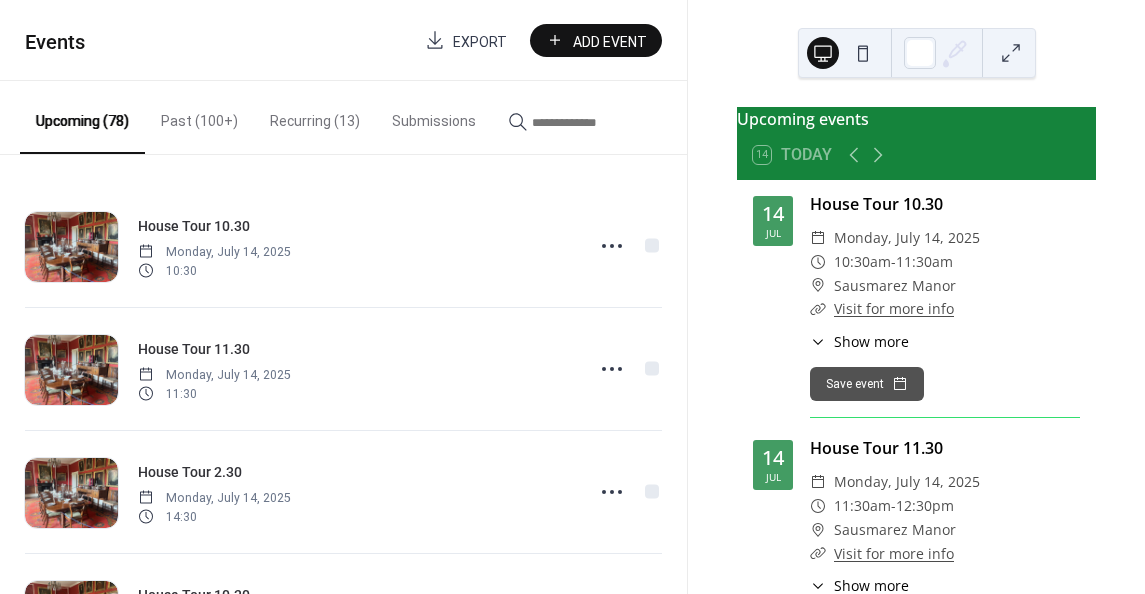 click on "Upcoming events [DATE] Today [DATE] House Tour [TIME] ​ [DAY], [MONTH] [DAY], [YEAR] ​ [TIME] - [TIME] ​ [PLACE] ​ Visit for more info ​ Show more Step back in time with a guided tour of [PLACE], one of Guernsey’s most historic and enchanting houses. Led by knowledgeable guides, this tour offers a fascinating glimpse into the manor’s rich history, intriguing family stories, and unique architectural features. Explore beautifully preserved rooms, discover hidden treasures, and experience the charm of this lived-in family home.  Book your tour today and uncover the secrets of [PLACE]! Save event [DATE] House Tour [TIME] ​ [DAY], [MONTH] [DAY], [YEAR] ​ [TIME] - [TIME] ​ [PLACE] ​ Visit for more info ​ Show more Book your tour today and uncover the secrets of [PLACE]! Save event [DATE] House Tour [TIME] ​ [DAY], [MONTH] [DAY], [YEAR] ​ [TIME] - [TIME] ​ [PLACE] ​ Visit for more info ​ Show more Save event [DATE] House Tour [TIME] ​ [DAY], [MONTH] [DAY], [YEAR] -" at bounding box center (916, 297) 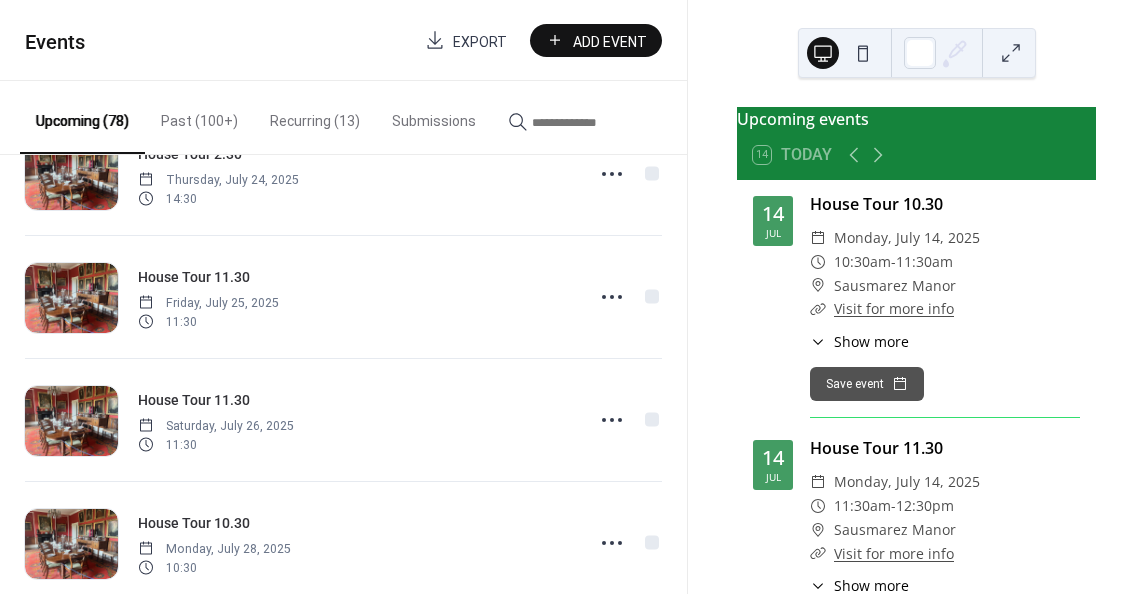 scroll, scrollTop: 3299, scrollLeft: 0, axis: vertical 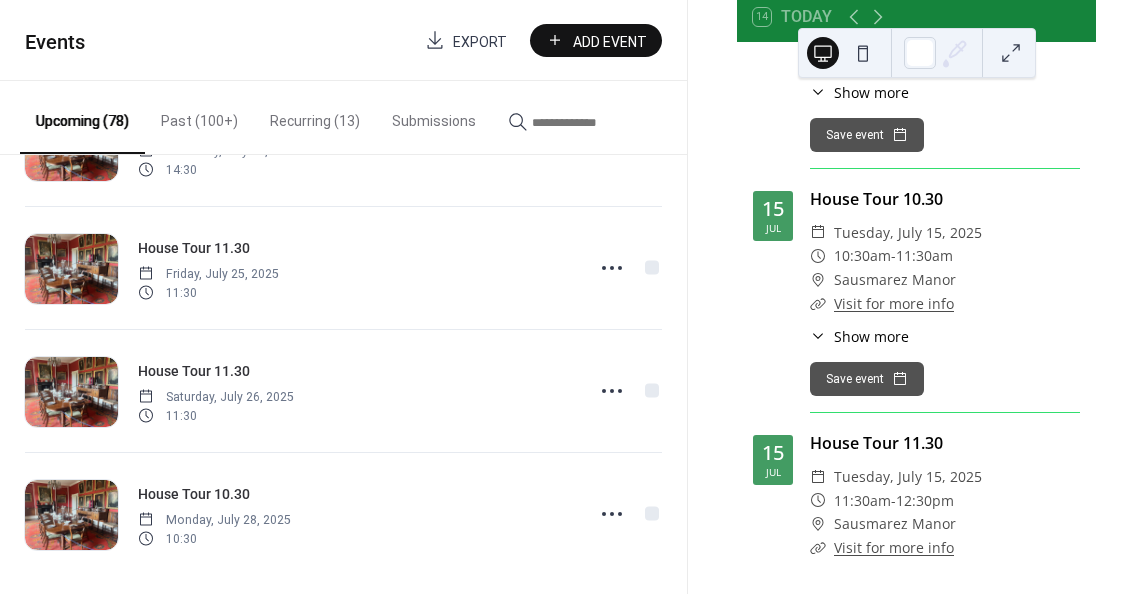 click on "Upcoming (78)" at bounding box center (82, 117) 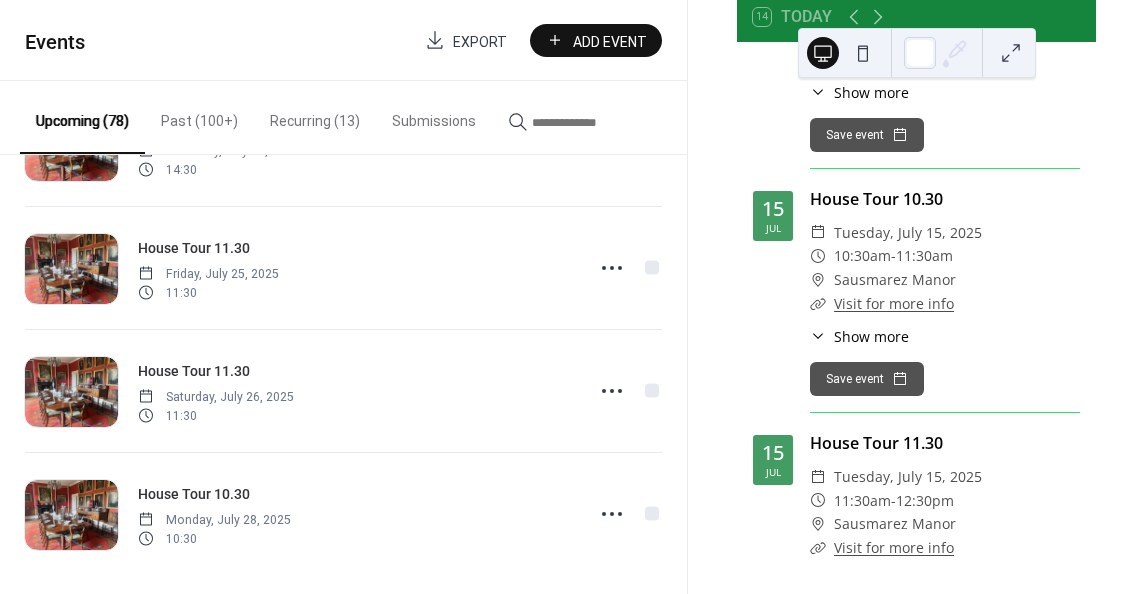 click on "Upcoming (78)" at bounding box center (82, 117) 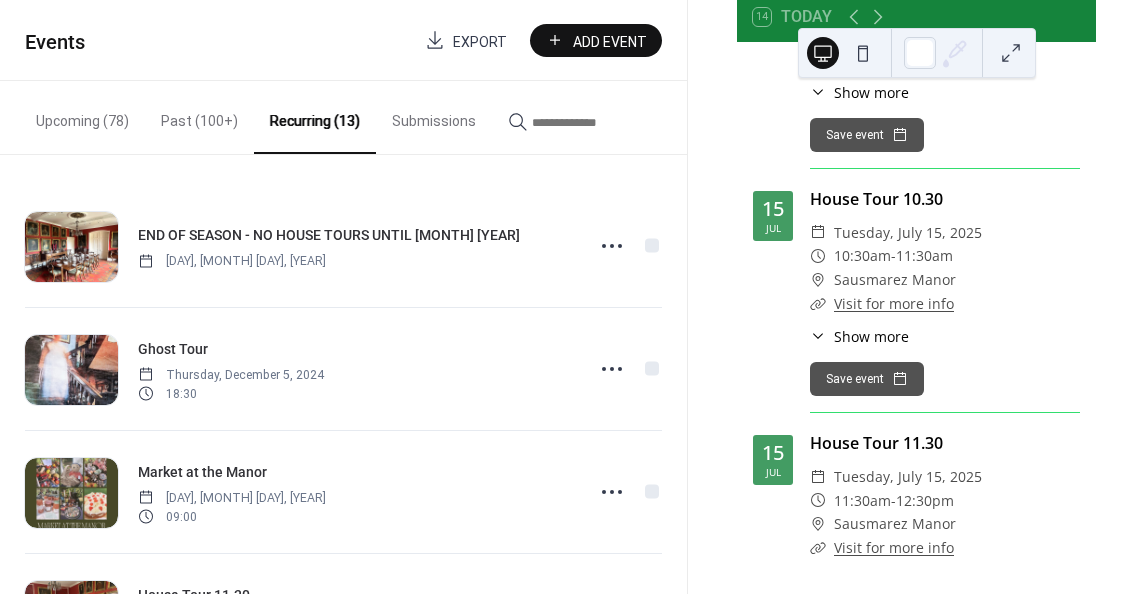 click on "Submissions" at bounding box center [434, 116] 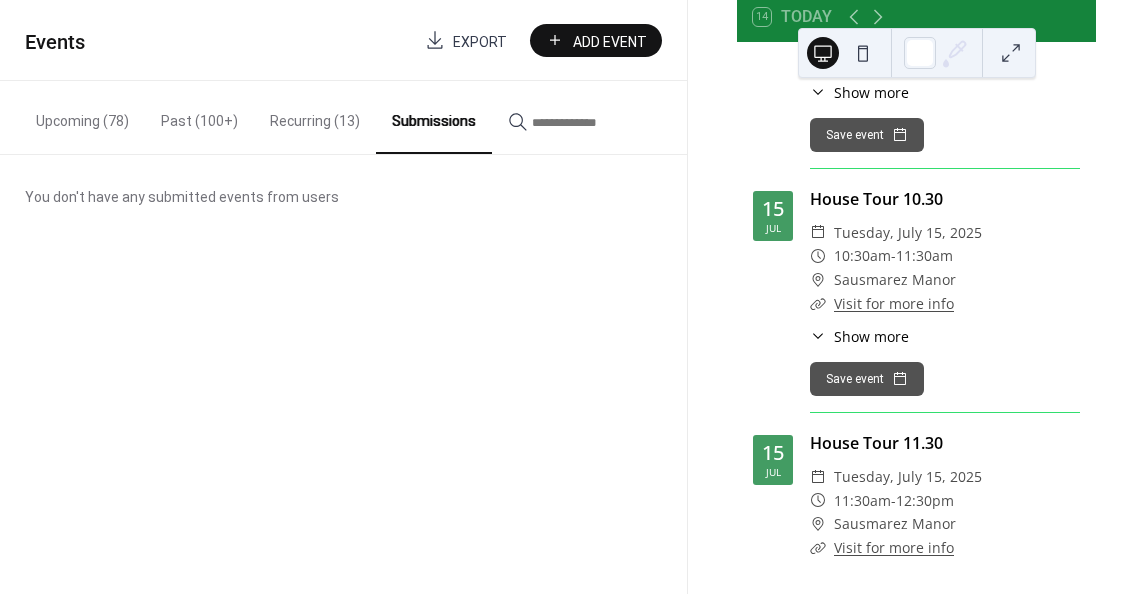 click on "Past (100+)" at bounding box center (199, 116) 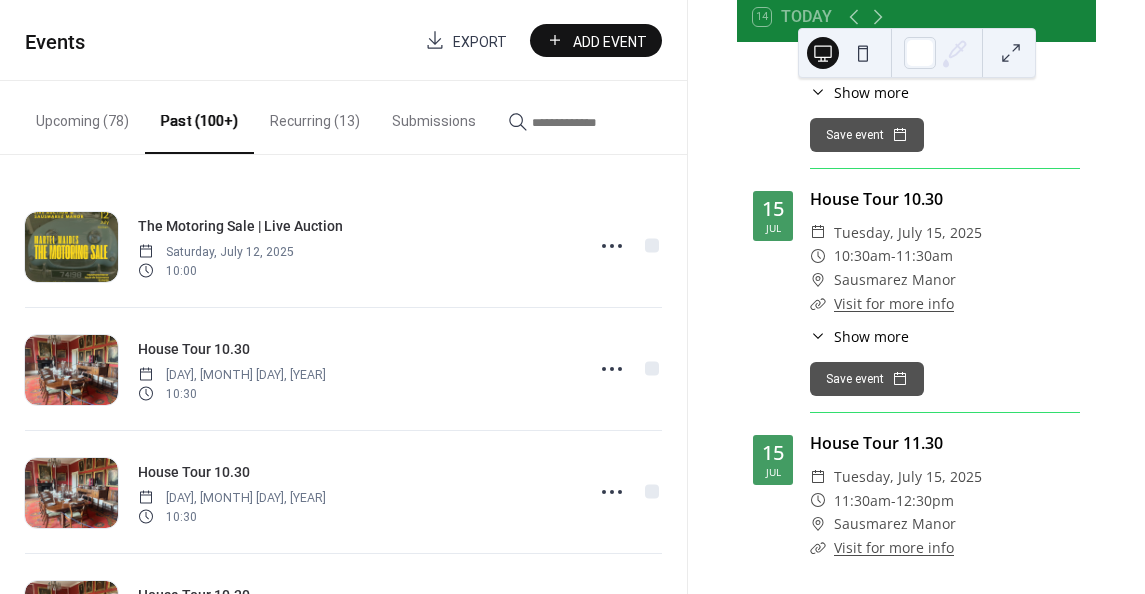 click on "Upcoming (78)" at bounding box center [82, 116] 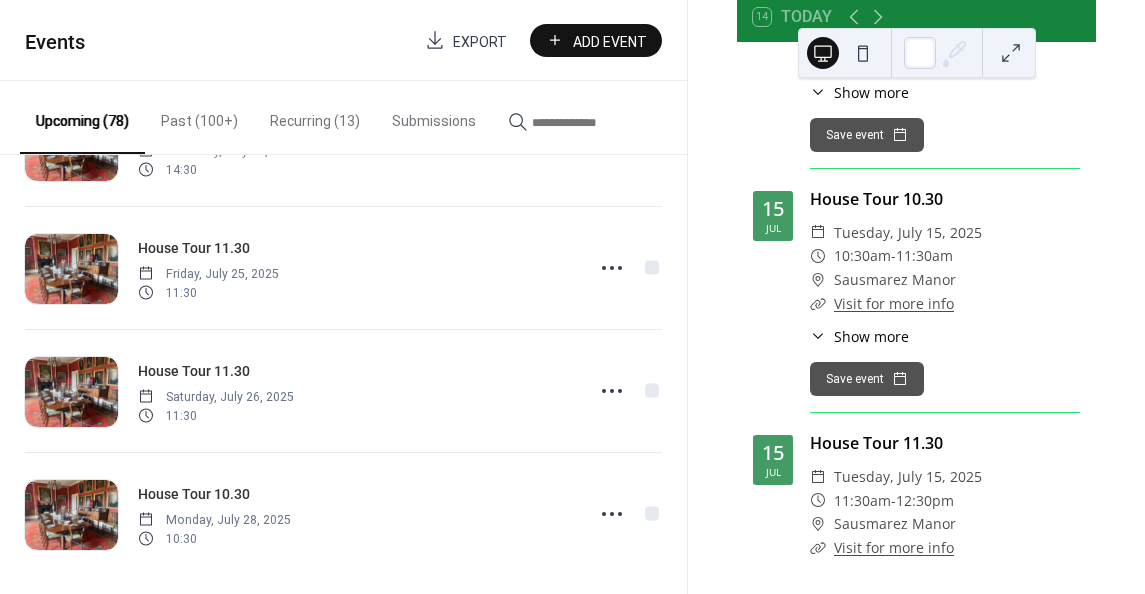 click on "Past (100+)" at bounding box center [199, 116] 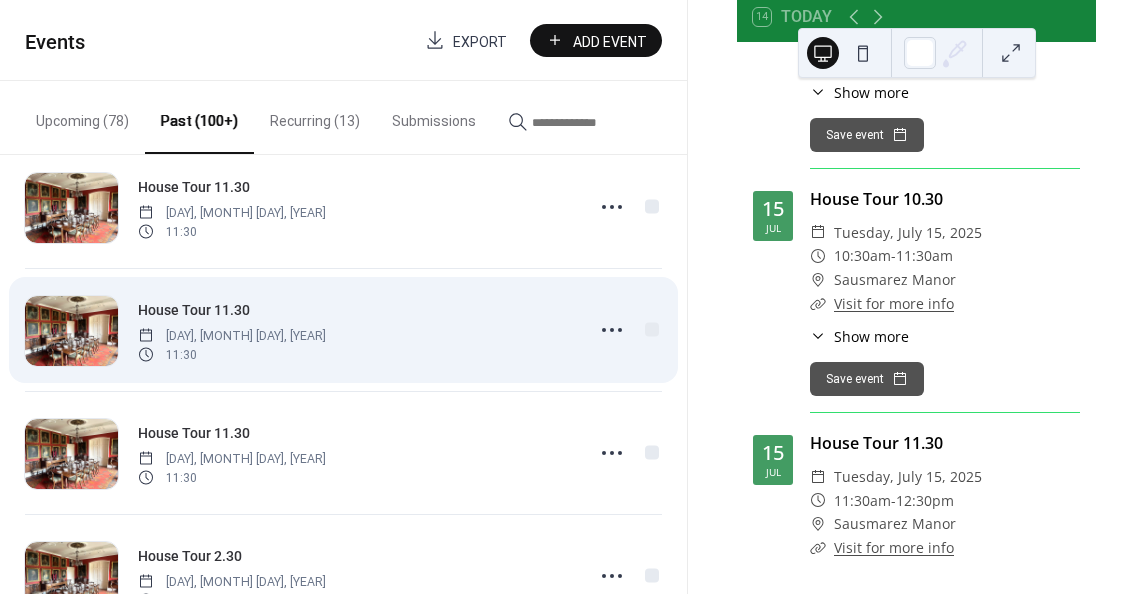 scroll, scrollTop: 5753, scrollLeft: 0, axis: vertical 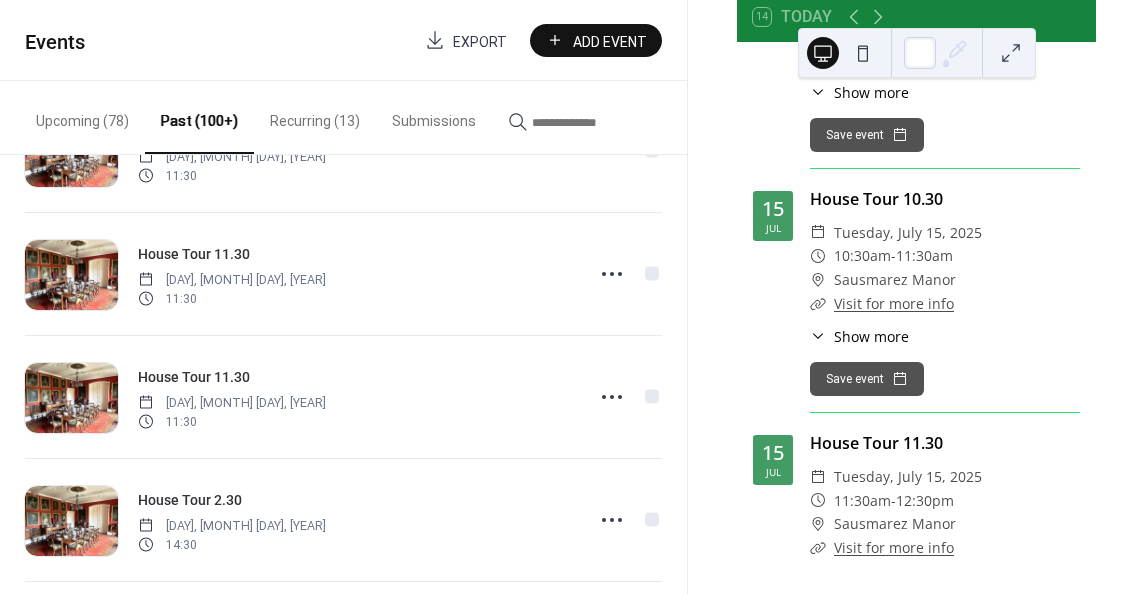 click on "Upcoming (78)" at bounding box center [82, 116] 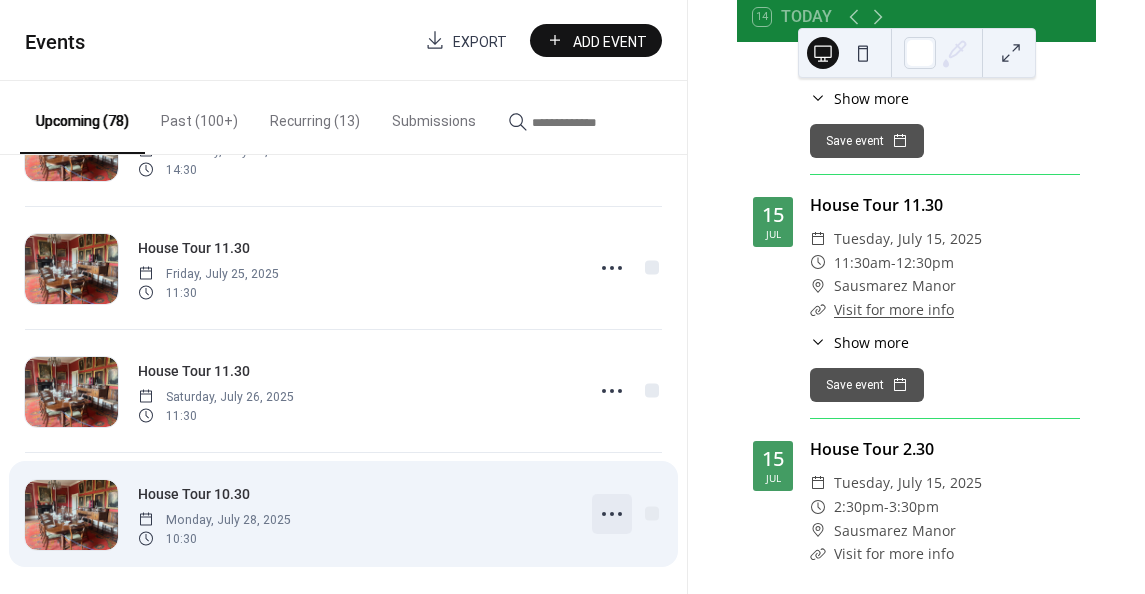 scroll, scrollTop: 1100, scrollLeft: 0, axis: vertical 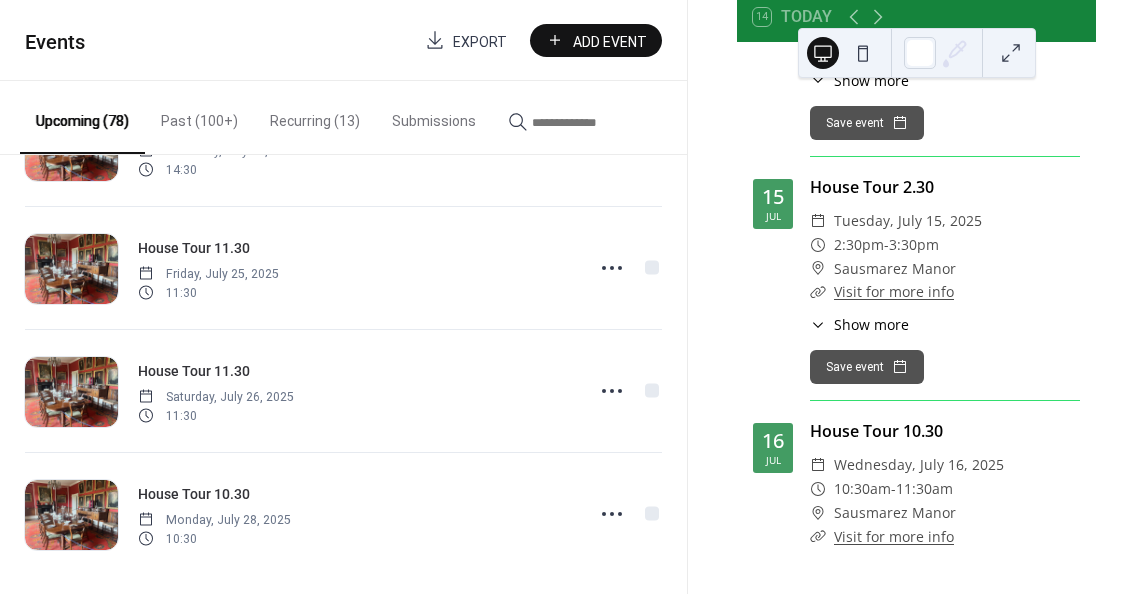 click at bounding box center (1011, 53) 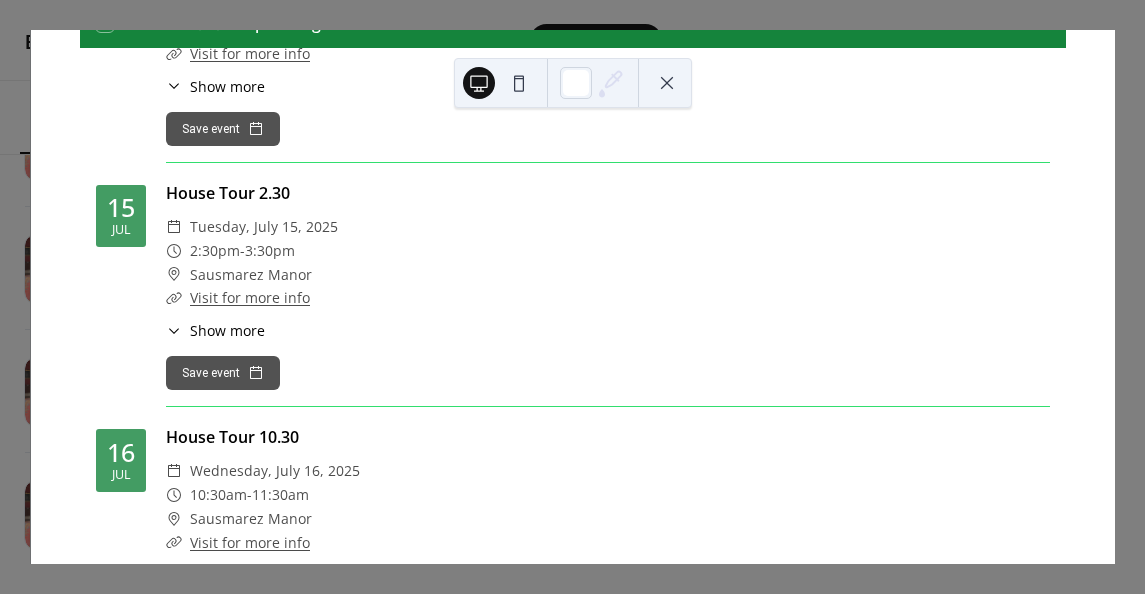 scroll, scrollTop: 114, scrollLeft: 0, axis: vertical 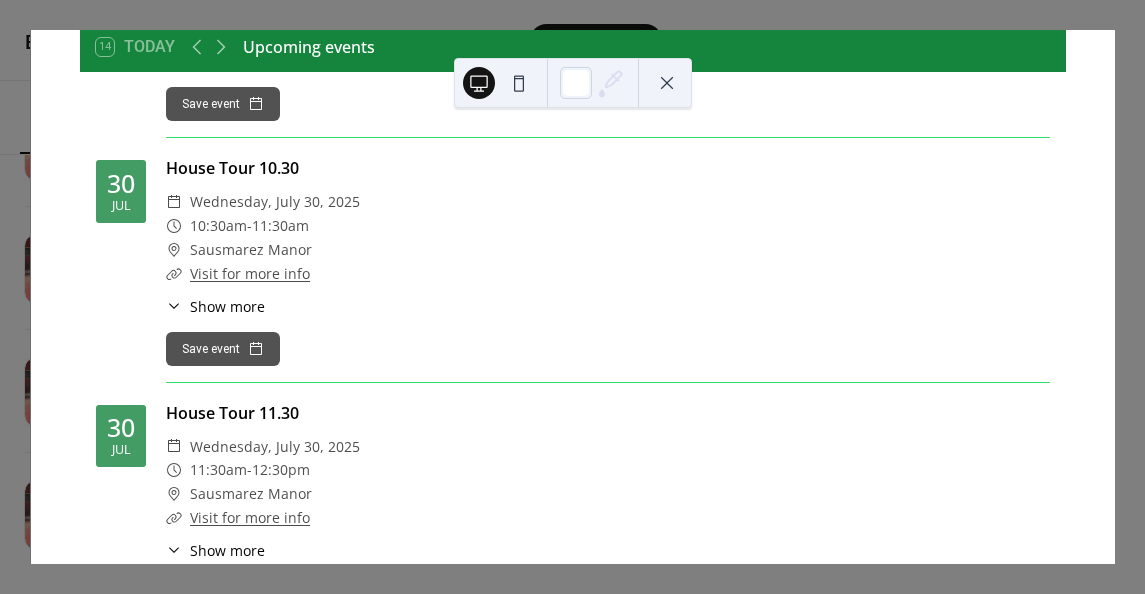 click on "[TIME] - [TIME]" at bounding box center [608, 226] 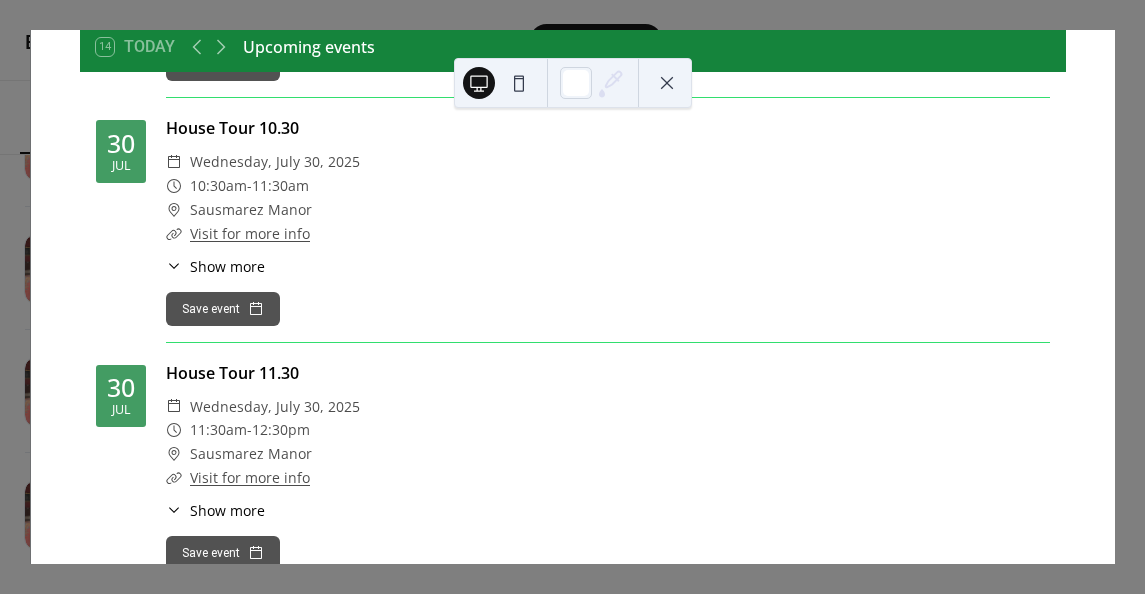 scroll, scrollTop: 9600, scrollLeft: 0, axis: vertical 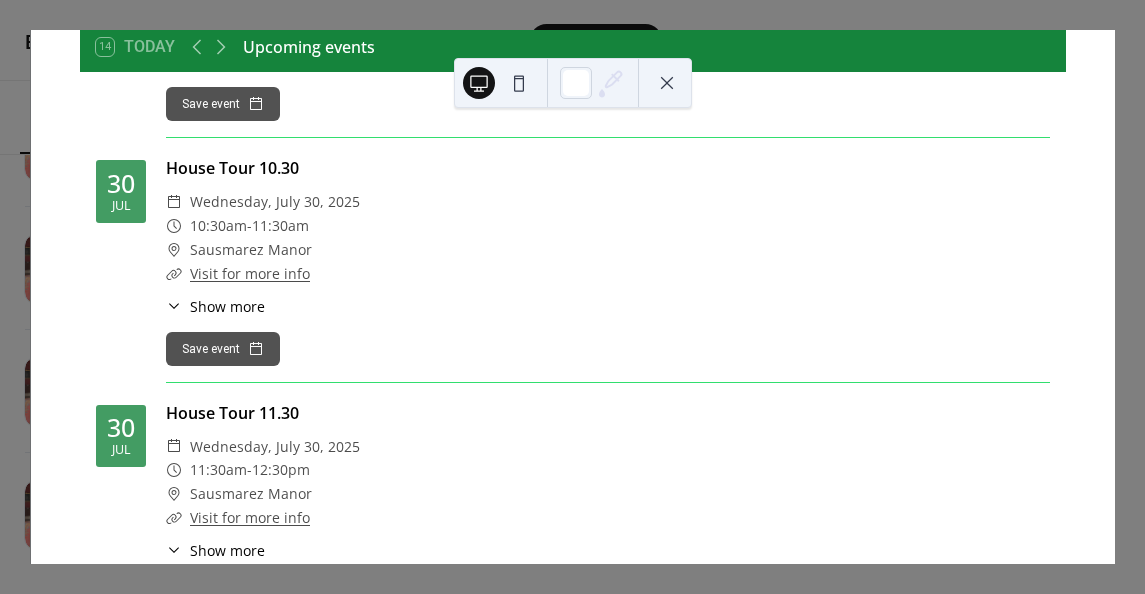 click at bounding box center (667, 83) 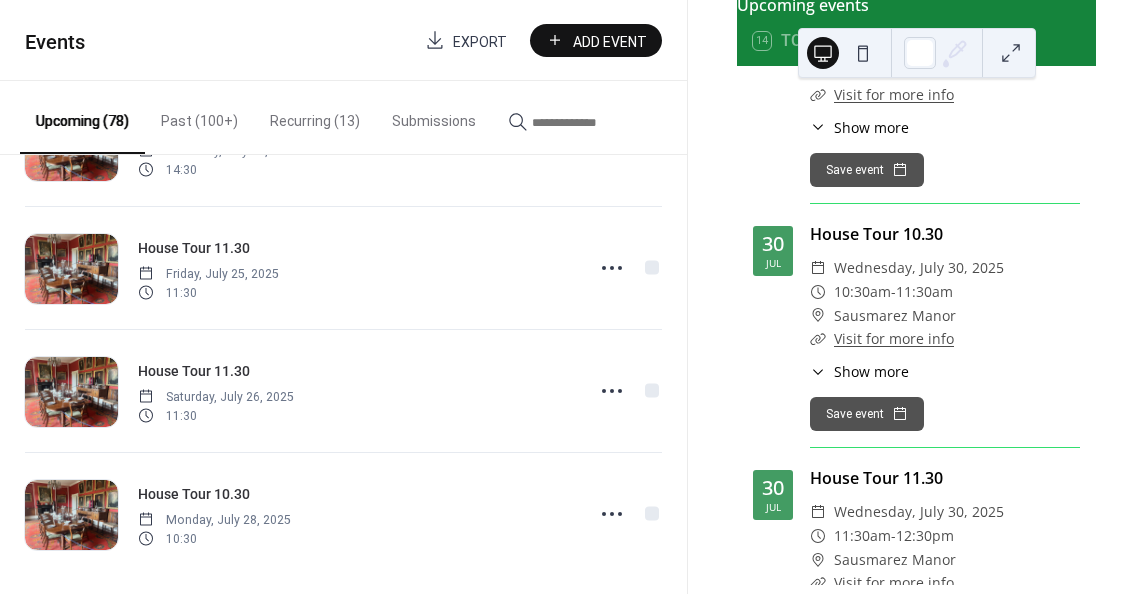 scroll, scrollTop: 9624, scrollLeft: 0, axis: vertical 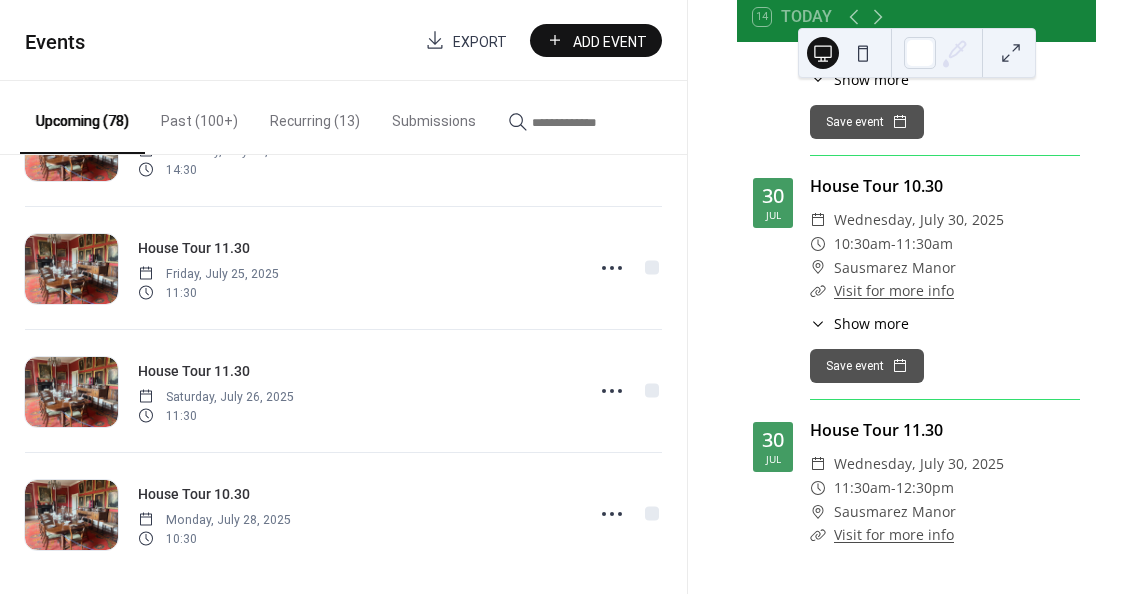click on "[DAY], [MONTH] [DAY], [YEAR] [TIME] House Tour [TIME] [DAY], [MONTH] [DAY], [YEAR] [TIME] House Tour [TIME] [DAY], [MONTH] [DAY], [YEAR] [TIME] House Tour [TIME] [DAY], [MONTH] [DAY], [YEAR] [TIME] House Tour [TIME] [DAY], [MONTH] [DAY], [YEAR] [TIME] House Tour [TIME] [DAY], [MONTH] [DAY], [YEAR] [TIME] House Tour [TIME] [DAY], [MONTH] [DAY], [YEAR] [TIME] House Tour [TIME] [TIME] [TIME]" at bounding box center (343, 374) 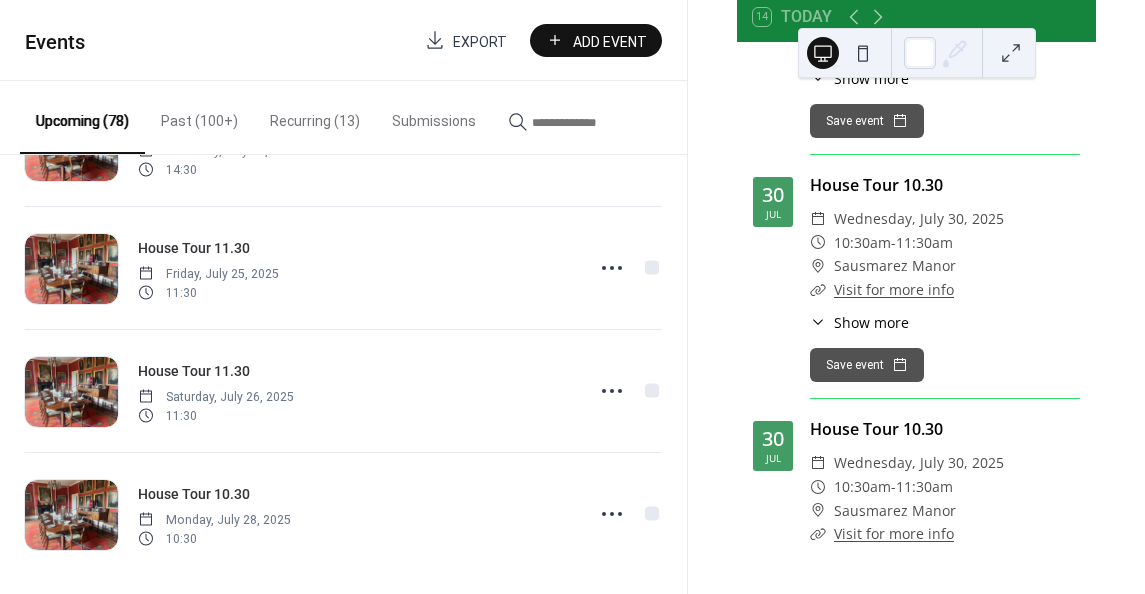 scroll, scrollTop: 9324, scrollLeft: 0, axis: vertical 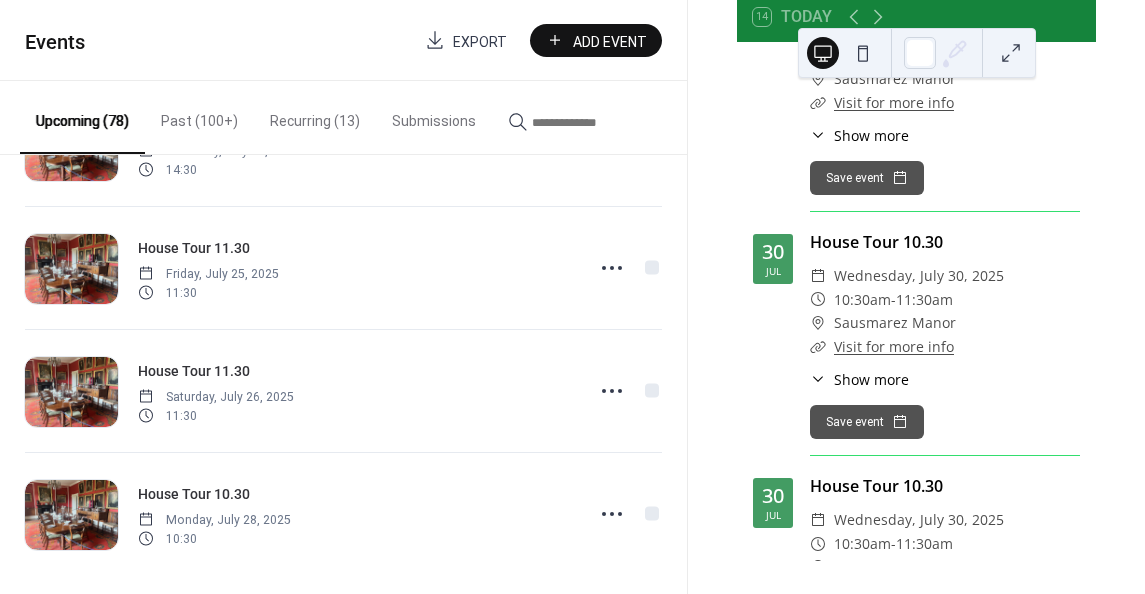 drag, startPoint x: 543, startPoint y: 569, endPoint x: 433, endPoint y: 592, distance: 112.37882 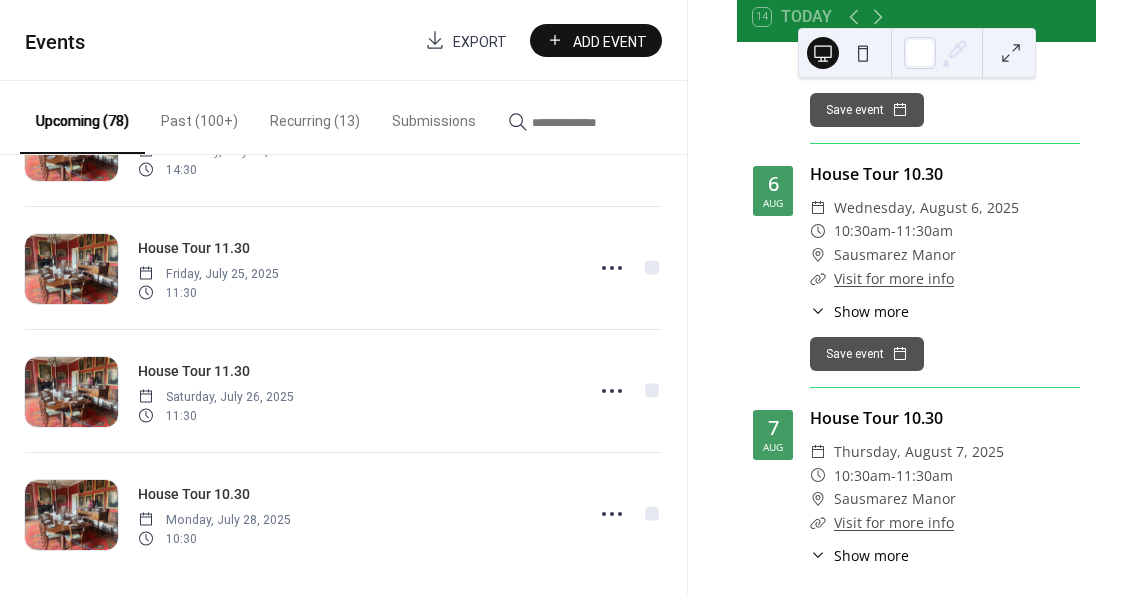 scroll, scrollTop: 11572, scrollLeft: 0, axis: vertical 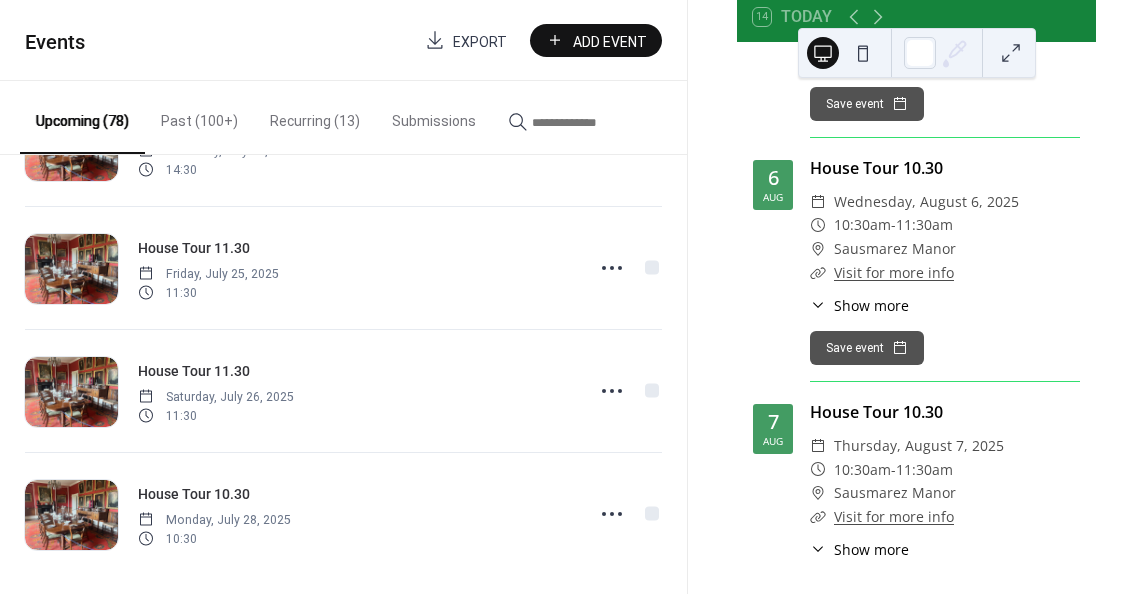 click at bounding box center [580, 122] 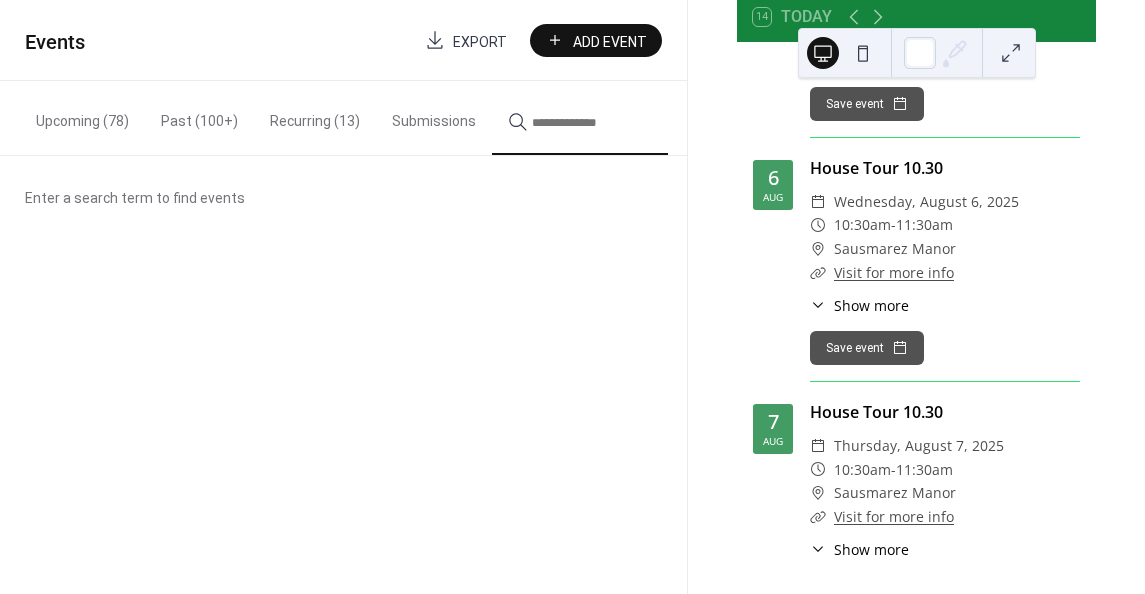 click on "Enter a search term to find events" at bounding box center (135, 198) 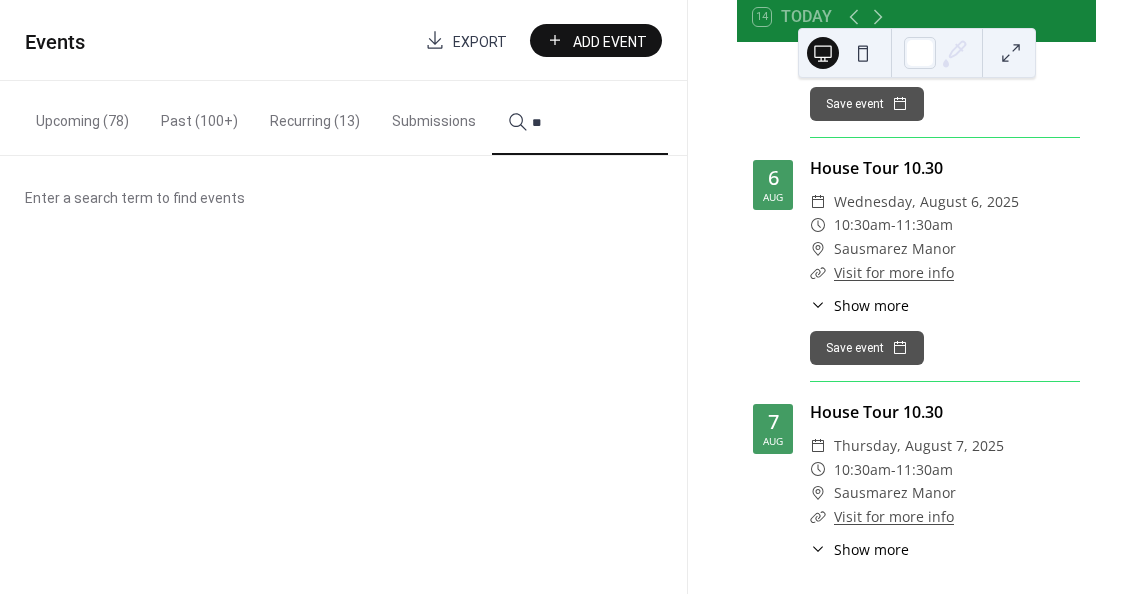 click on "**" at bounding box center [580, 118] 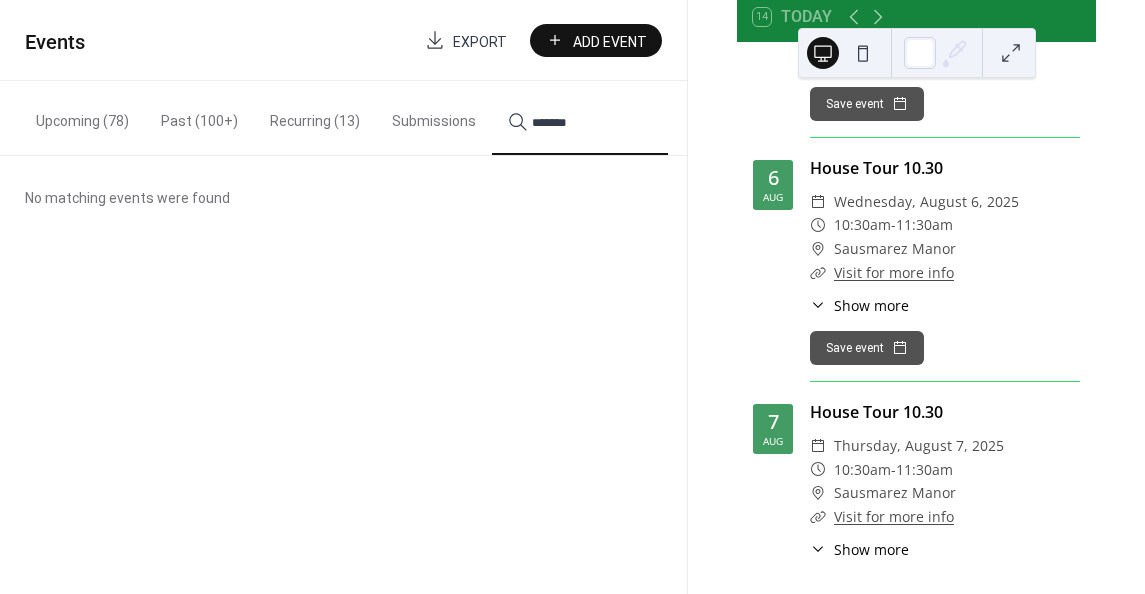 drag, startPoint x: 625, startPoint y: 123, endPoint x: 494, endPoint y: 125, distance: 131.01526 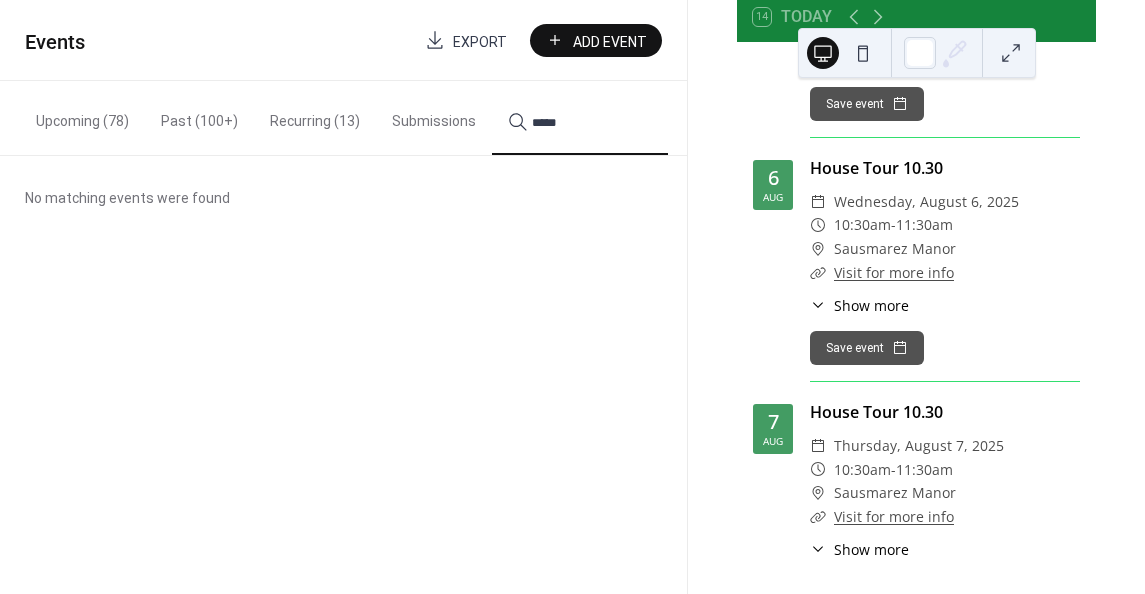 click on "*****" at bounding box center [580, 118] 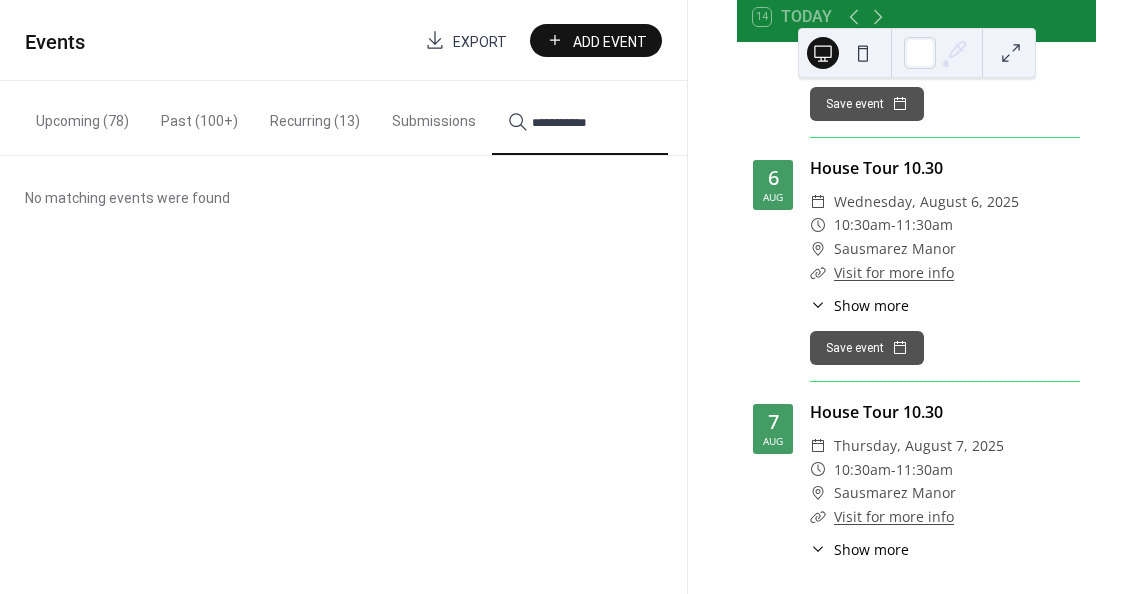 click on "**********" at bounding box center (580, 118) 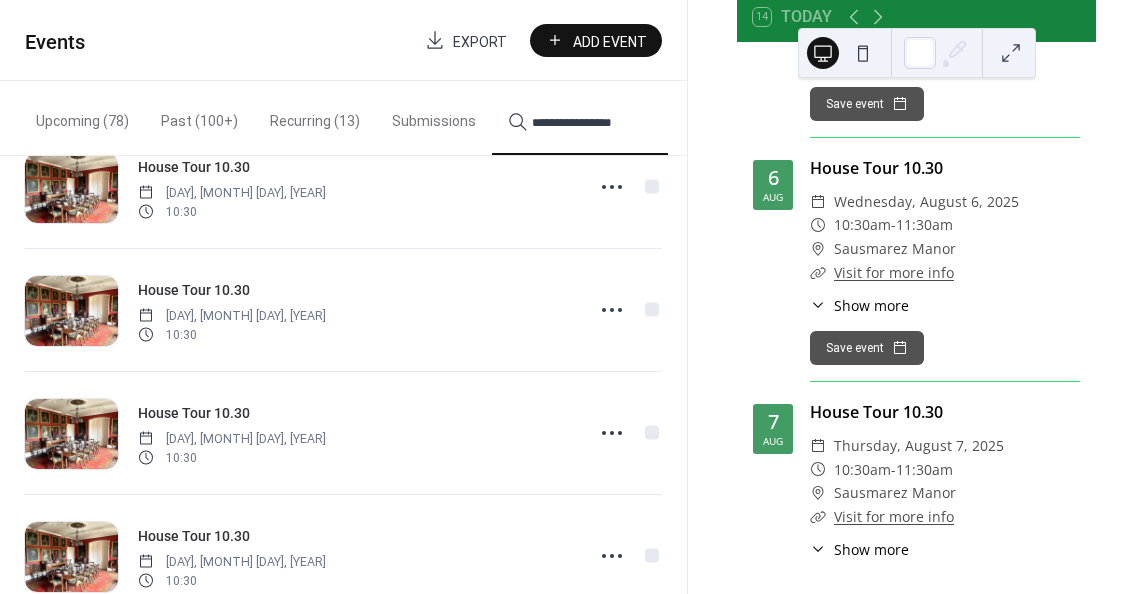 scroll, scrollTop: 4880, scrollLeft: 0, axis: vertical 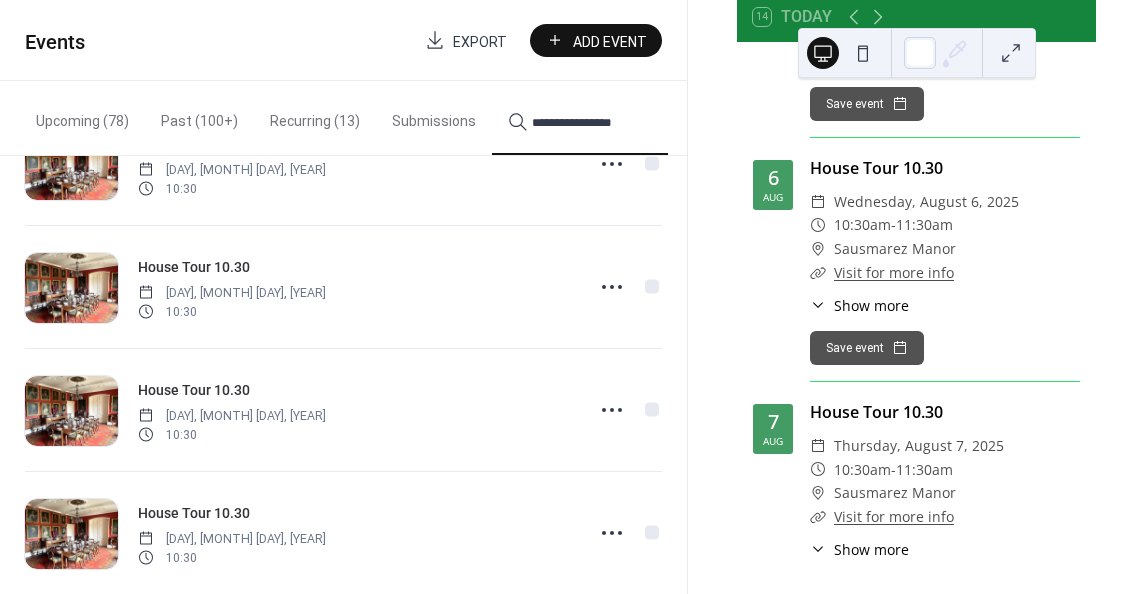 type on "**********" 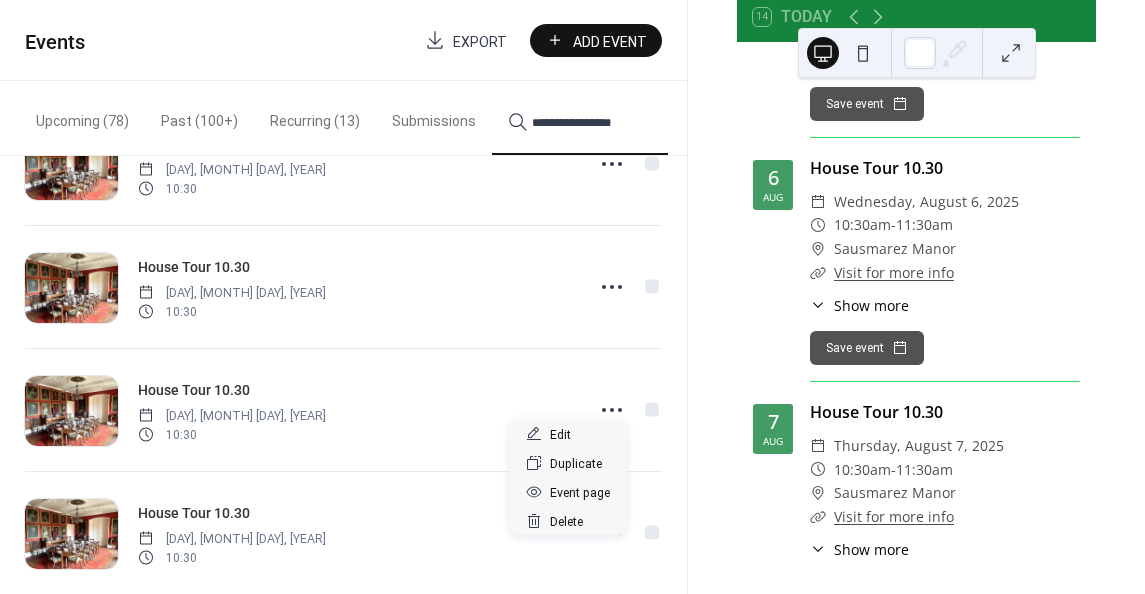click 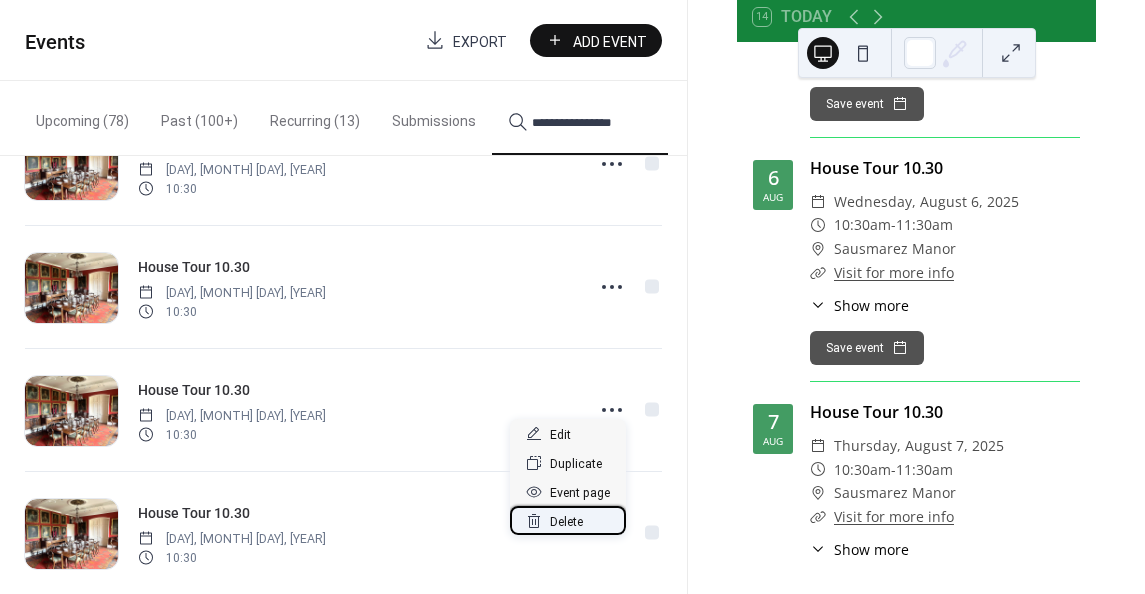 click on "Delete" at bounding box center (566, 522) 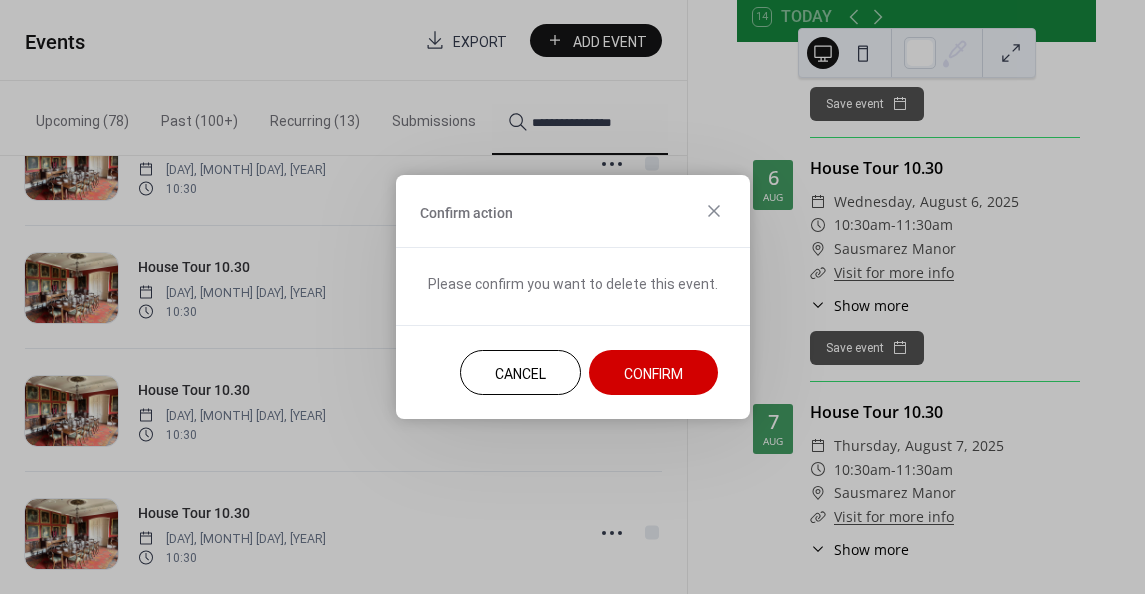 click on "Confirm" at bounding box center (653, 374) 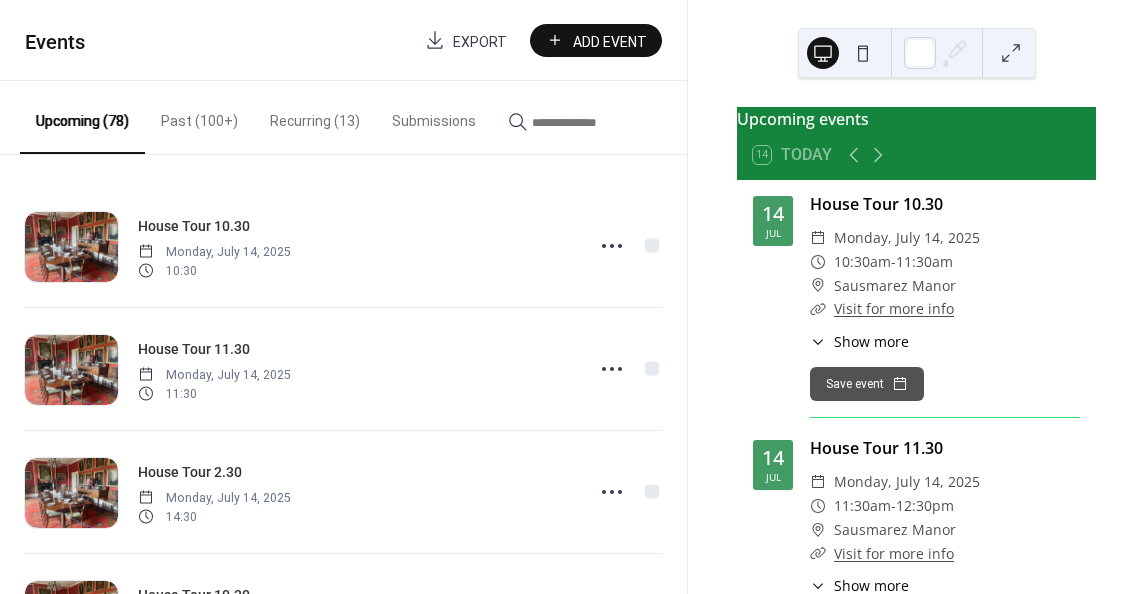 scroll, scrollTop: 0, scrollLeft: 0, axis: both 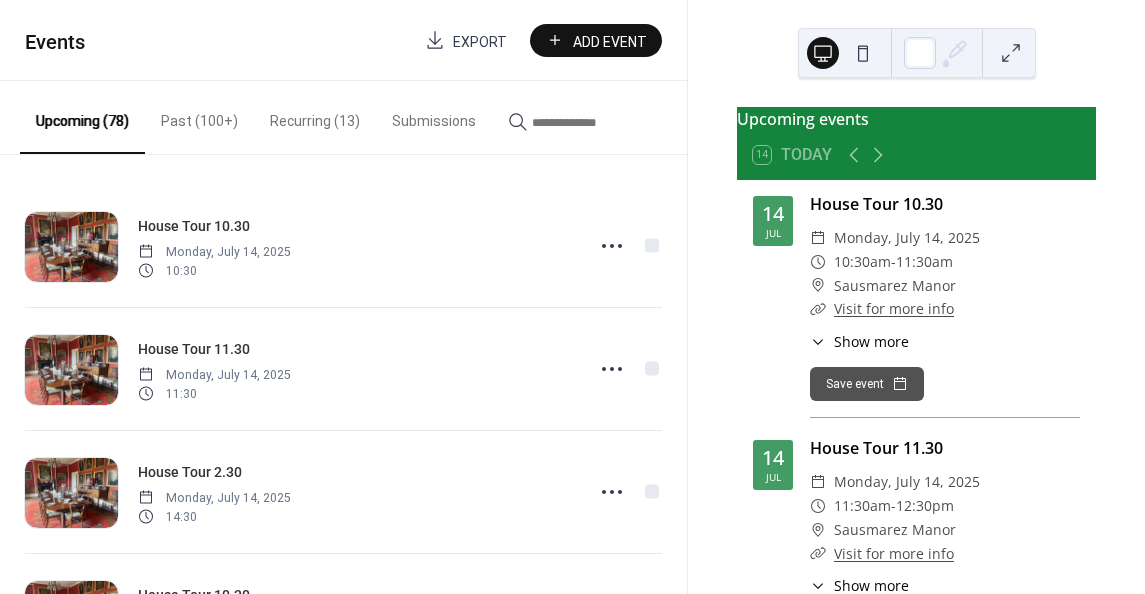 click 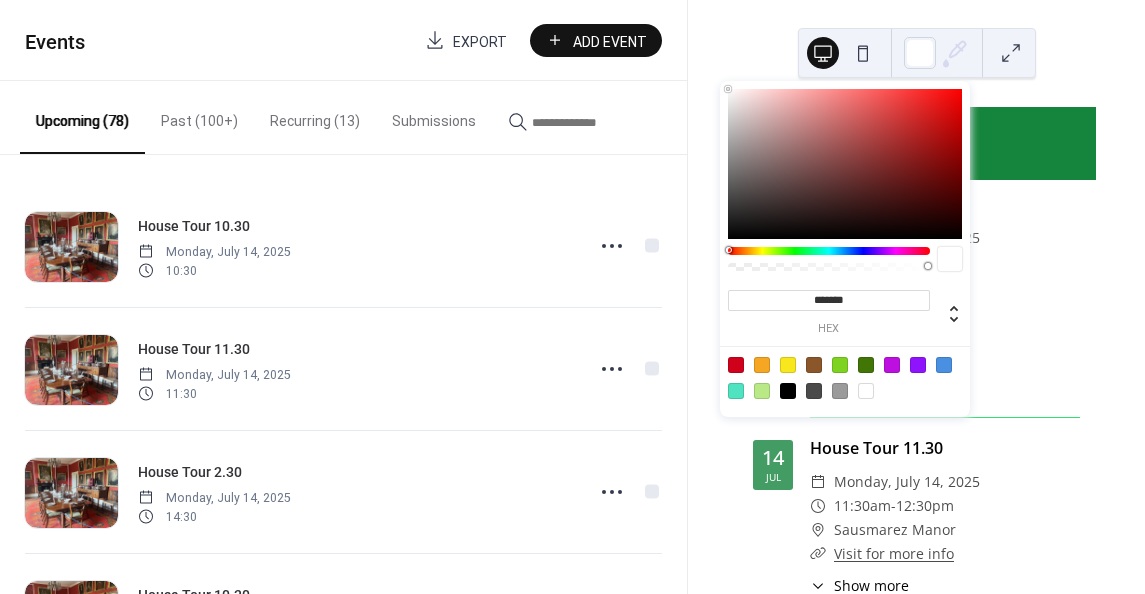 click 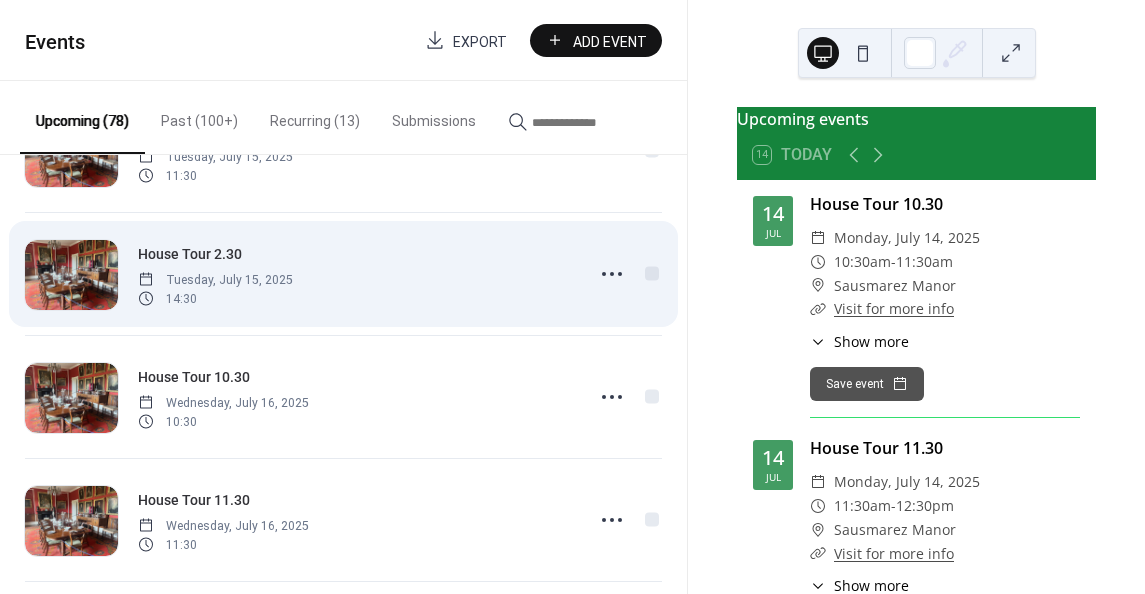 scroll, scrollTop: 600, scrollLeft: 0, axis: vertical 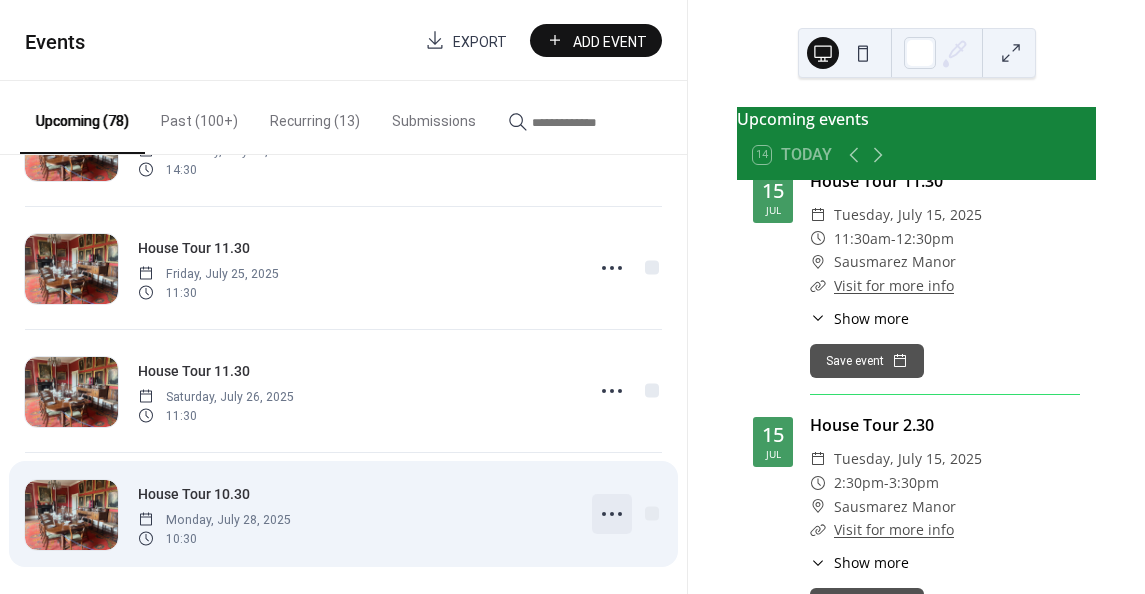 click 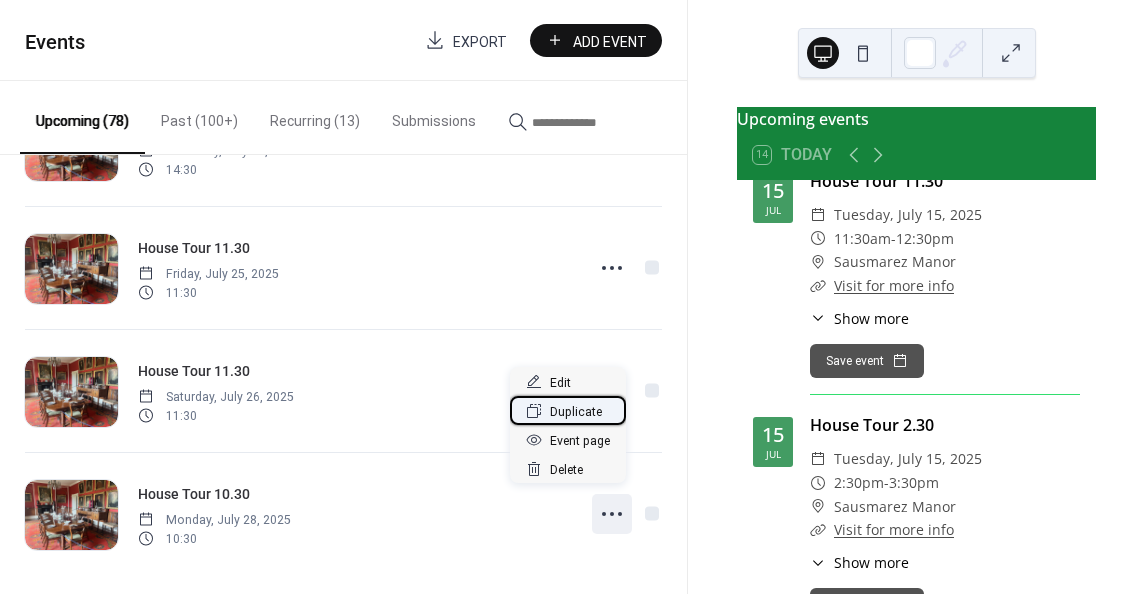 click on "Duplicate" at bounding box center [576, 412] 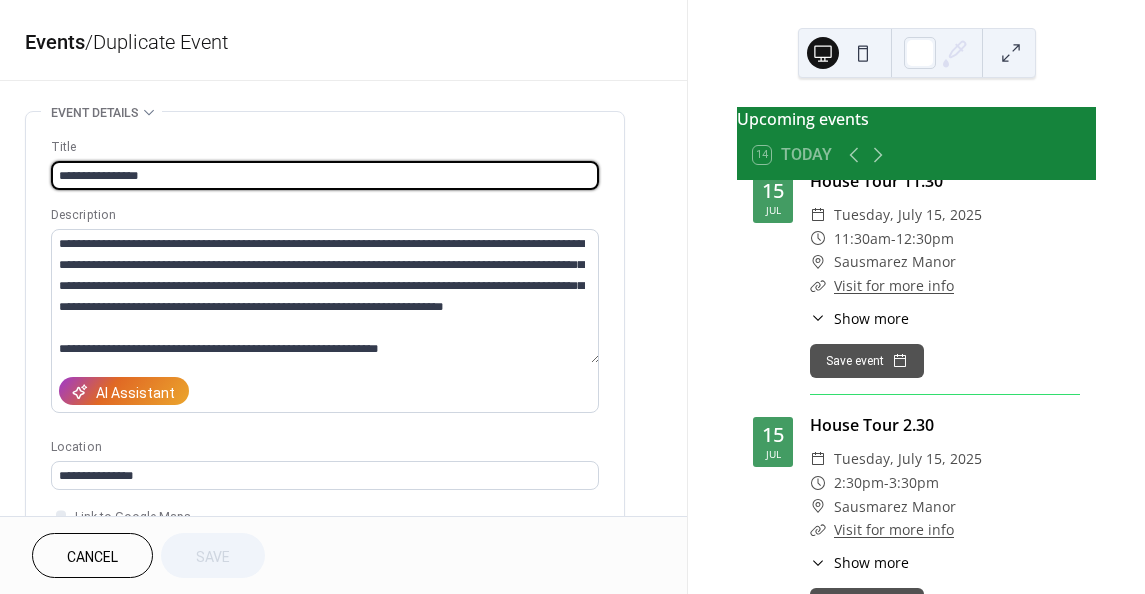 click on "**********" at bounding box center (325, 175) 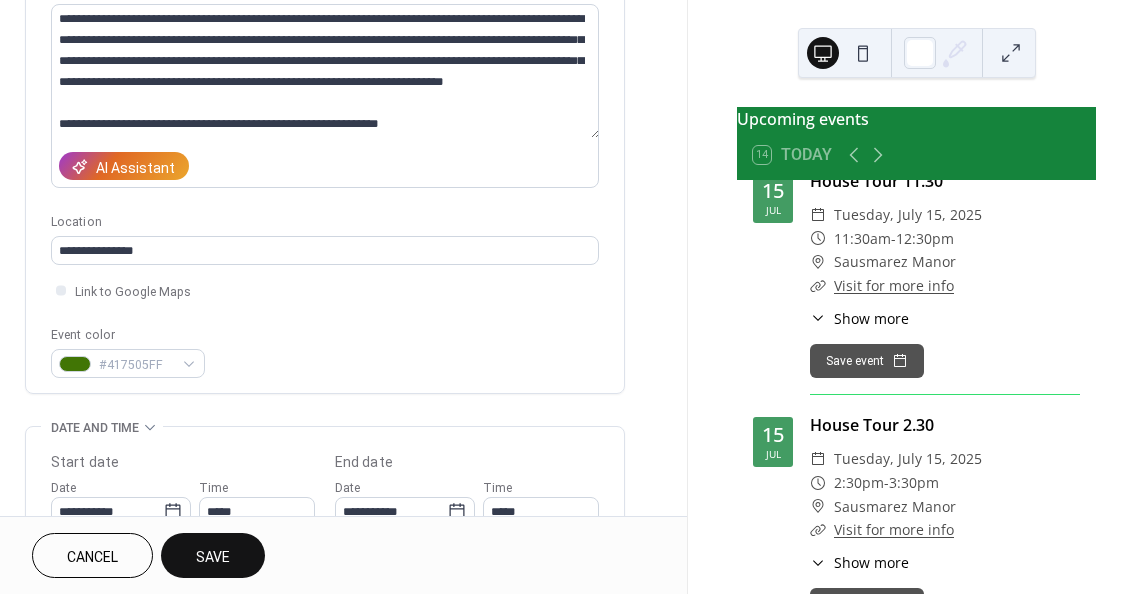 scroll, scrollTop: 400, scrollLeft: 0, axis: vertical 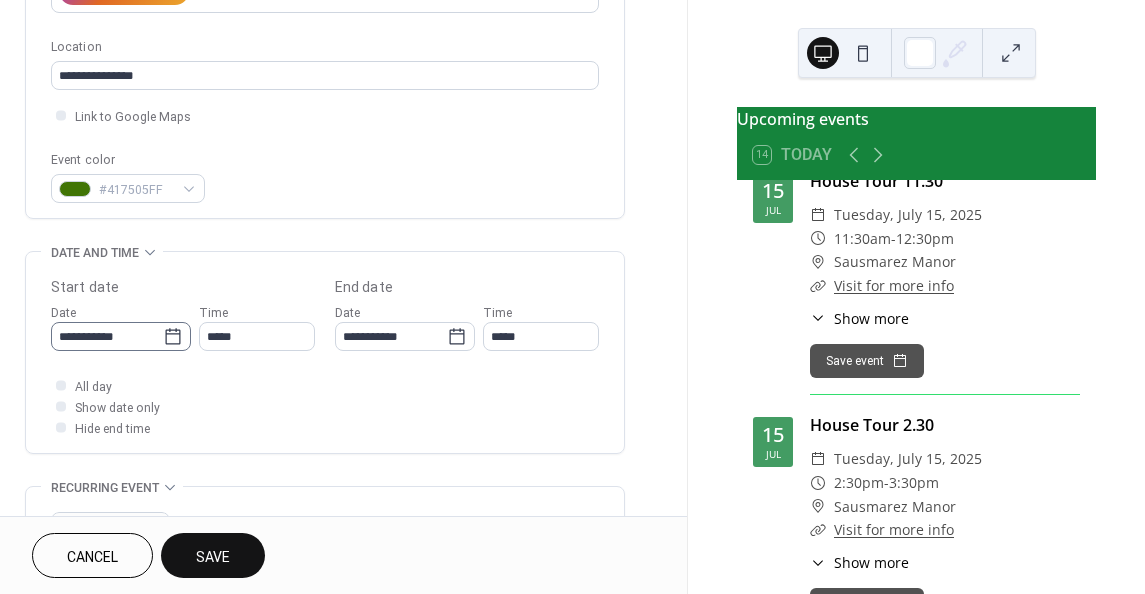 type on "**********" 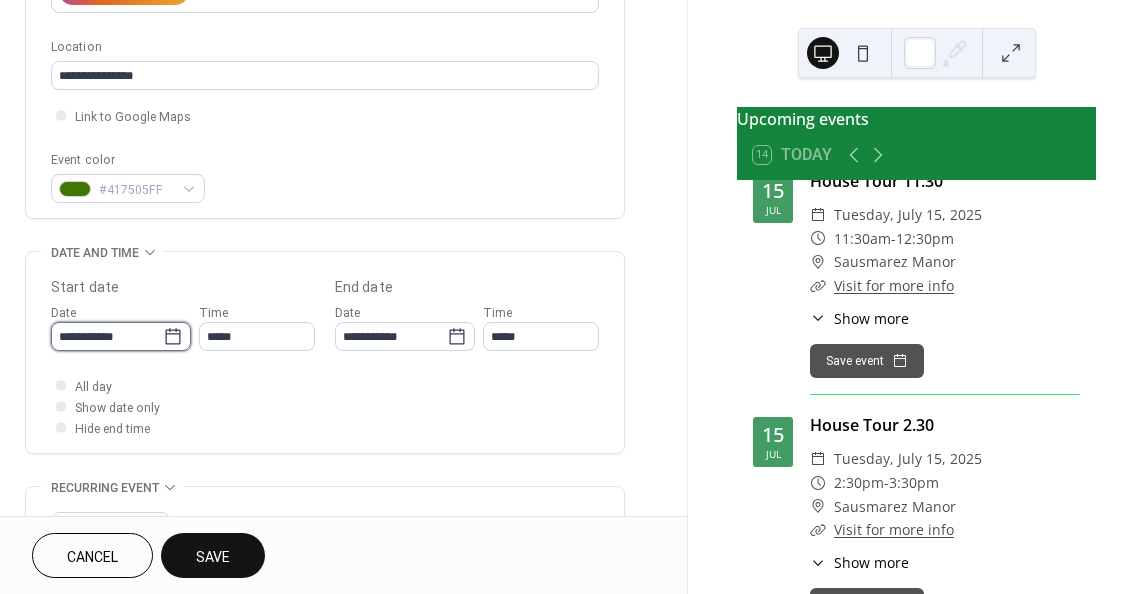 click on "**********" at bounding box center (107, 336) 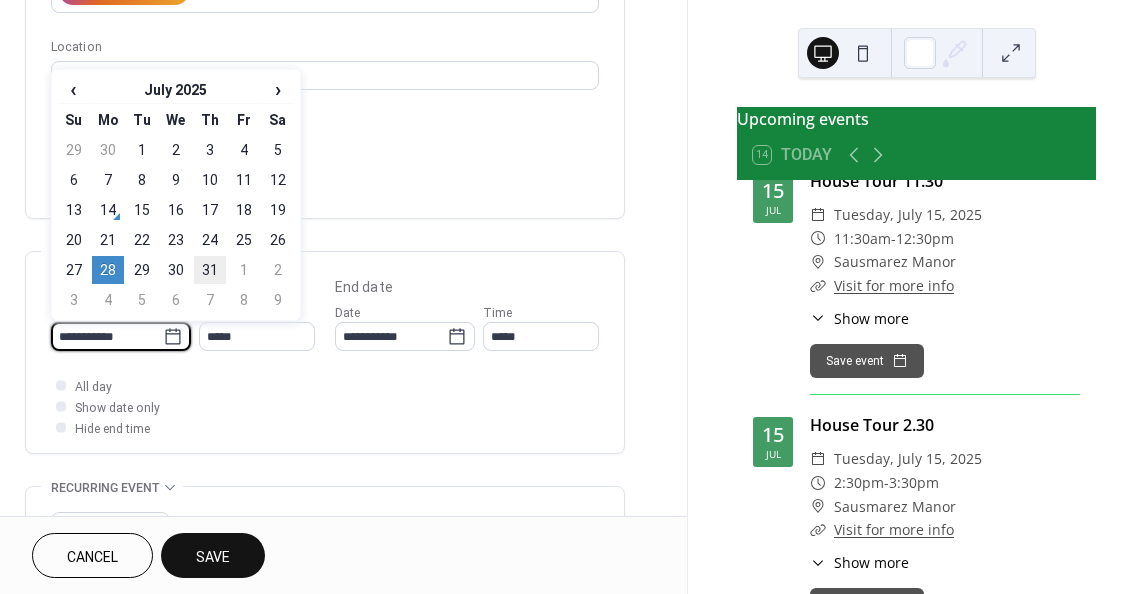click on "31" at bounding box center [210, 270] 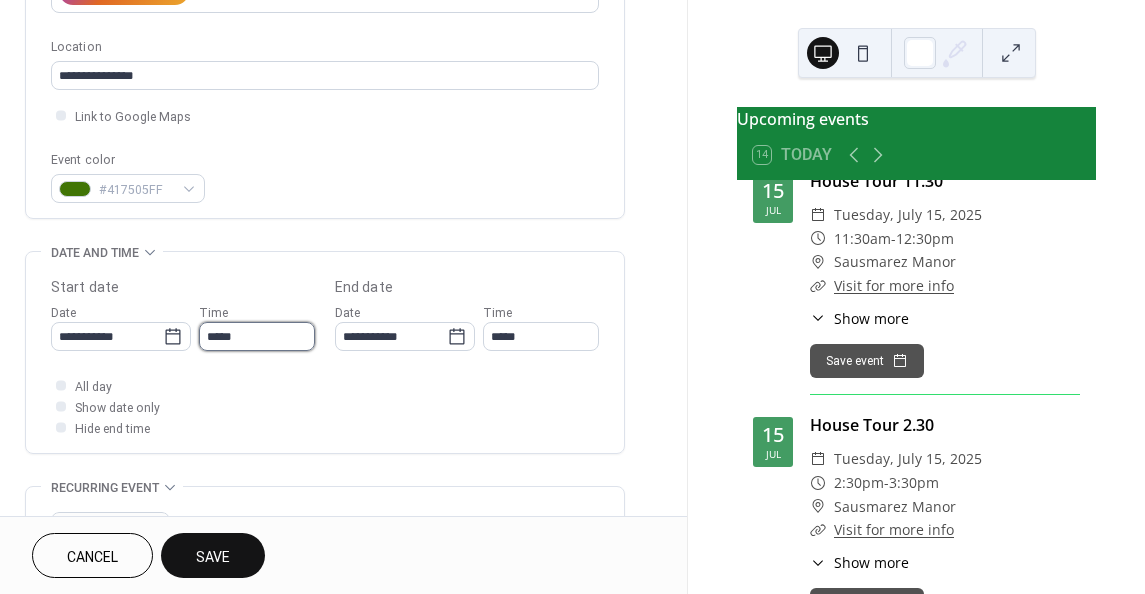 click on "*****" at bounding box center (257, 336) 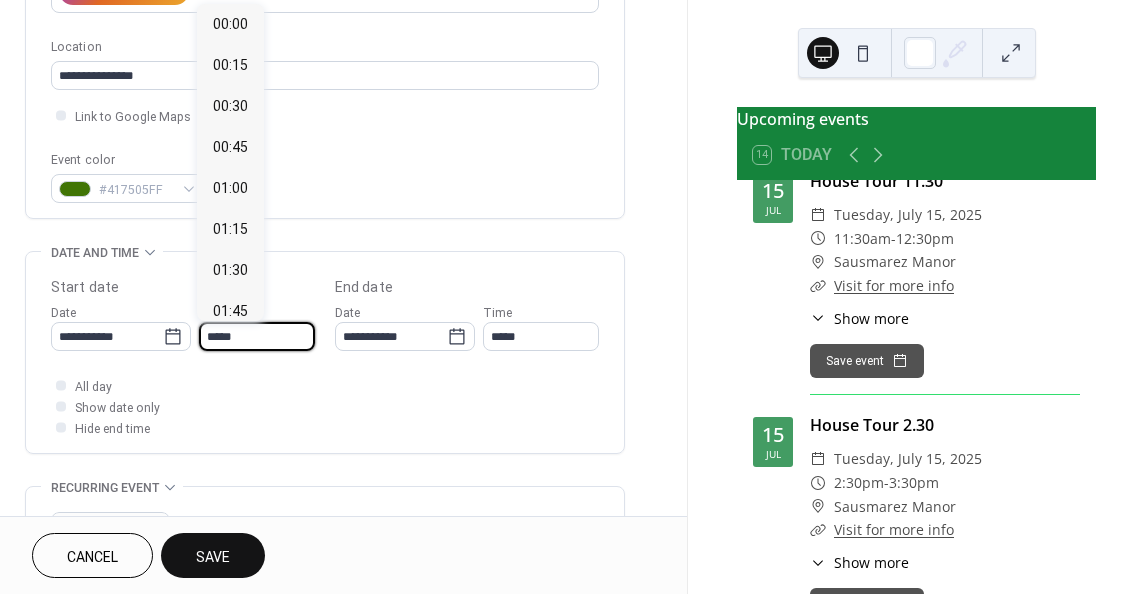 scroll, scrollTop: 1722, scrollLeft: 0, axis: vertical 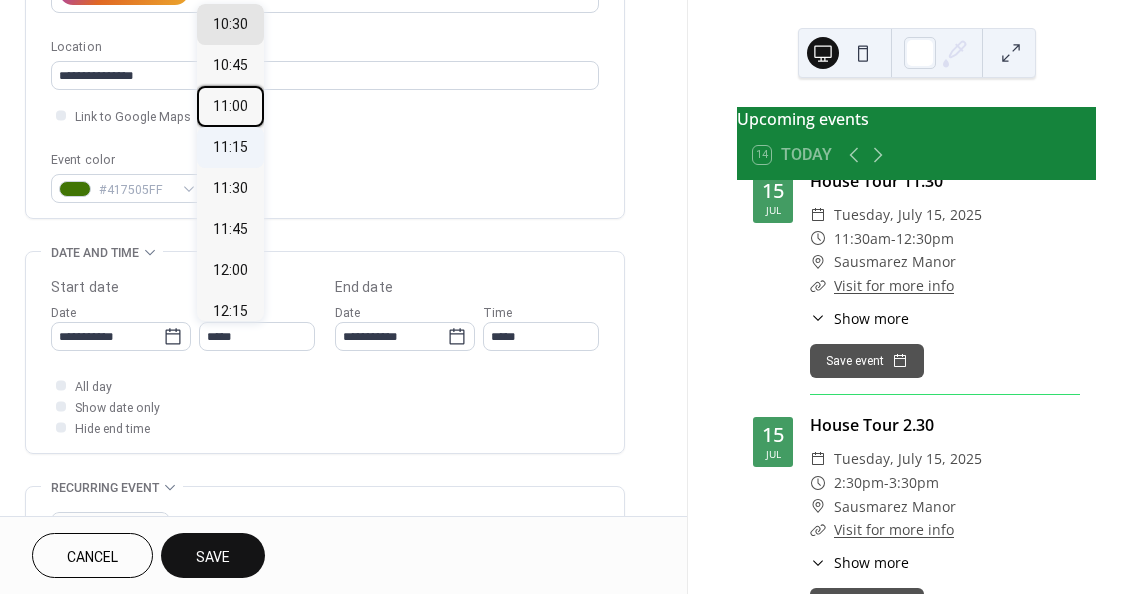 drag, startPoint x: 231, startPoint y: 106, endPoint x: 242, endPoint y: 166, distance: 61 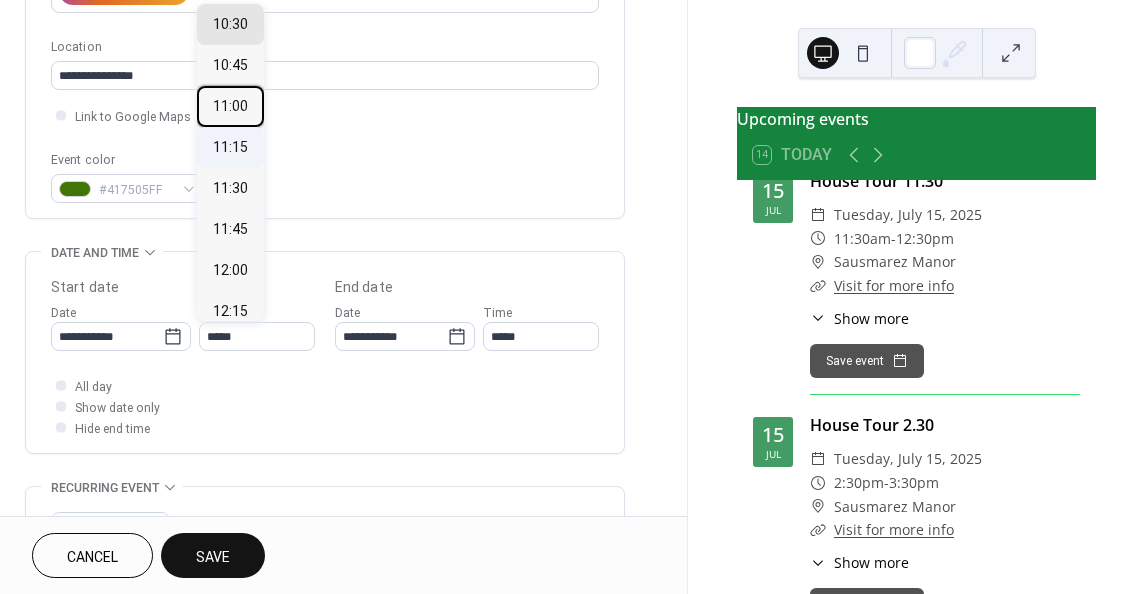 click on "00:00 00:15 00:30 00:45 01:00 01:15 01:30 01:45 02:00 02:15 02:30 02:45 03:00 03:15 03:30 03:45 04:00 04:15 04:30 04:45 05:00 05:15 05:30 05:45 06:00 06:15 06:30 06:45 07:00 07:15 07:30 07:45 08:00 08:15 08:30 08:45 09:00 09:15 09:30 09:45 10:00 10:15 10:30 10:45 11:00 11:15 11:30 11:45 12:00 12:15 12:30 12:45 13:00 13:15 13:30 13:45 14:00 14:15 14:30 14:45 15:00 15:15 15:30 15:45 16:00 16:15 16:30 16:45 17:00 17:15 17:30 17:45 18:00 18:15 18:30 18:45 19:00 19:15 19:30 19:45 20:00 20:15 20:30 20:45 21:00 21:15 21:30 21:45 22:00 22:15 22:30 22:45 23:00 23:15 23:30 23:45" at bounding box center (230, 162) 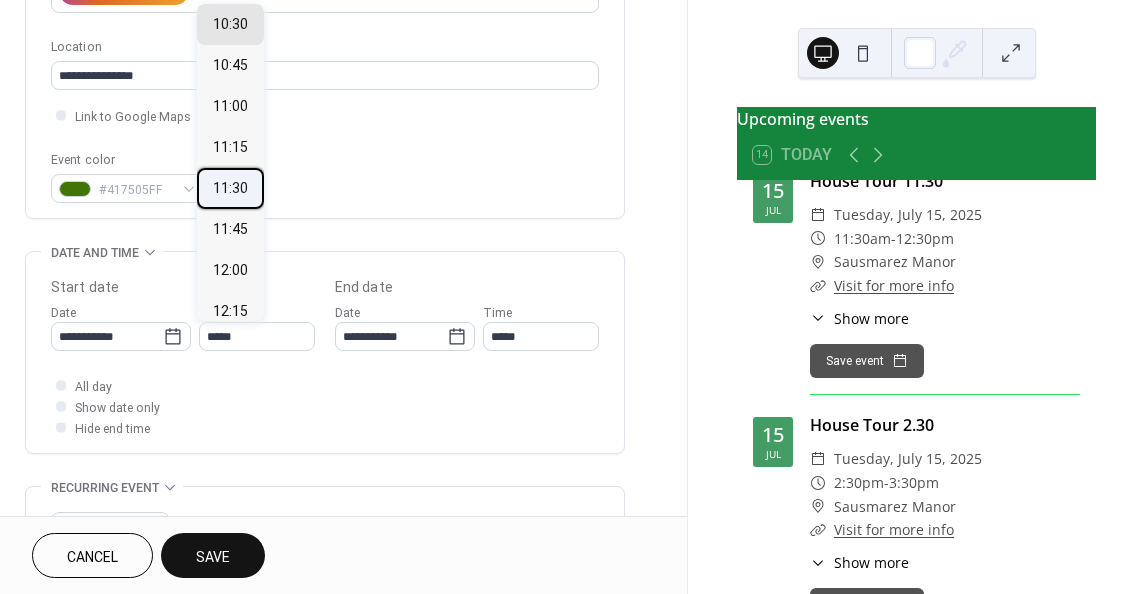click on "11:30" at bounding box center (230, 188) 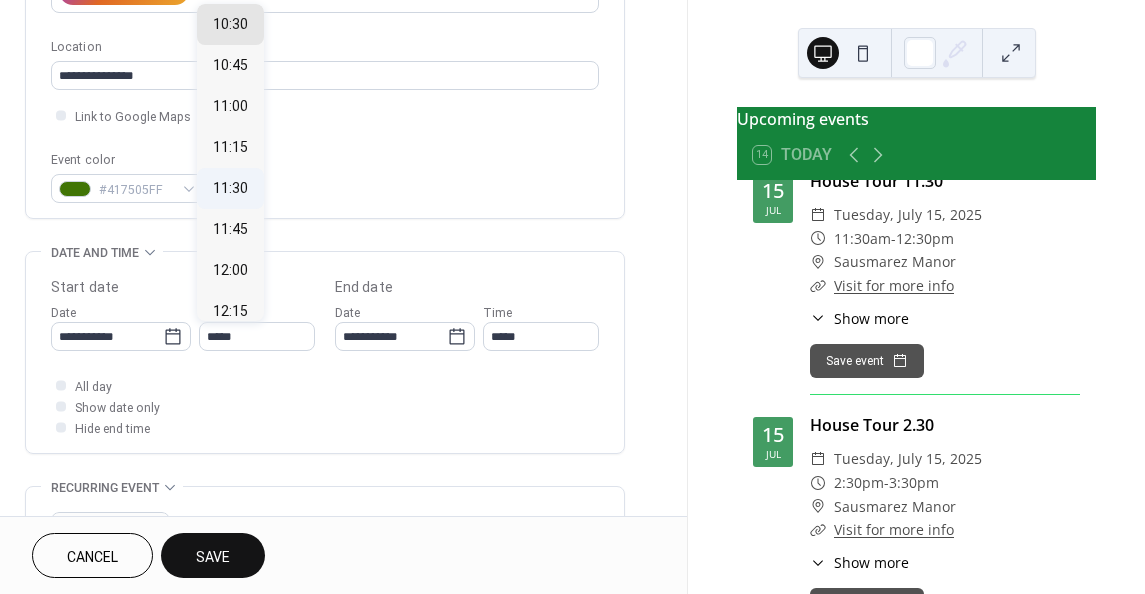 type on "*****" 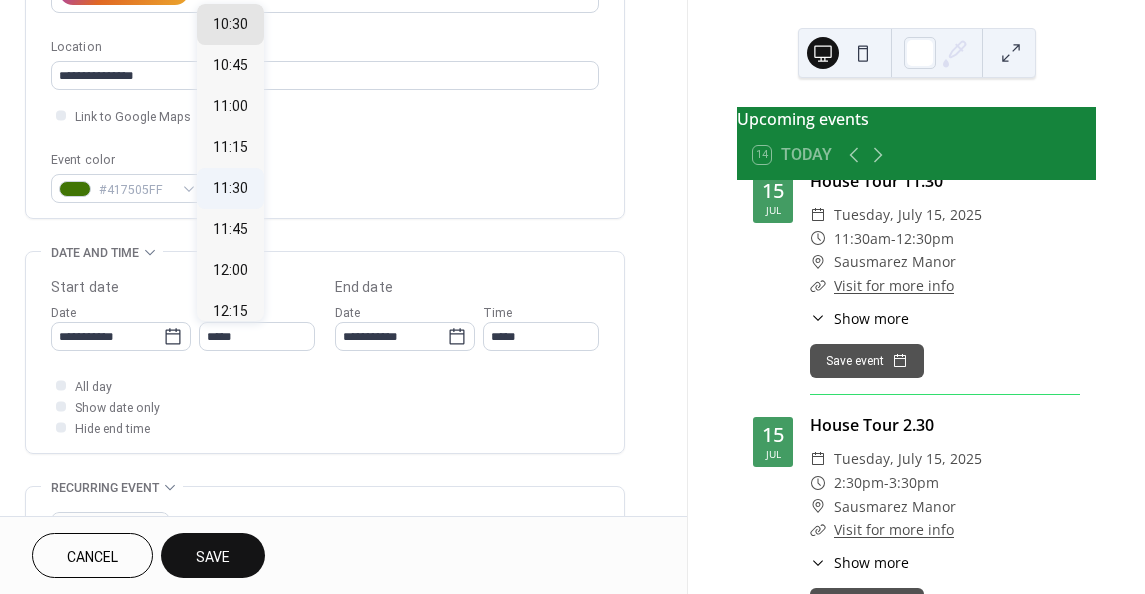 type on "*****" 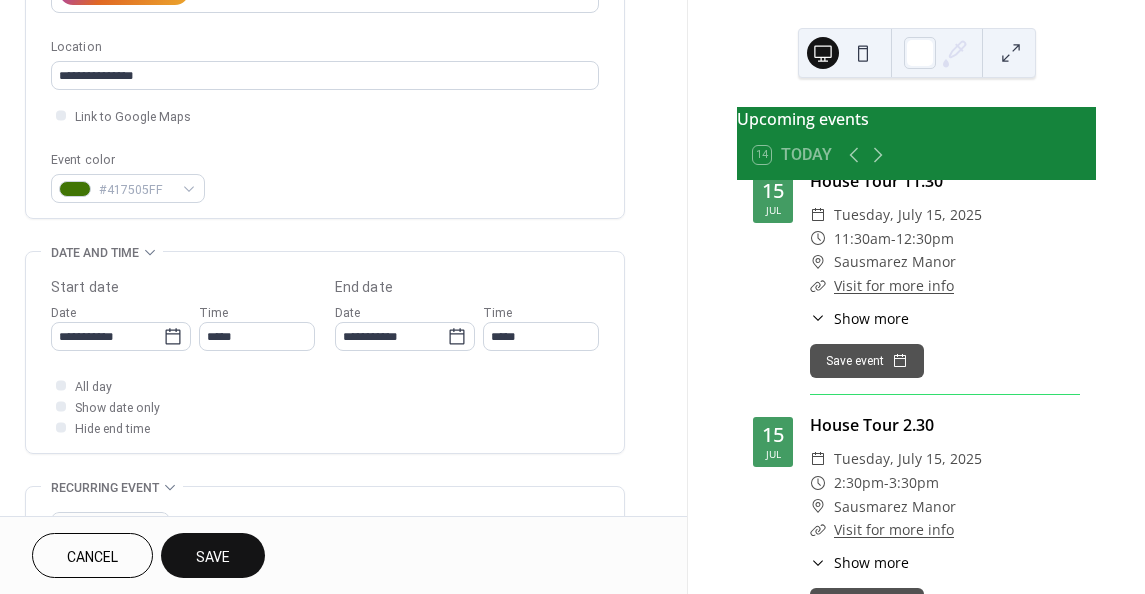 click on "Save" at bounding box center [213, 557] 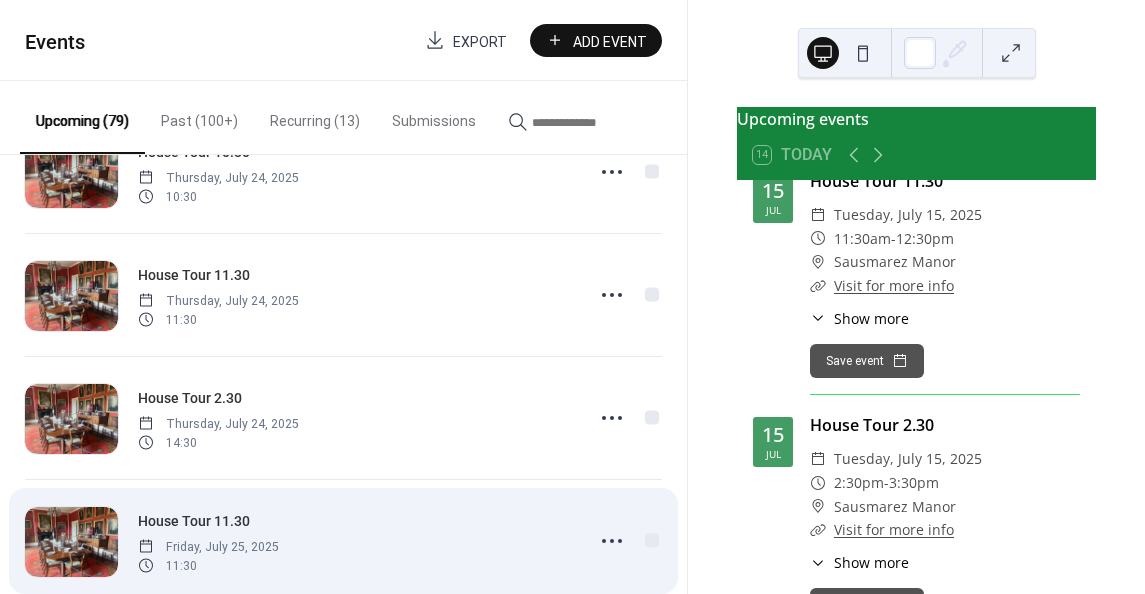 scroll, scrollTop: 3299, scrollLeft: 0, axis: vertical 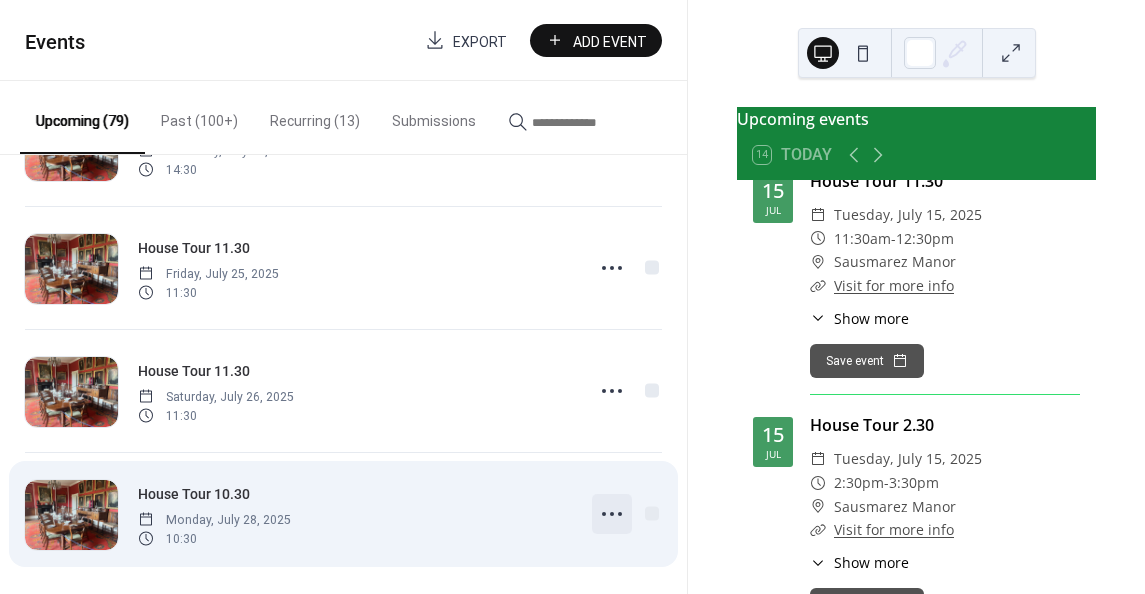 click 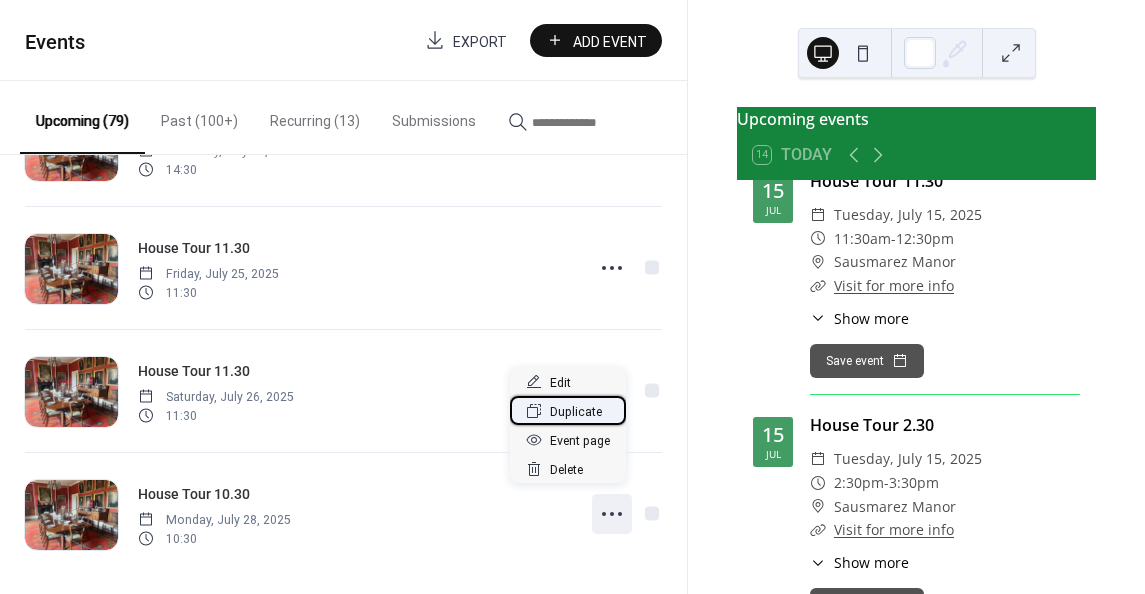 click on "Duplicate" at bounding box center [576, 412] 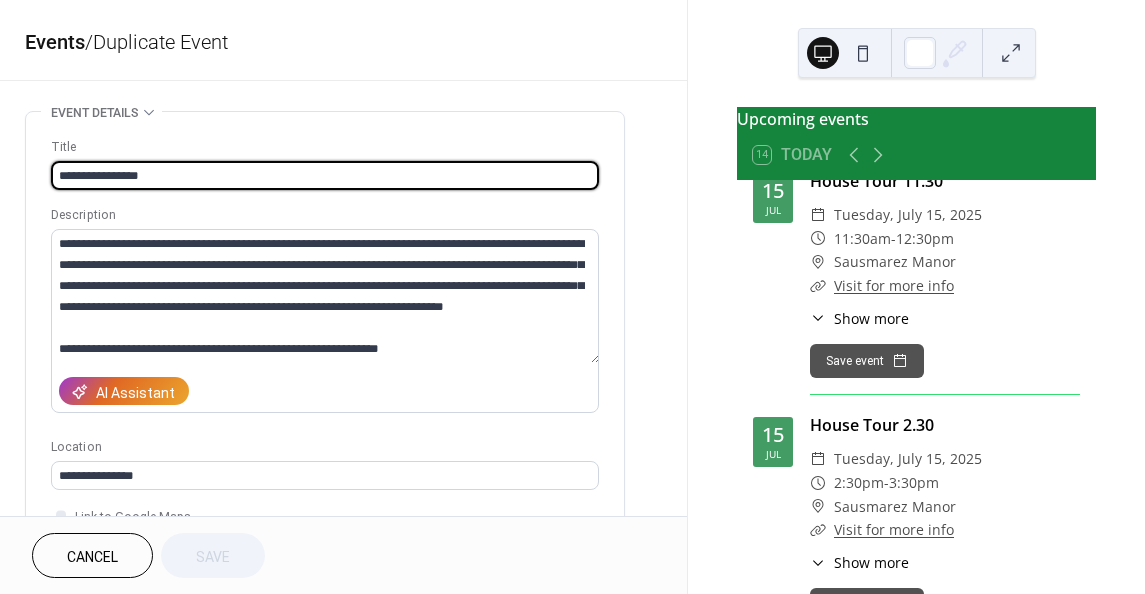 click on "**********" at bounding box center [325, 175] 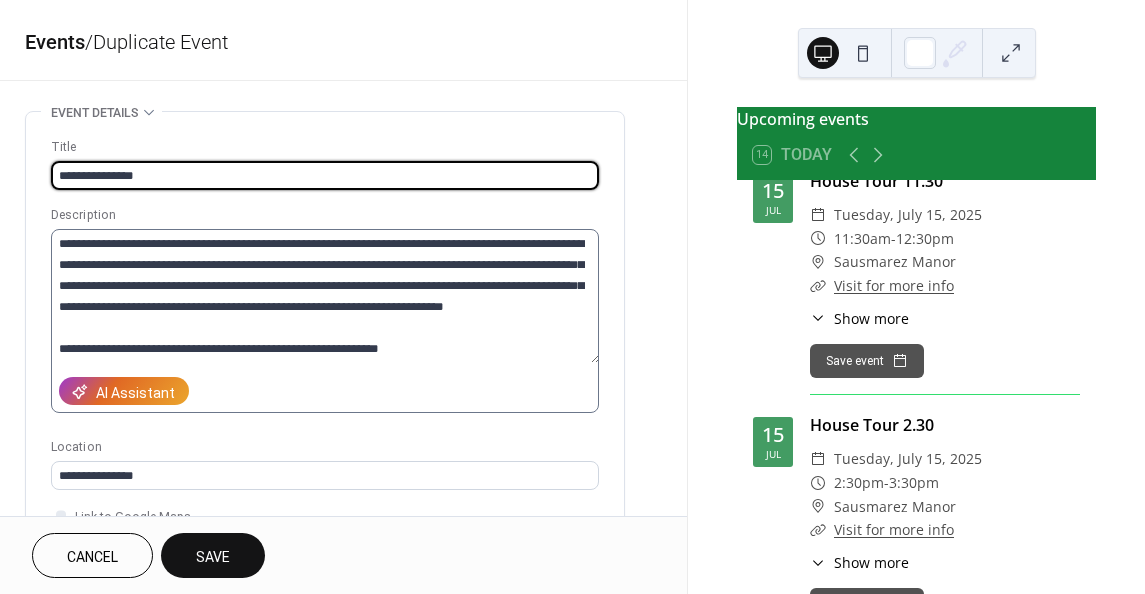 scroll, scrollTop: 20, scrollLeft: 0, axis: vertical 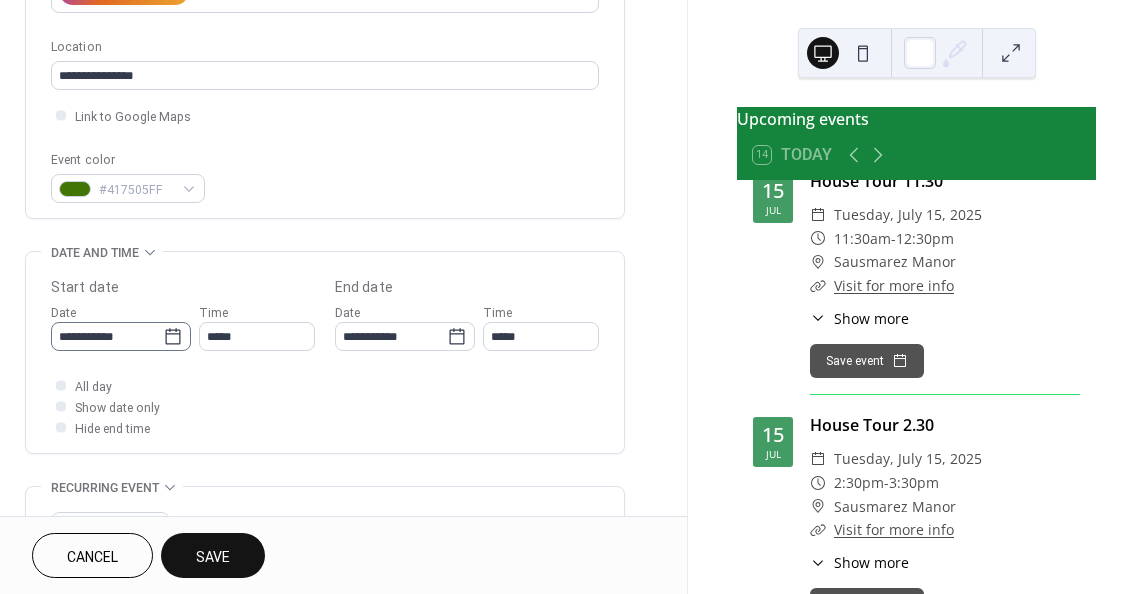 type on "**********" 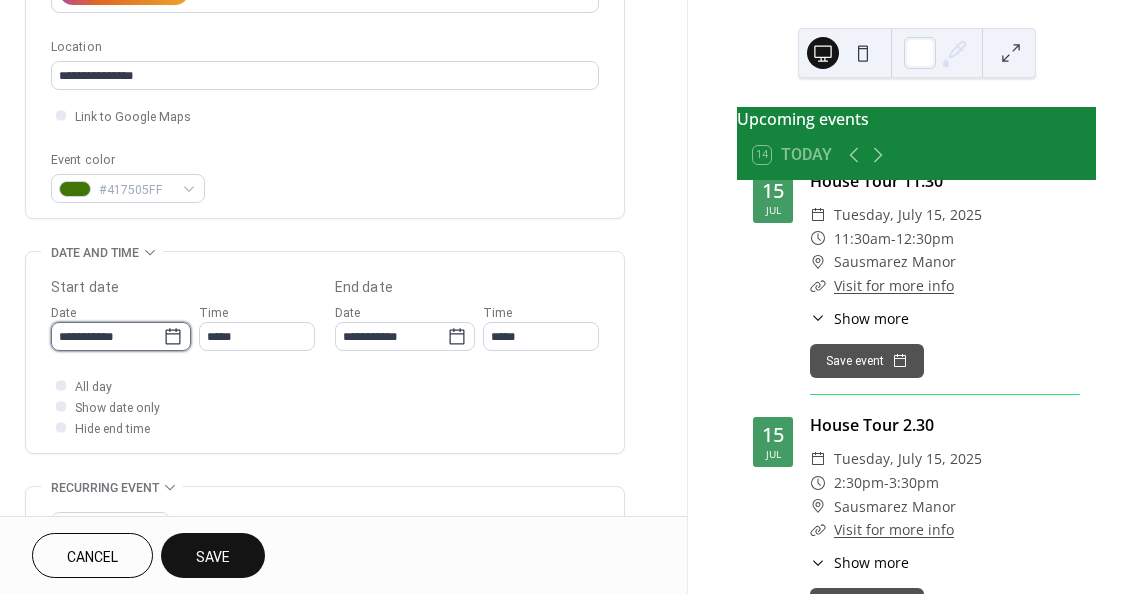 click on "**********" at bounding box center [107, 336] 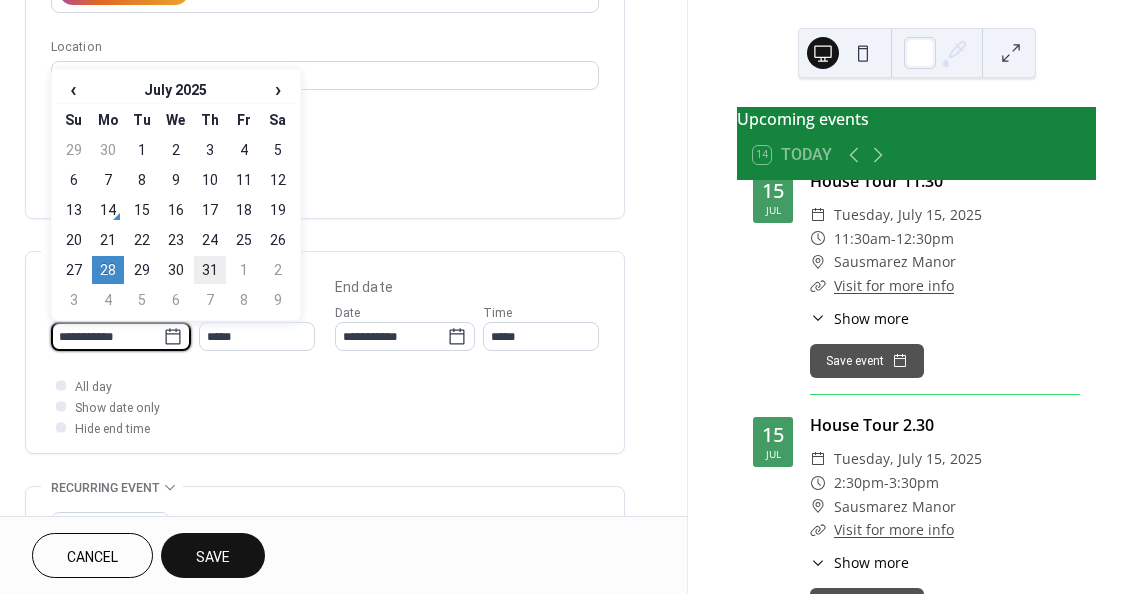 click on "31" at bounding box center [210, 270] 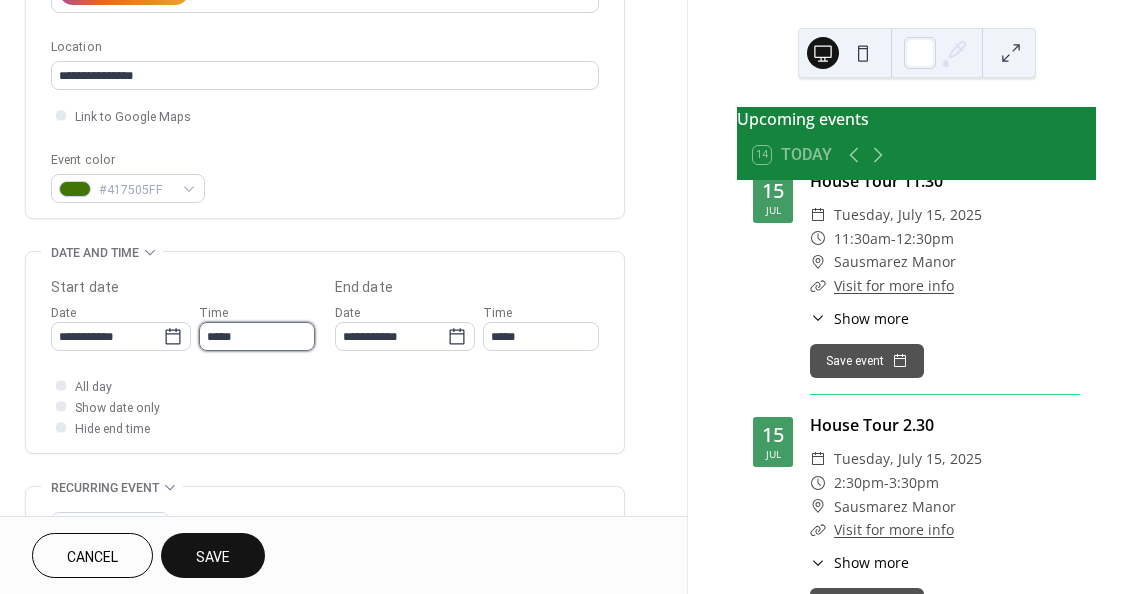 click on "*****" at bounding box center (257, 336) 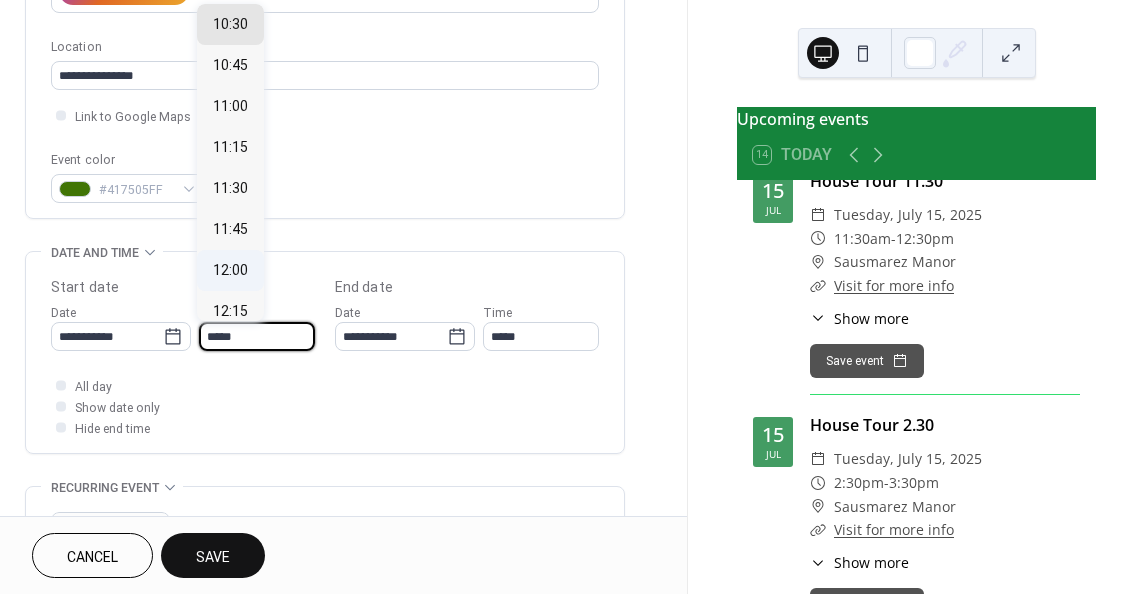scroll, scrollTop: 2122, scrollLeft: 0, axis: vertical 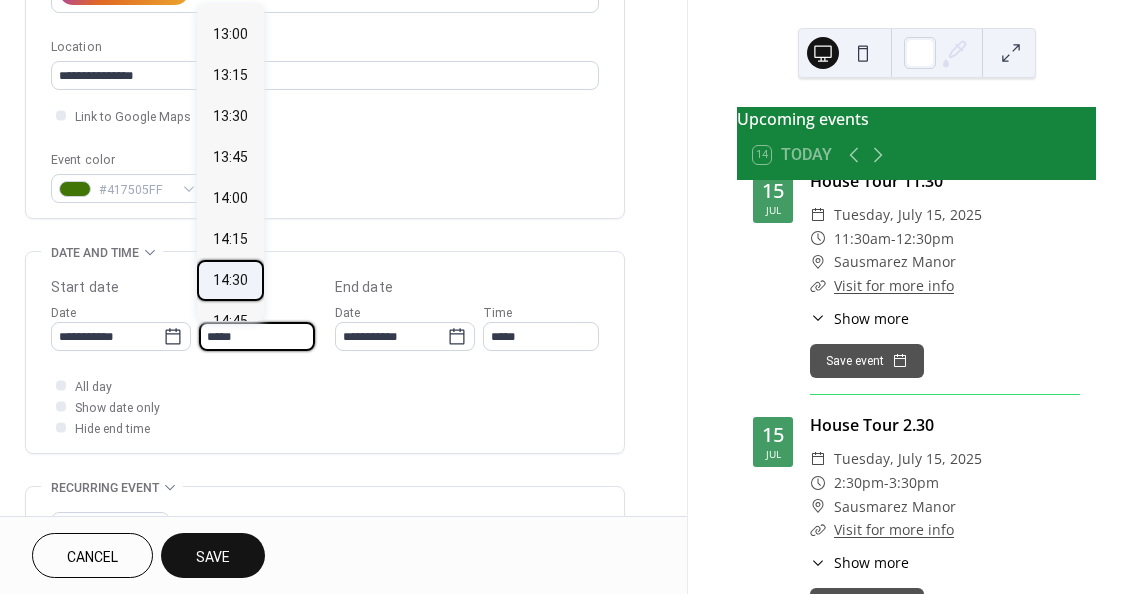 click on "14:30" at bounding box center [230, 280] 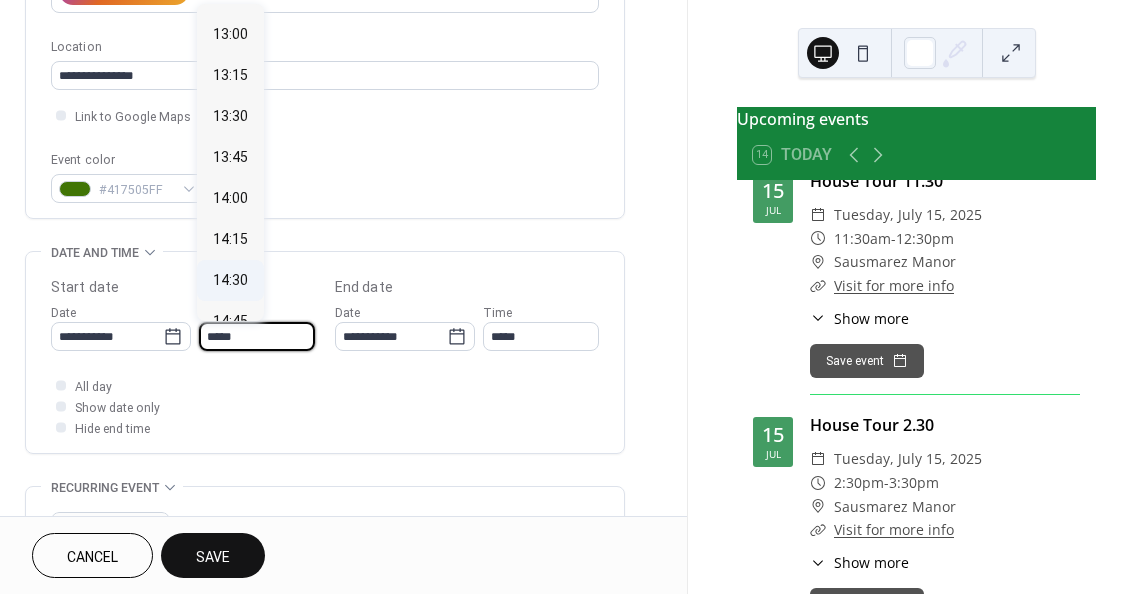 type on "*****" 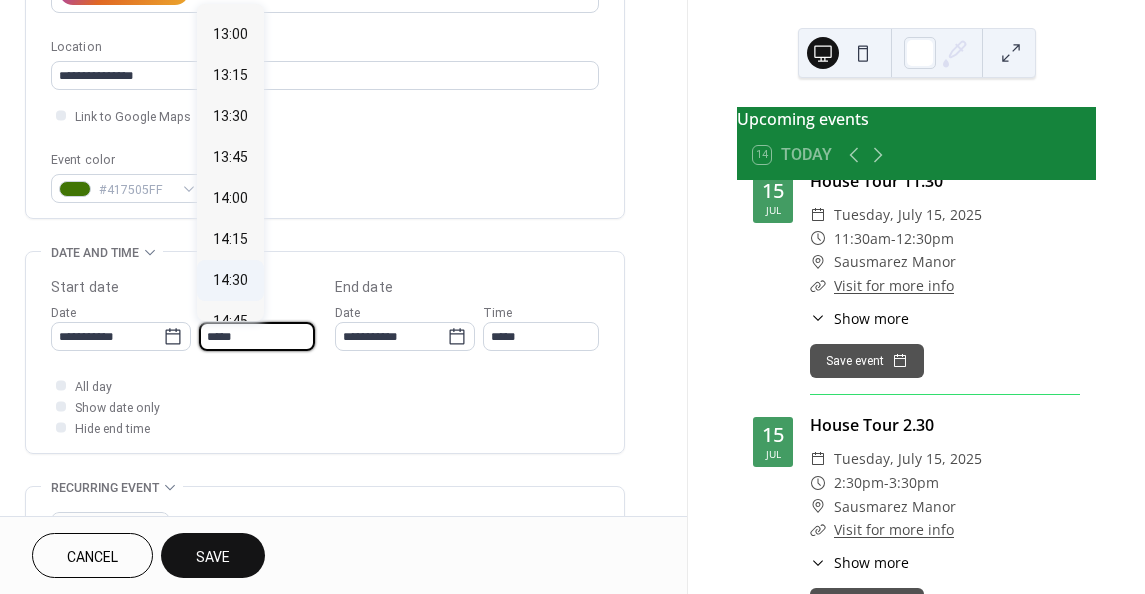 type on "*****" 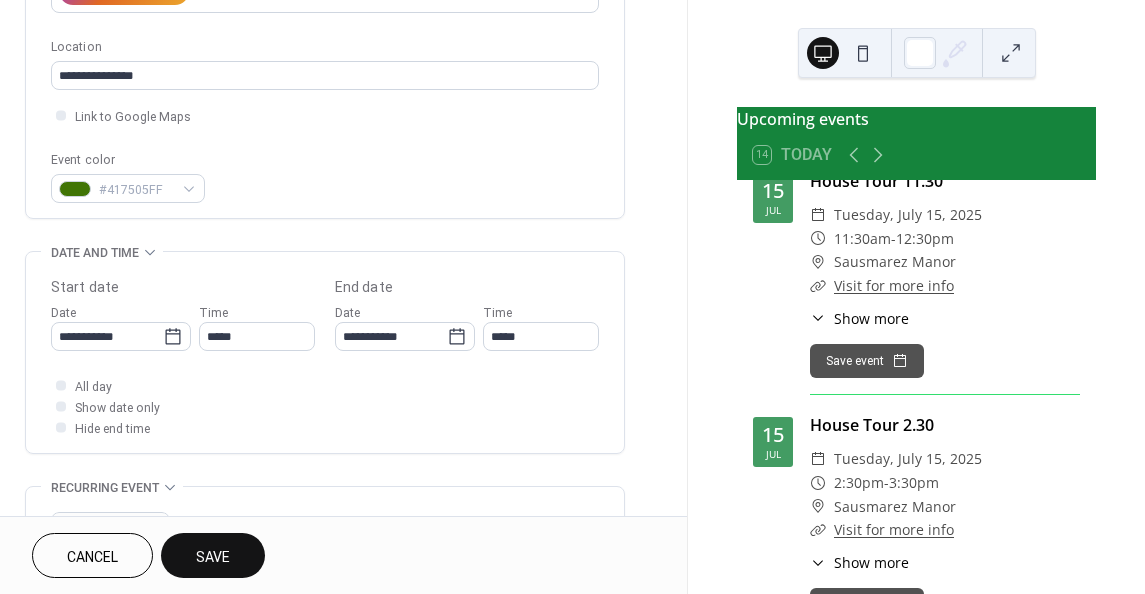 click on "Save" at bounding box center (213, 557) 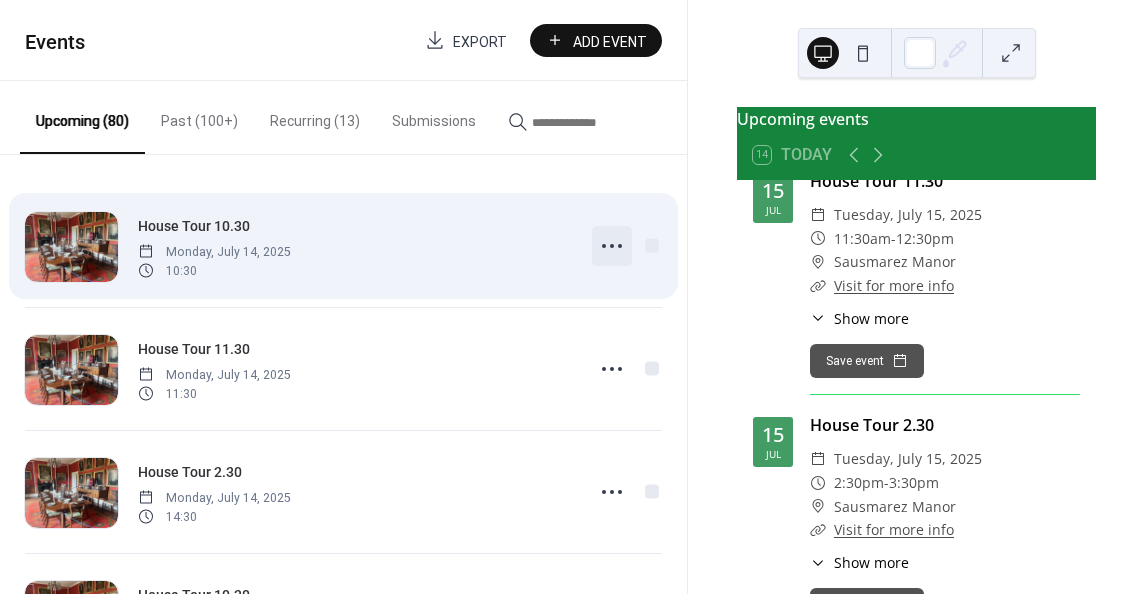 click 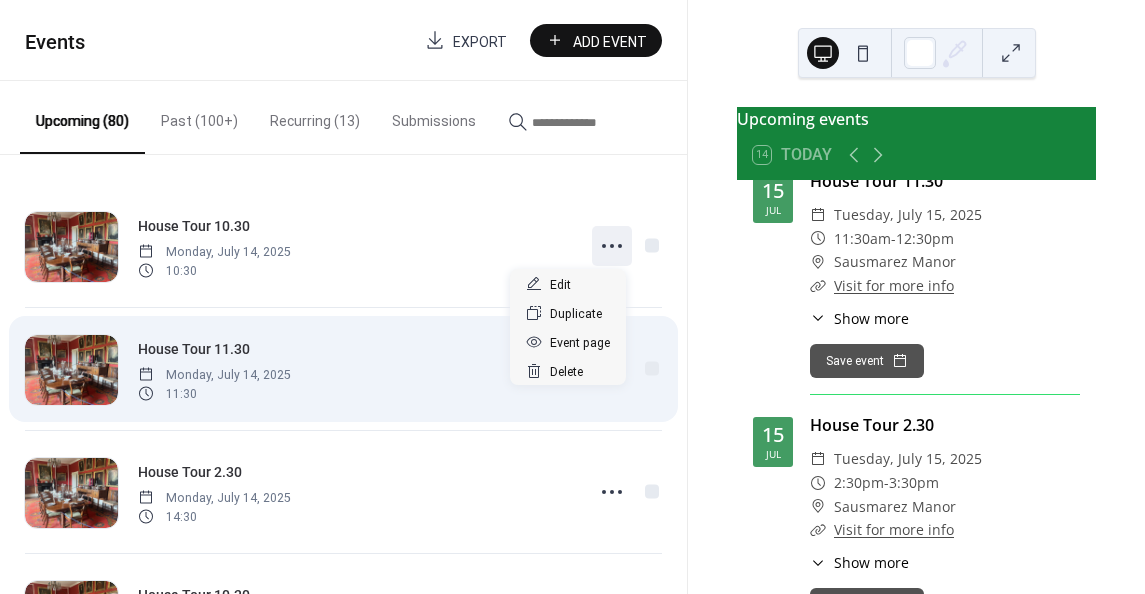 click on "House Tour 11.30 Monday, July 14, 2025 11:30" at bounding box center (355, 369) 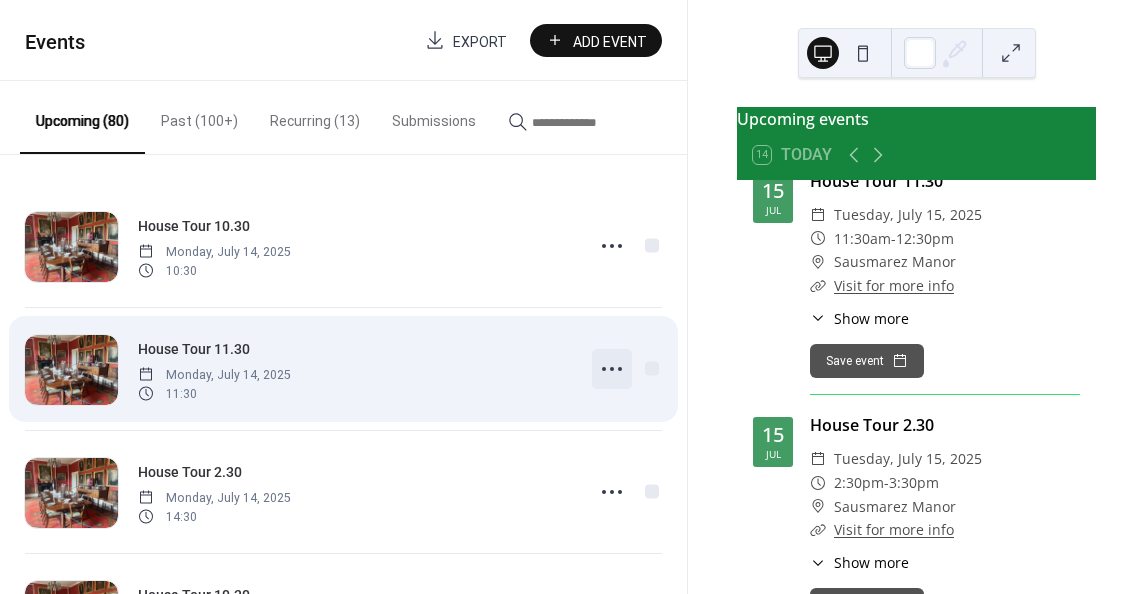 click 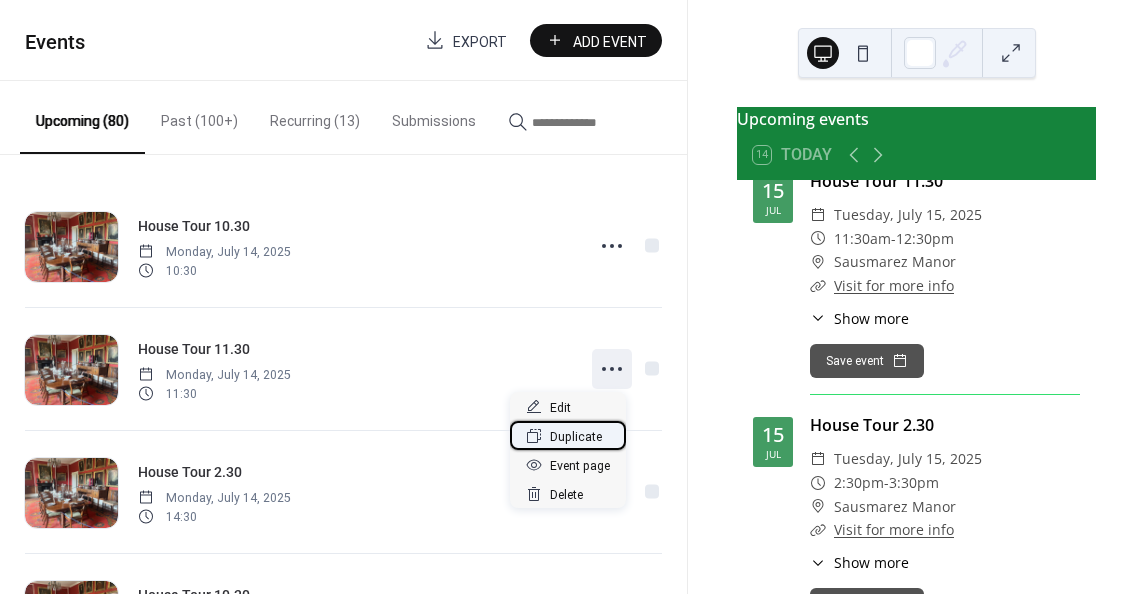 click on "Duplicate" at bounding box center (576, 437) 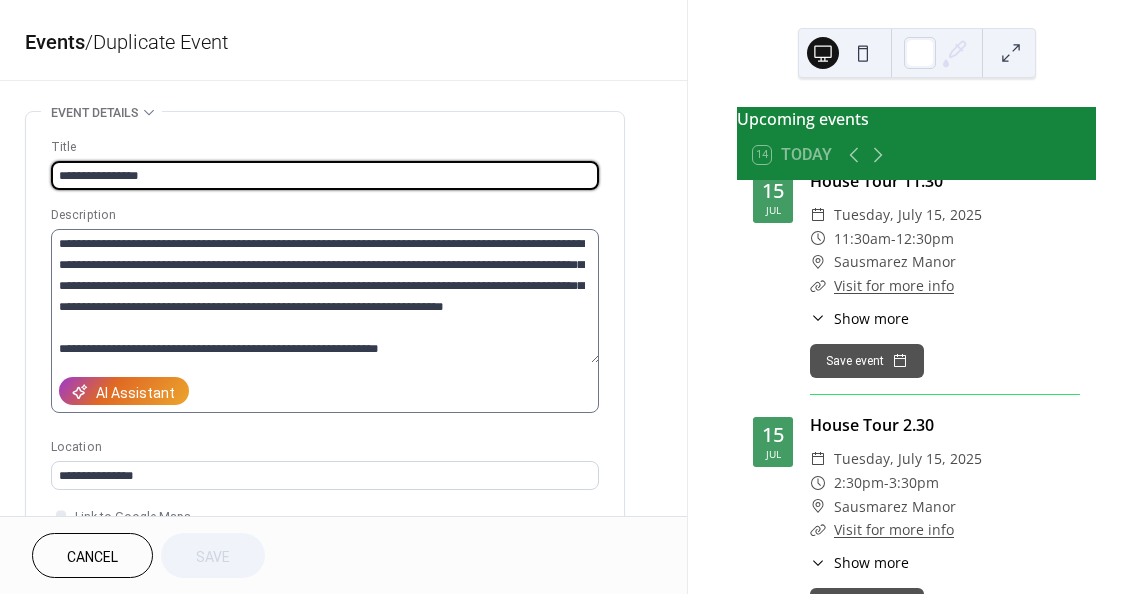 scroll, scrollTop: 20, scrollLeft: 0, axis: vertical 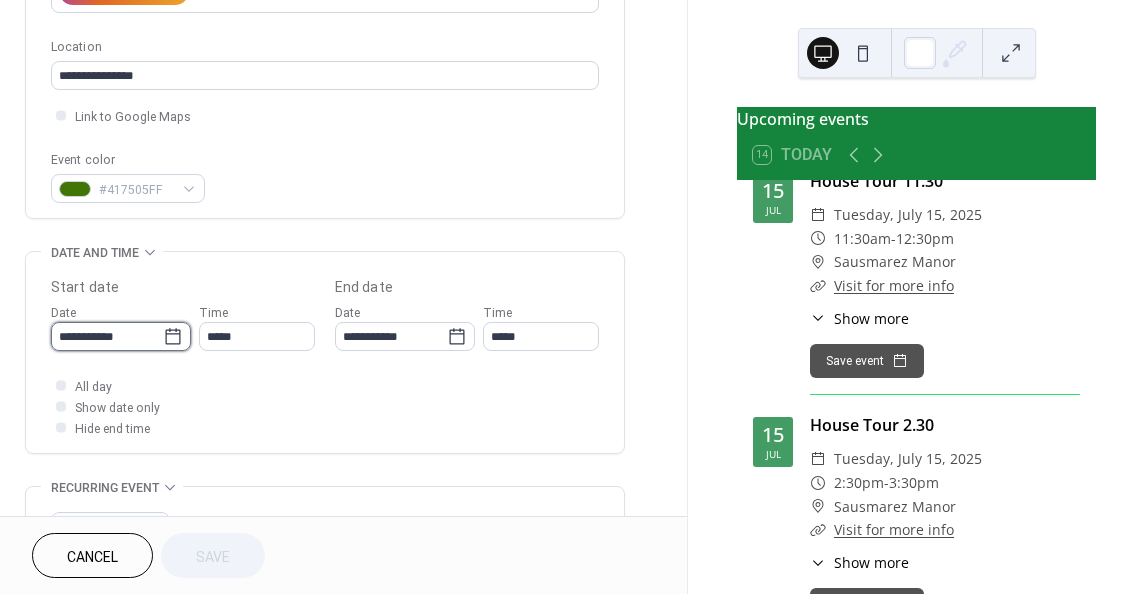 click on "**********" at bounding box center [107, 336] 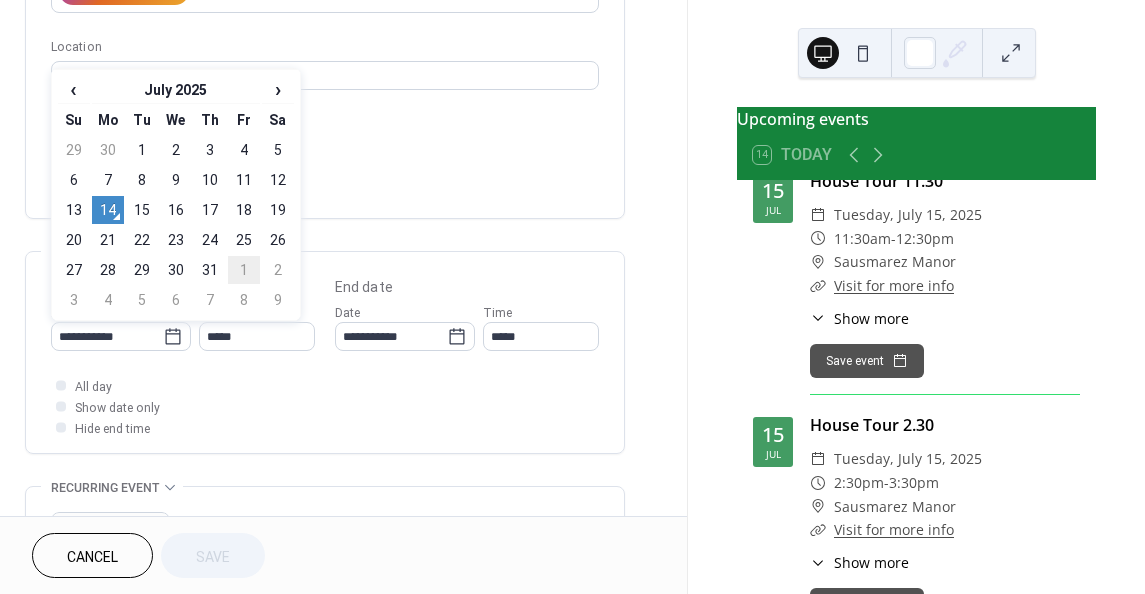 click on "1" at bounding box center [244, 270] 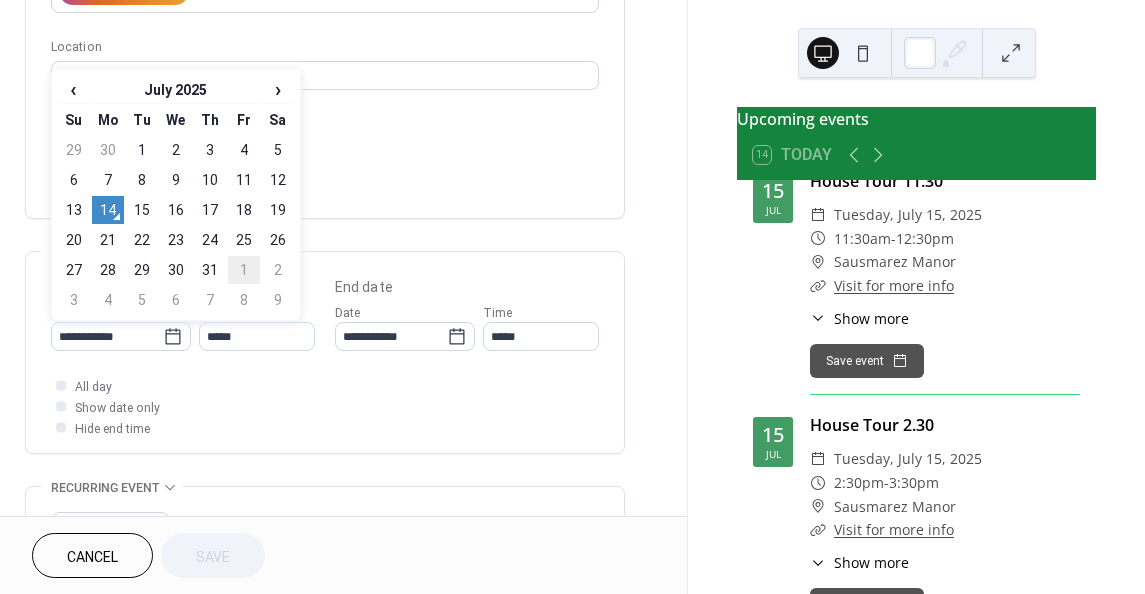 type on "**********" 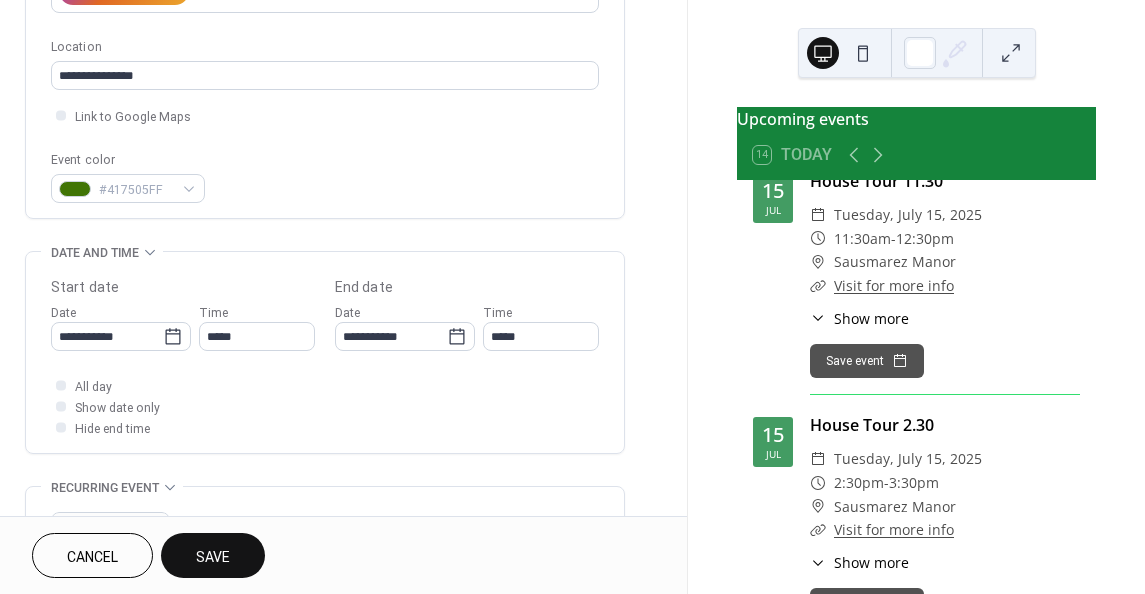 click on "Save" at bounding box center [213, 555] 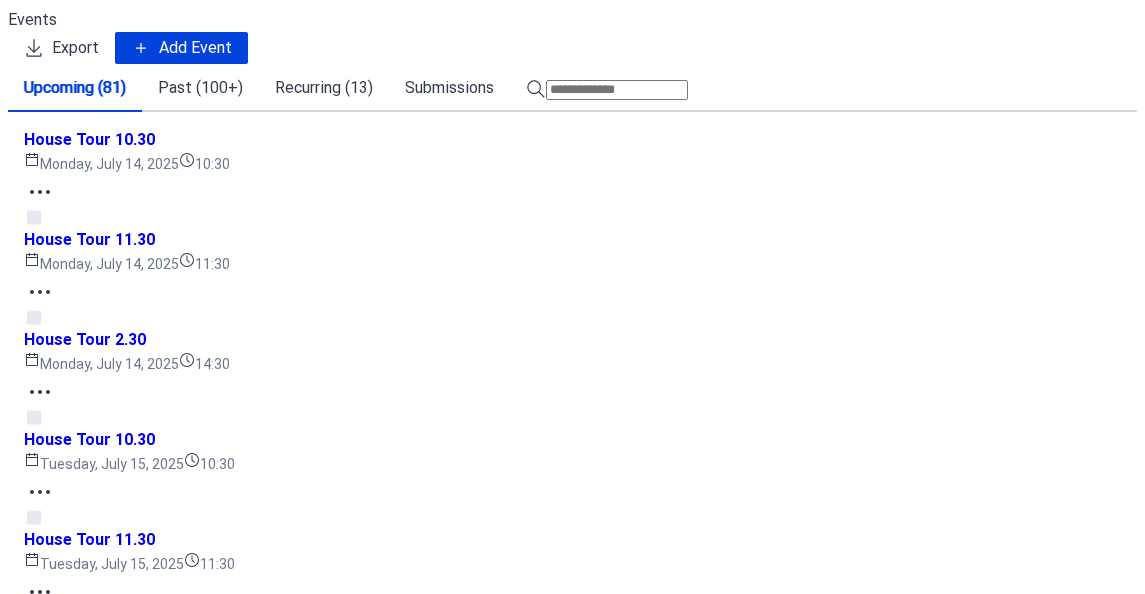 scroll, scrollTop: 0, scrollLeft: 0, axis: both 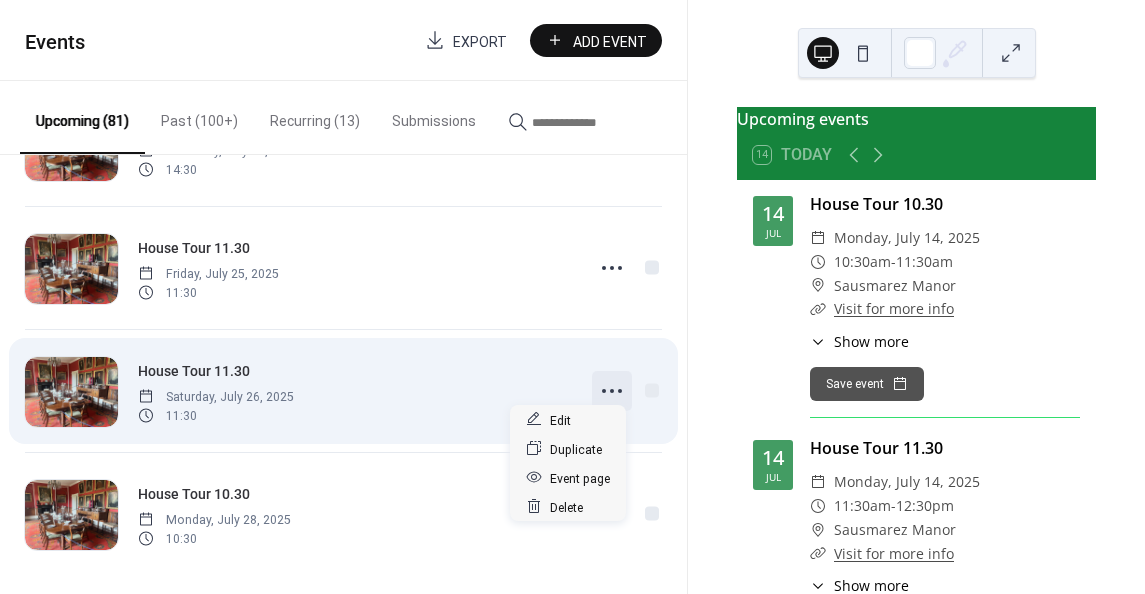 click 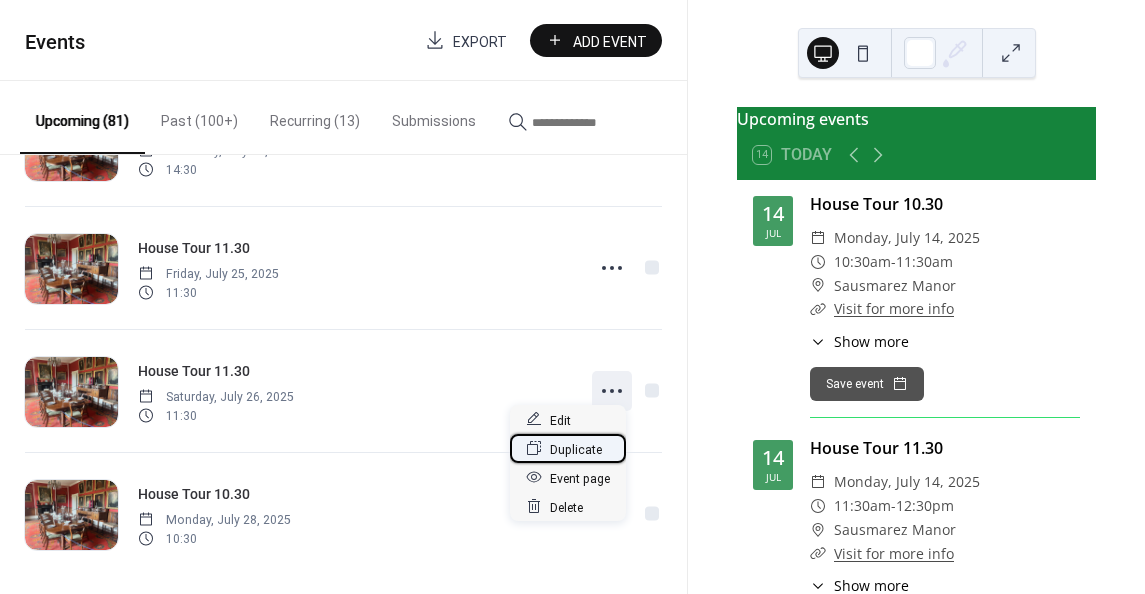 click on "Duplicate" at bounding box center [576, 449] 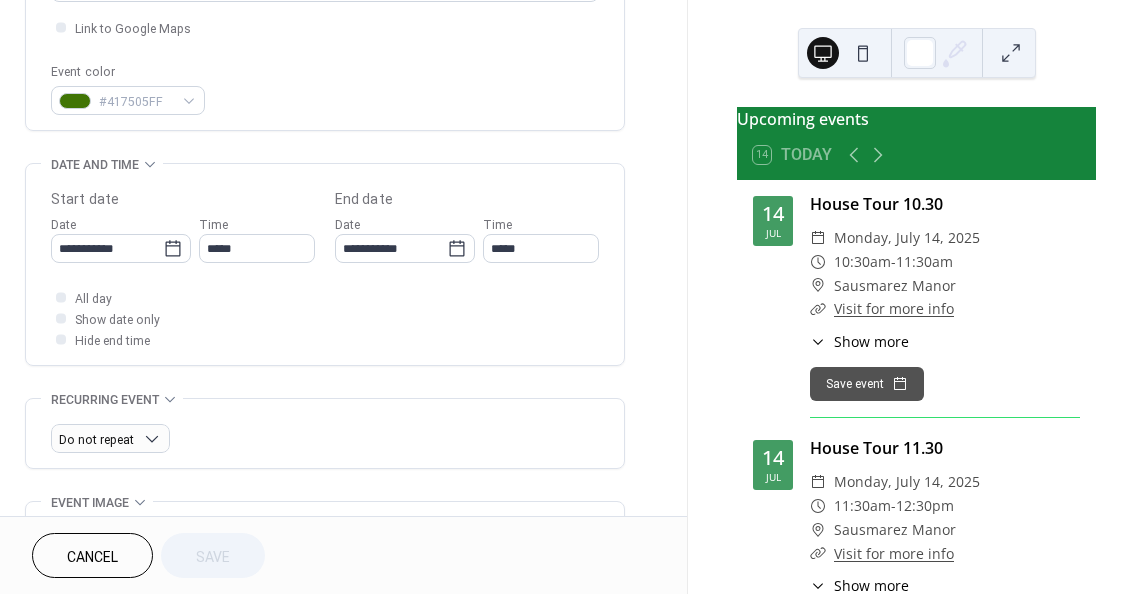 scroll, scrollTop: 500, scrollLeft: 0, axis: vertical 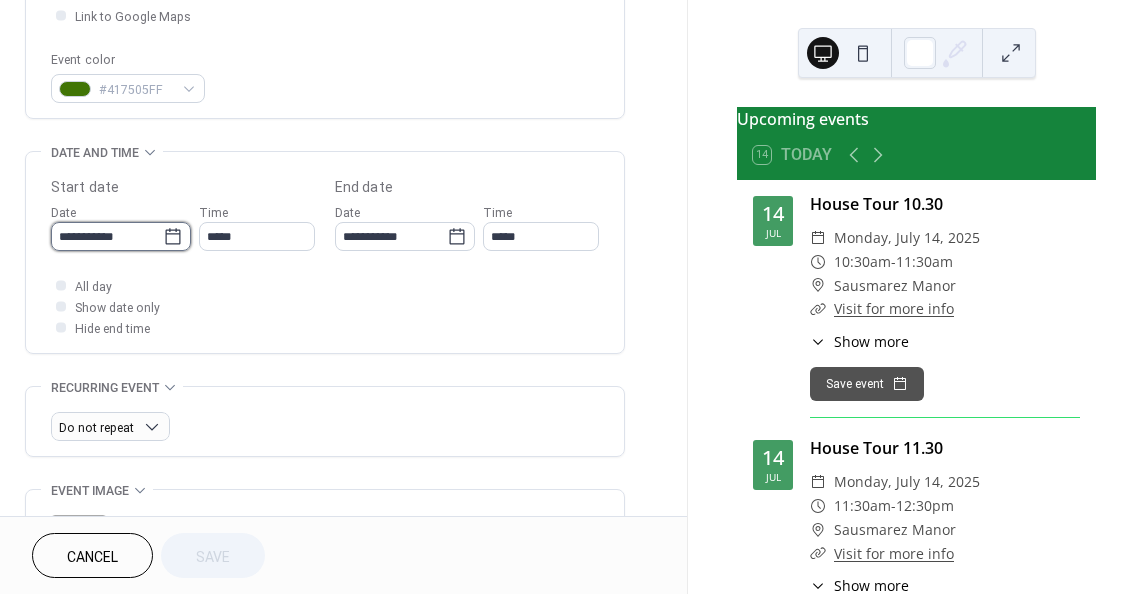 click on "**********" at bounding box center [107, 236] 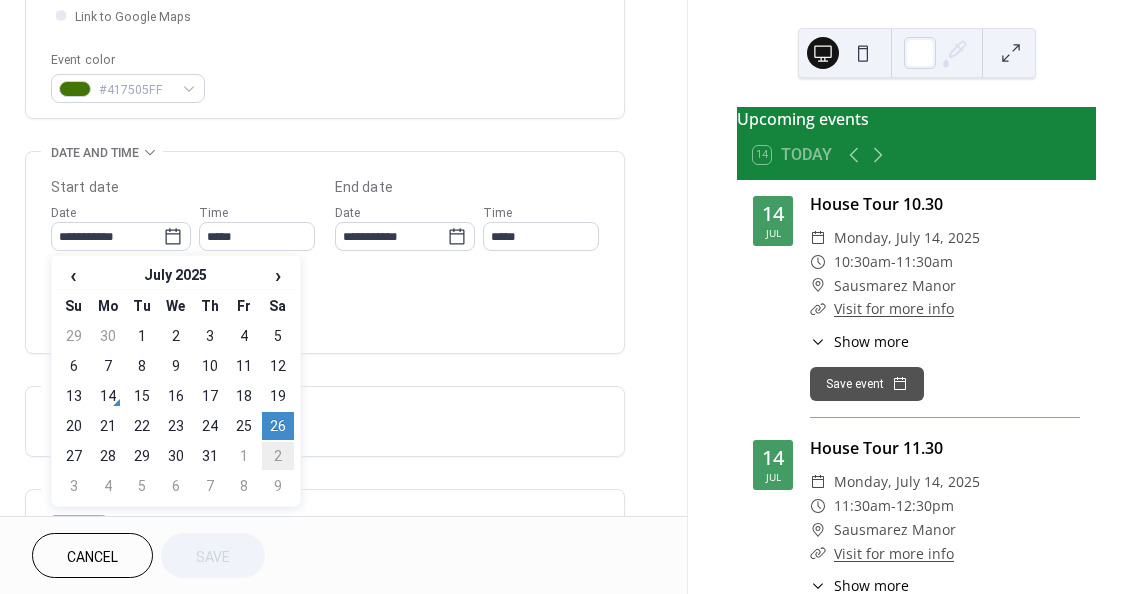click on "2" at bounding box center [278, 456] 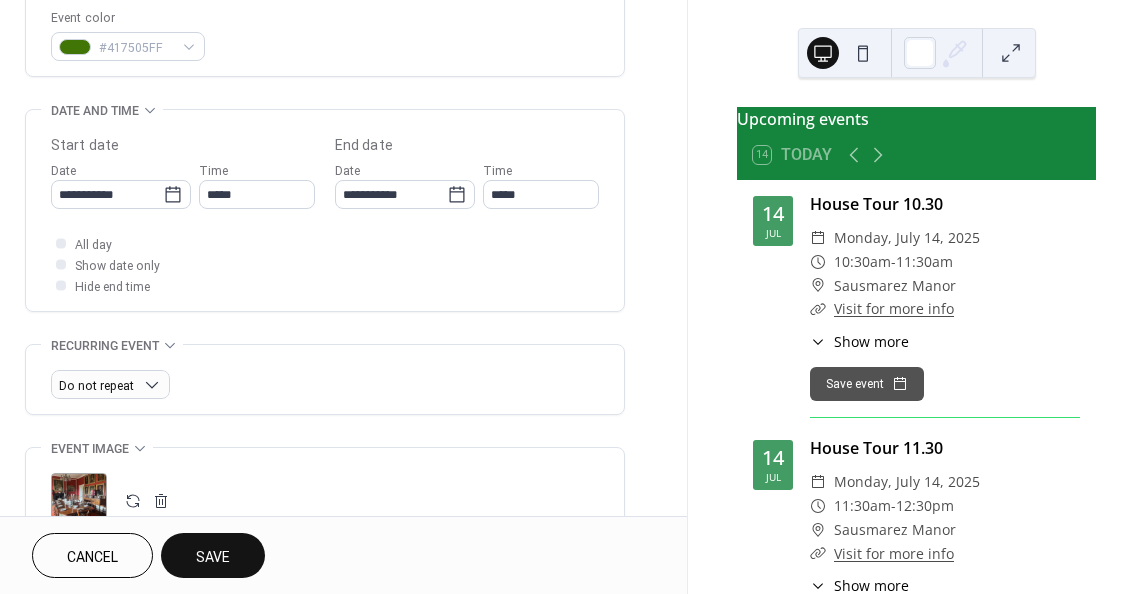 scroll, scrollTop: 600, scrollLeft: 0, axis: vertical 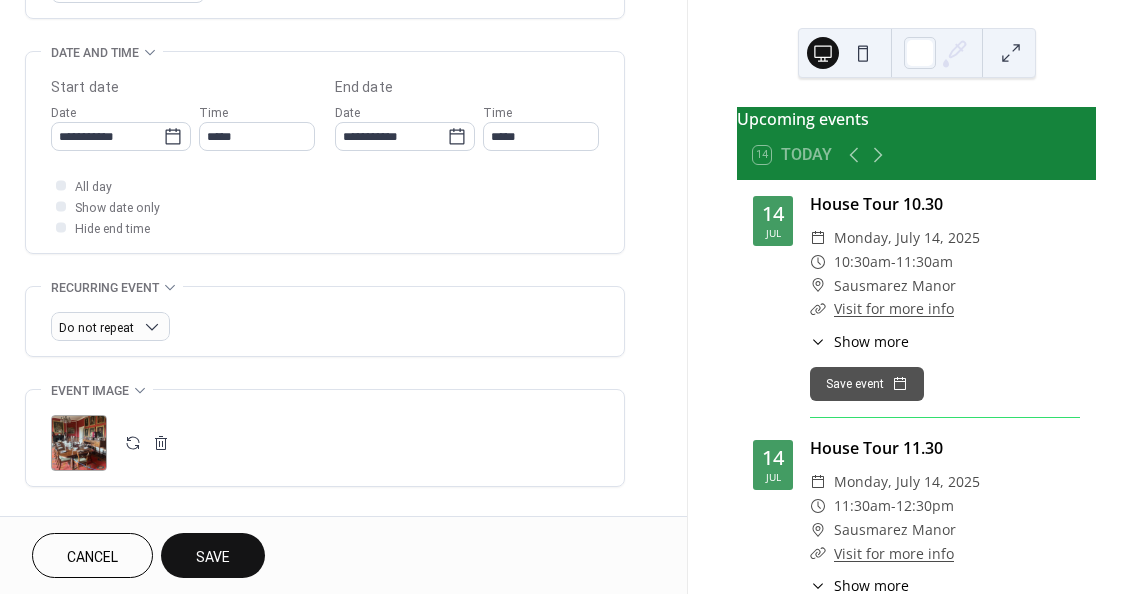 click on "Save" at bounding box center (213, 555) 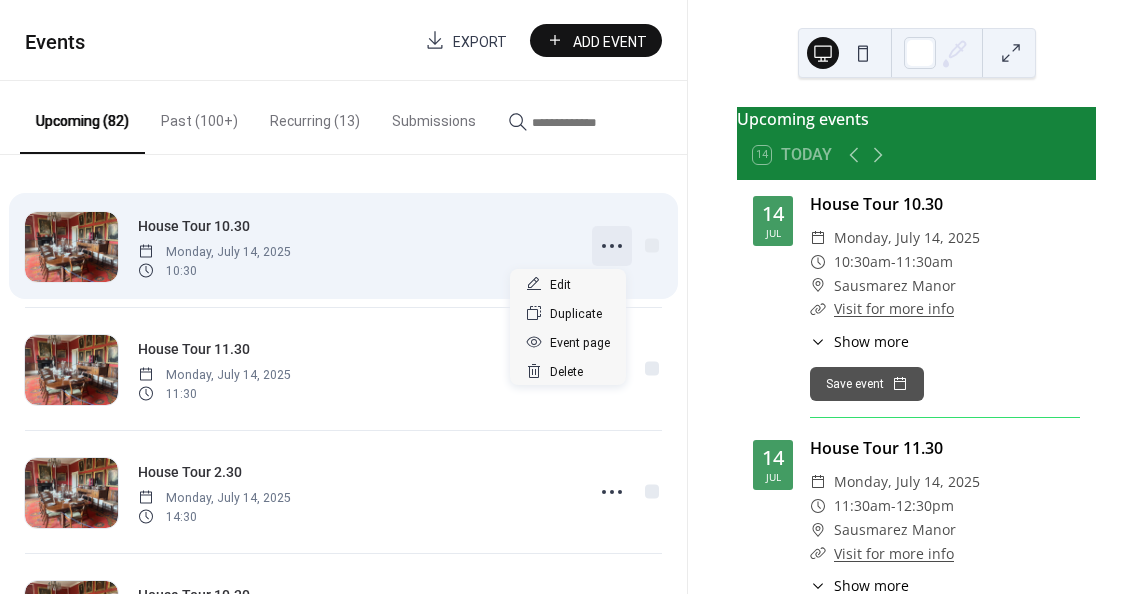 click 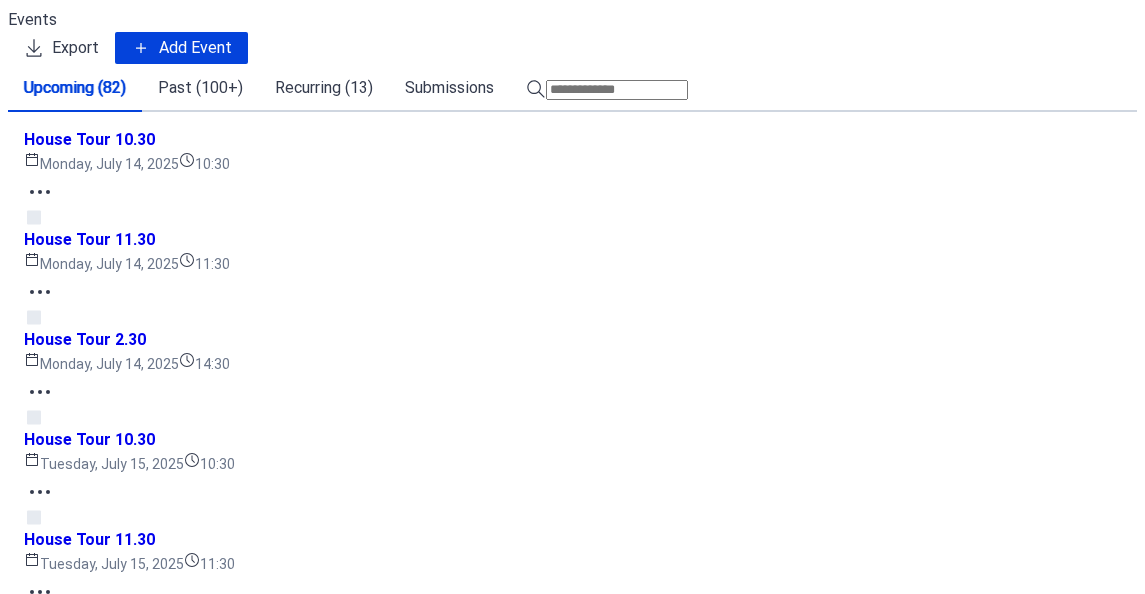scroll, scrollTop: 0, scrollLeft: 0, axis: both 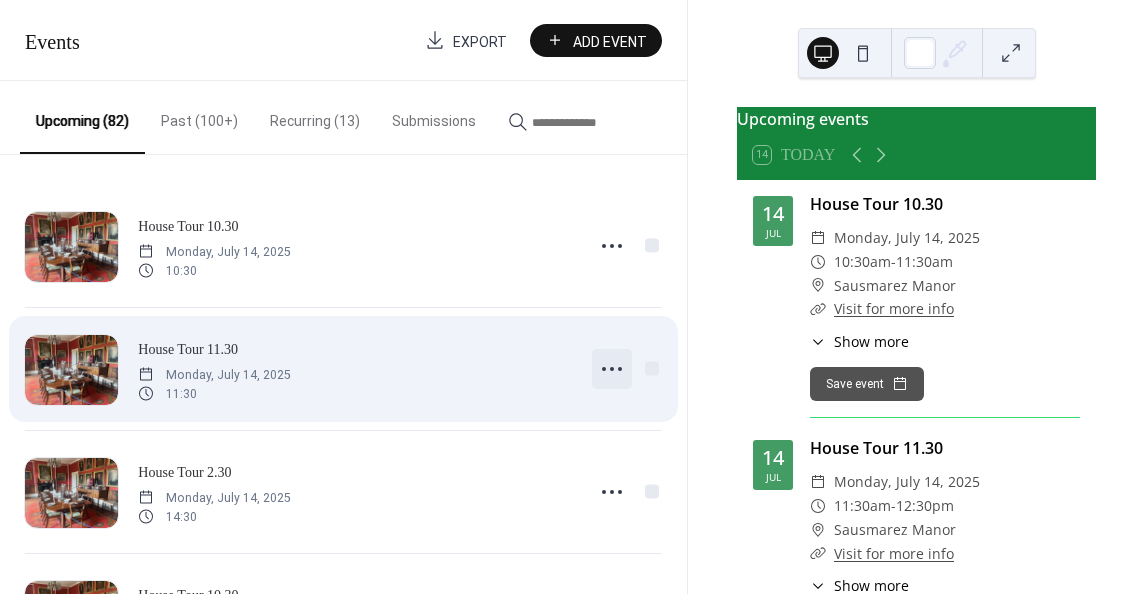 click 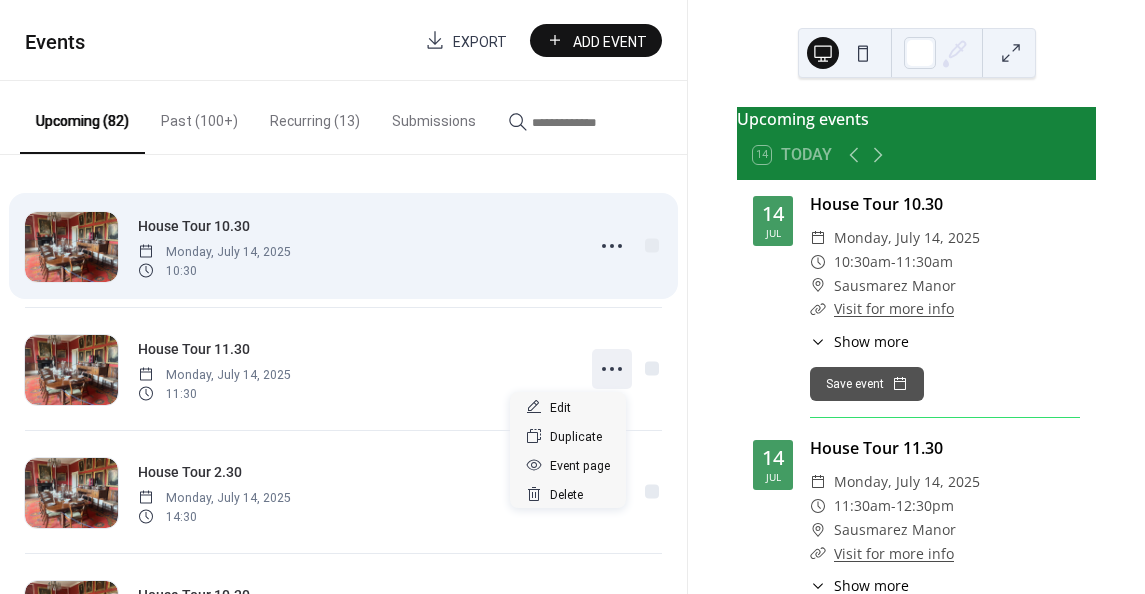 click on "House Tour 10.30 Monday, July 14, 2025 10:30" at bounding box center [355, 246] 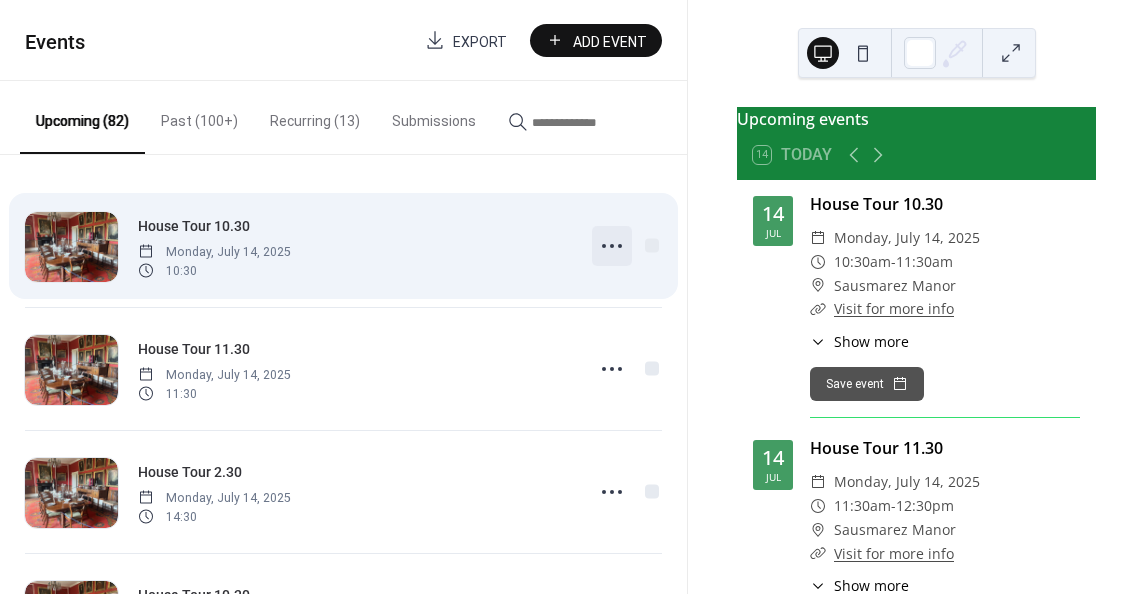 click 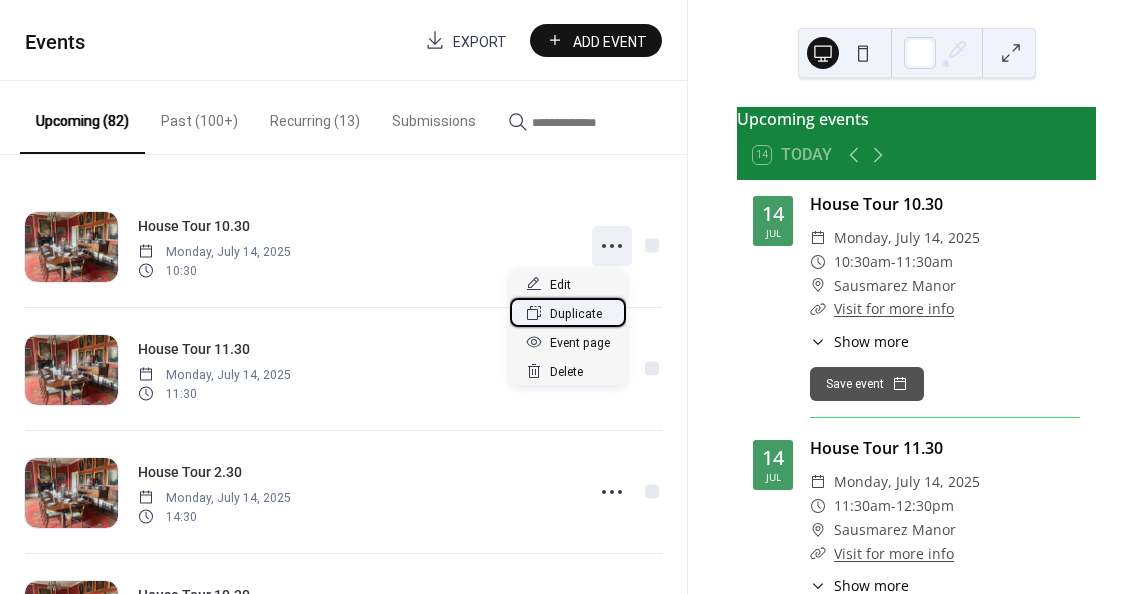 click on "Duplicate" at bounding box center [576, 314] 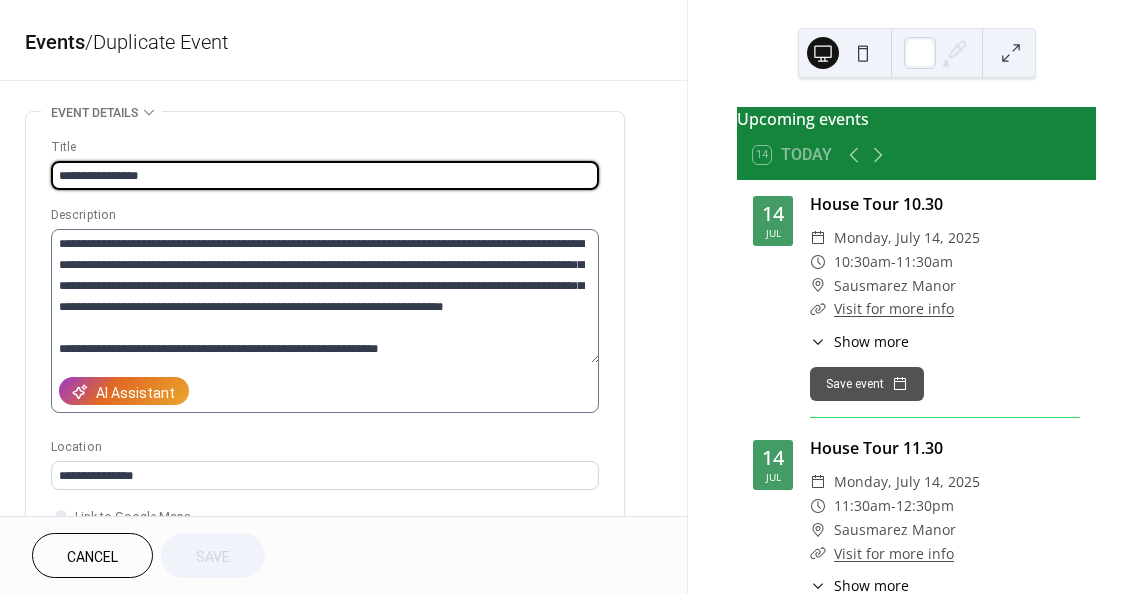 scroll, scrollTop: 20, scrollLeft: 0, axis: vertical 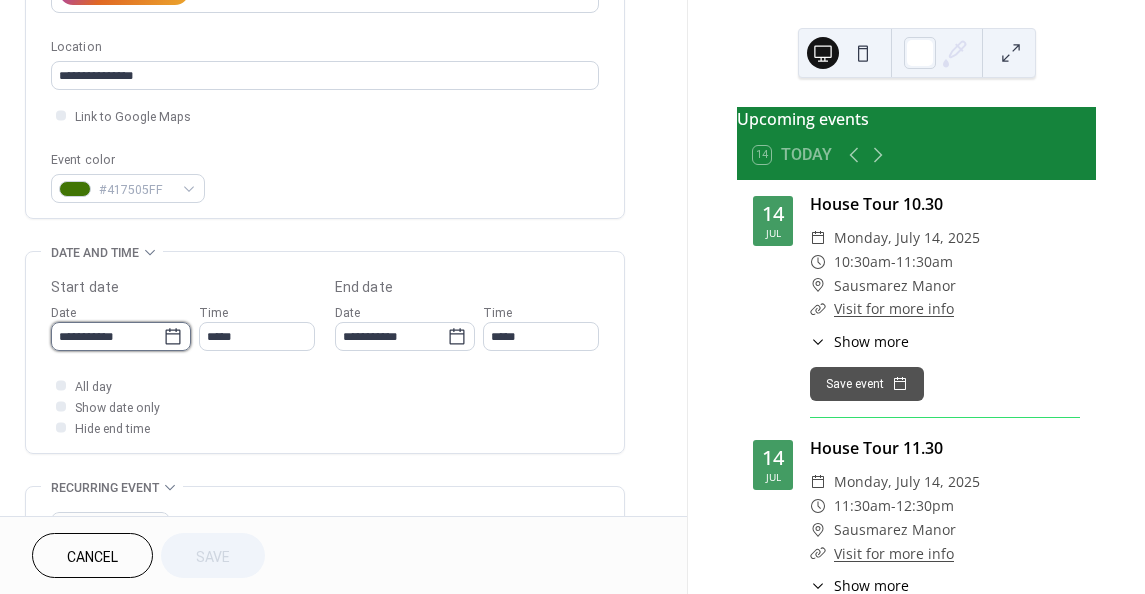 click on "**********" at bounding box center (107, 336) 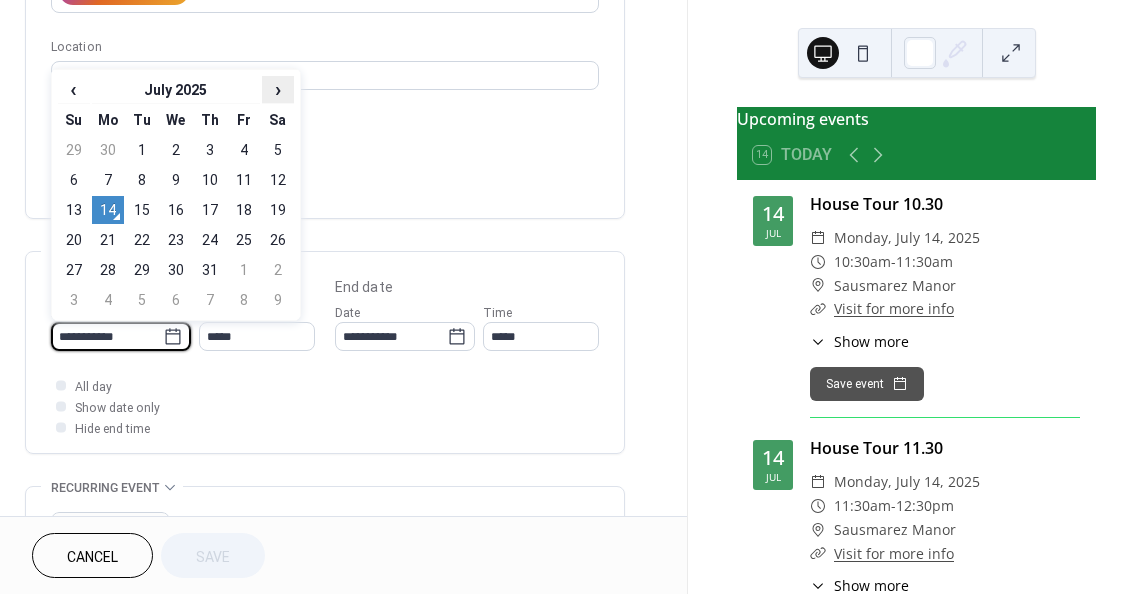 click on "›" at bounding box center [278, 89] 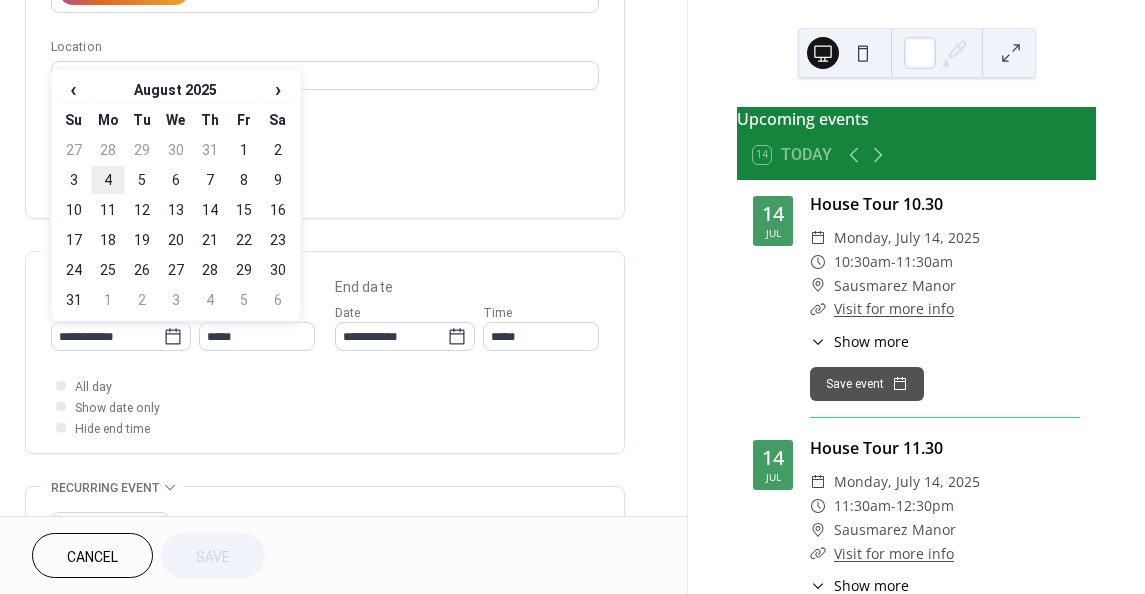 click on "4" at bounding box center (108, 180) 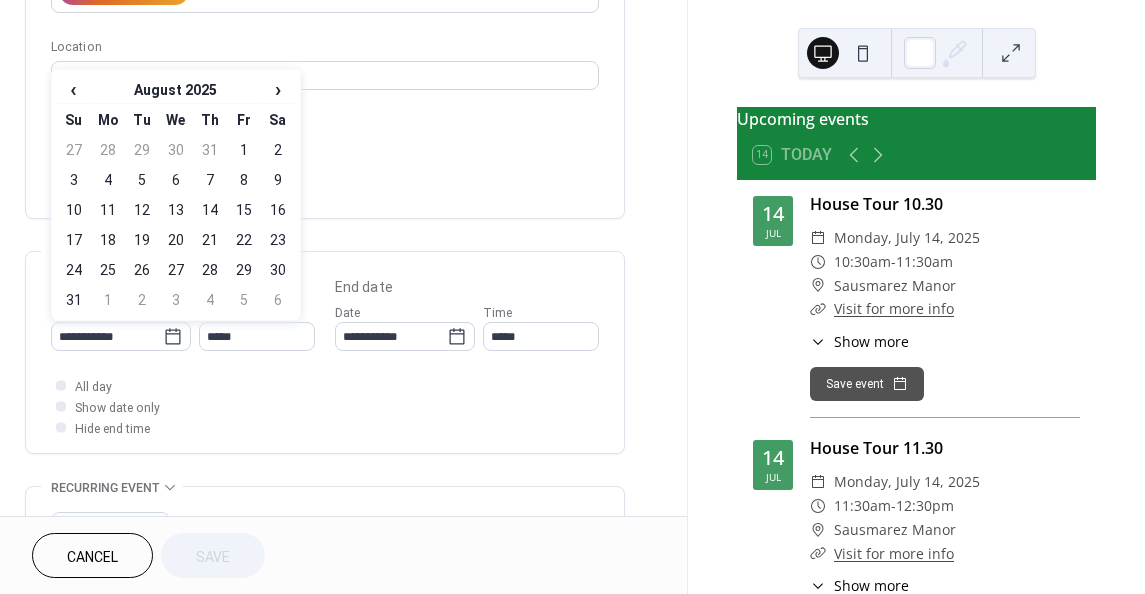 type on "**********" 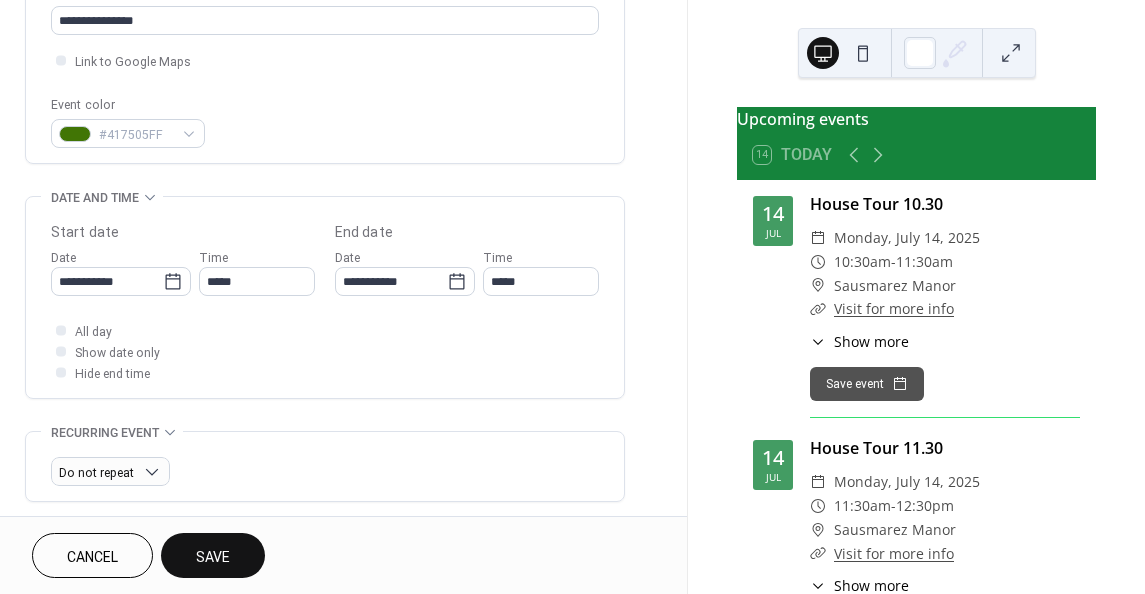 scroll, scrollTop: 500, scrollLeft: 0, axis: vertical 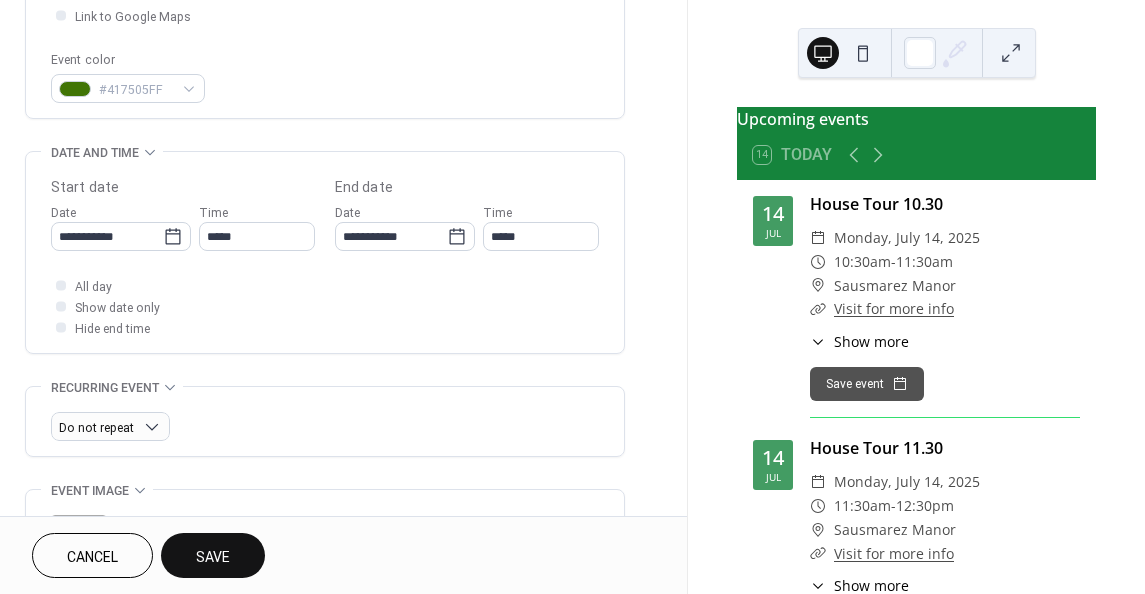 click on "Save" at bounding box center [213, 557] 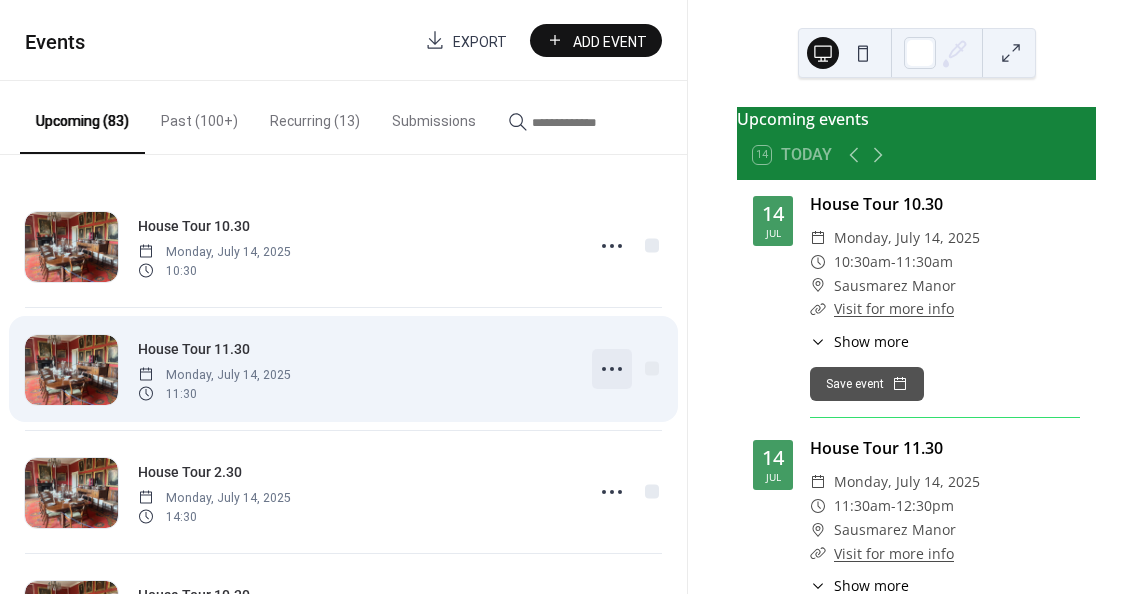 click 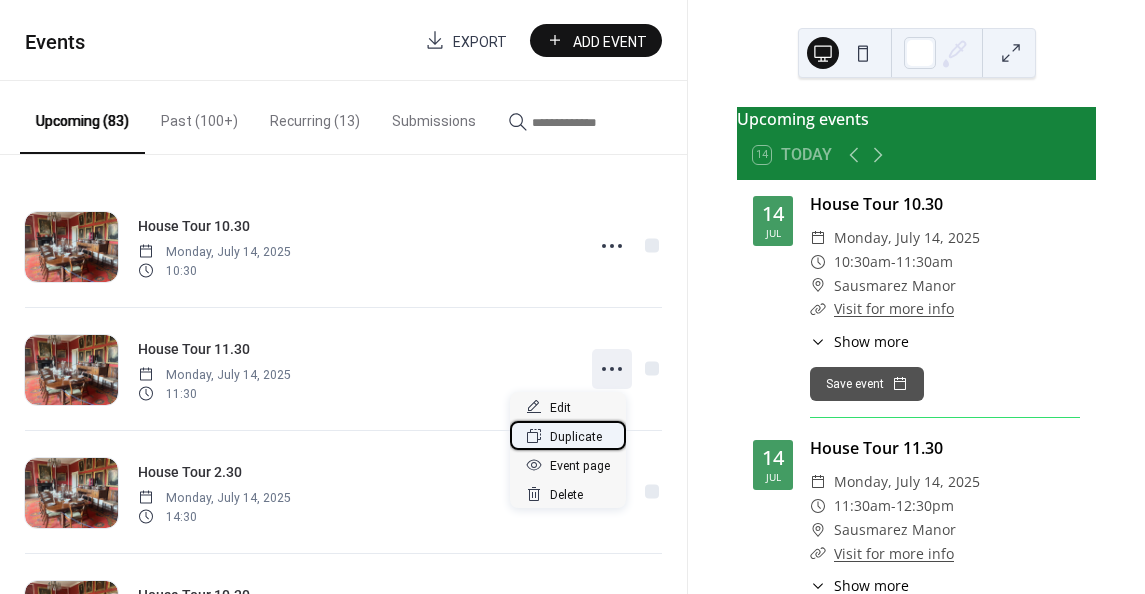 click on "Duplicate" at bounding box center (576, 437) 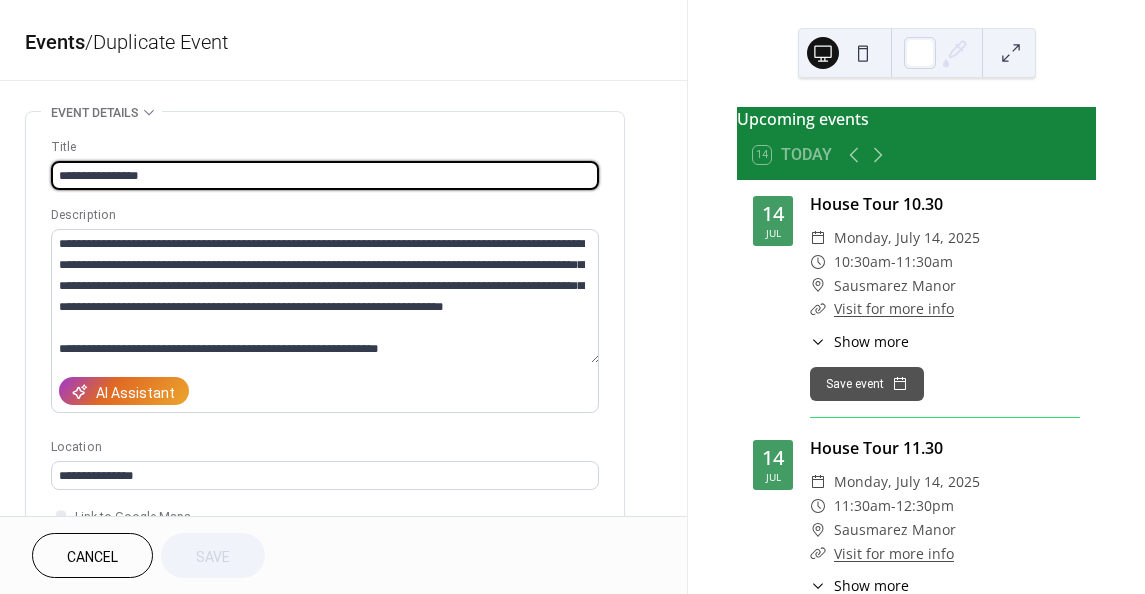 scroll, scrollTop: 20, scrollLeft: 0, axis: vertical 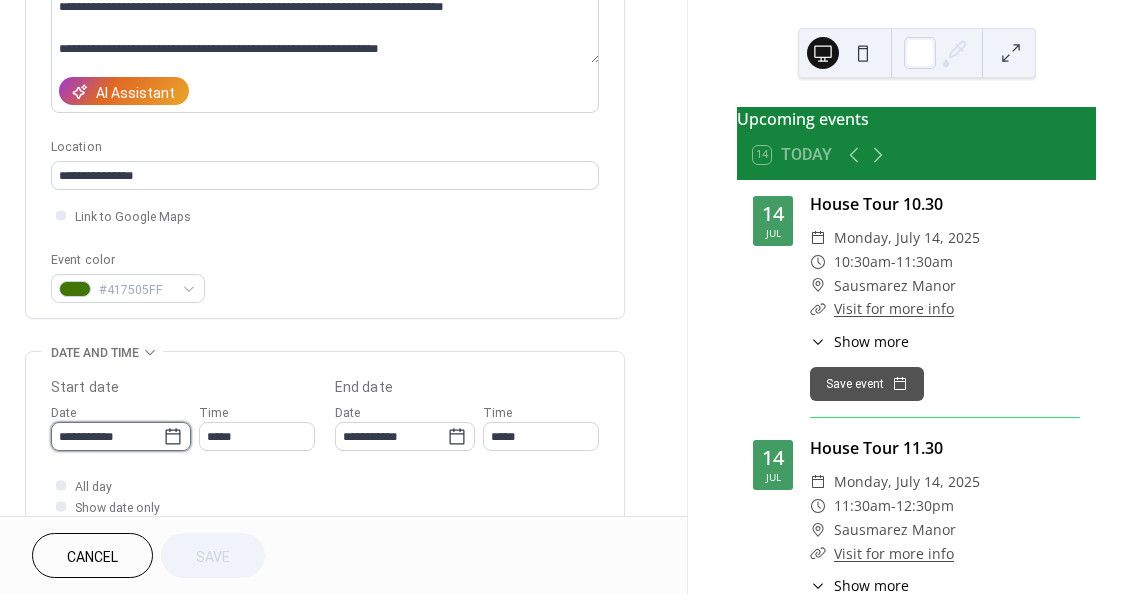 click on "**********" at bounding box center [107, 436] 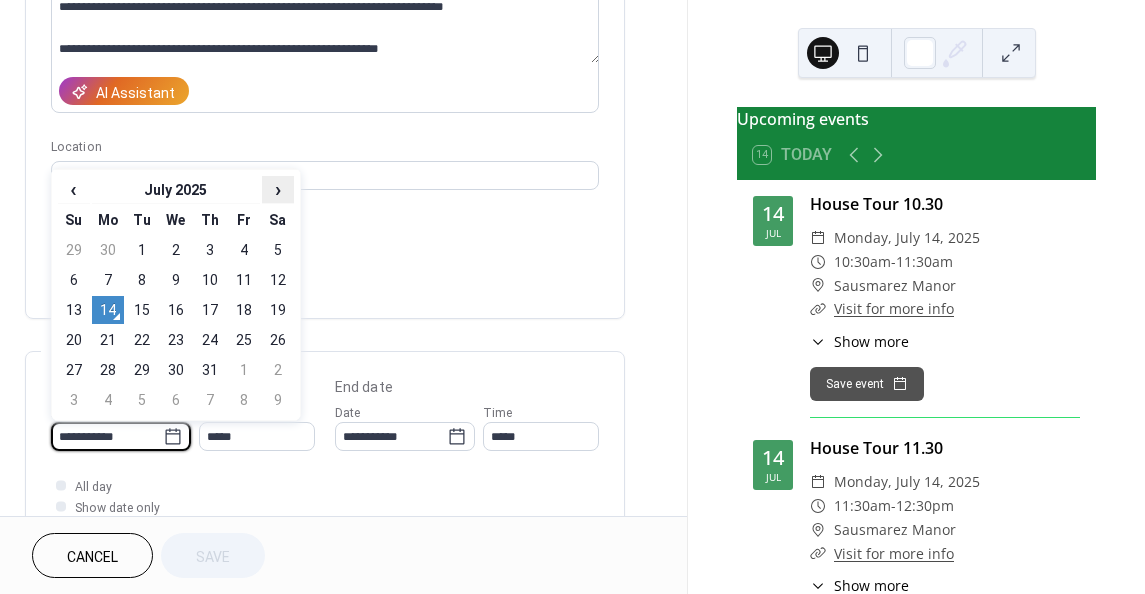 click on "›" at bounding box center [278, 189] 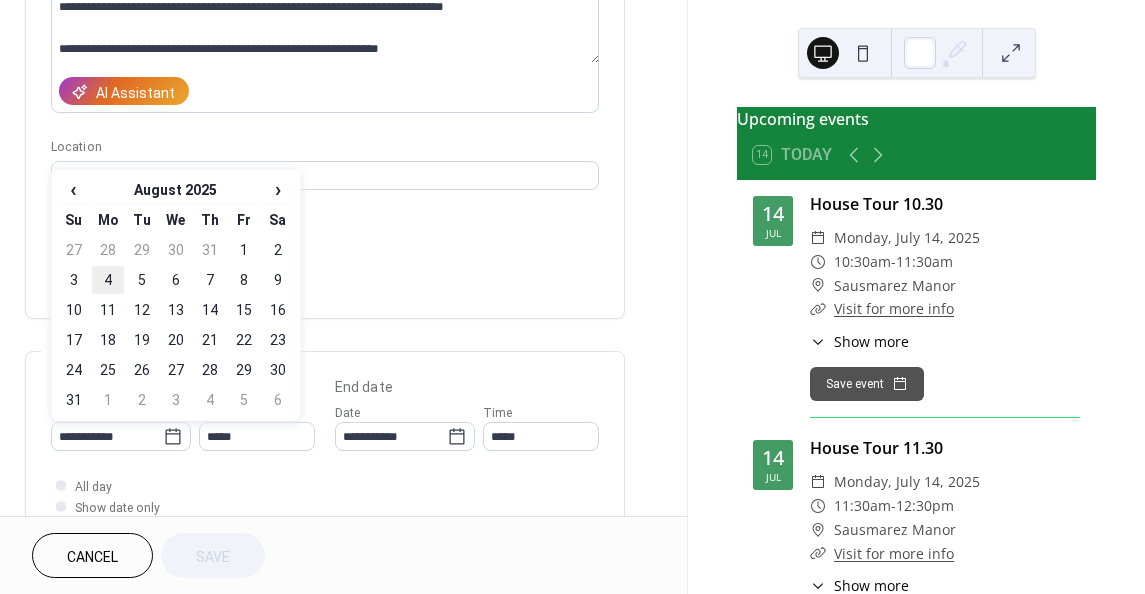 click on "4" at bounding box center [108, 280] 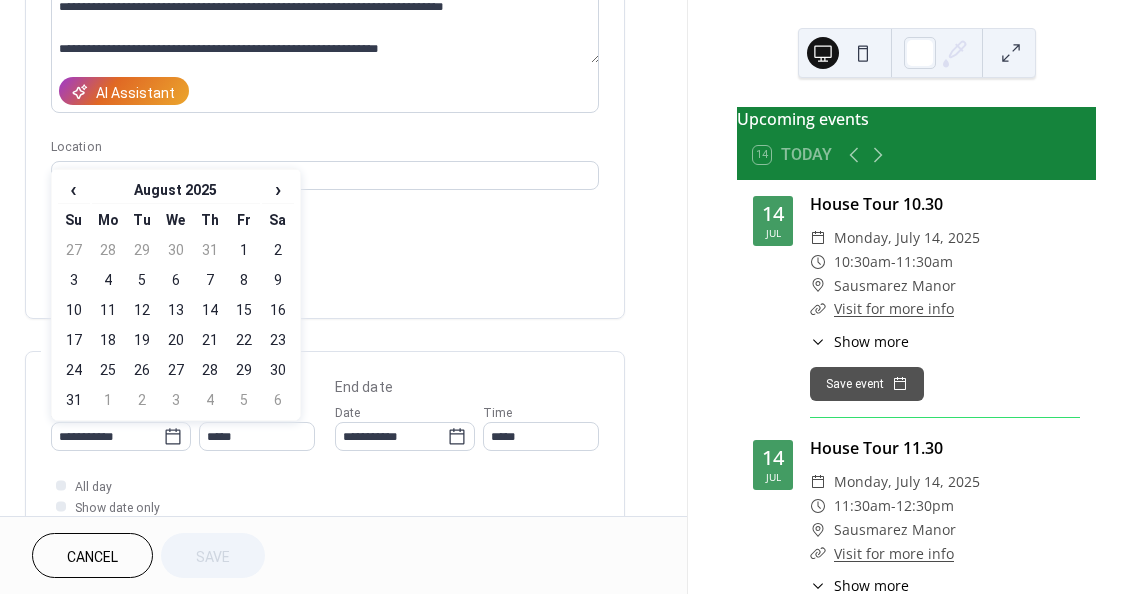 type on "**********" 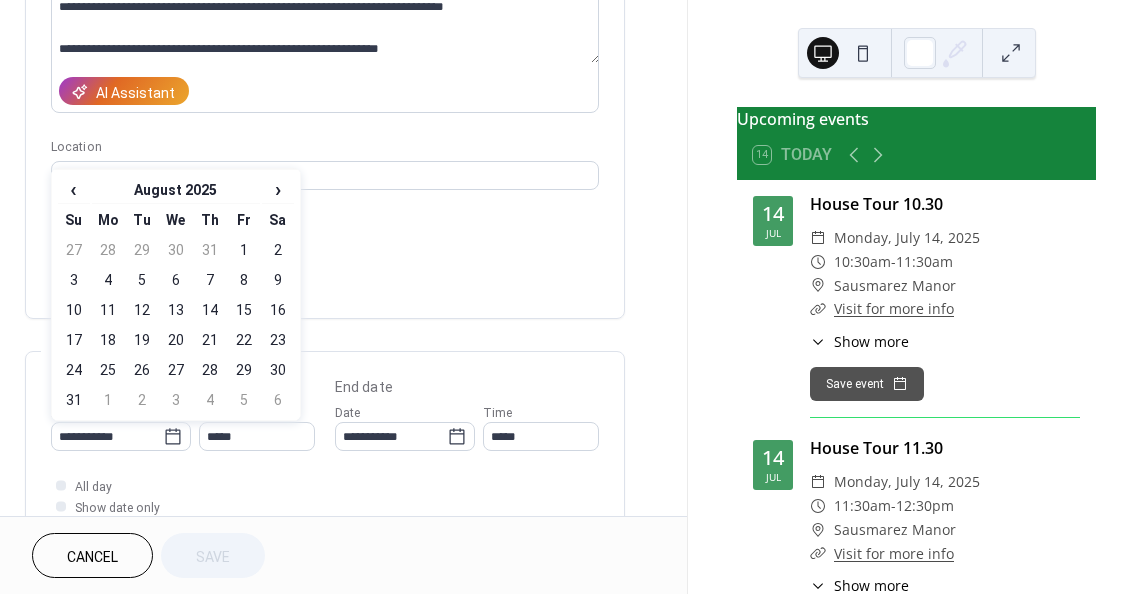 type on "**********" 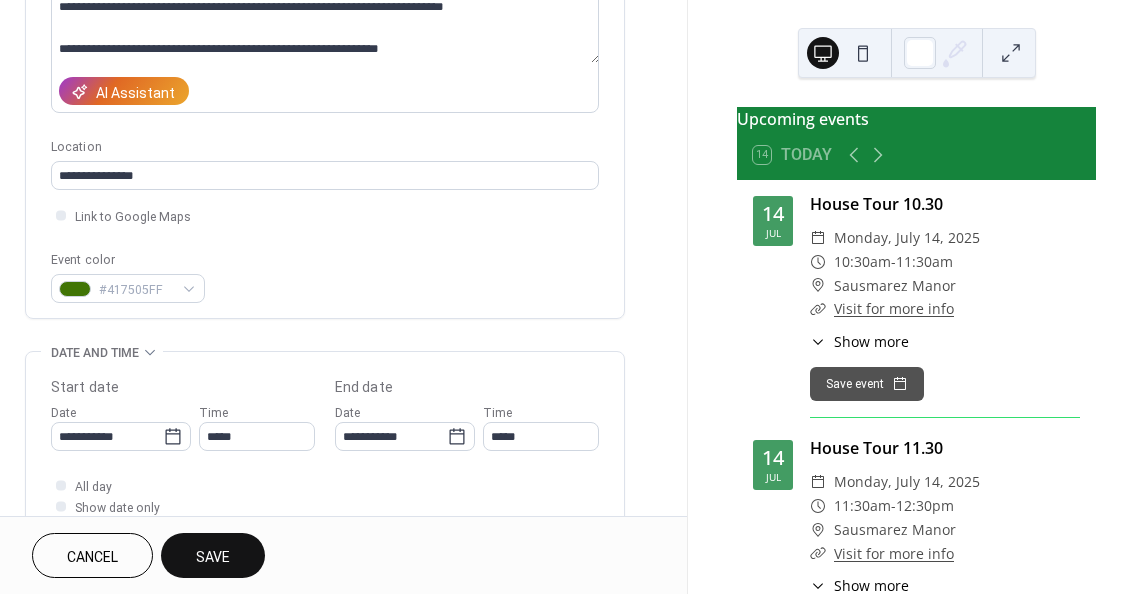 click on "Save" at bounding box center (213, 557) 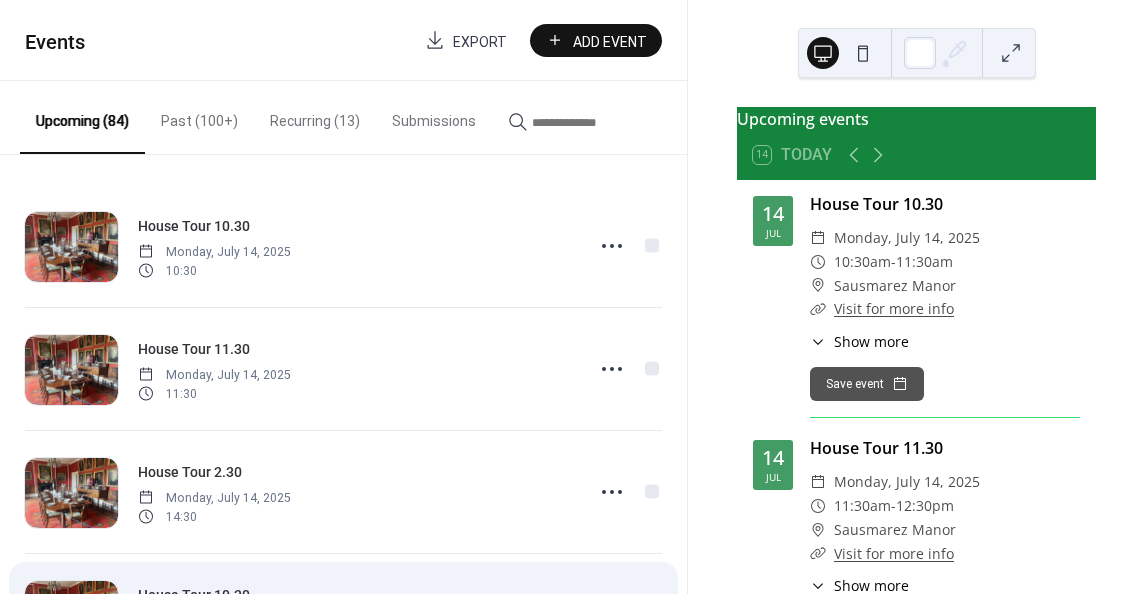 scroll, scrollTop: 200, scrollLeft: 0, axis: vertical 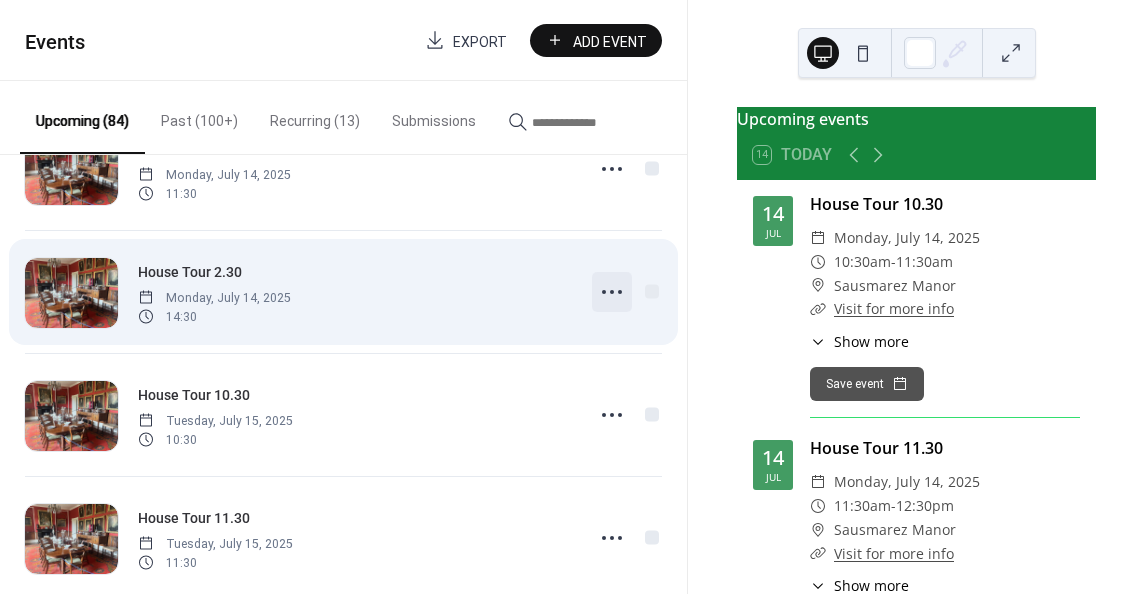 click 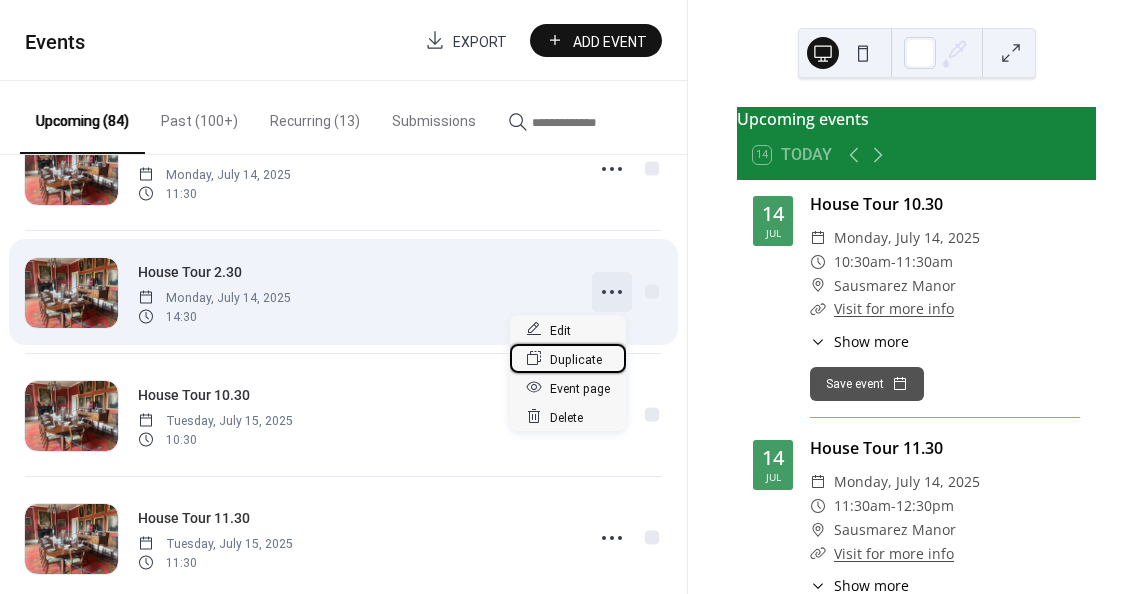 drag, startPoint x: 585, startPoint y: 363, endPoint x: 308, endPoint y: 321, distance: 280.16602 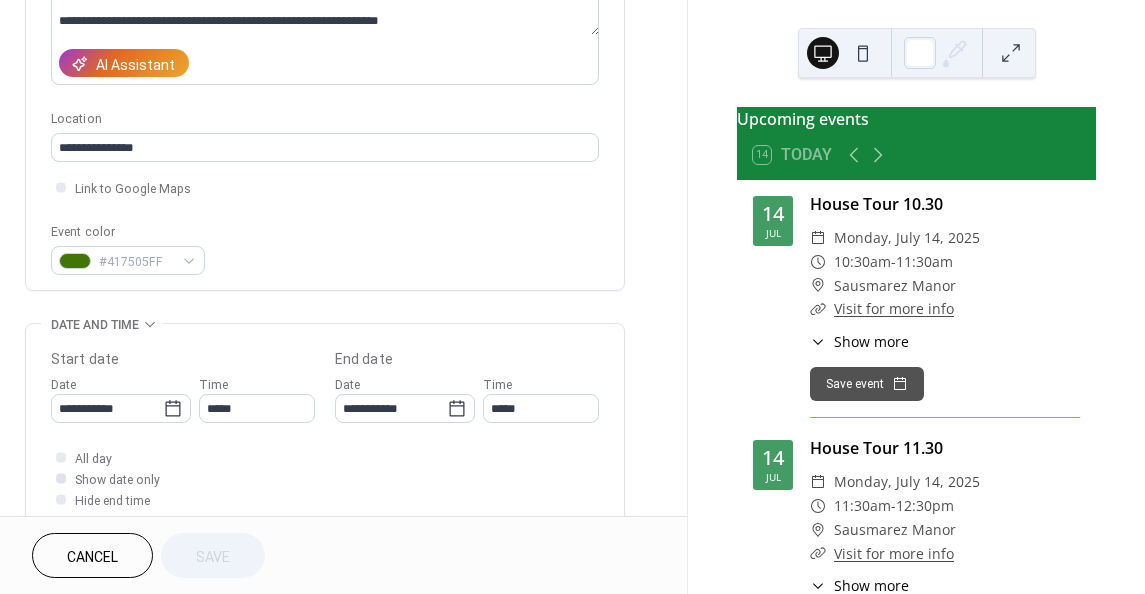 scroll, scrollTop: 400, scrollLeft: 0, axis: vertical 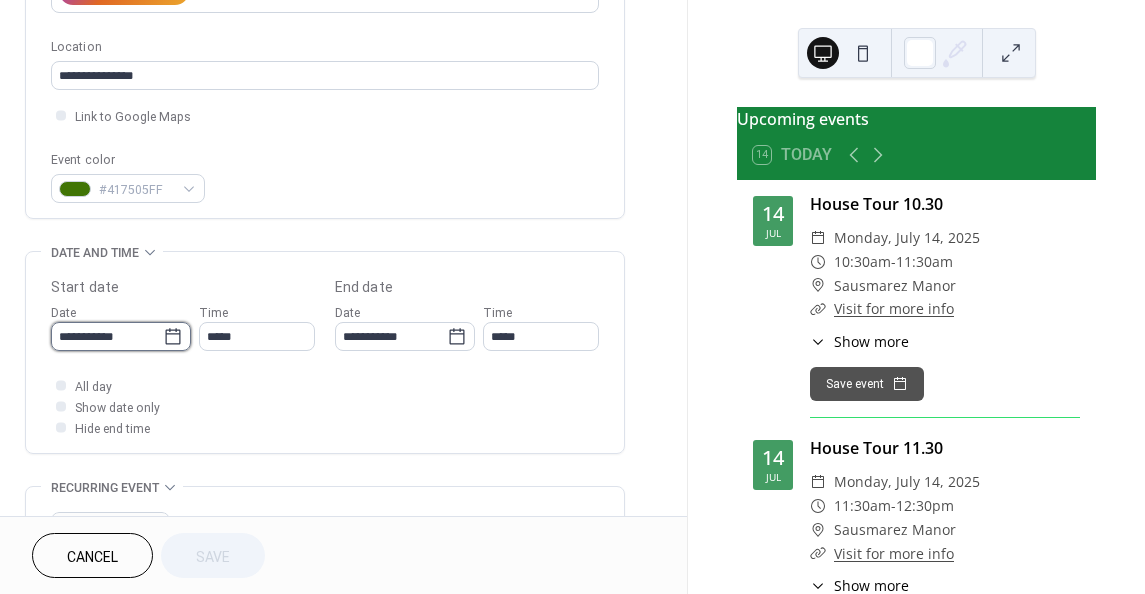click on "**********" at bounding box center [107, 336] 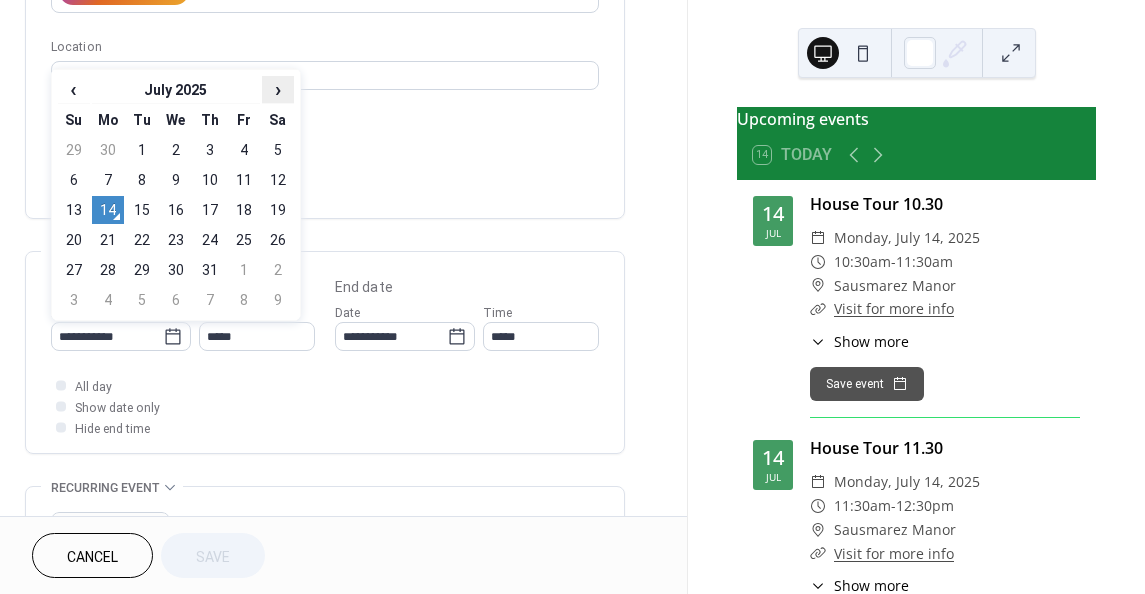 click on "›" at bounding box center [278, 89] 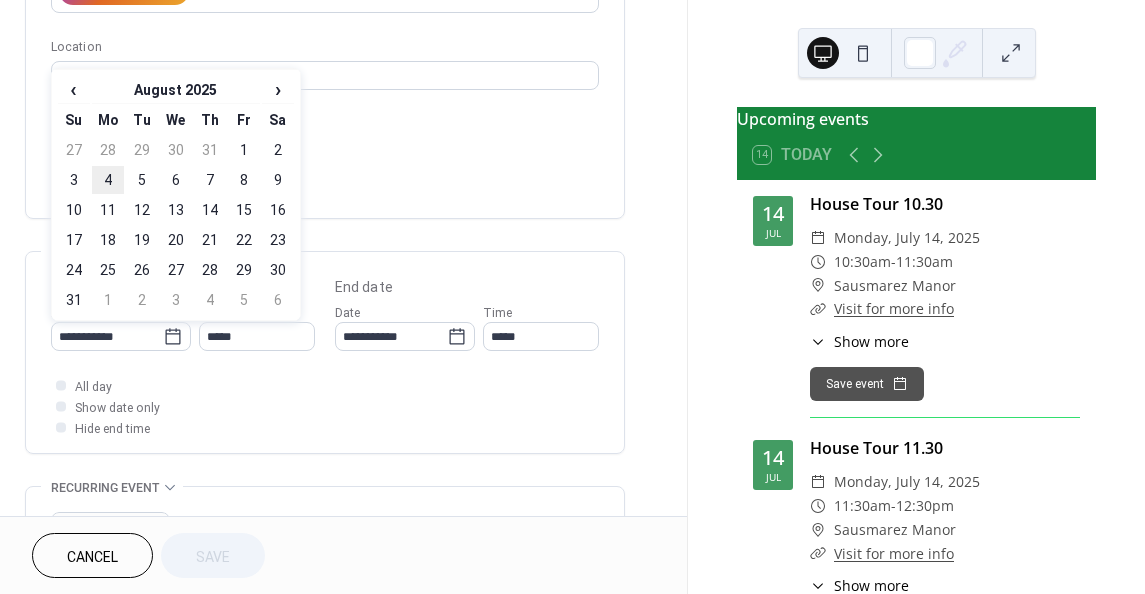 click on "4" at bounding box center [108, 180] 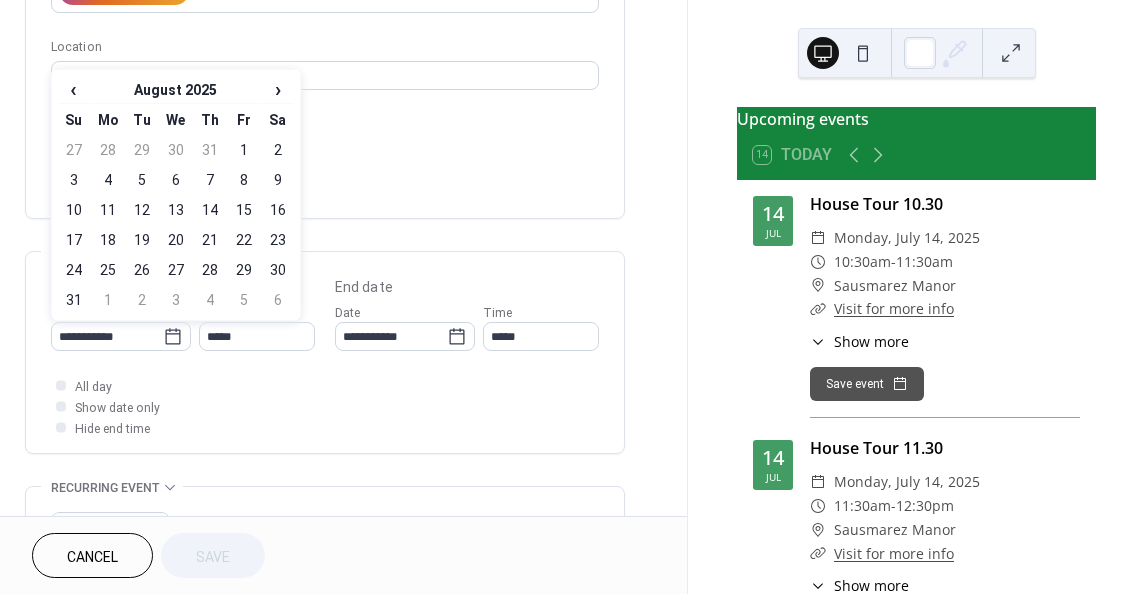 type on "**********" 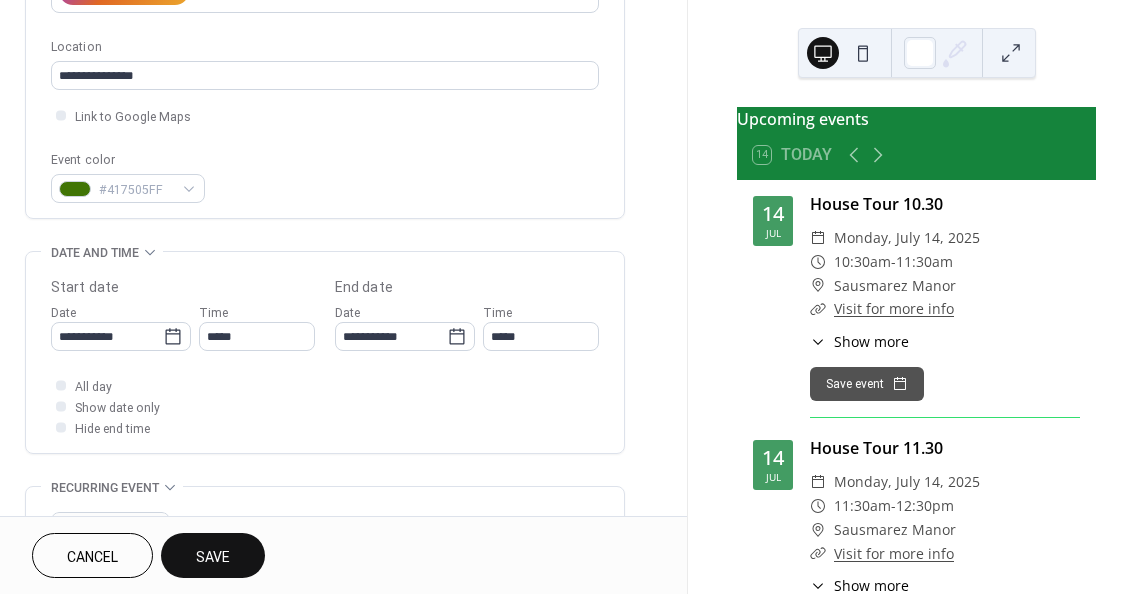 click on "Save" at bounding box center [213, 555] 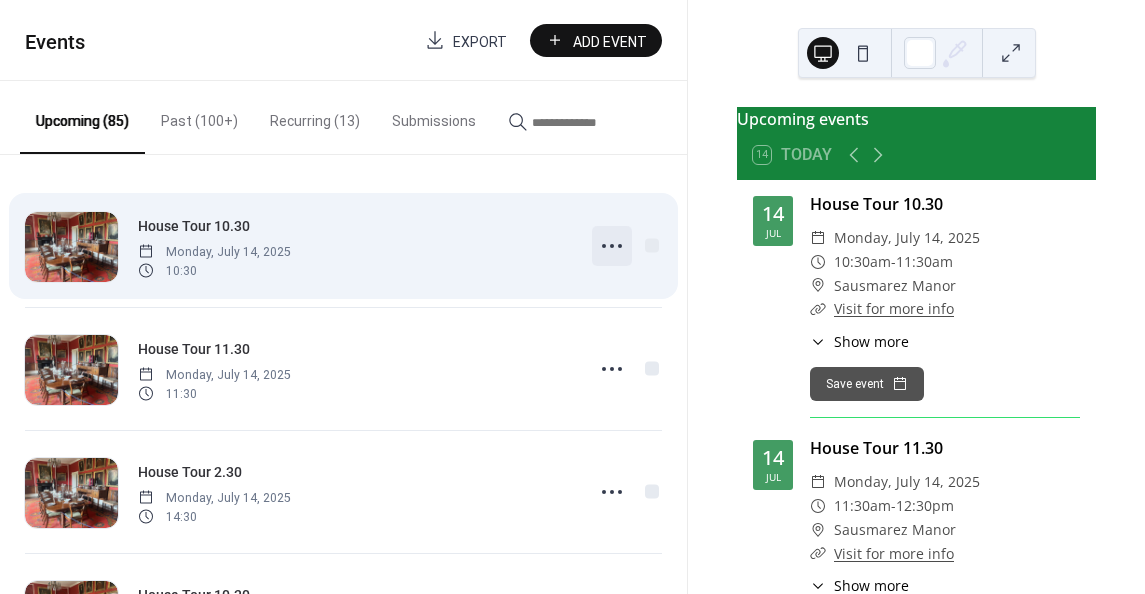 click 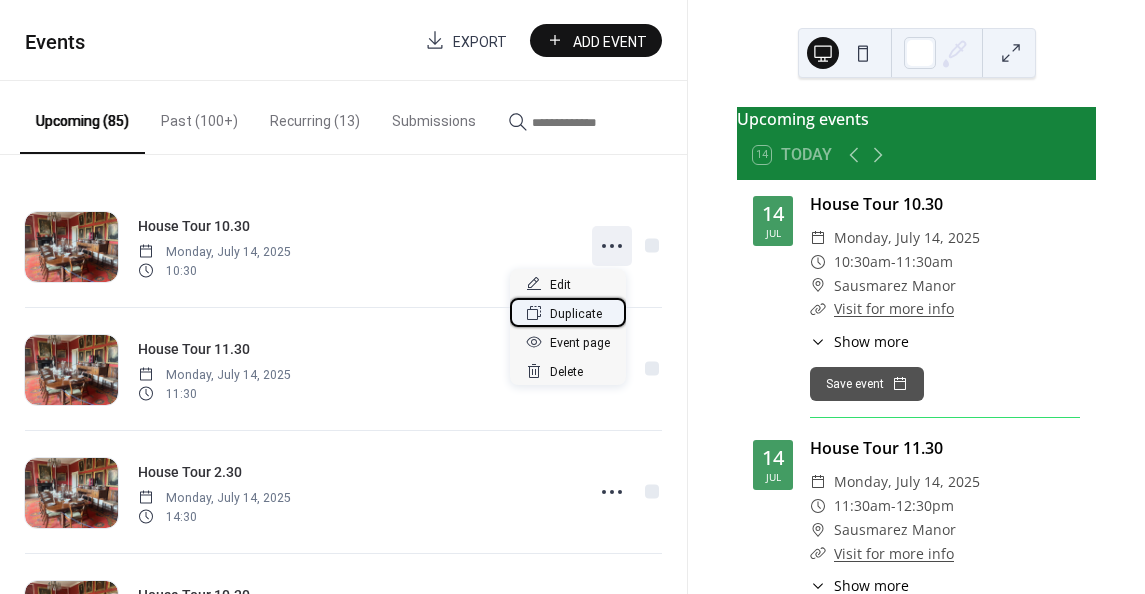 click on "Duplicate" at bounding box center (576, 314) 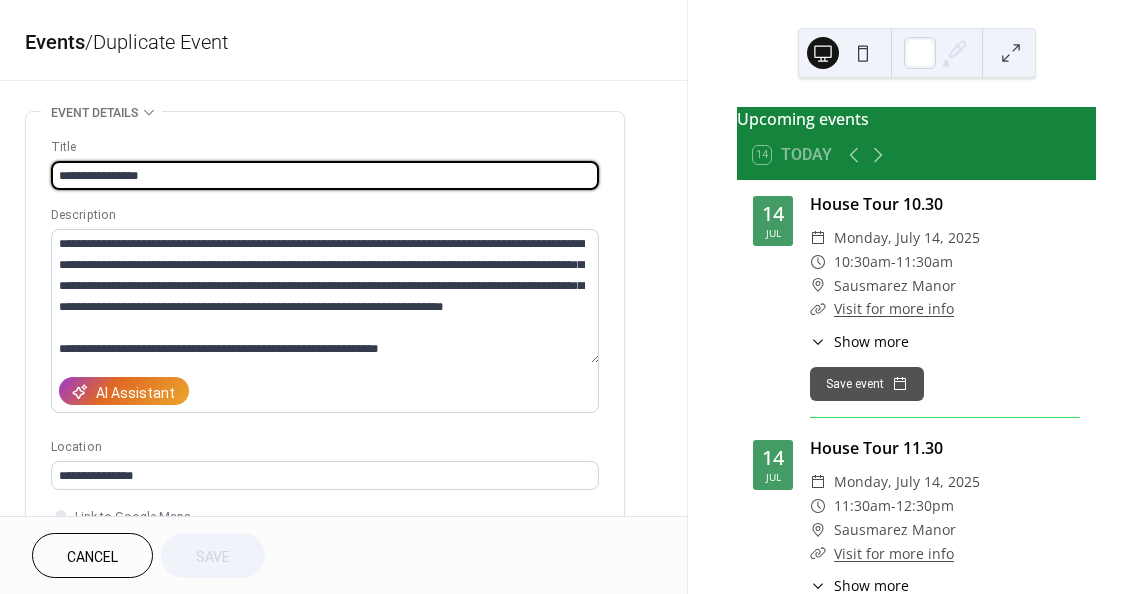 scroll, scrollTop: 300, scrollLeft: 0, axis: vertical 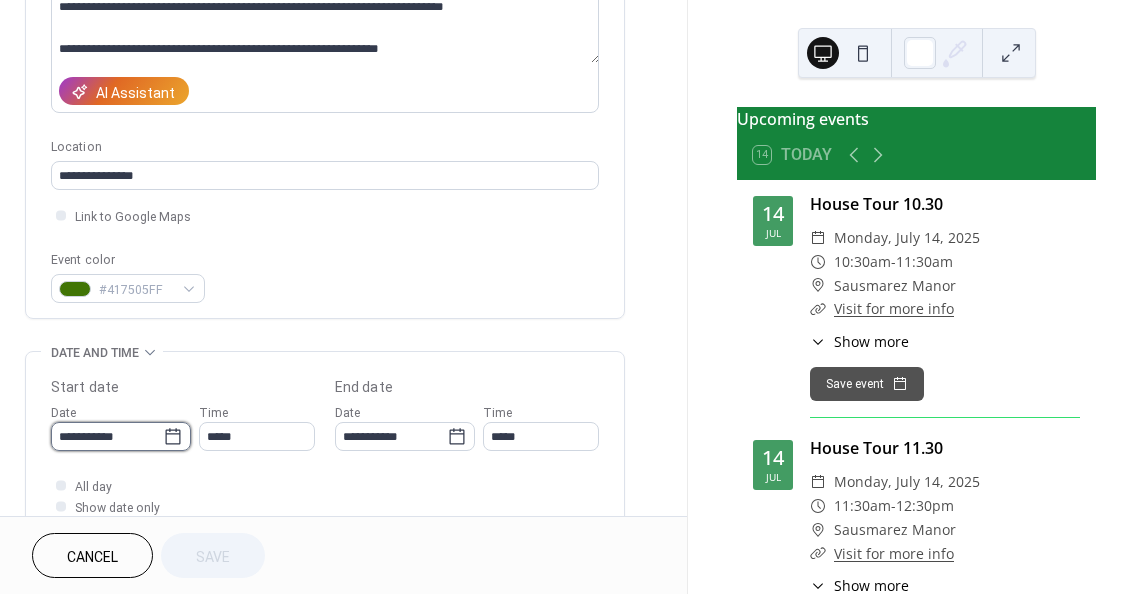 click on "**********" at bounding box center (107, 436) 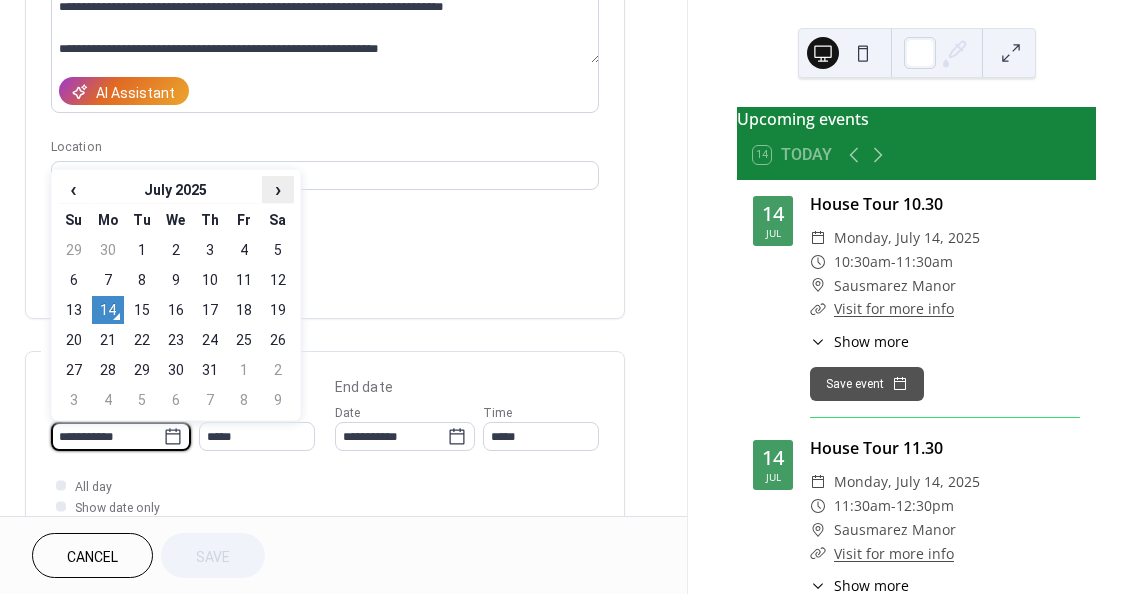 click on "›" at bounding box center [278, 189] 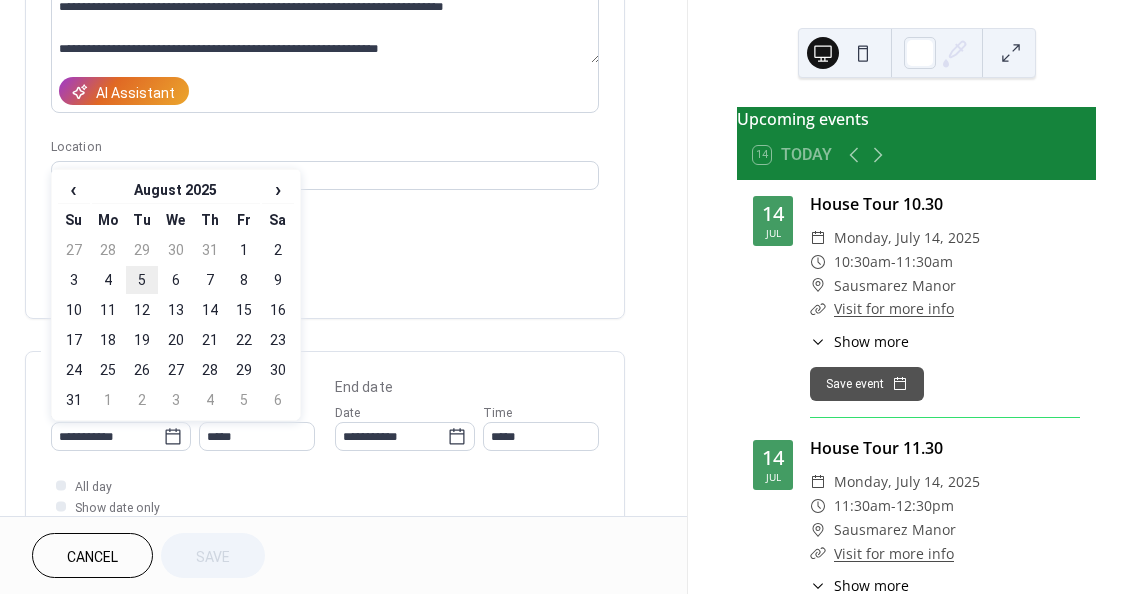 click on "5" at bounding box center (142, 280) 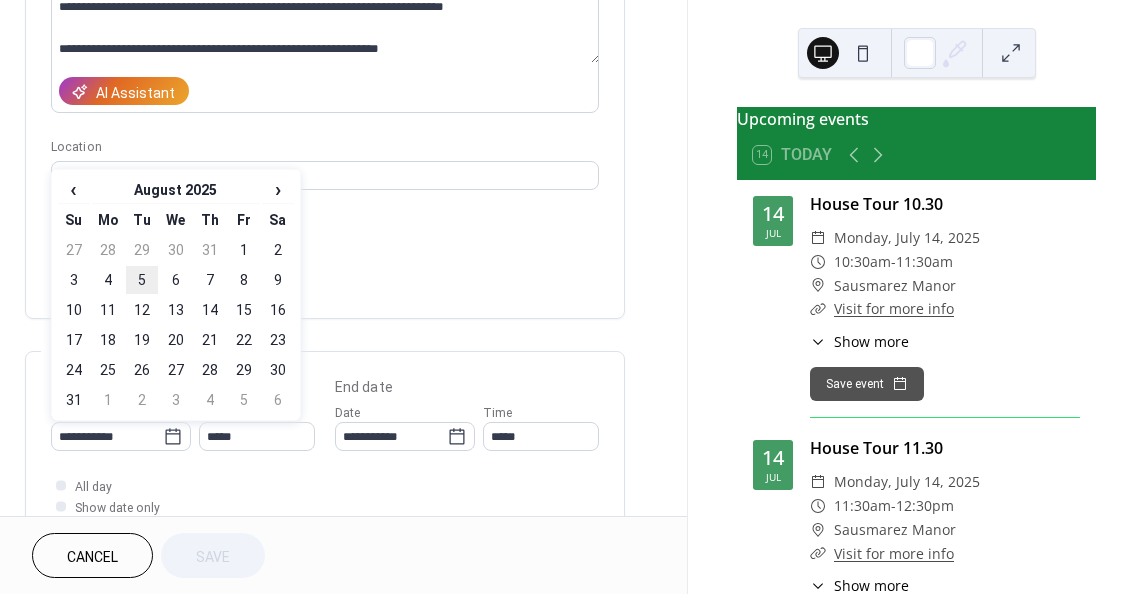 type on "**********" 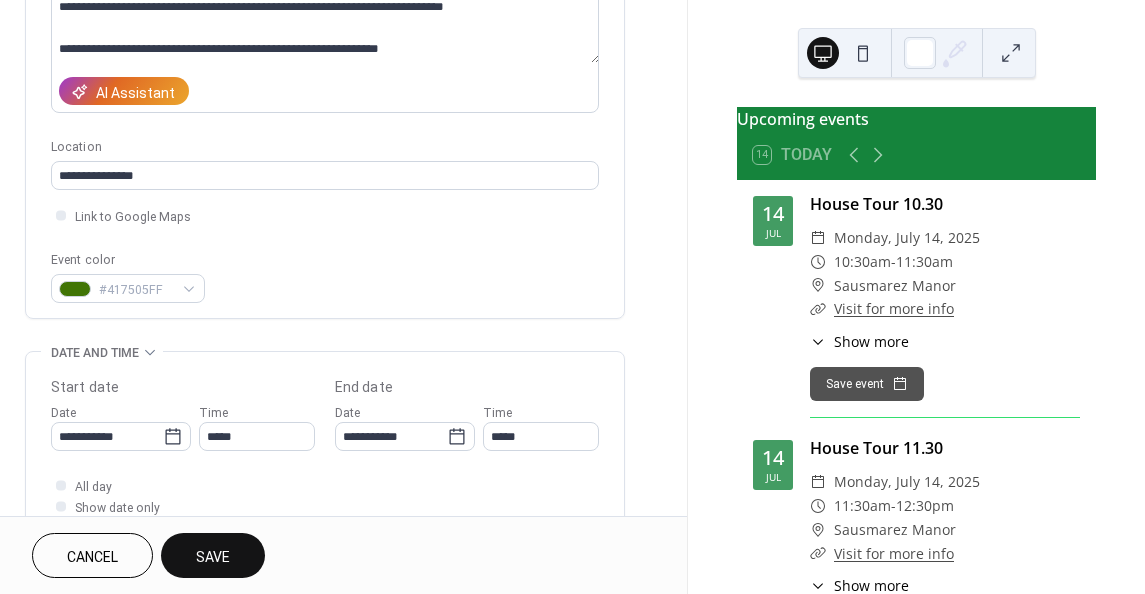 click on "Save" at bounding box center [213, 555] 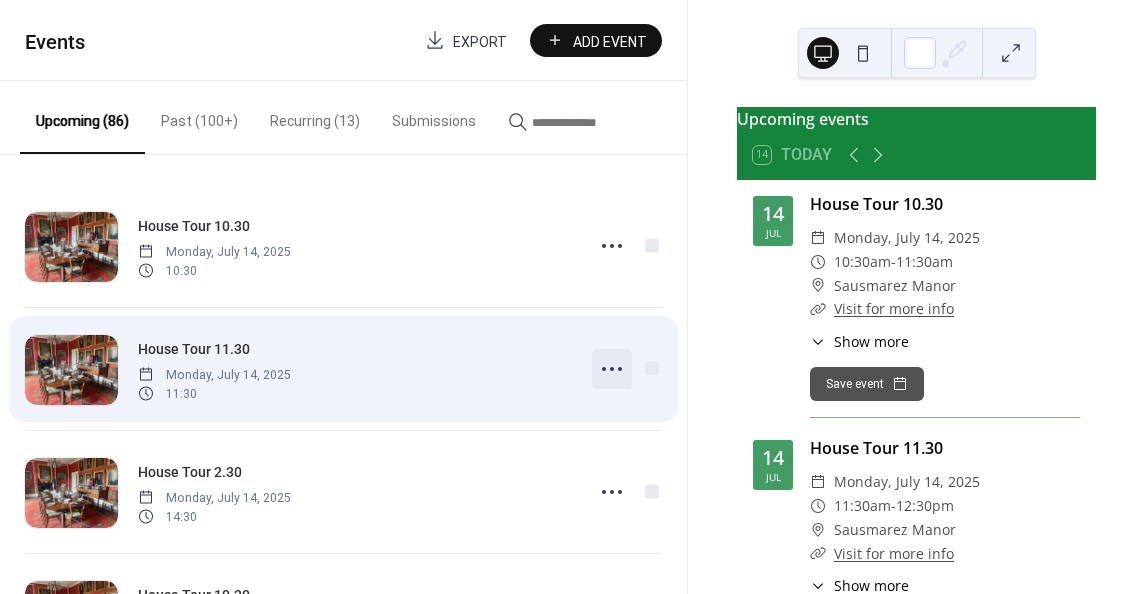 click 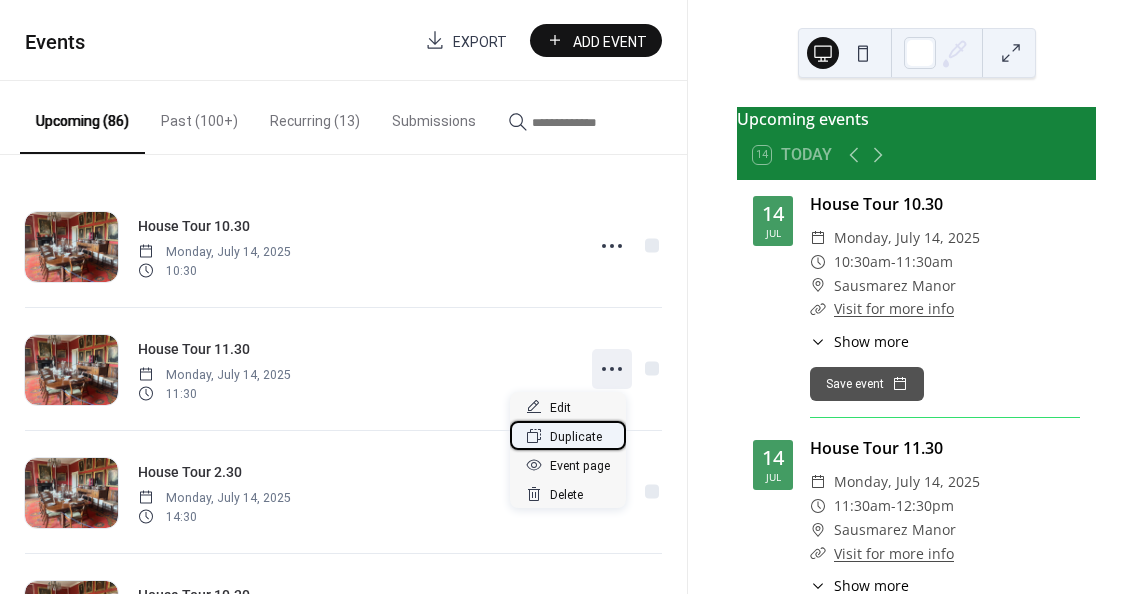 click on "Duplicate" at bounding box center (576, 437) 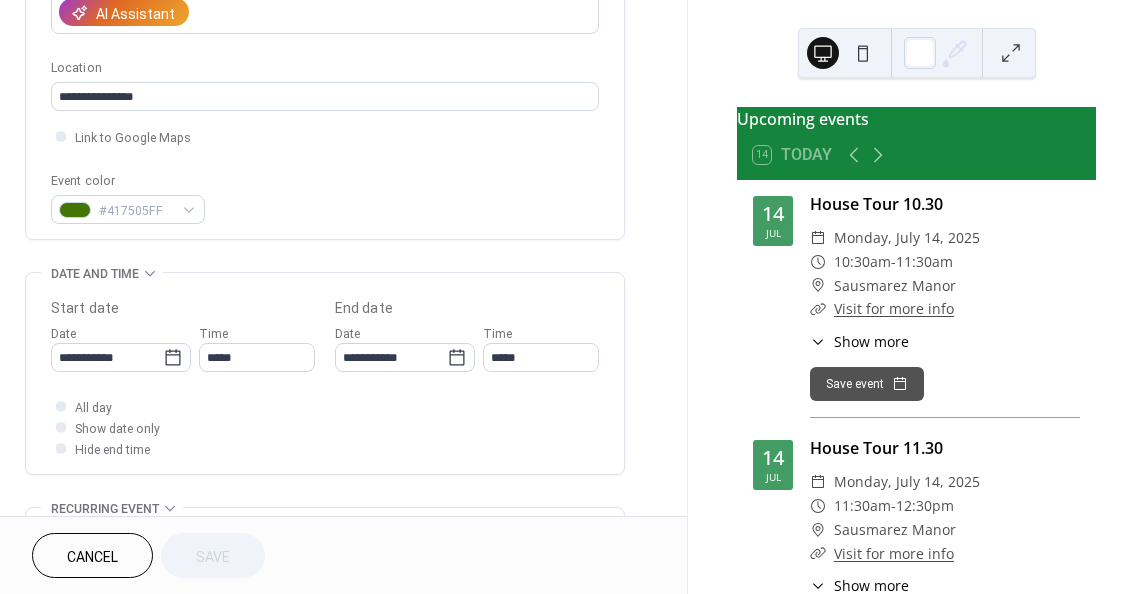 scroll, scrollTop: 400, scrollLeft: 0, axis: vertical 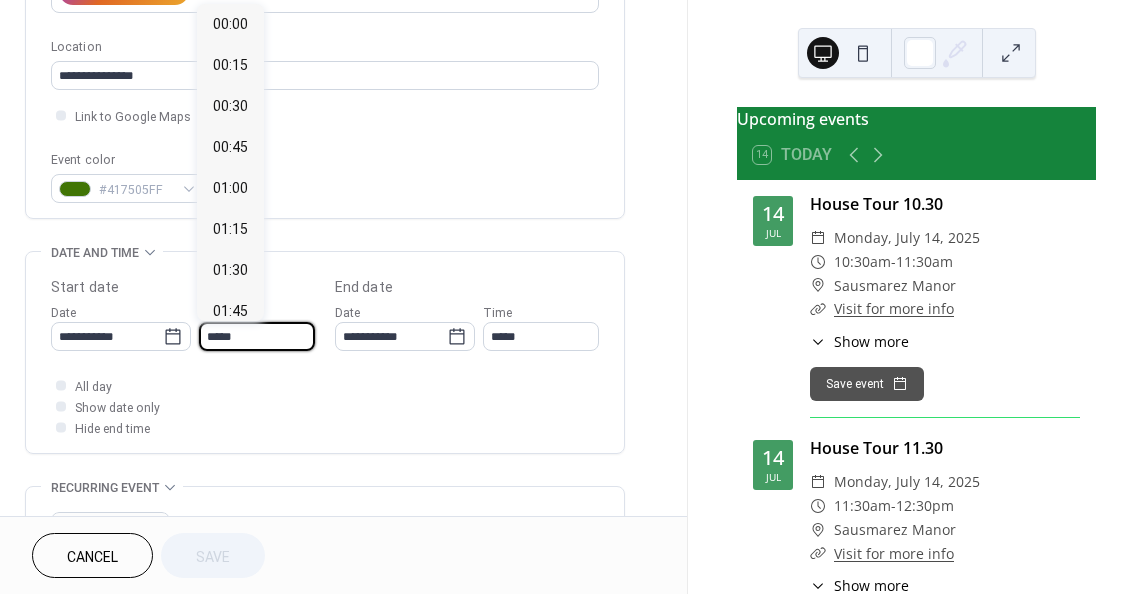 click on "*****" at bounding box center (257, 336) 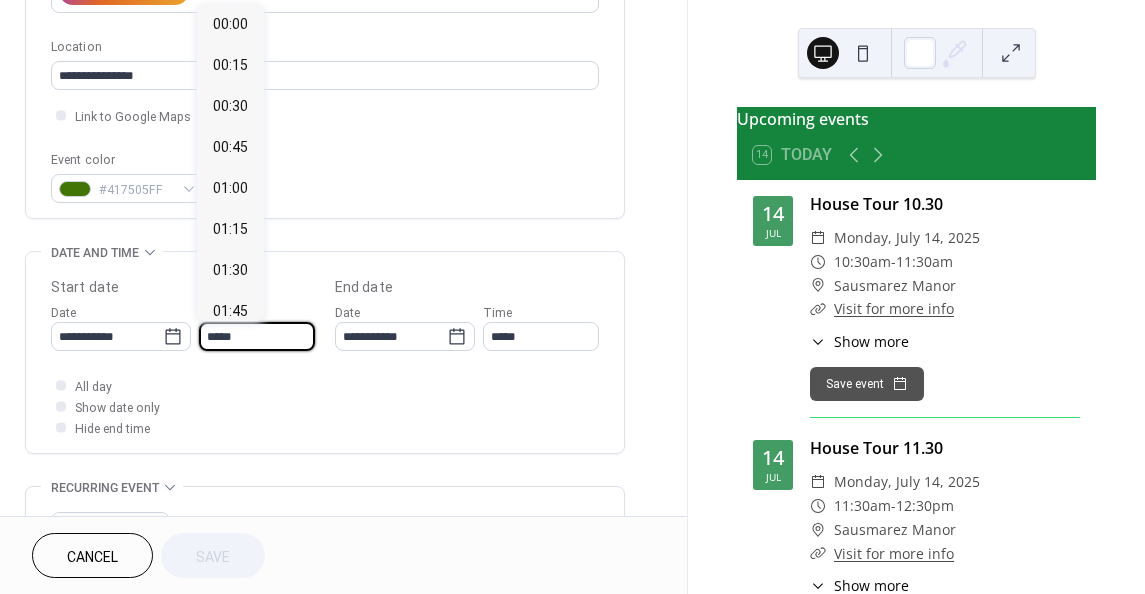 scroll, scrollTop: 1886, scrollLeft: 0, axis: vertical 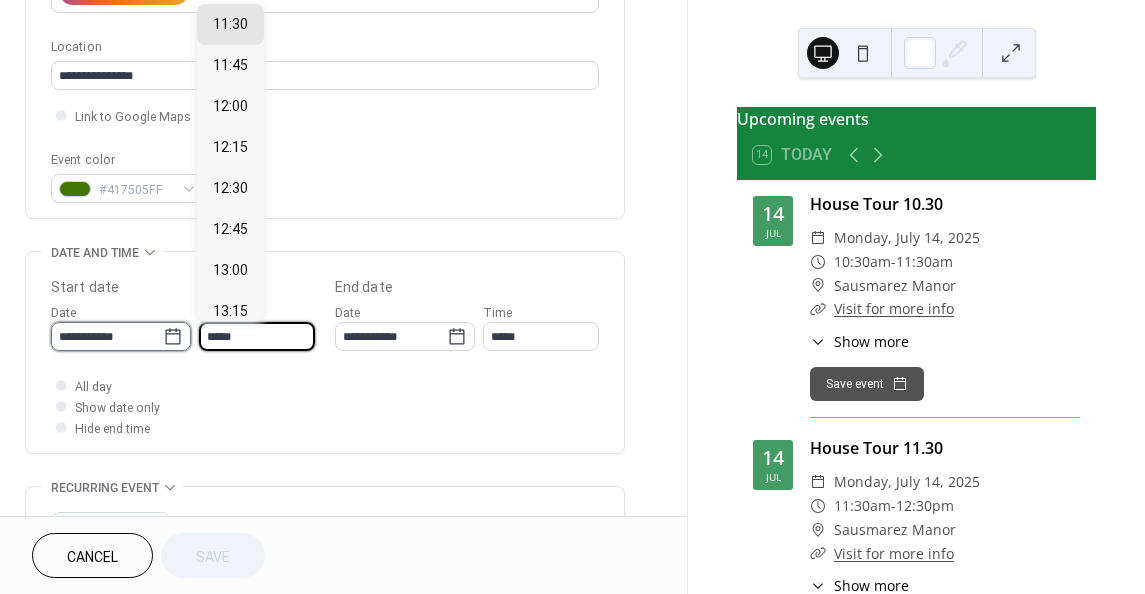 click on "**********" at bounding box center [107, 336] 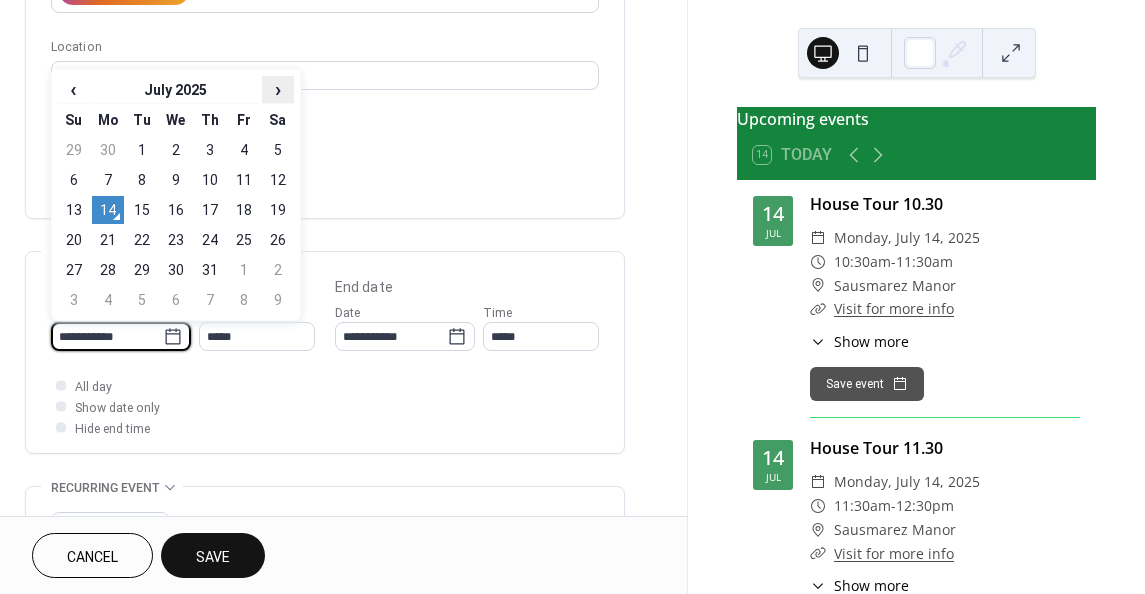 click on "›" at bounding box center [278, 89] 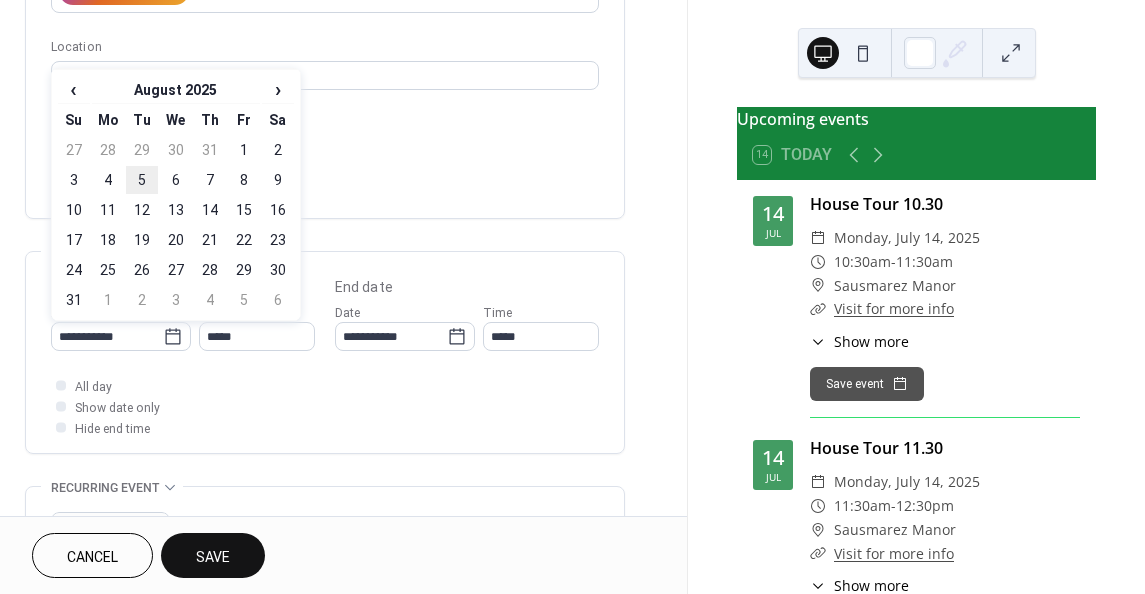 click on "5" at bounding box center (142, 180) 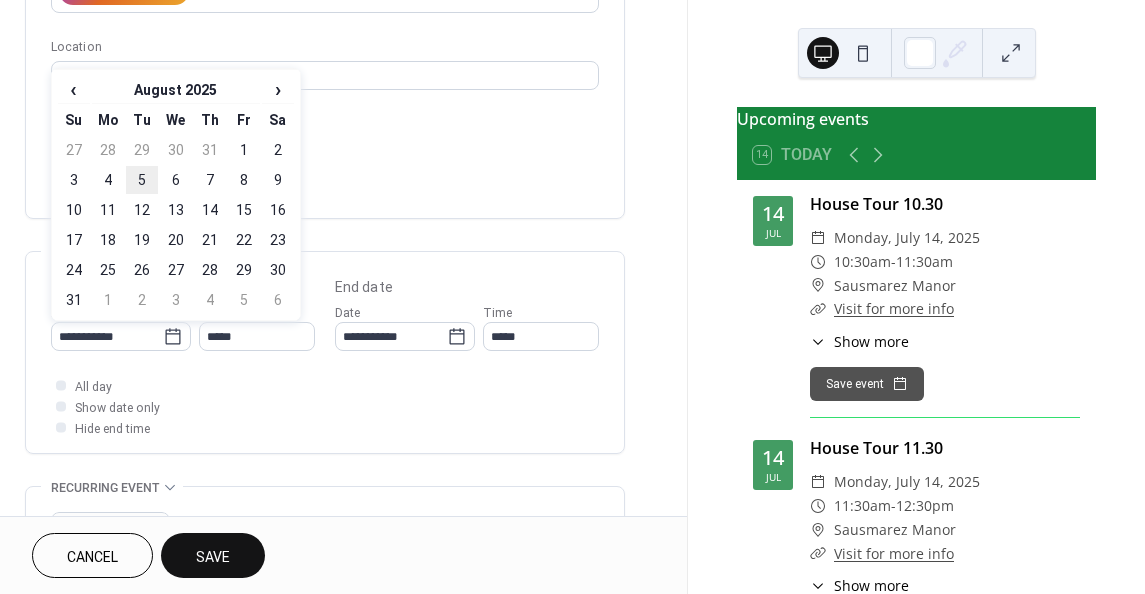 type on "**********" 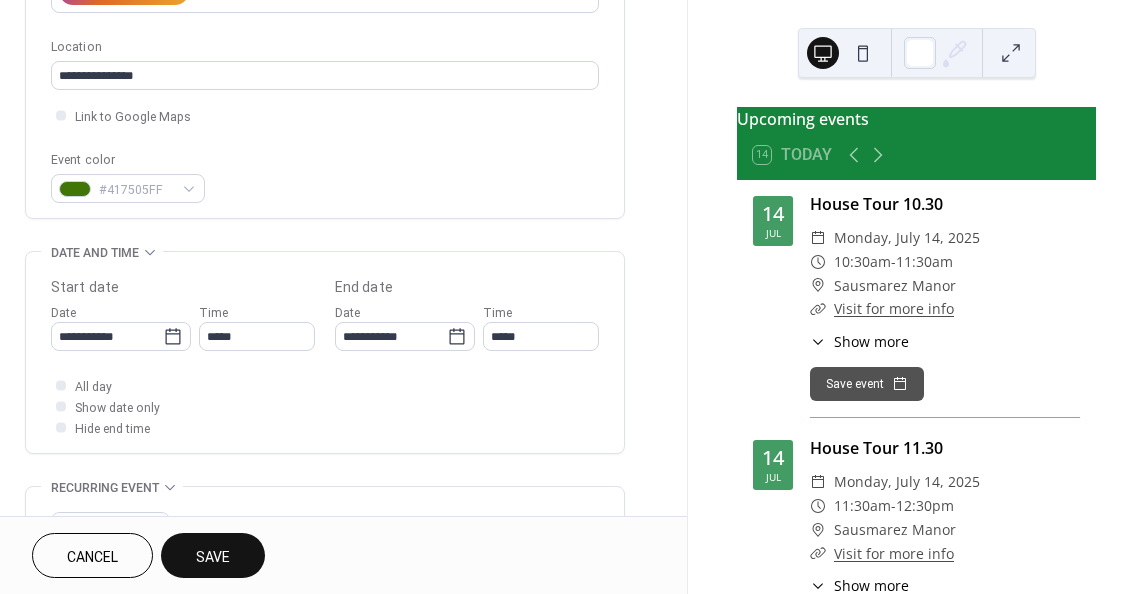 click on "Save" at bounding box center [213, 555] 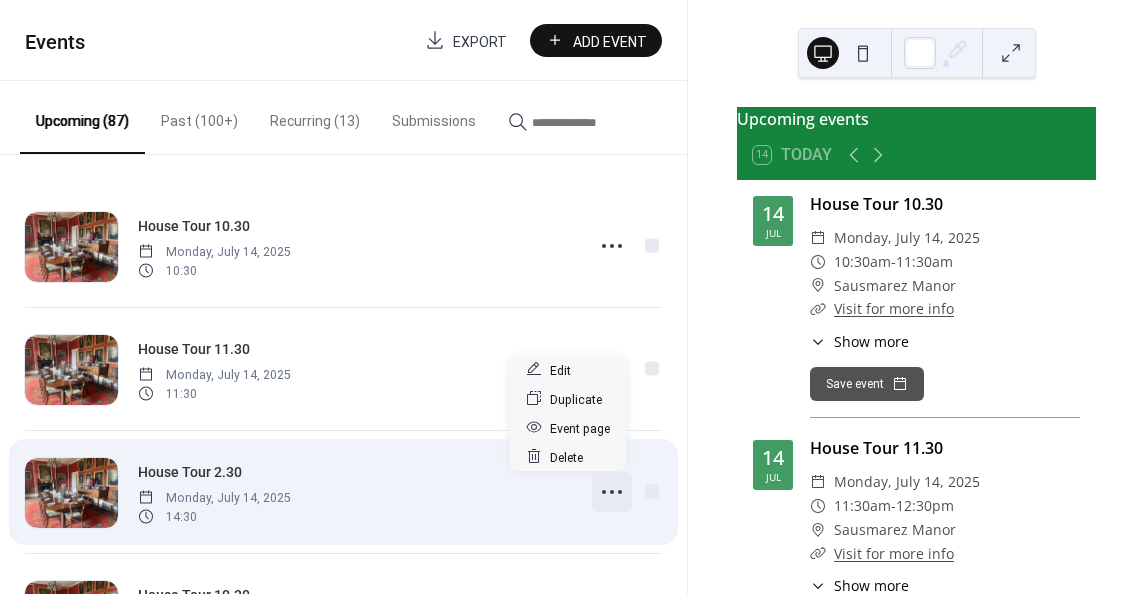 click 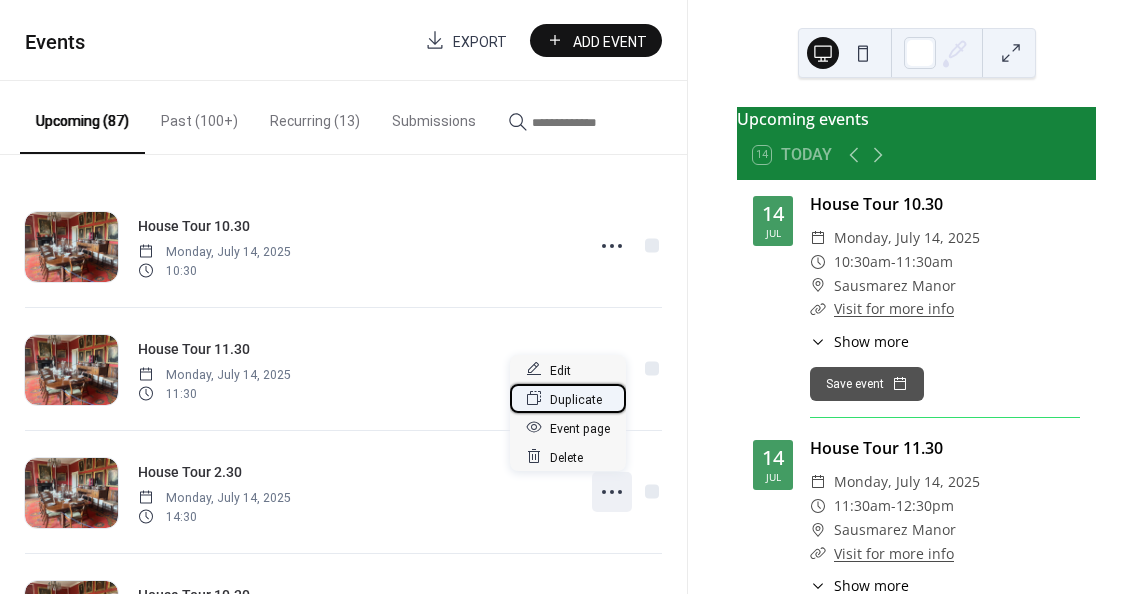 click on "Duplicate" at bounding box center (576, 399) 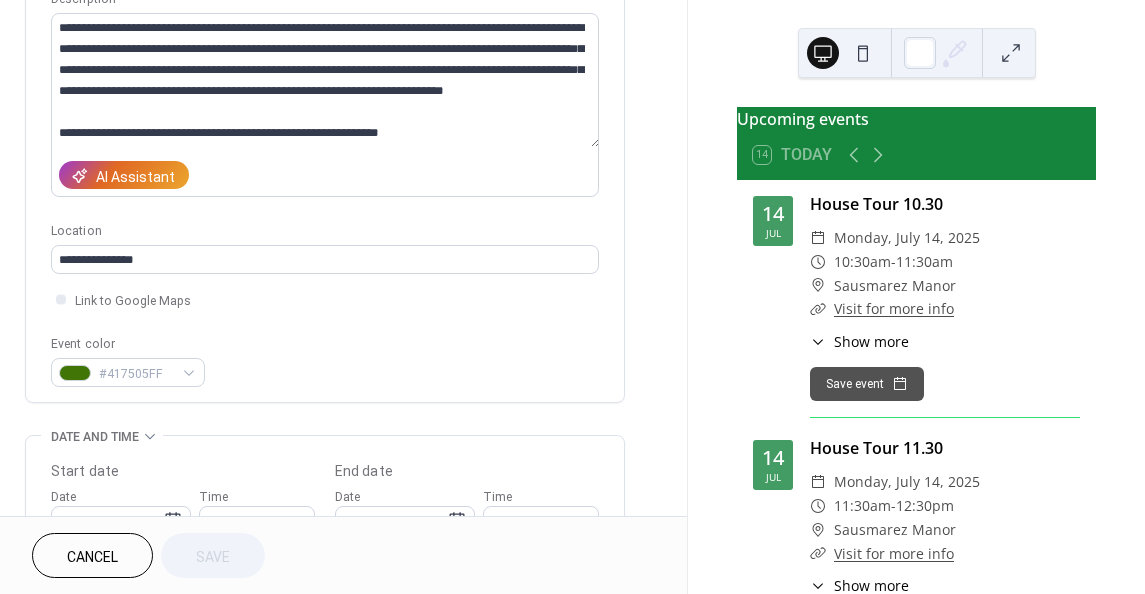scroll, scrollTop: 300, scrollLeft: 0, axis: vertical 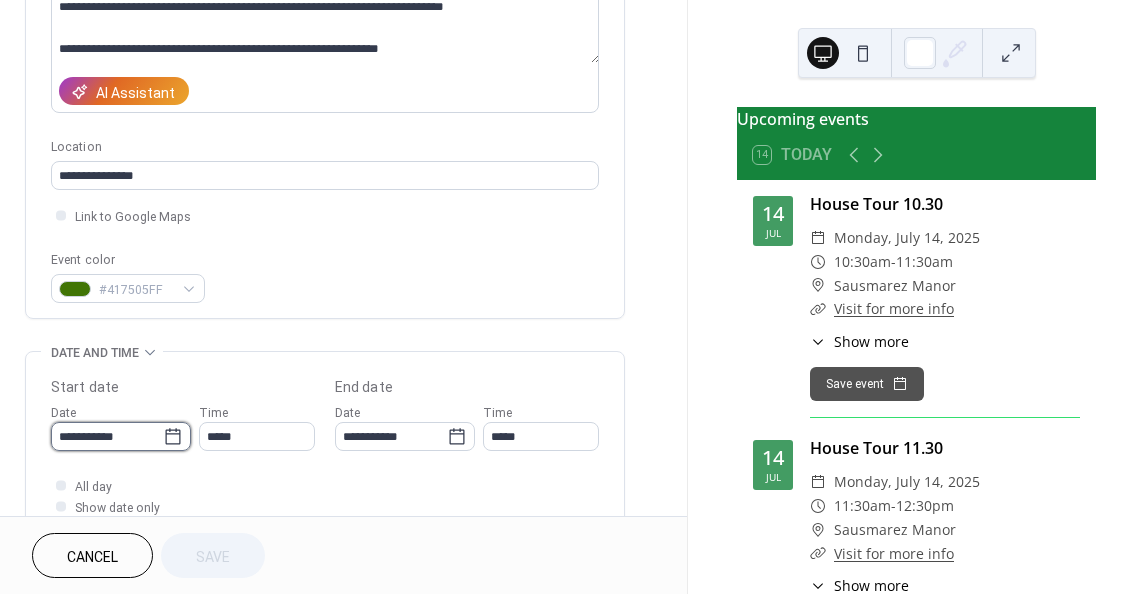 click on "**********" at bounding box center [107, 436] 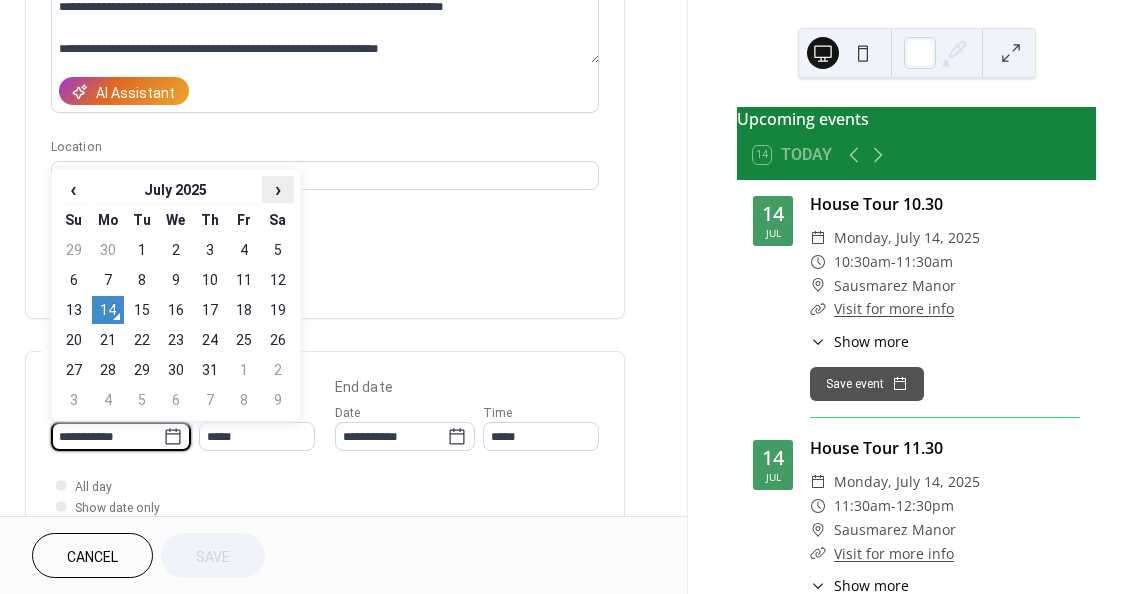 click on "›" at bounding box center (278, 189) 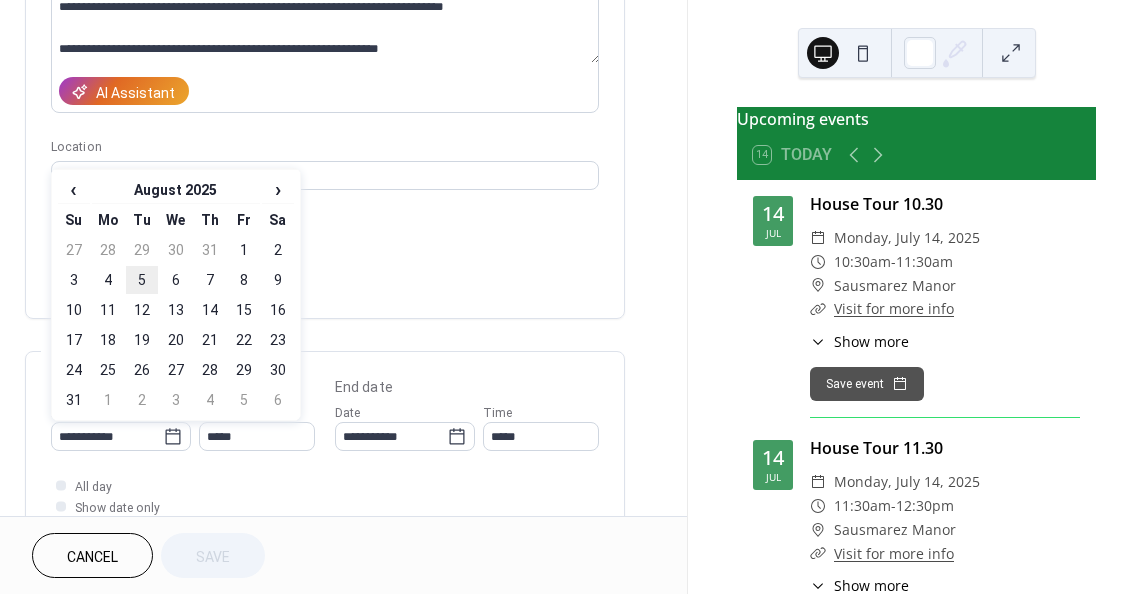 click on "5" at bounding box center (142, 280) 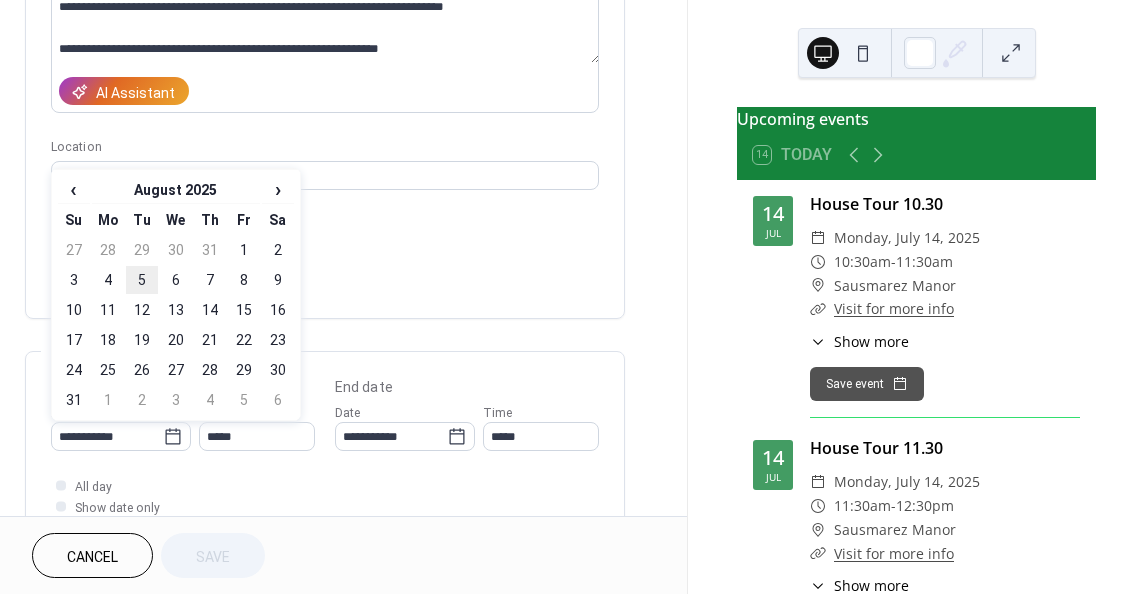 type on "**********" 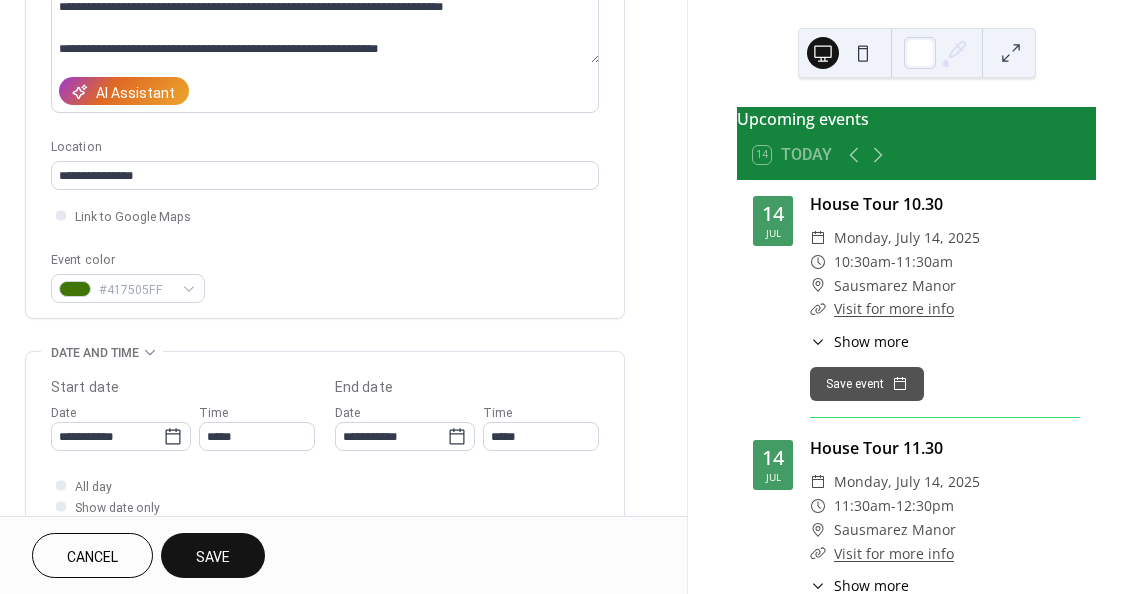 click on "Save" at bounding box center (213, 555) 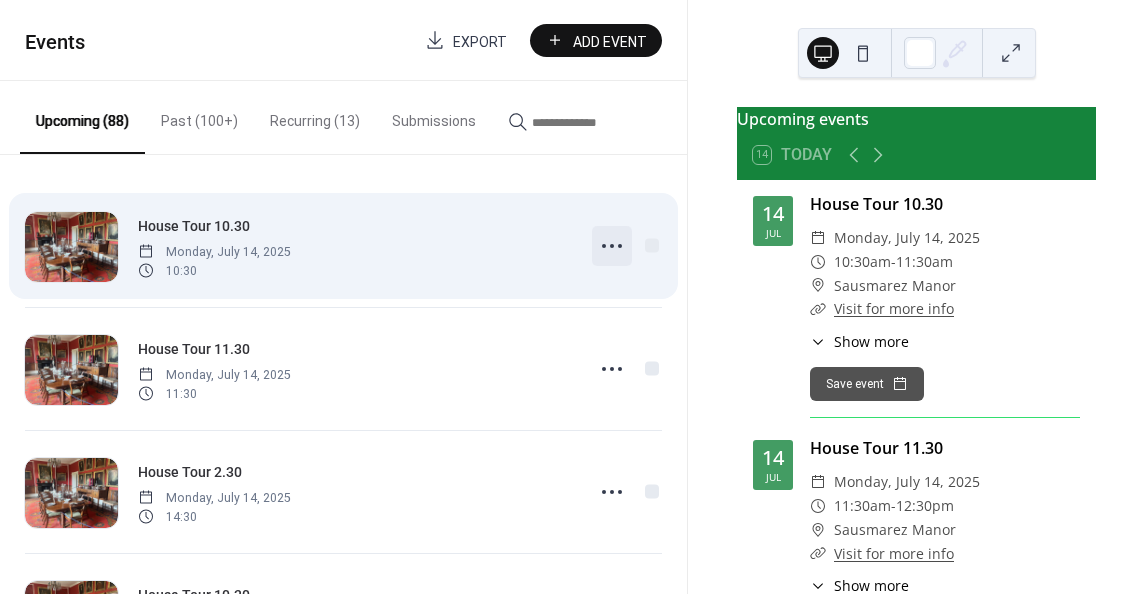 click 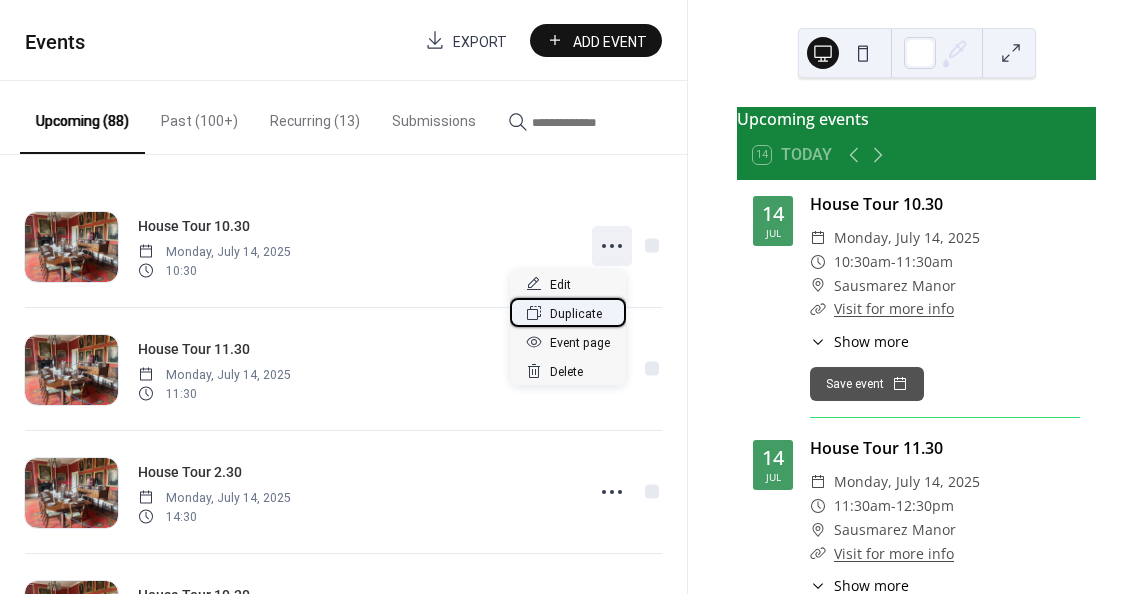 click on "Duplicate" at bounding box center (576, 314) 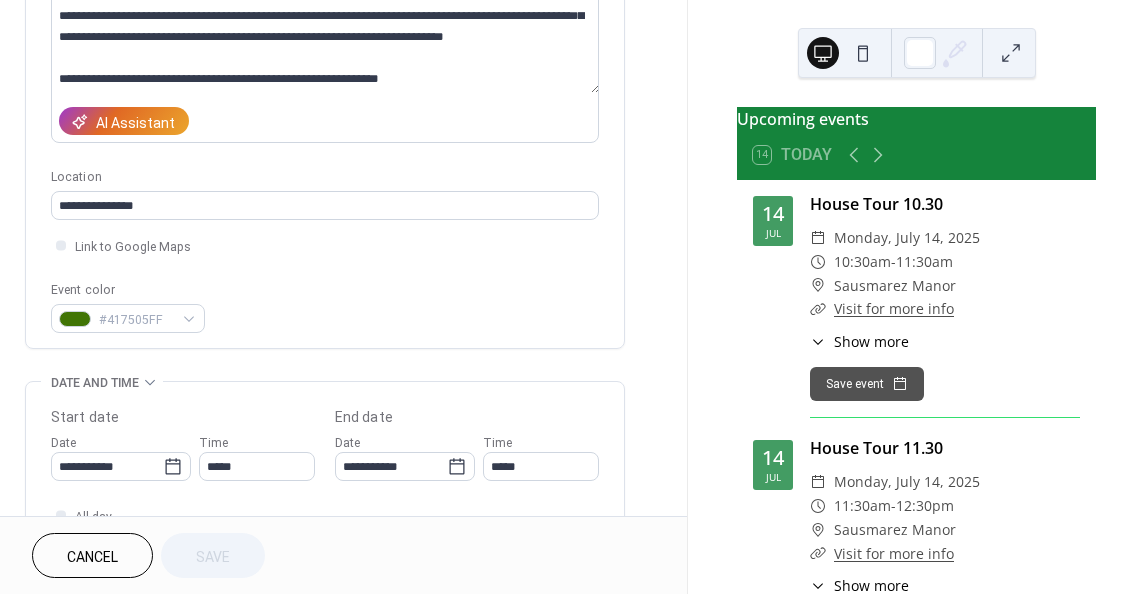 scroll, scrollTop: 300, scrollLeft: 0, axis: vertical 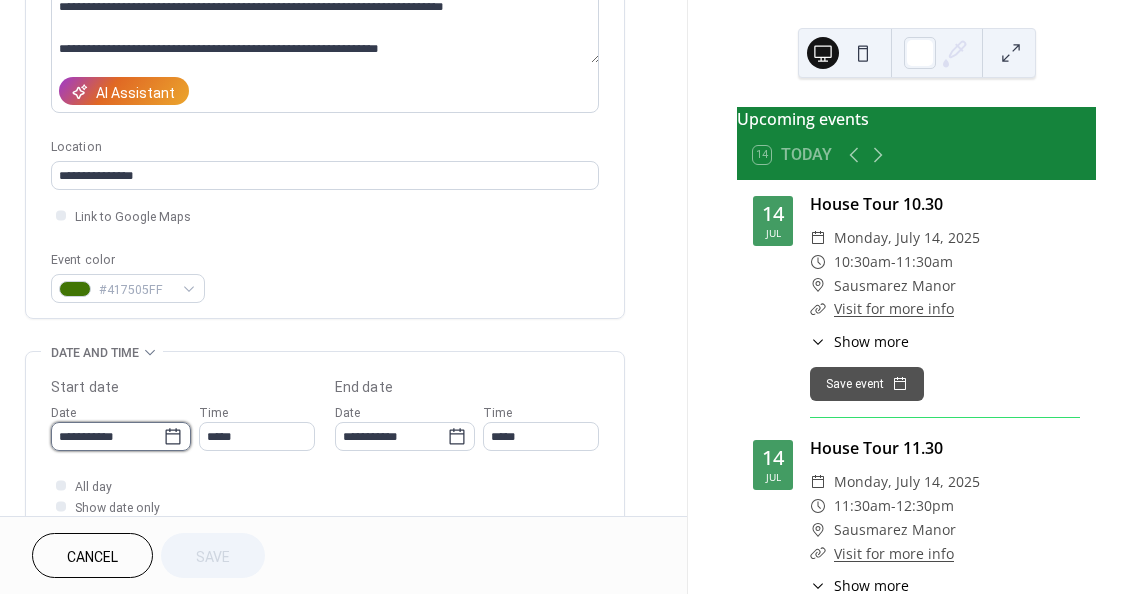click on "**********" at bounding box center [107, 436] 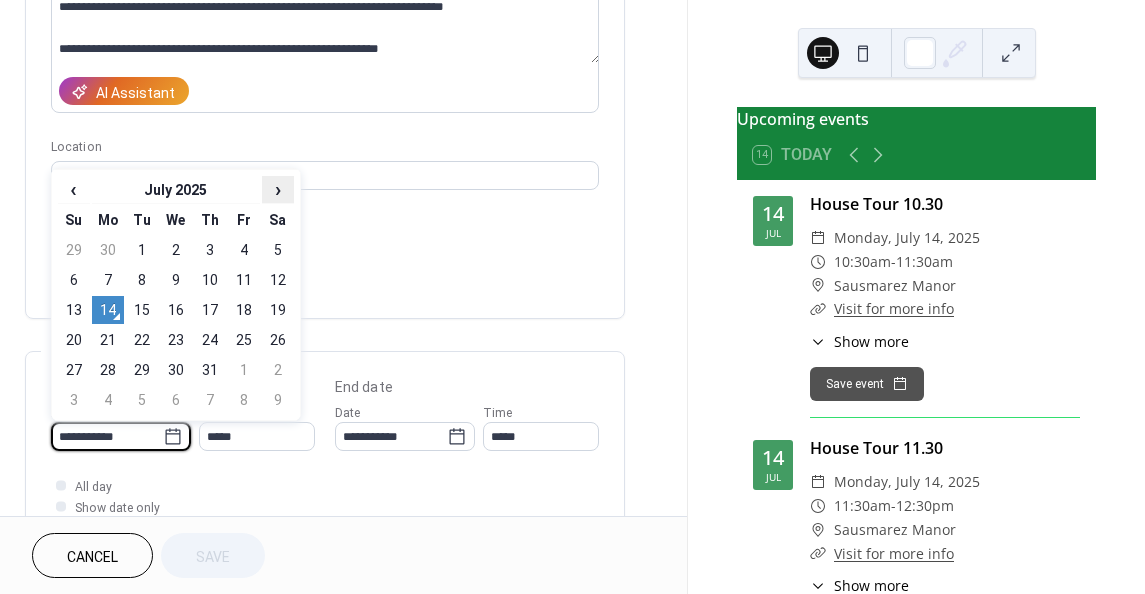 click on "›" at bounding box center (278, 189) 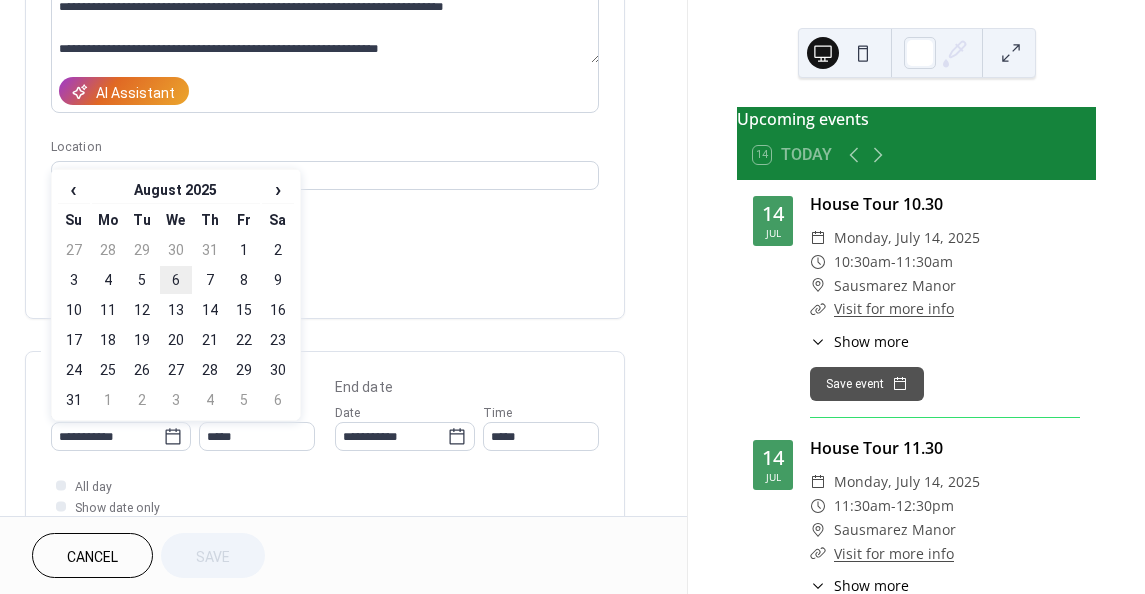 click on "6" at bounding box center (176, 280) 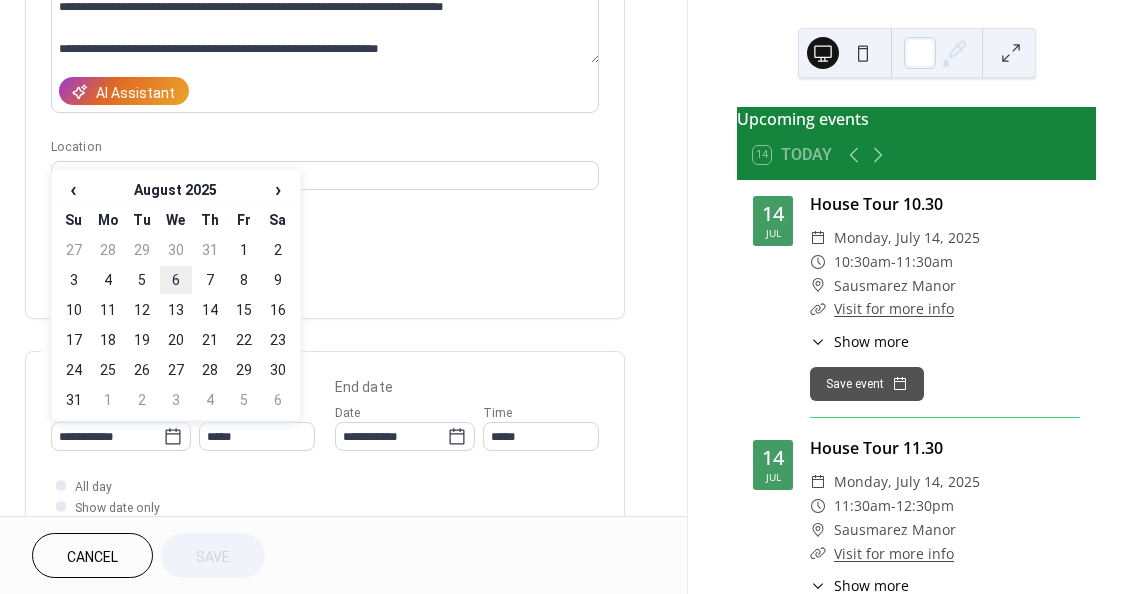 type on "**********" 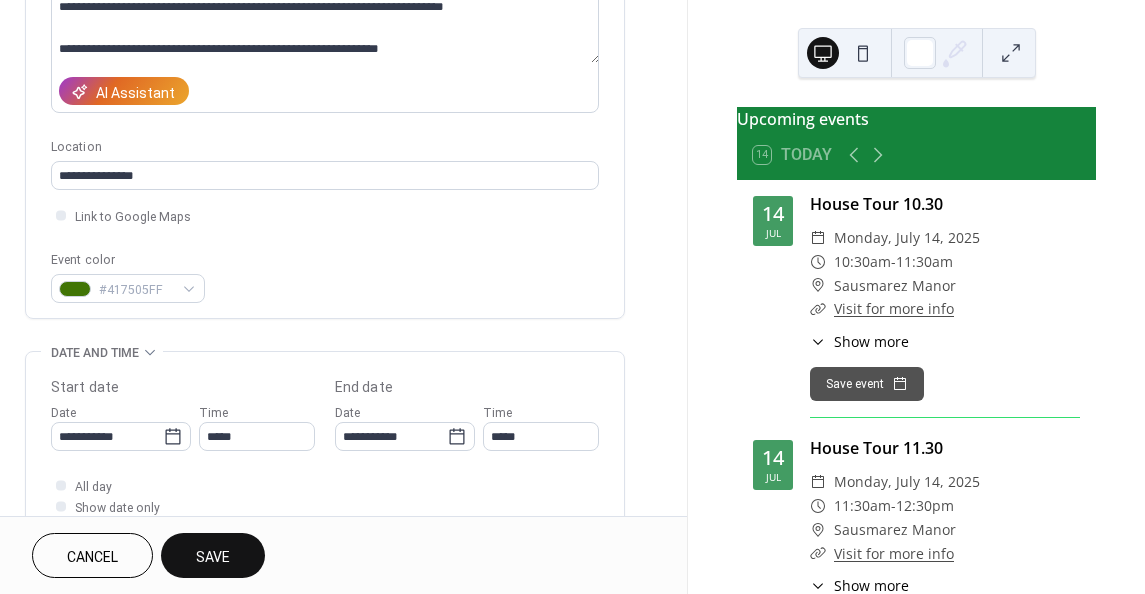 click on "Save" at bounding box center (213, 555) 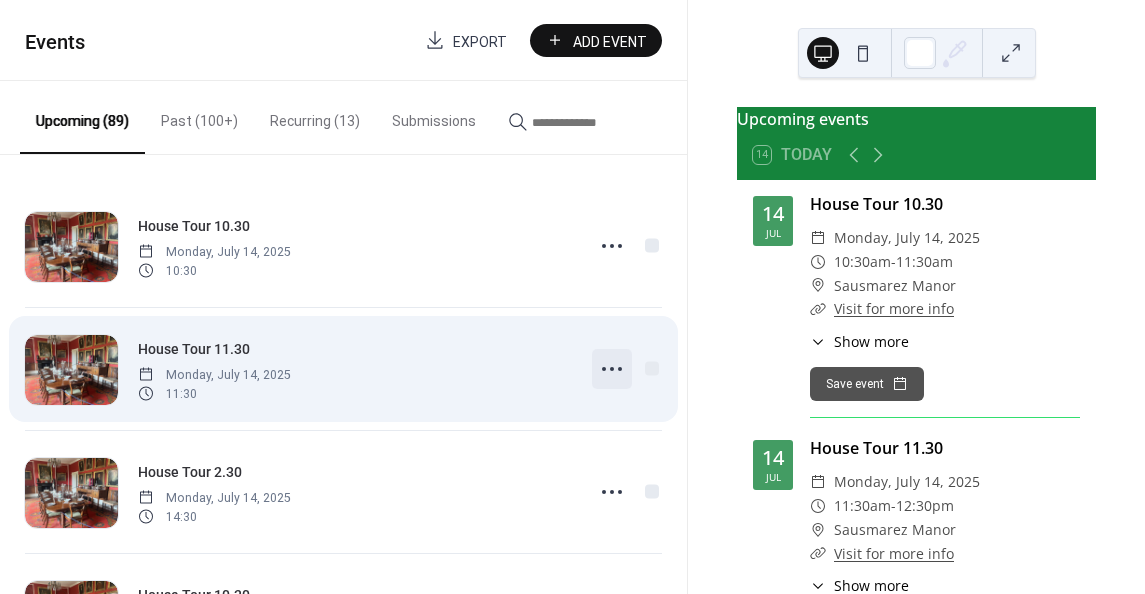 click 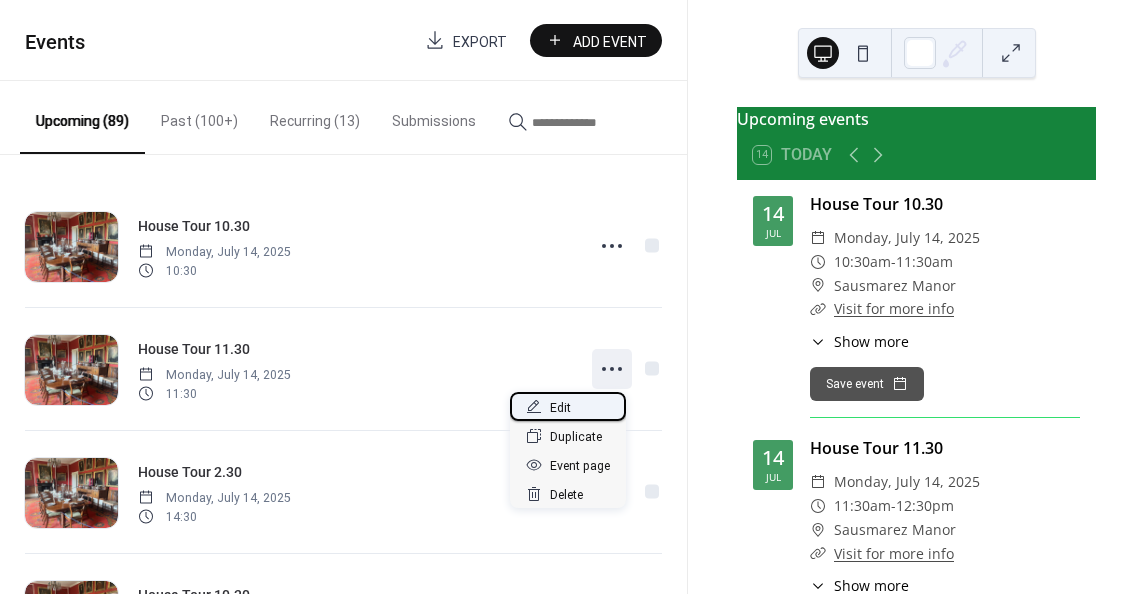 click on "Edit" at bounding box center (568, 406) 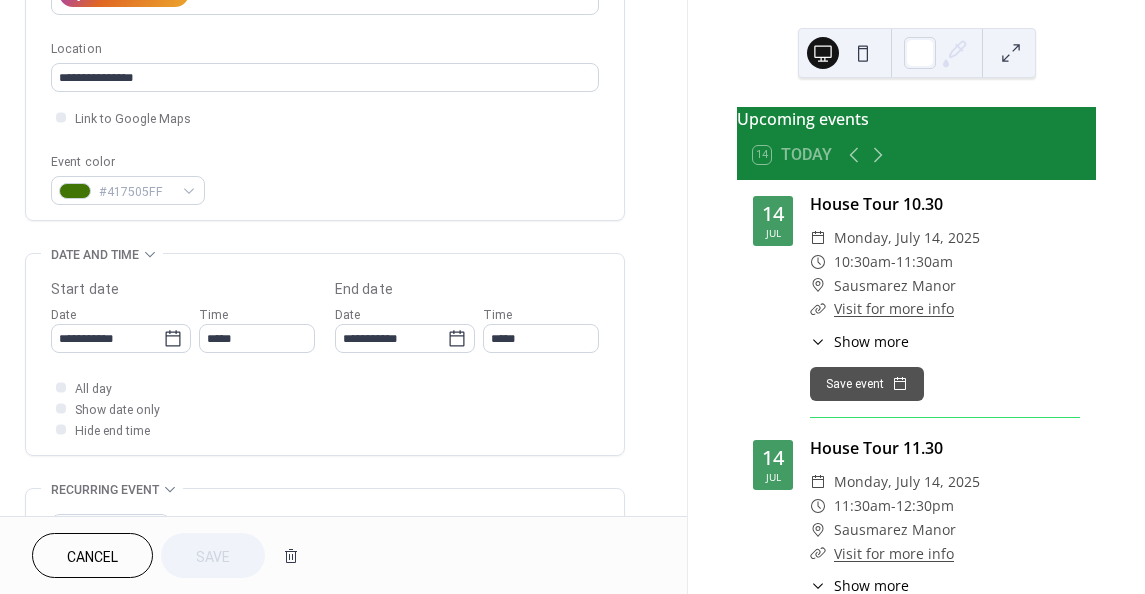 scroll, scrollTop: 400, scrollLeft: 0, axis: vertical 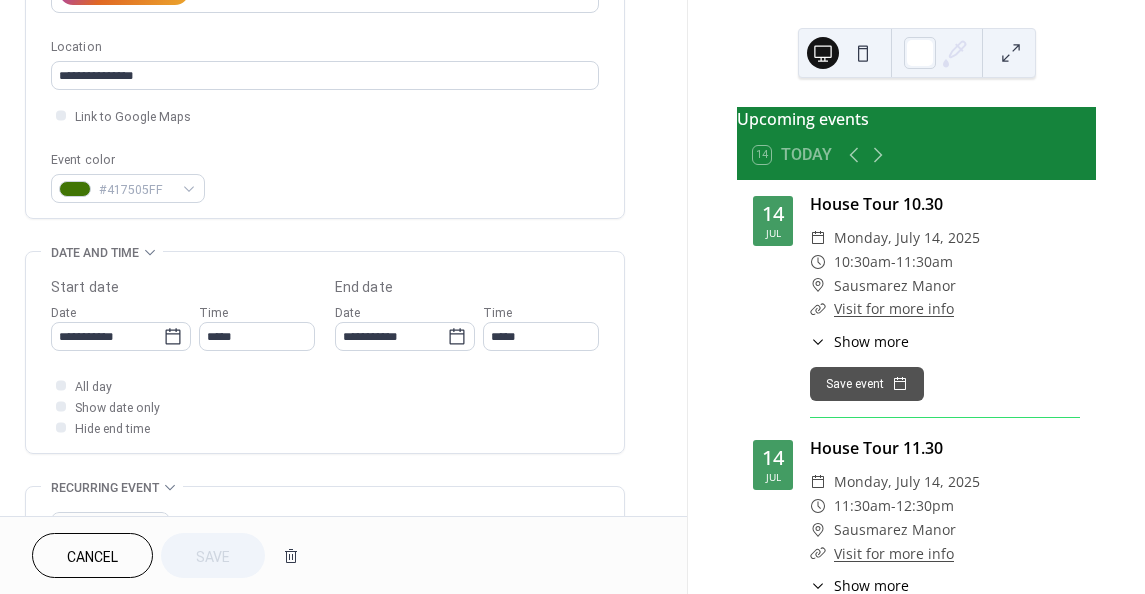click on "**********" at bounding box center (121, 326) 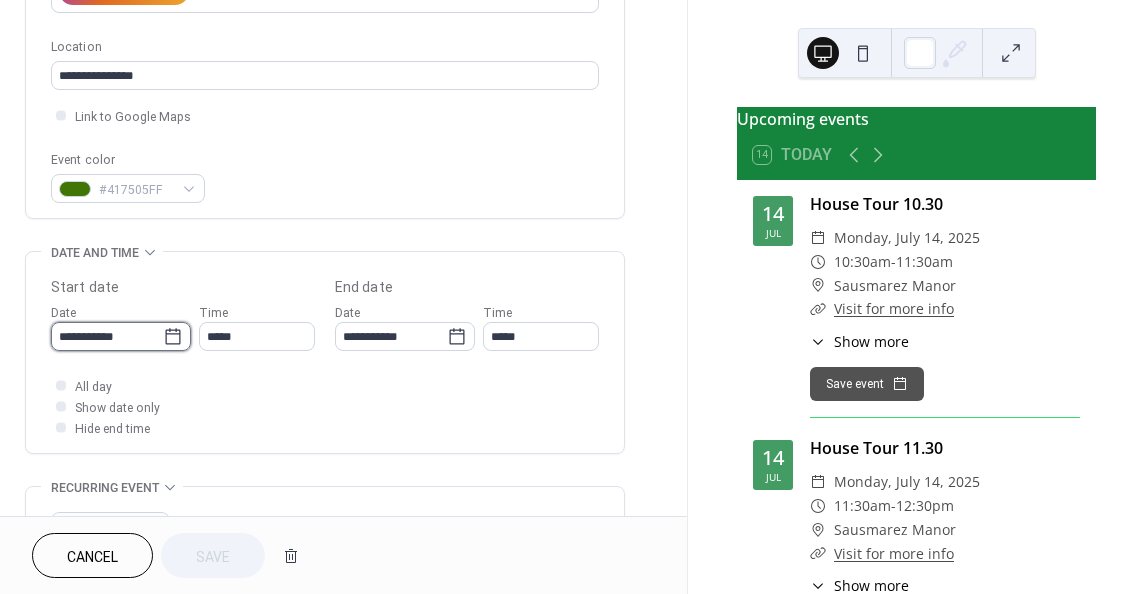 click on "**********" at bounding box center (107, 336) 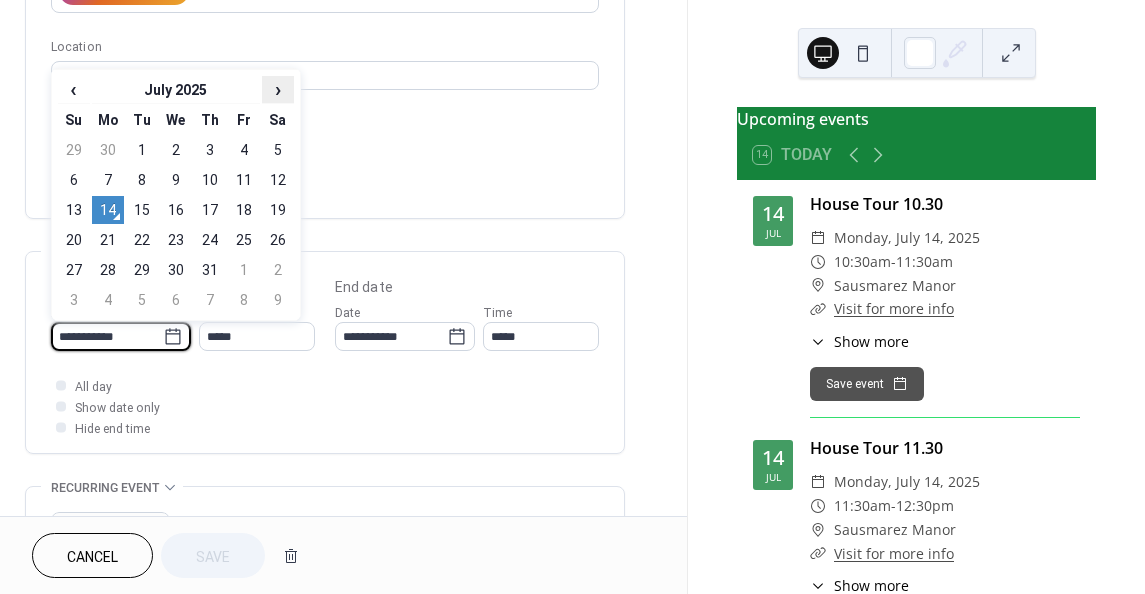 click on "›" at bounding box center [278, 89] 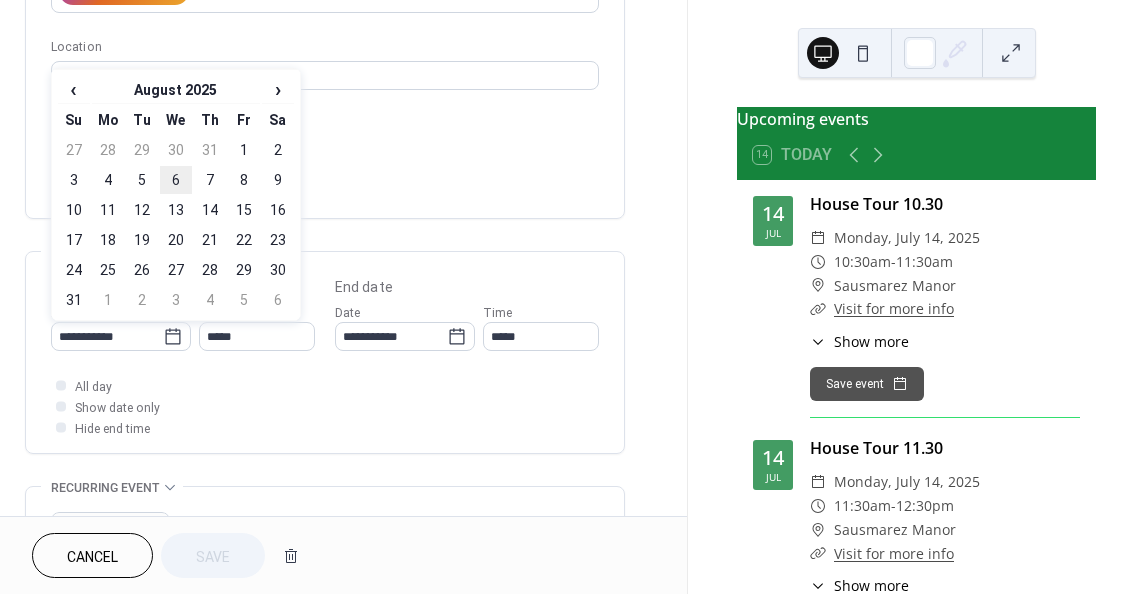 click on "6" at bounding box center [176, 180] 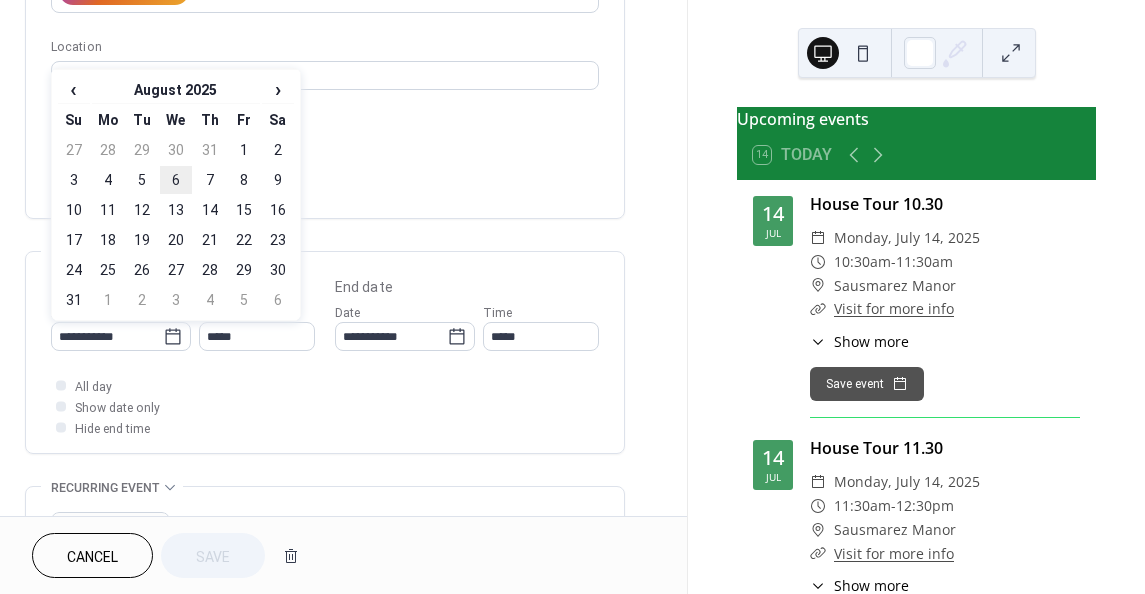 type on "**********" 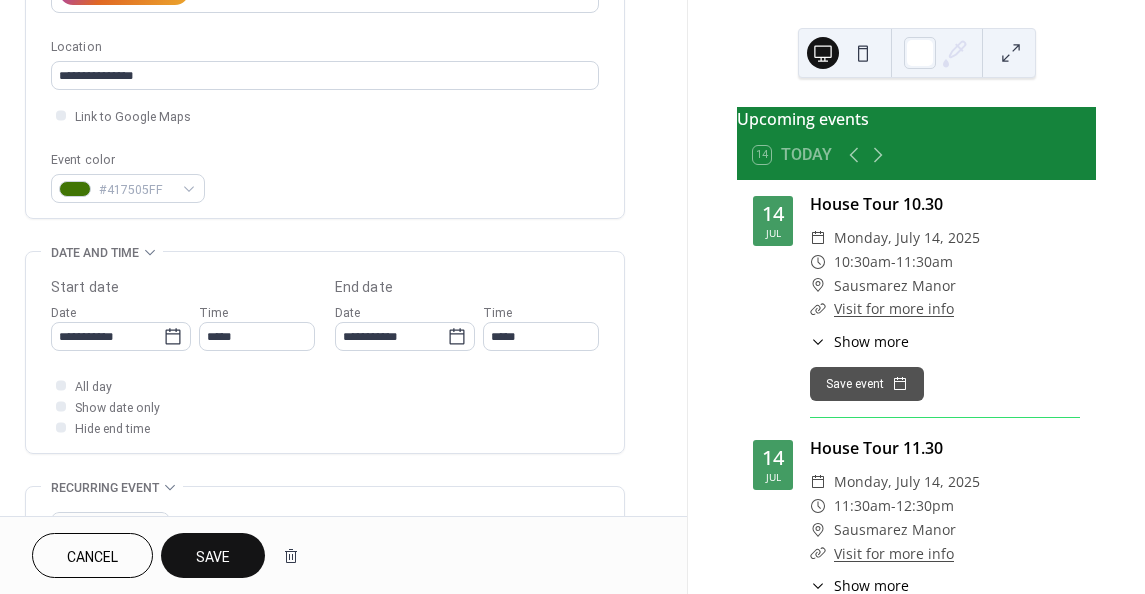 click on "Save" at bounding box center [213, 557] 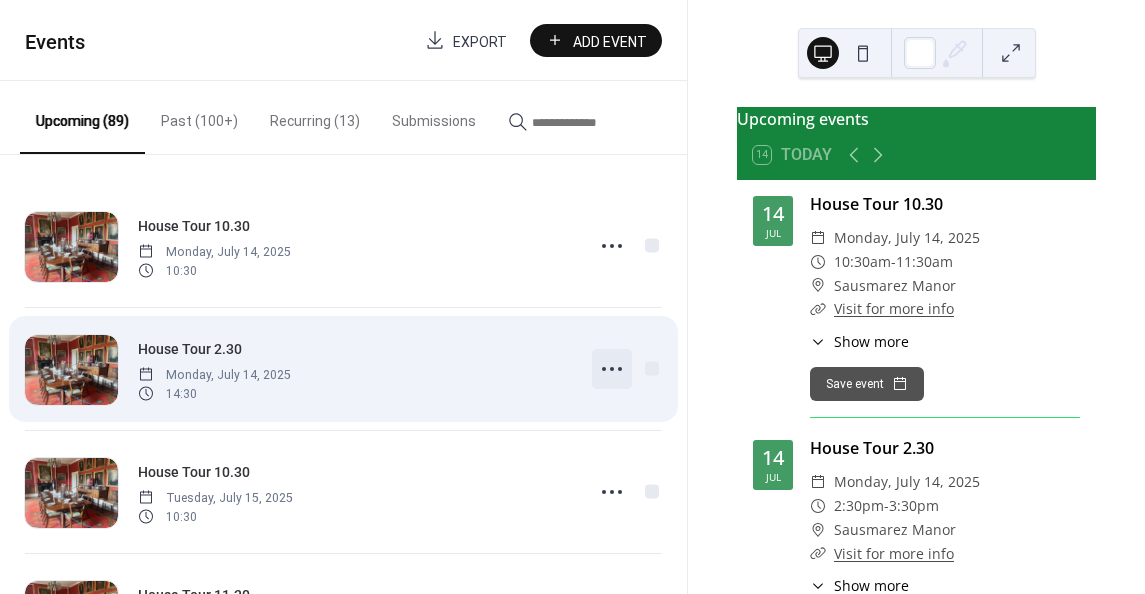 click 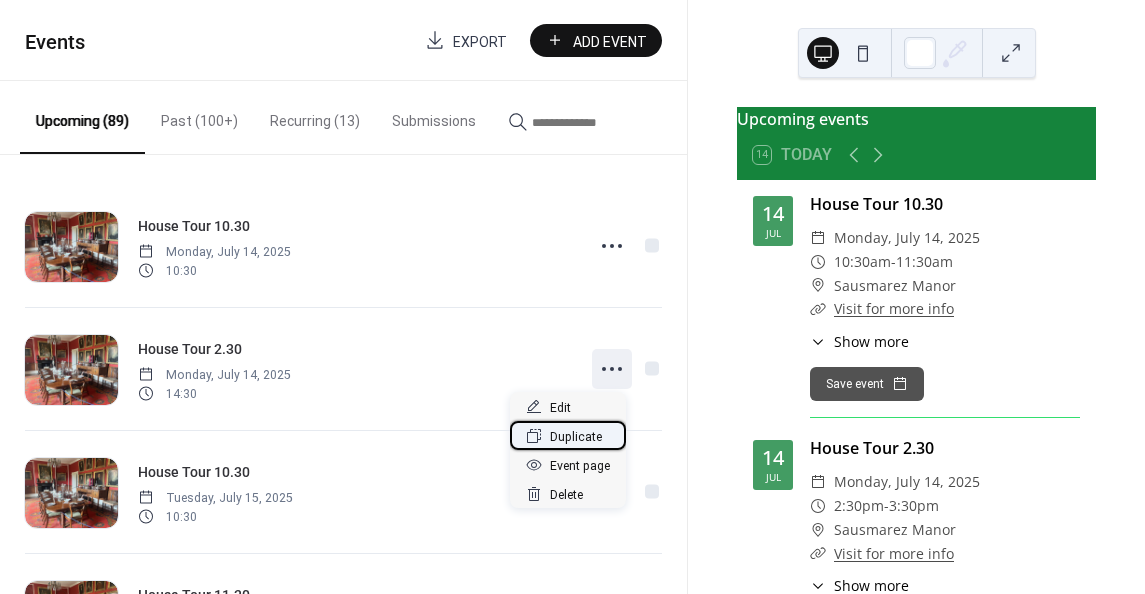 click on "Duplicate" at bounding box center [576, 437] 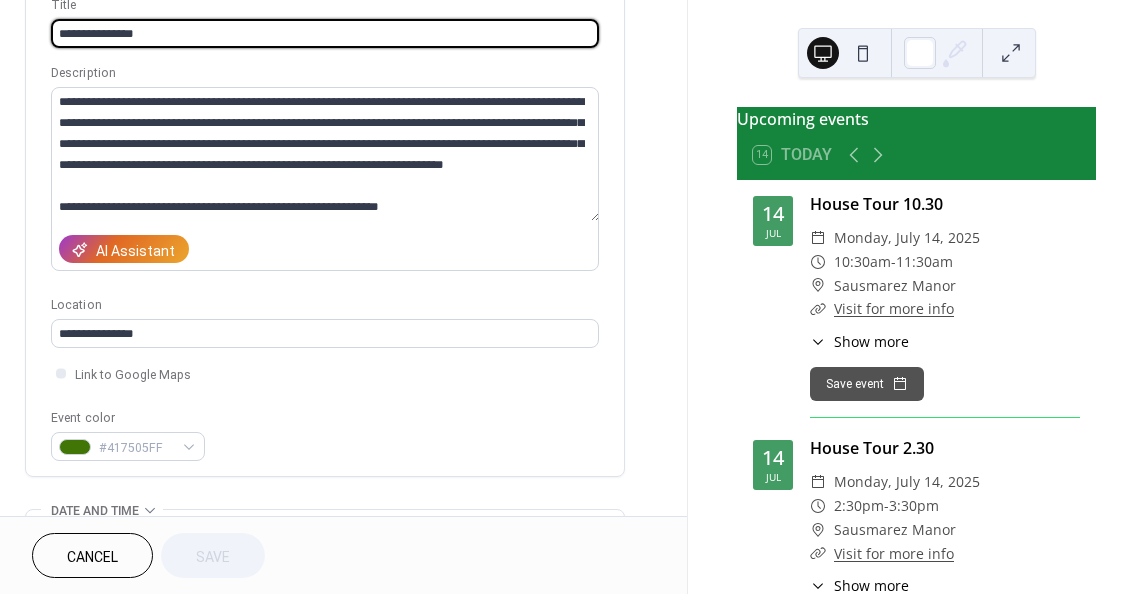 scroll, scrollTop: 300, scrollLeft: 0, axis: vertical 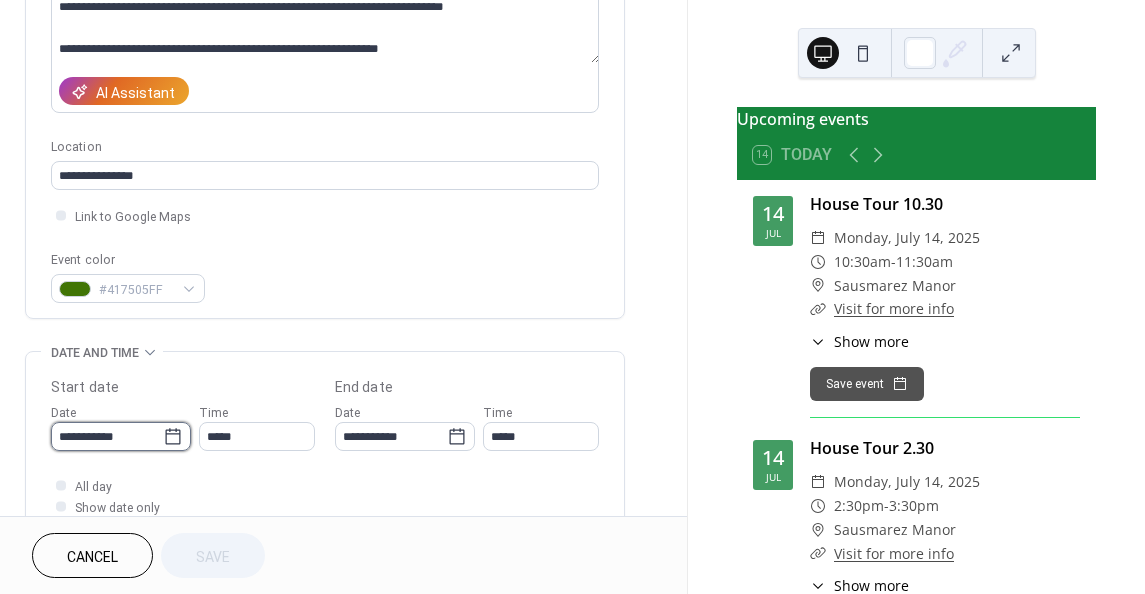click on "**********" at bounding box center [107, 436] 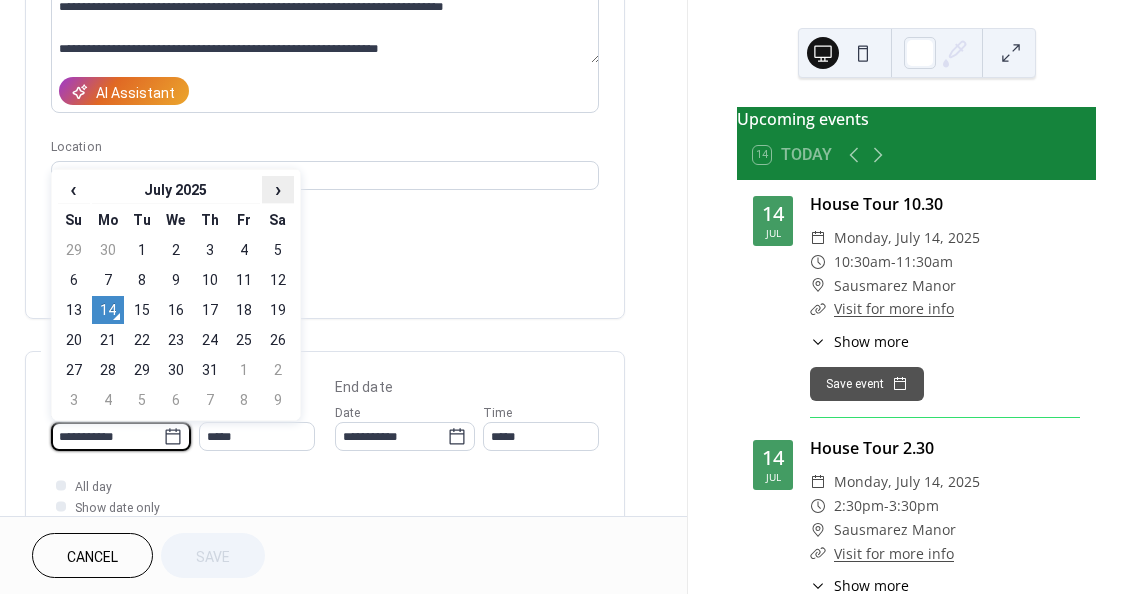 click on "›" at bounding box center (278, 189) 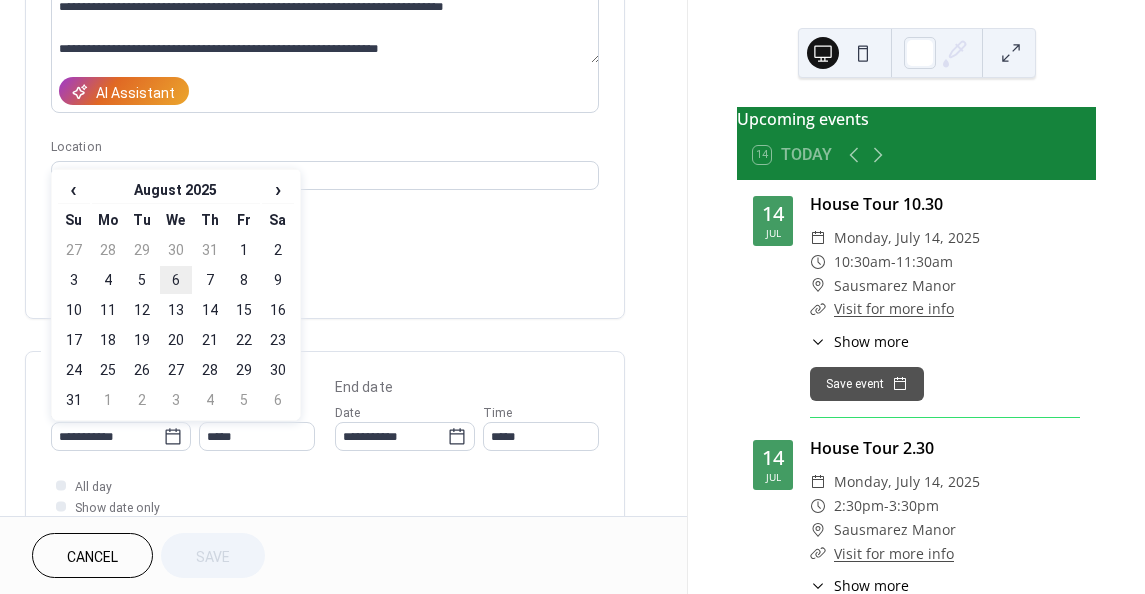 click on "6" at bounding box center [176, 280] 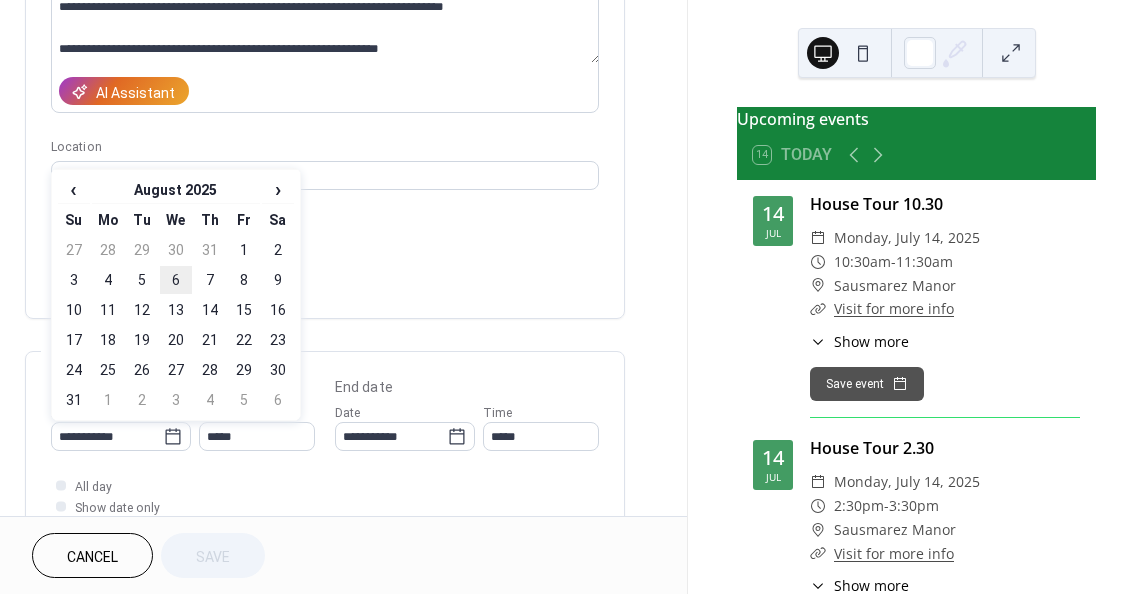 type on "**********" 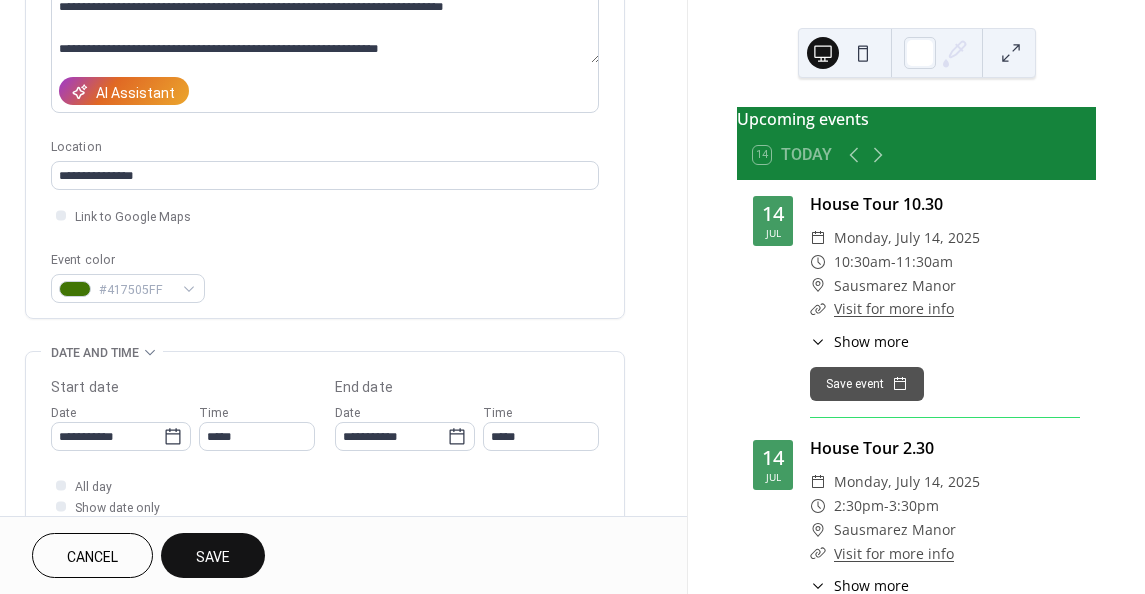 click on "Cancel Save" at bounding box center (343, 555) 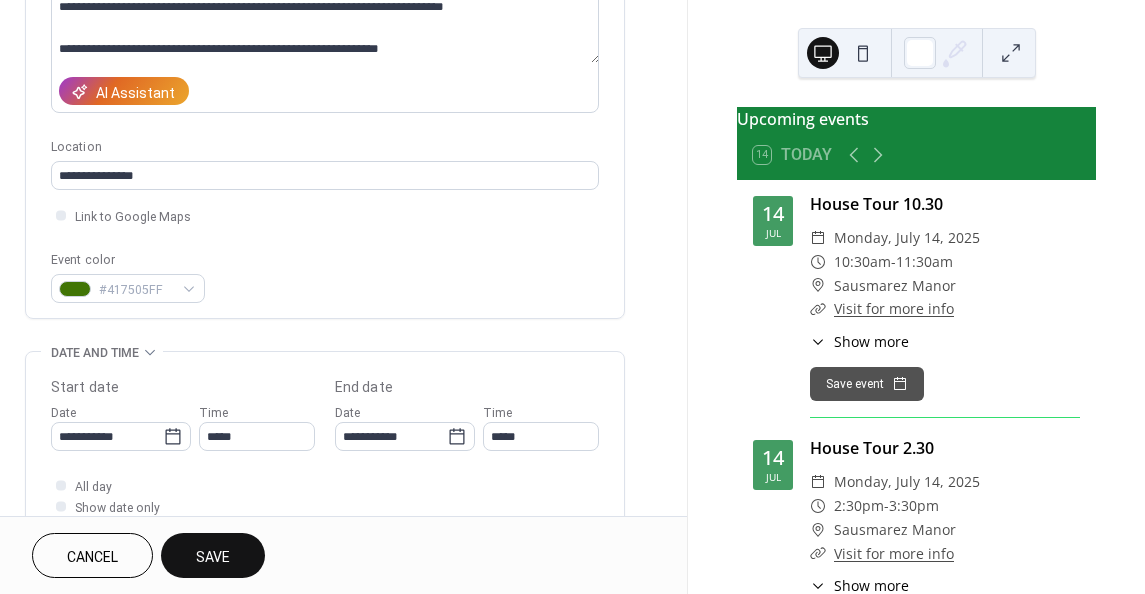 click on "Save" at bounding box center (213, 557) 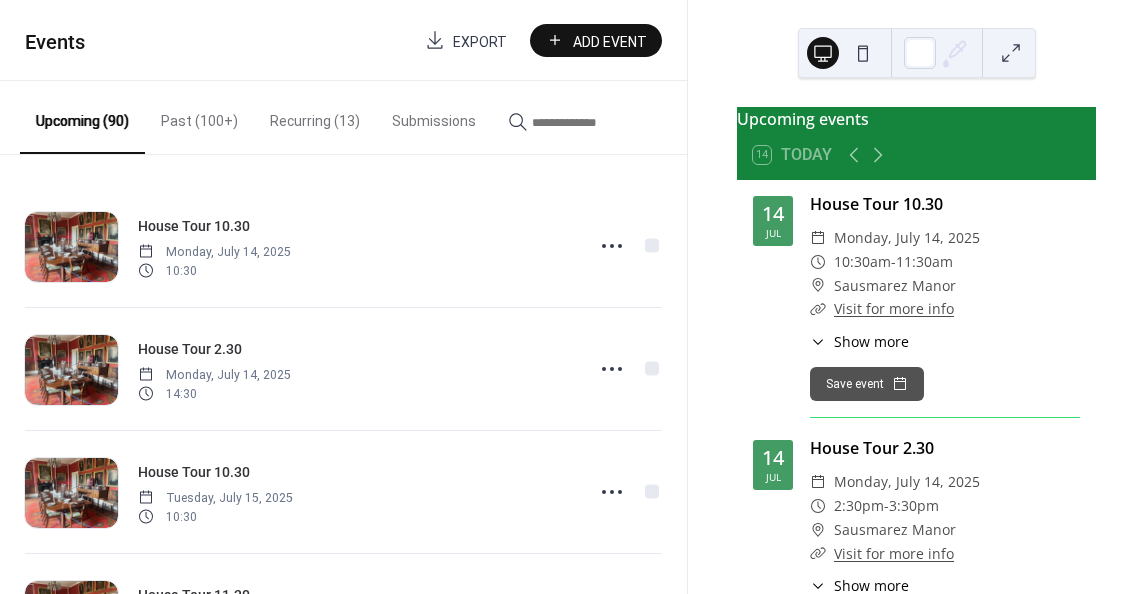 click on "Events" at bounding box center (217, 42) 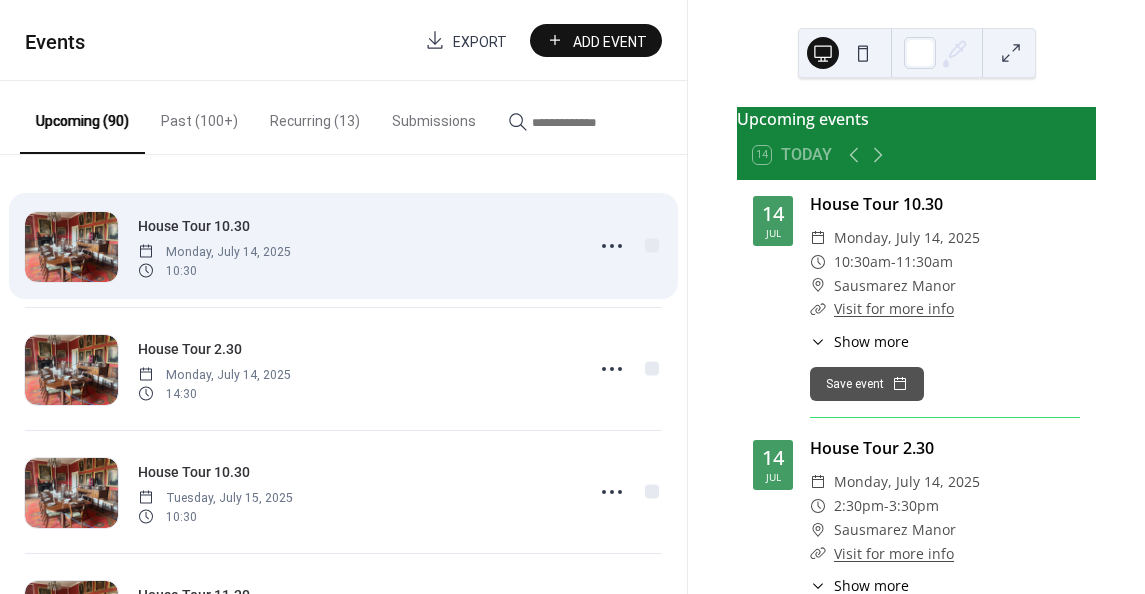 scroll, scrollTop: 100, scrollLeft: 0, axis: vertical 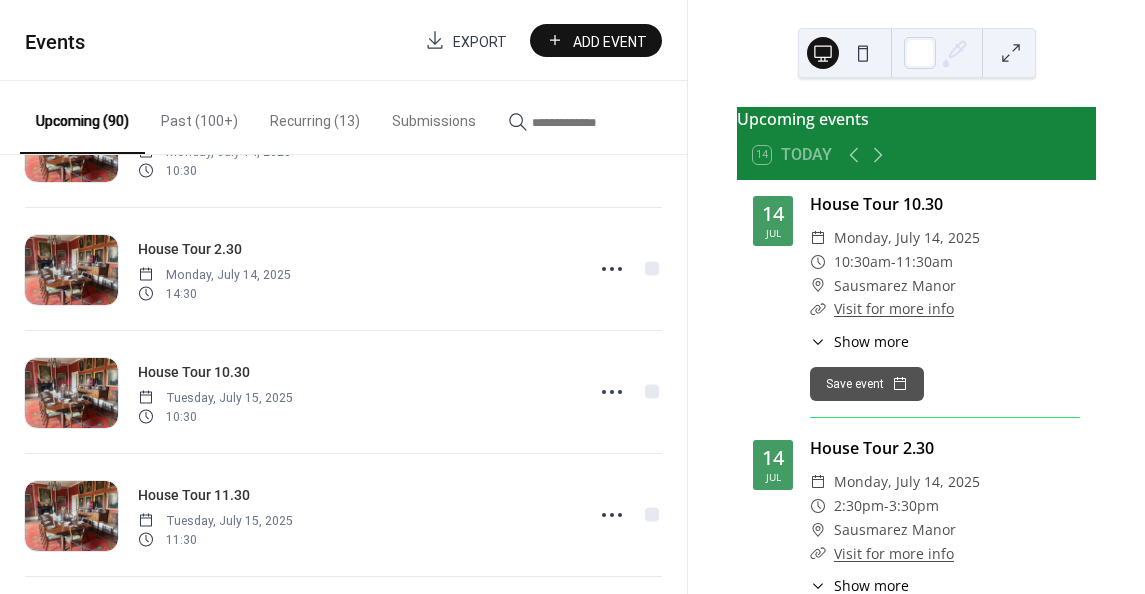 click on "Upcoming events 14 Today 14 Jul House Tour 10.30 ​ Monday, July 14, 2025 ​ 10:30am - 11:30am ​ Sausmarez Manor ​ Visit for more info ​ Show more Step back in time with a guided tour of Sausmarez Manor, one of Guernsey’s most historic and enchanting houses. Led by knowledgeable guides, this tour offers a fascinating glimpse into the manor’s rich history, intriguing family stories, and unique architectural features. Explore beautifully preserved rooms, discover hidden treasures, and experience the charm of this lived-in family home.  Book your tour today and uncover the secrets of Sausmarez Manor! Save event 14 Jul House Tour 2.30 ​ Monday, July 14, 2025 ​ 2:30pm - 3:30pm ​ Sausmarez Manor ​ Visit for more info ​ Show more Book your tour today and uncover the secrets of Sausmarez Manor! Save event 15 Jul House Tour 10.30 ​ Tuesday, July 15, 2025 ​ 10:30am - 11:30am ​ Sausmarez Manor ​ Visit for more info ​ Show more Save event 15 Jul House Tour 11.30 ​ Tuesday, July 15, 2025" at bounding box center [916, 297] 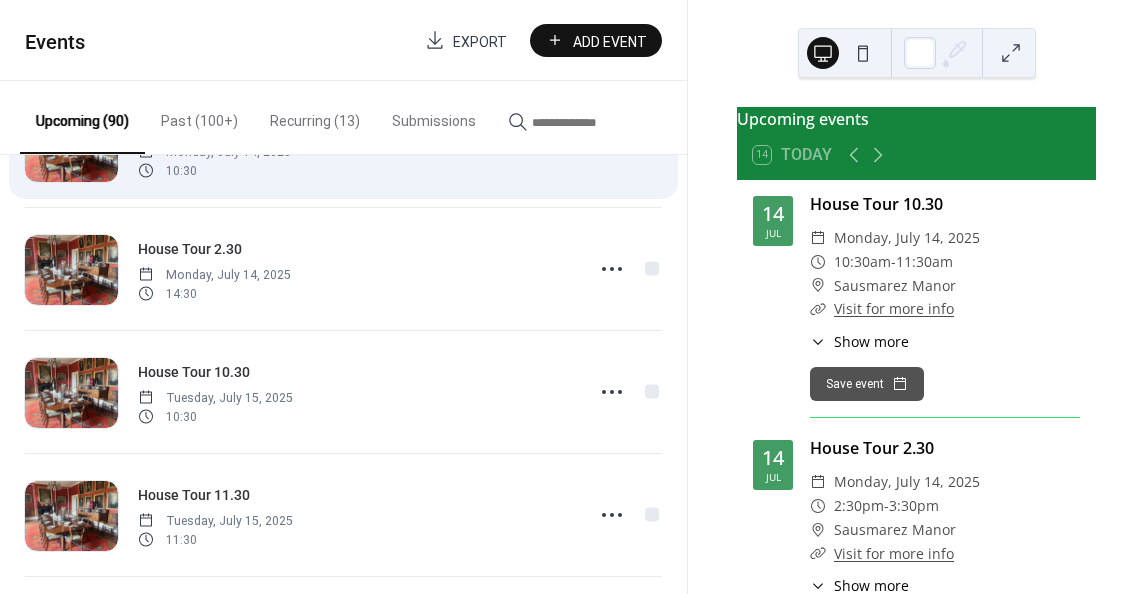scroll, scrollTop: 0, scrollLeft: 0, axis: both 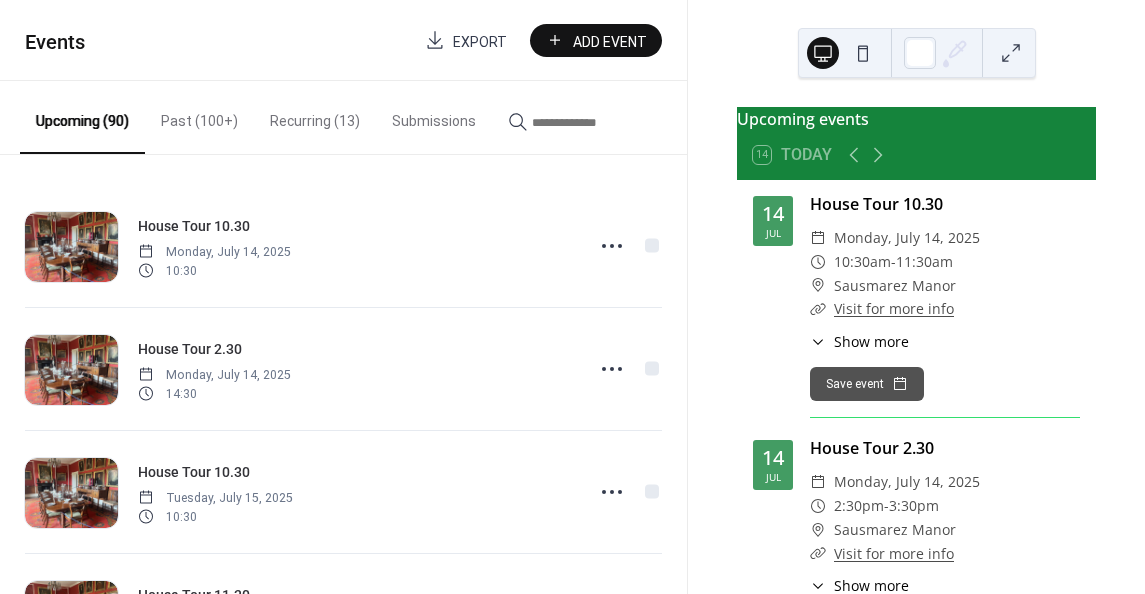 click on "Upcoming events 14 Today 14 Jul House Tour 10.30 ​ Monday, July 14, 2025 ​ 10:30am - 11:30am ​ Sausmarez Manor ​ Visit for more info ​ Show more Step back in time with a guided tour of Sausmarez Manor, one of Guernsey’s most historic and enchanting houses. Led by knowledgeable guides, this tour offers a fascinating glimpse into the manor’s rich history, intriguing family stories, and unique architectural features. Explore beautifully preserved rooms, discover hidden treasures, and experience the charm of this lived-in family home.  Book your tour today and uncover the secrets of Sausmarez Manor! Save event 14 Jul House Tour 2.30 ​ Monday, July 14, 2025 ​ 2:30pm - 3:30pm ​ Sausmarez Manor ​ Visit for more info ​ Show more Book your tour today and uncover the secrets of Sausmarez Manor! Save event 15 Jul House Tour 10.30 ​ Tuesday, July 15, 2025 ​ 10:30am - 11:30am ​ Sausmarez Manor ​ Visit for more info ​ Show more Save event 15 Jul House Tour 11.30 ​ Tuesday, July 15, 2025" at bounding box center (916, 297) 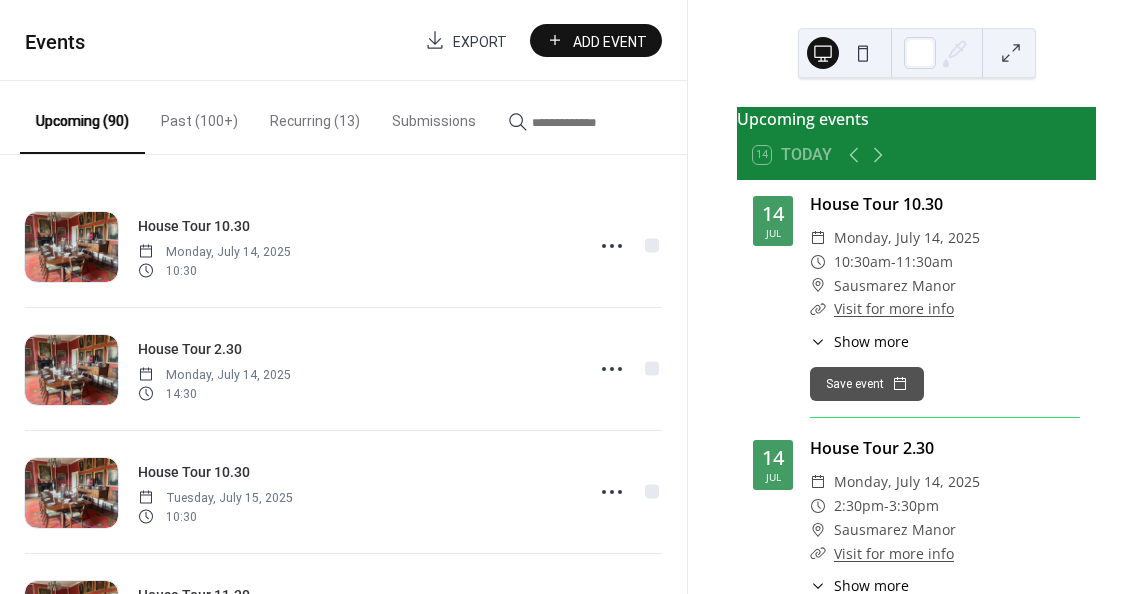 click on "Upcoming events 14 Today 14 Jul House Tour 10.30 ​ Monday, July 14, 2025 ​ 10:30am - 11:30am ​ Sausmarez Manor ​ Visit for more info ​ Show more Step back in time with a guided tour of Sausmarez Manor, one of Guernsey’s most historic and enchanting houses. Led by knowledgeable guides, this tour offers a fascinating glimpse into the manor’s rich history, intriguing family stories, and unique architectural features. Explore beautifully preserved rooms, discover hidden treasures, and experience the charm of this lived-in family home.  Book your tour today and uncover the secrets of Sausmarez Manor! Save event 14 Jul House Tour 2.30 ​ Monday, July 14, 2025 ​ 2:30pm - 3:30pm ​ Sausmarez Manor ​ Visit for more info ​ Show more Book your tour today and uncover the secrets of Sausmarez Manor! Save event 15 Jul House Tour 10.30 ​ Tuesday, July 15, 2025 ​ 10:30am - 11:30am ​ Sausmarez Manor ​ Visit for more info ​ Show more Save event 15 Jul House Tour 11.30 ​ Tuesday, July 15, 2025" at bounding box center (916, 297) 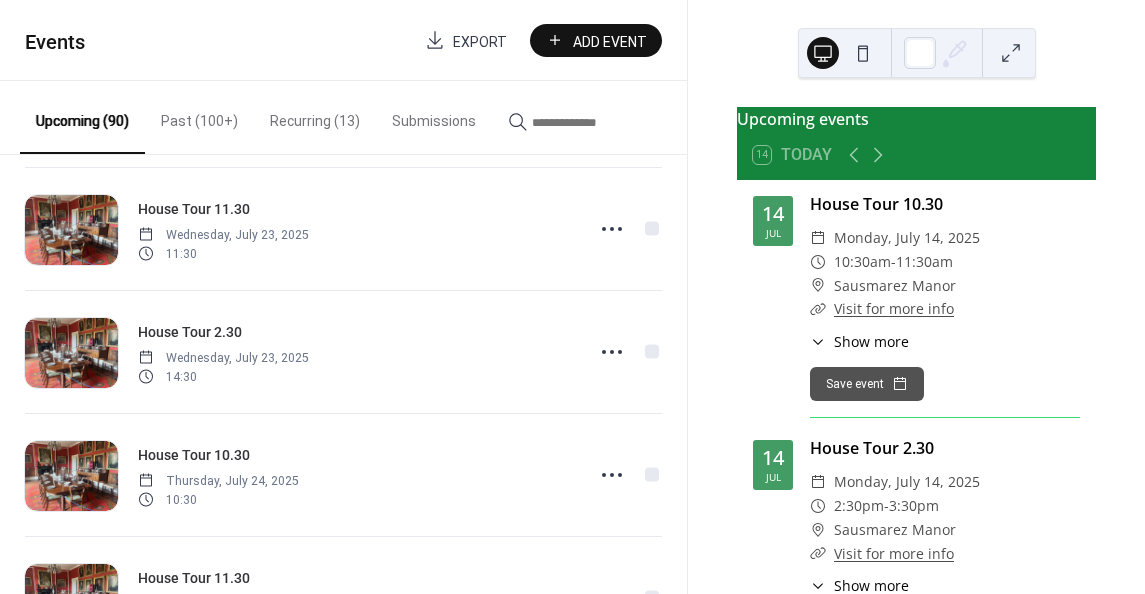 scroll, scrollTop: 3299, scrollLeft: 0, axis: vertical 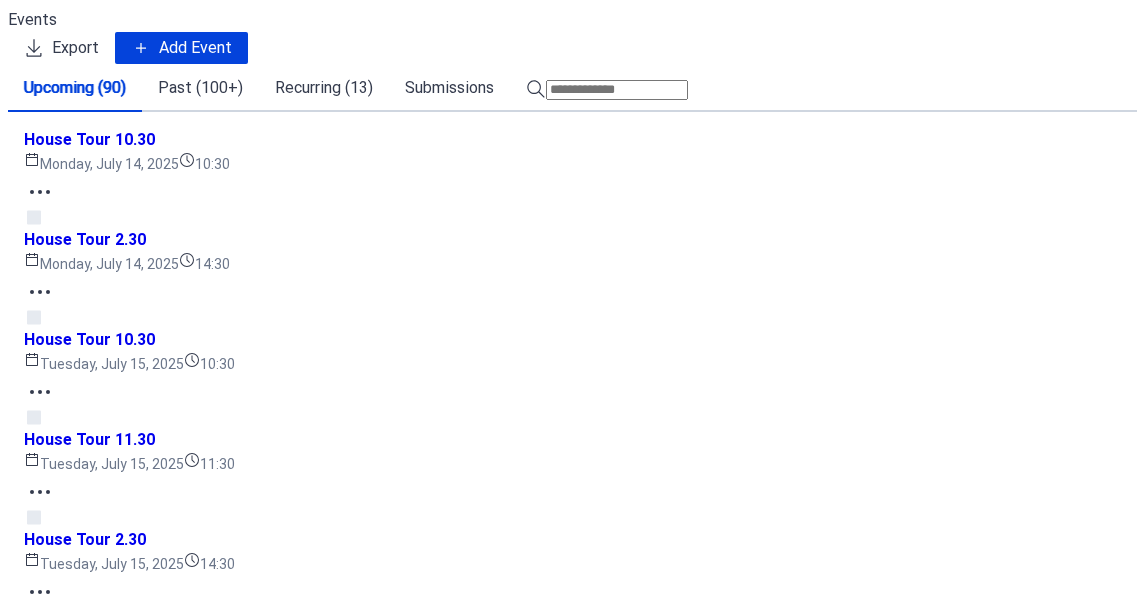 drag, startPoint x: 535, startPoint y: 589, endPoint x: 542, endPoint y: 544, distance: 45.54119 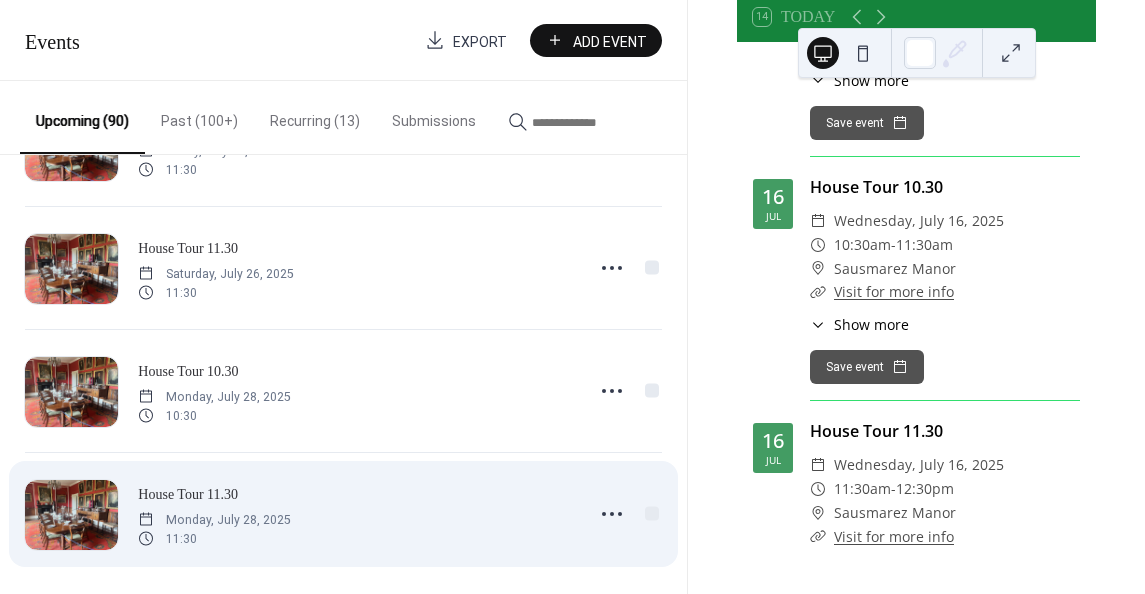 click on "House Tour 10.30 [DAY], [MONTH] [DAY], [YEAR] 10:30 House Tour 2.30 [DAY], [MONTH] [DAY], [YEAR] 14:30 House Tour 10.30 [DAY], [MONTH] [DAY], [YEAR] 10:30 House Tour 11.30 [DAY], [MONTH] [DAY], [YEAR] 11:30 House Tour 2.30 [DAY], [MONTH] [DAY], [YEAR] 14:30 House Tour 10.30 [DAY], [MONTH] [DAY], [YEAR] 10:30 House Tour 11.30 [DAY], [MONTH] [DAY], [YEAR] 11:30 House Tour 2.30 [DAY], [MONTH] [DAY], [YEAR] 14:30 House Tour 10.30 [DAY], [MONTH] [DAY], [YEAR] 10:30 House Tour 11.30 [DAY], [MONTH] [DAY], [YEAR] 11:30 House Tour 2.30 [DAY], [MONTH] [DAY], [YEAR] 14:30 House Tour 11.30 [DAY], [MONTH] [DAY], [YEAR] 11:30 House Tour 11.30 [DAY], [MONTH] [DAY], [YEAR] 11:30 Live at the Manor | Boutique Music Festival [DAY], [MONTH] [DAY], [YEAR] 16:00 House Tour 10.30 [DAY], [MONTH] [DAY], [YEAR] 10:30 House Tour 11.30 [DAY], [MONTH] [DAY], [YEAR] 11:30 House Tour 2.30 [DAY], [MONTH] [DAY], [YEAR] 14:30 House Tour 10.30 [DAY], [MONTH] [DAY], [YEAR] 10:30 House Tour 11.30 [DAY], [MONTH] [DAY], [YEAR] 11:30 House Tour 2.30 [DAY], [MONTH] [DAY], [YEAR] 14:30 House Tour 10.30 [DAY], [MONTH] [DAY], [YEAR] 10:30 House Tour 11.30 11:30 14:30" at bounding box center [343, 374] 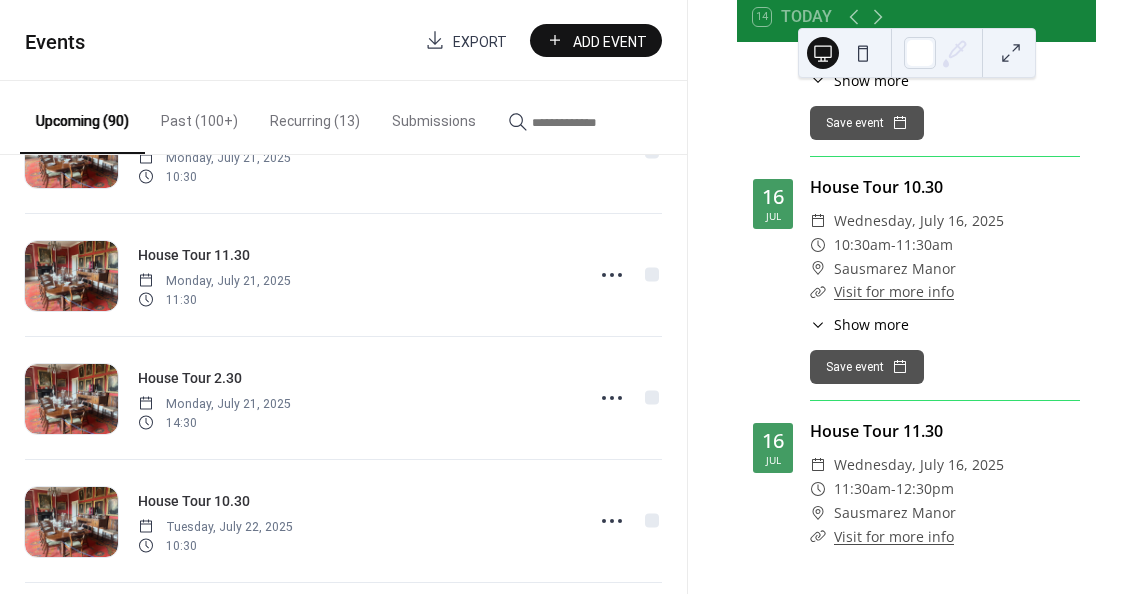 scroll, scrollTop: 3299, scrollLeft: 0, axis: vertical 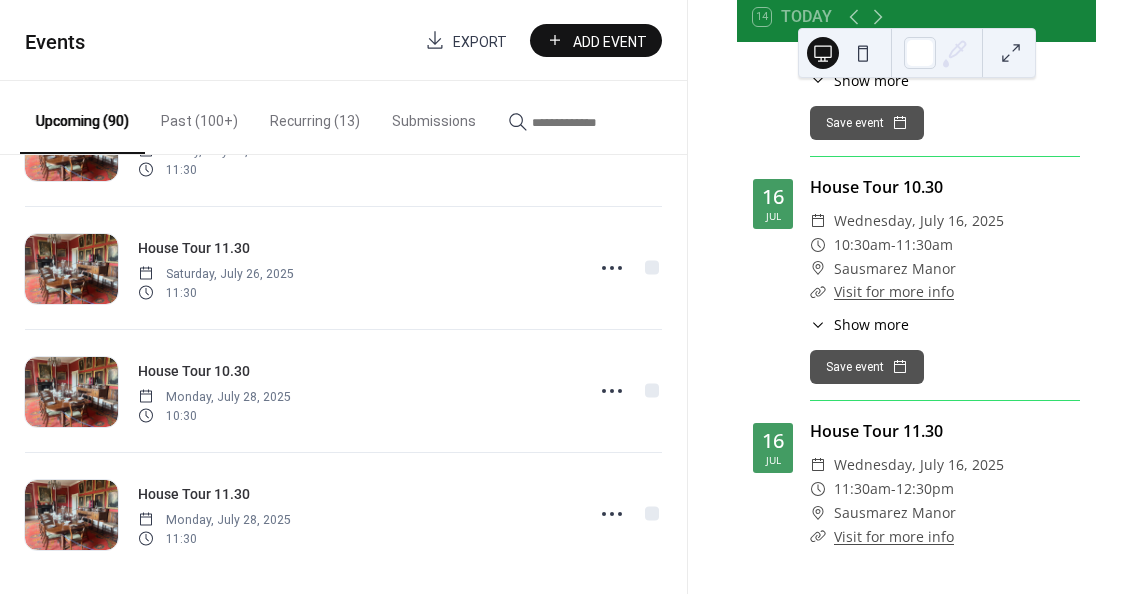 click on "Events Export Add Event" at bounding box center [343, 40] 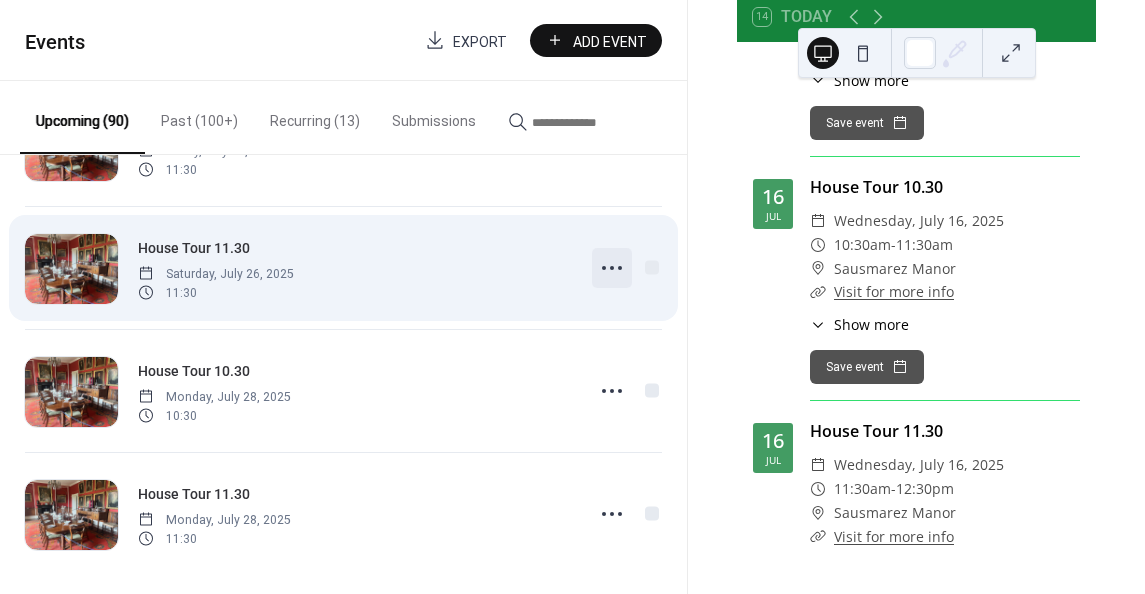 click 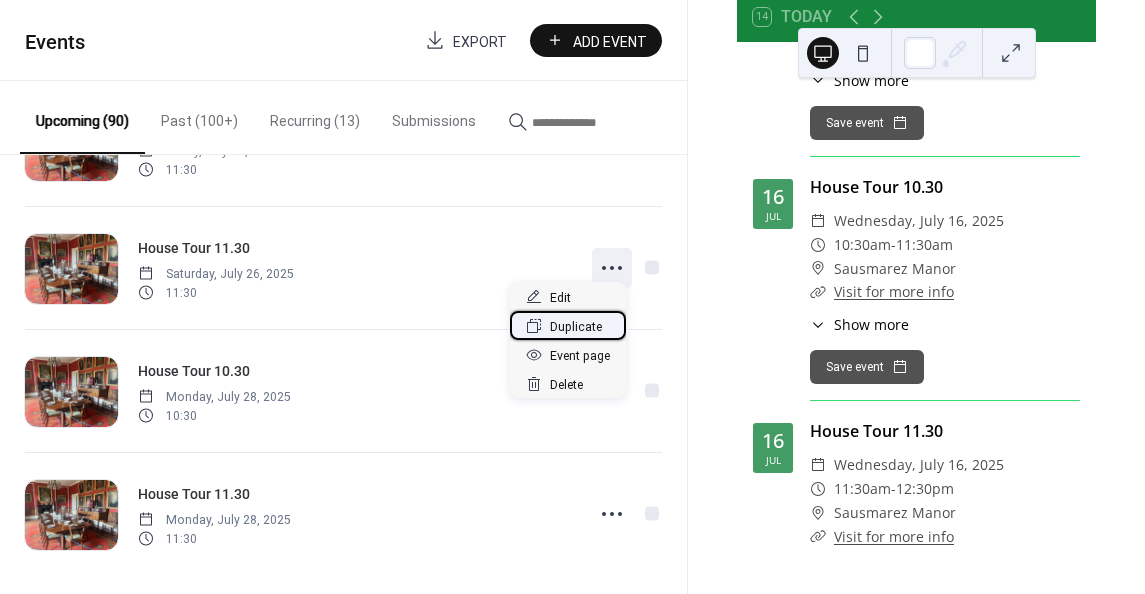 click on "Duplicate" at bounding box center (576, 327) 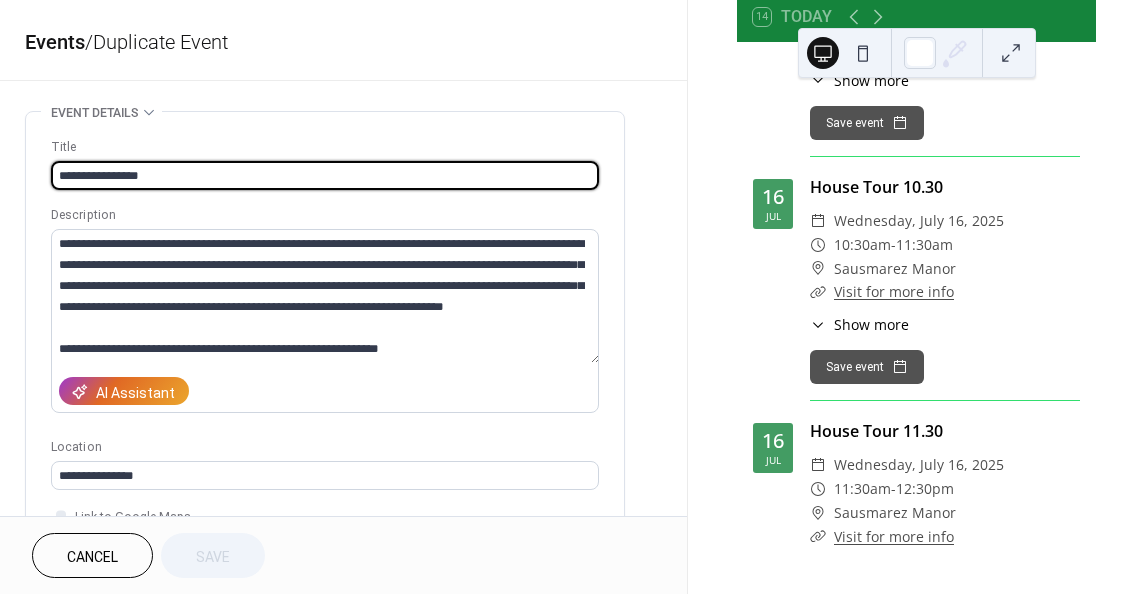 click on "Events  /  Duplicate Event" at bounding box center [343, 42] 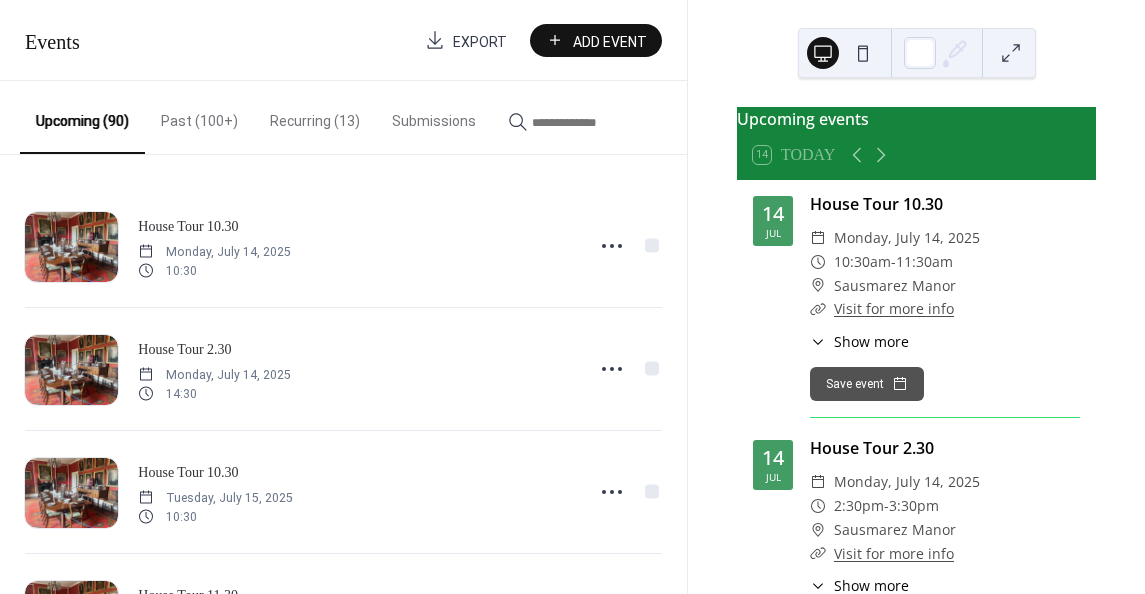 scroll, scrollTop: 0, scrollLeft: 0, axis: both 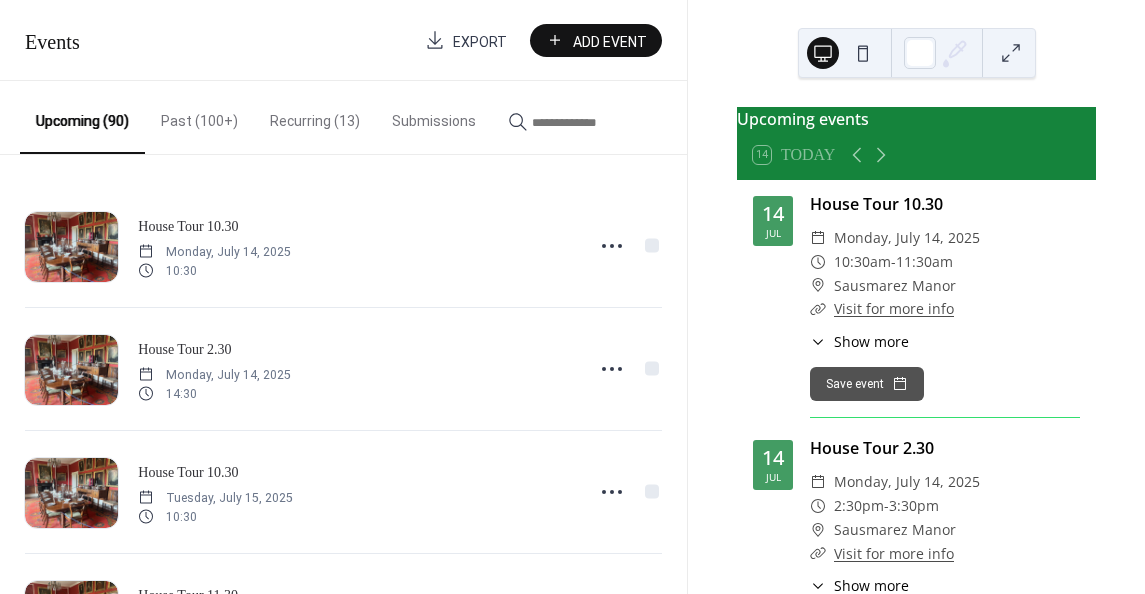 click on "Upcoming (90)" at bounding box center (82, 117) 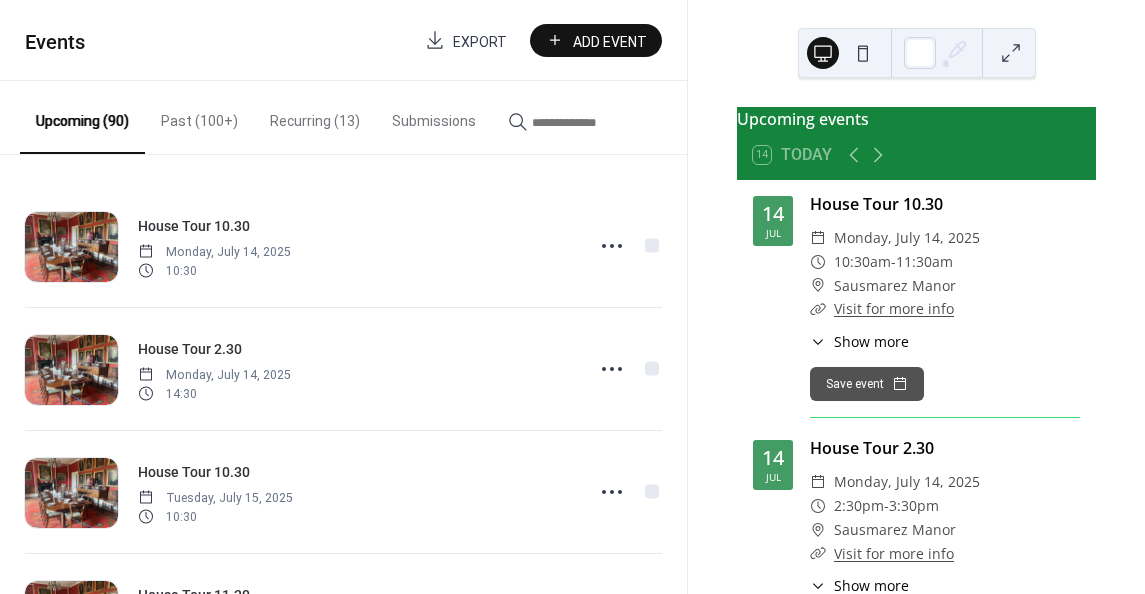 scroll, scrollTop: 300, scrollLeft: 0, axis: vertical 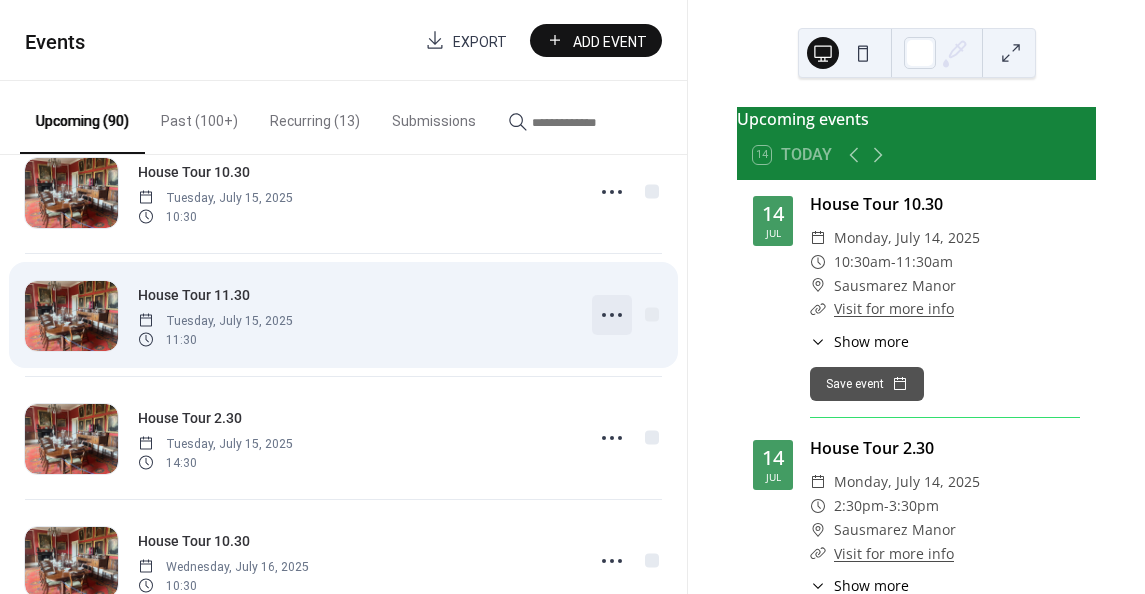 click 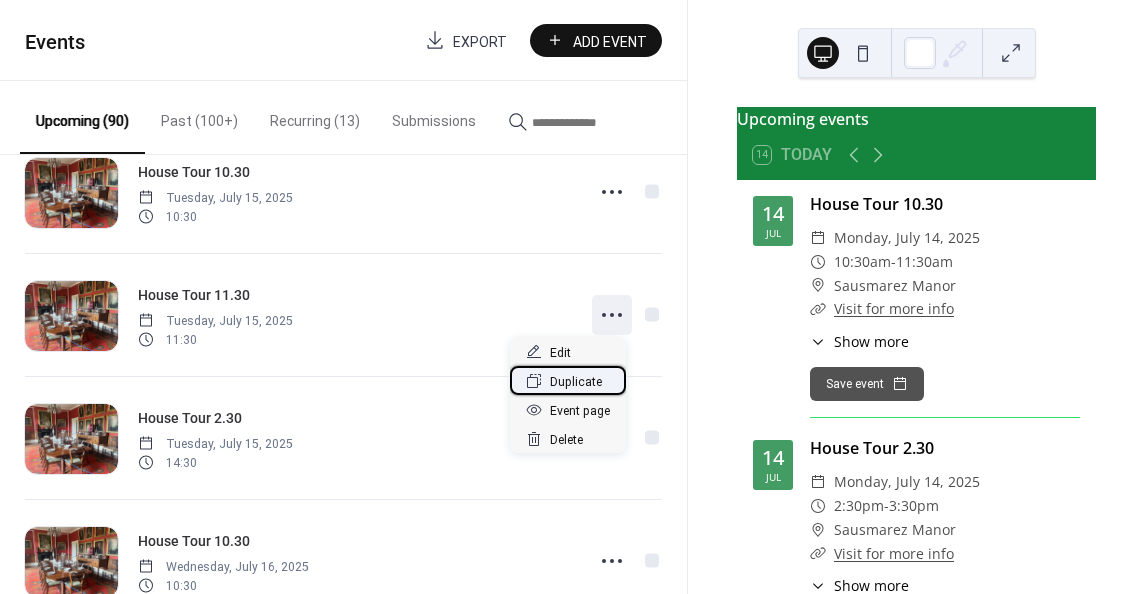 click on "Duplicate" at bounding box center [576, 382] 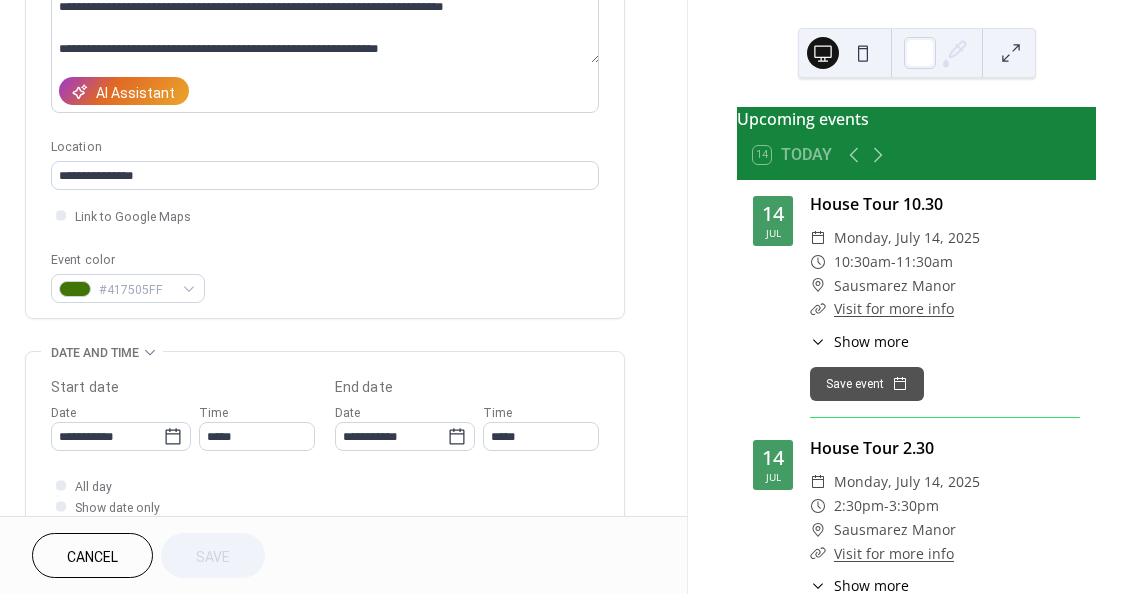 scroll, scrollTop: 500, scrollLeft: 0, axis: vertical 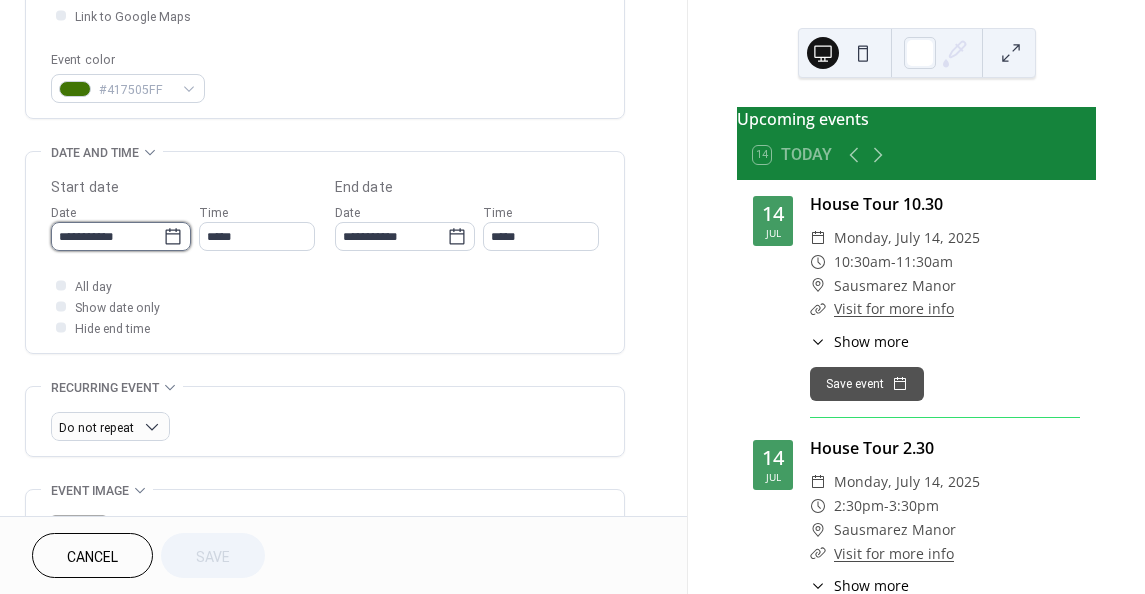click on "**********" at bounding box center (107, 236) 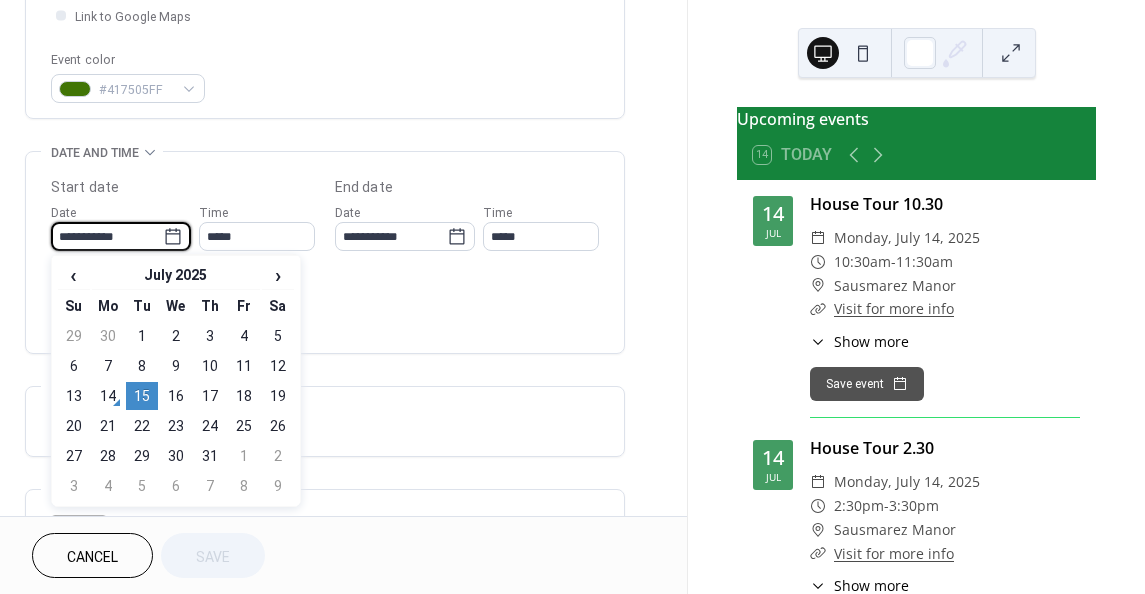 click on "**********" at bounding box center [325, 252] 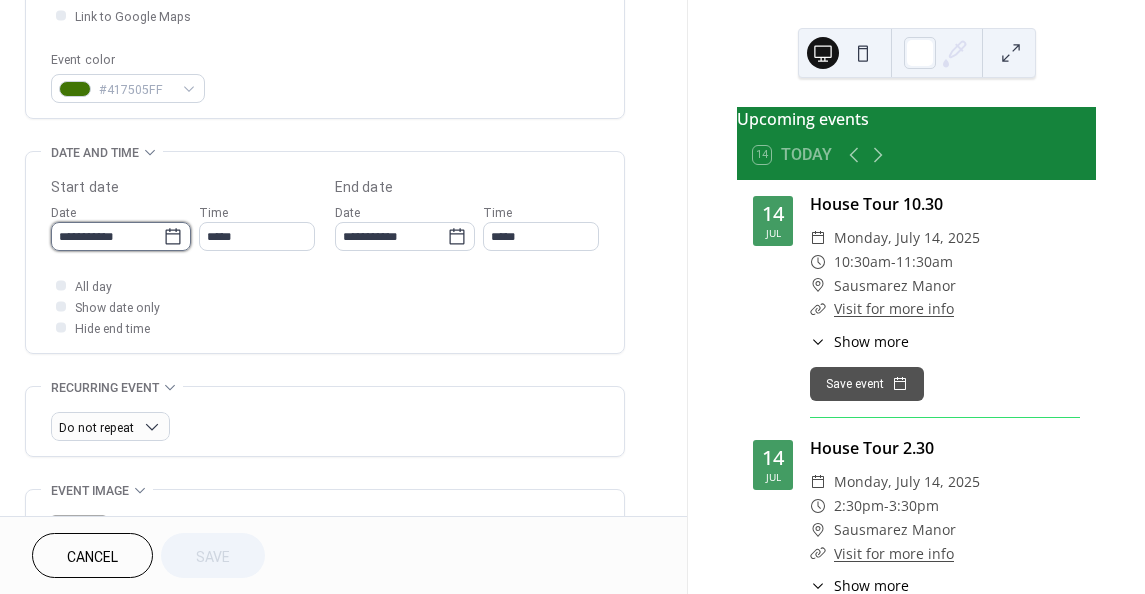 click on "**********" at bounding box center (572, 297) 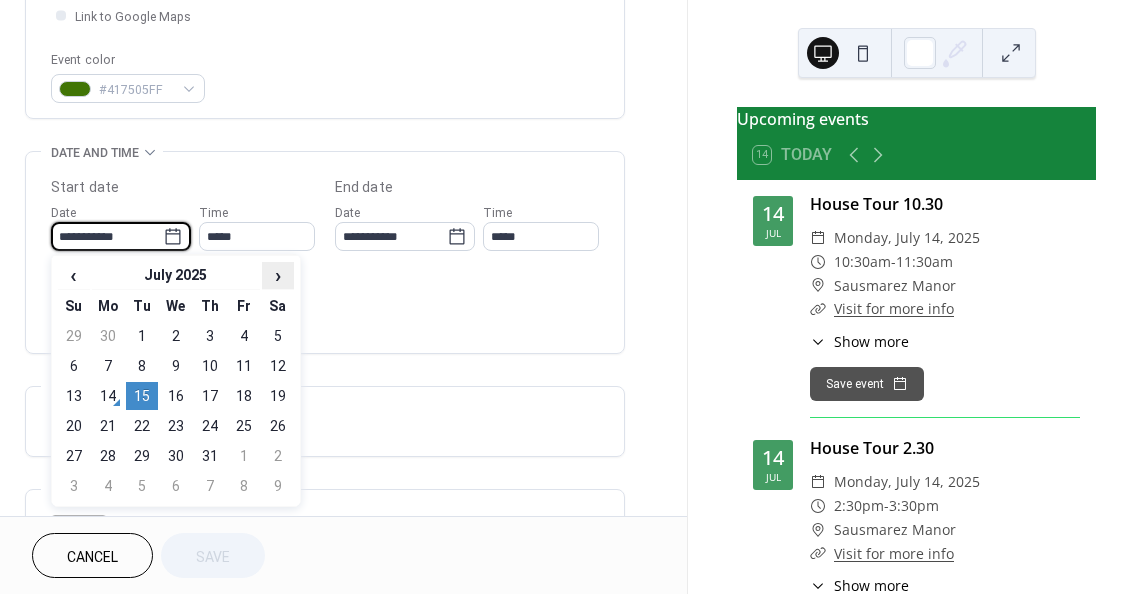 click on "›" at bounding box center (278, 275) 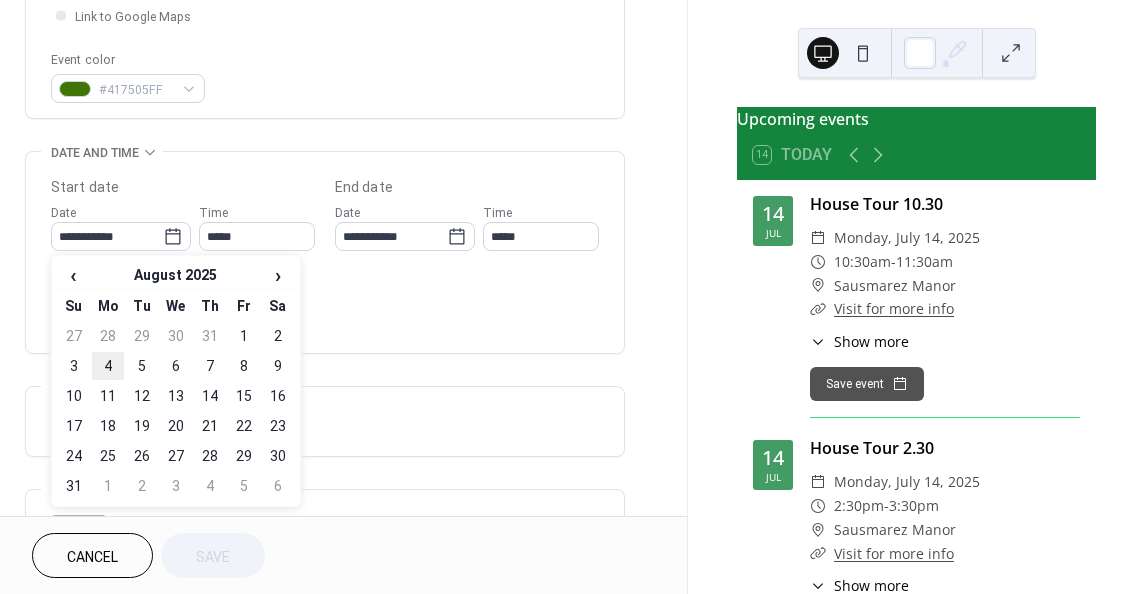 click on "4" at bounding box center (108, 366) 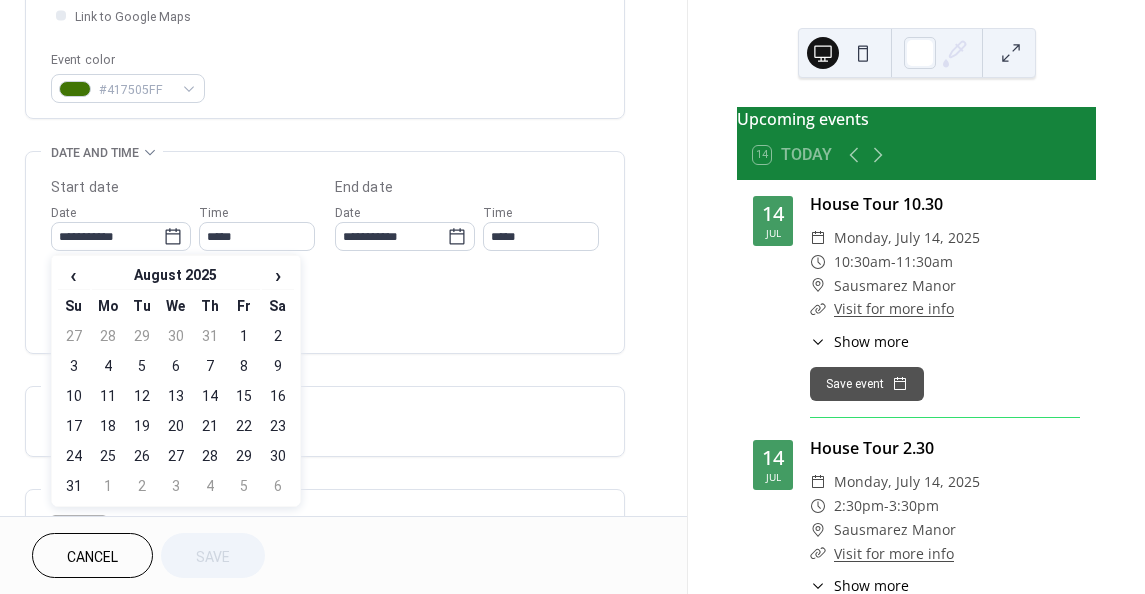 type on "**********" 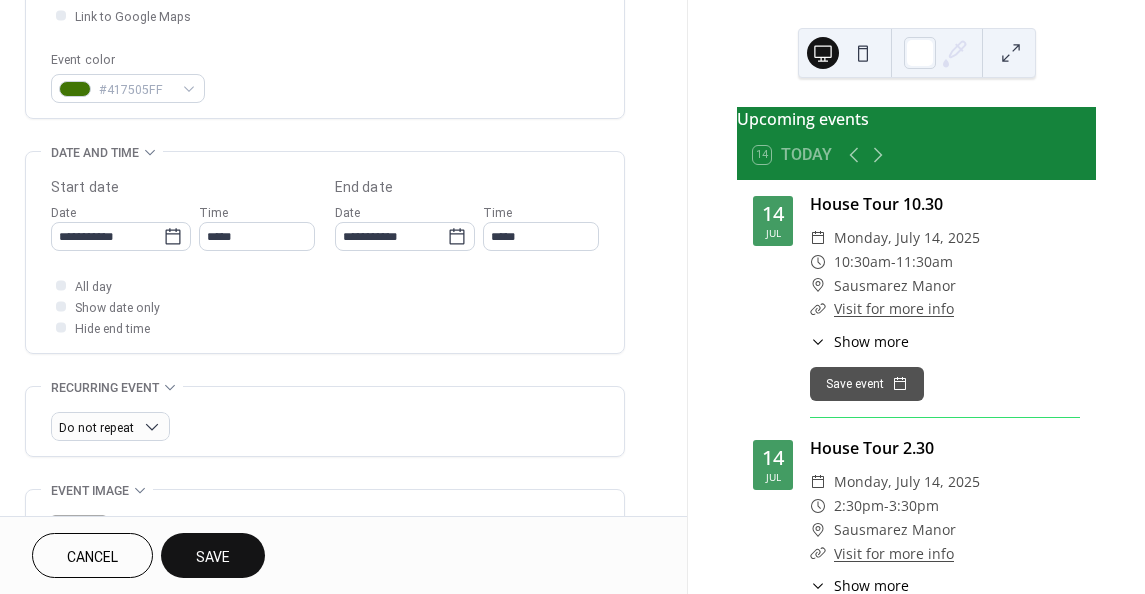 click on "Save" at bounding box center (213, 555) 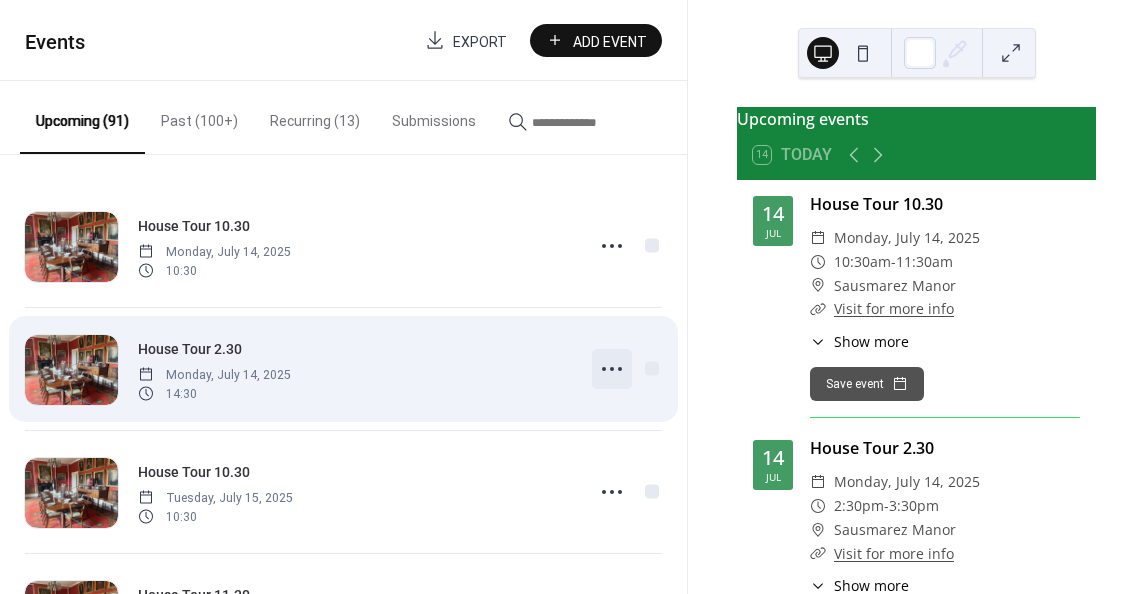 click 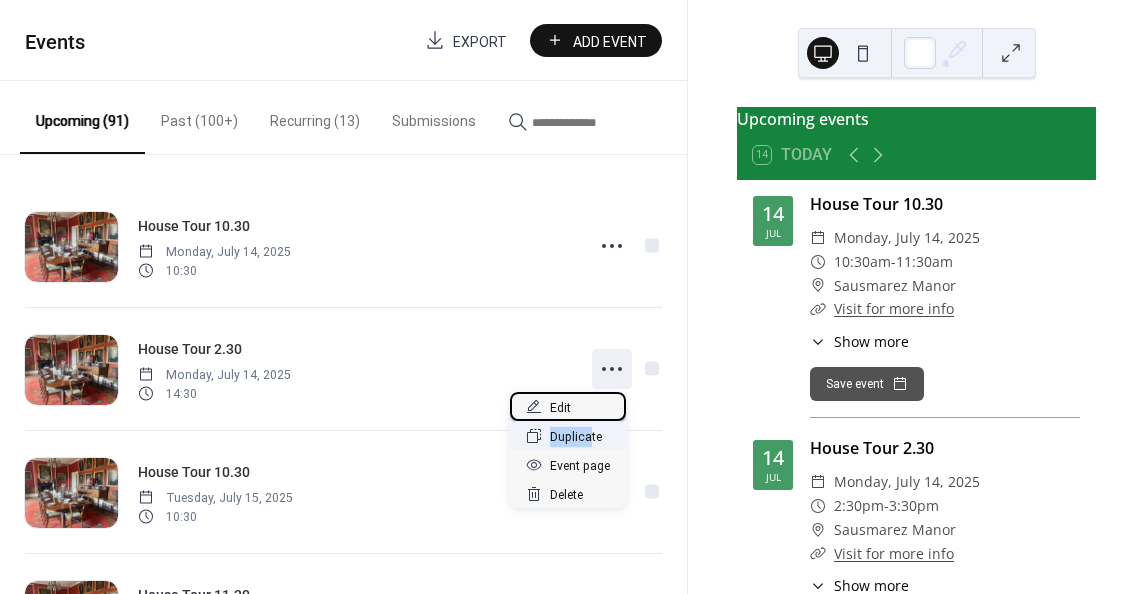 drag, startPoint x: 582, startPoint y: 405, endPoint x: 592, endPoint y: 434, distance: 30.675724 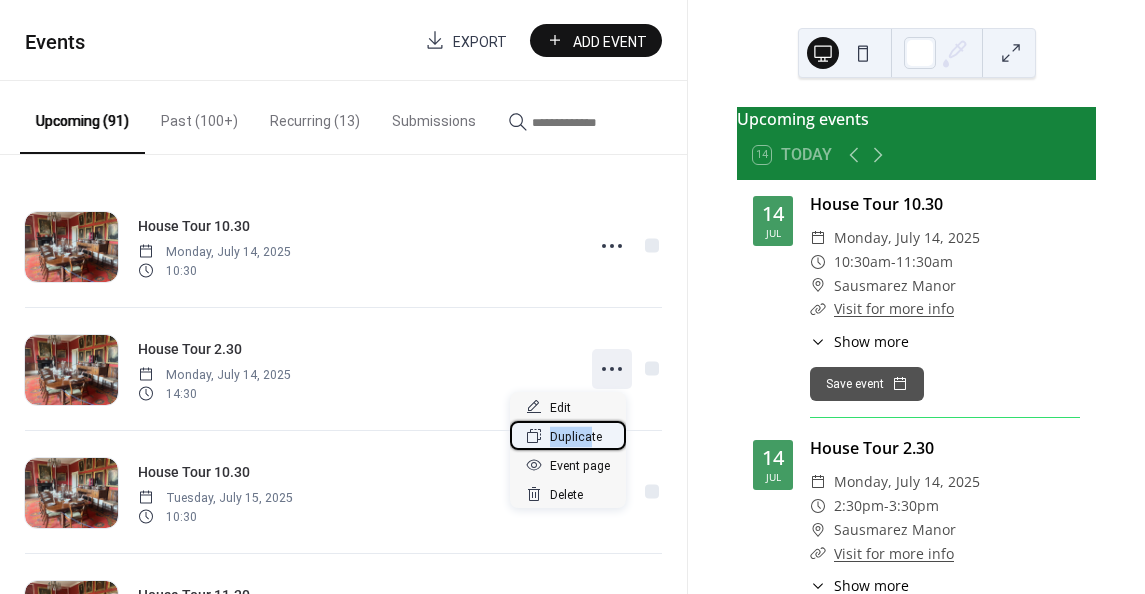 click on "Duplicate" at bounding box center (576, 437) 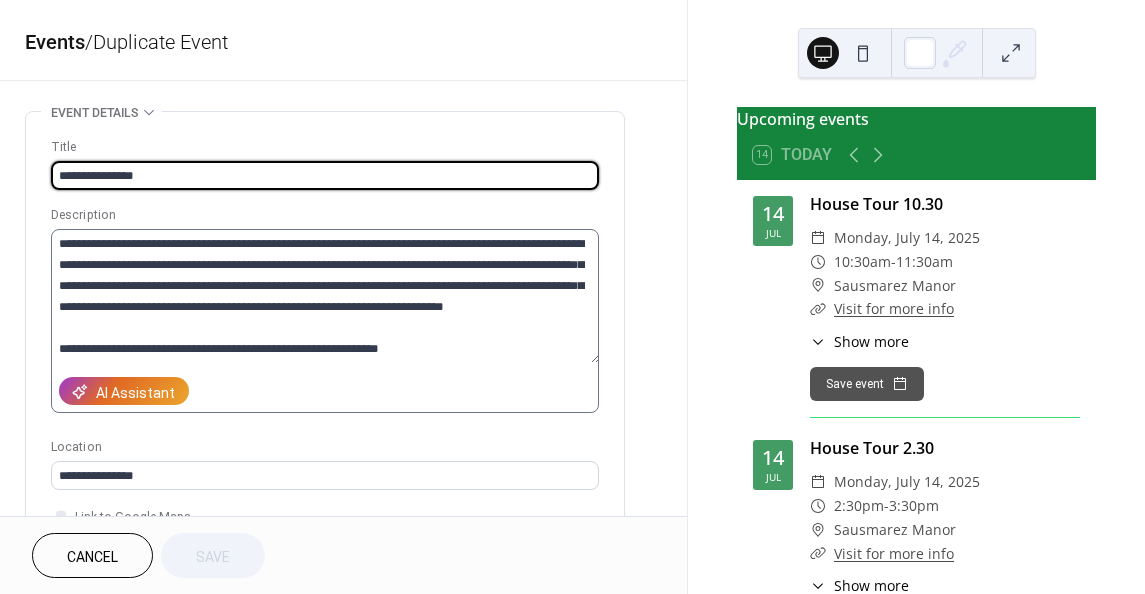 scroll, scrollTop: 20, scrollLeft: 0, axis: vertical 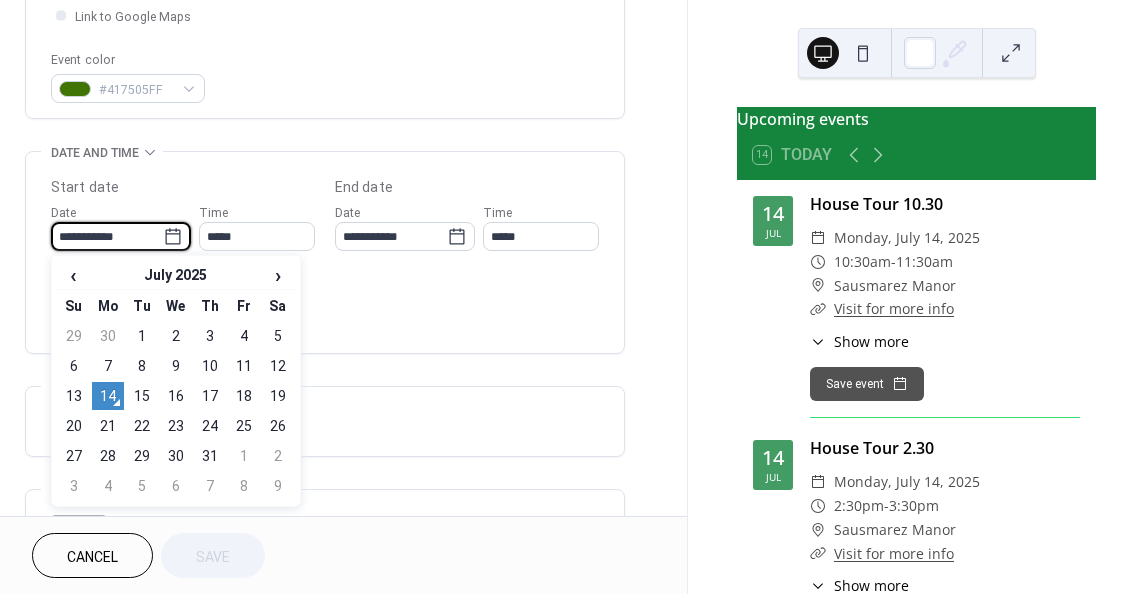 click on "**********" at bounding box center (107, 236) 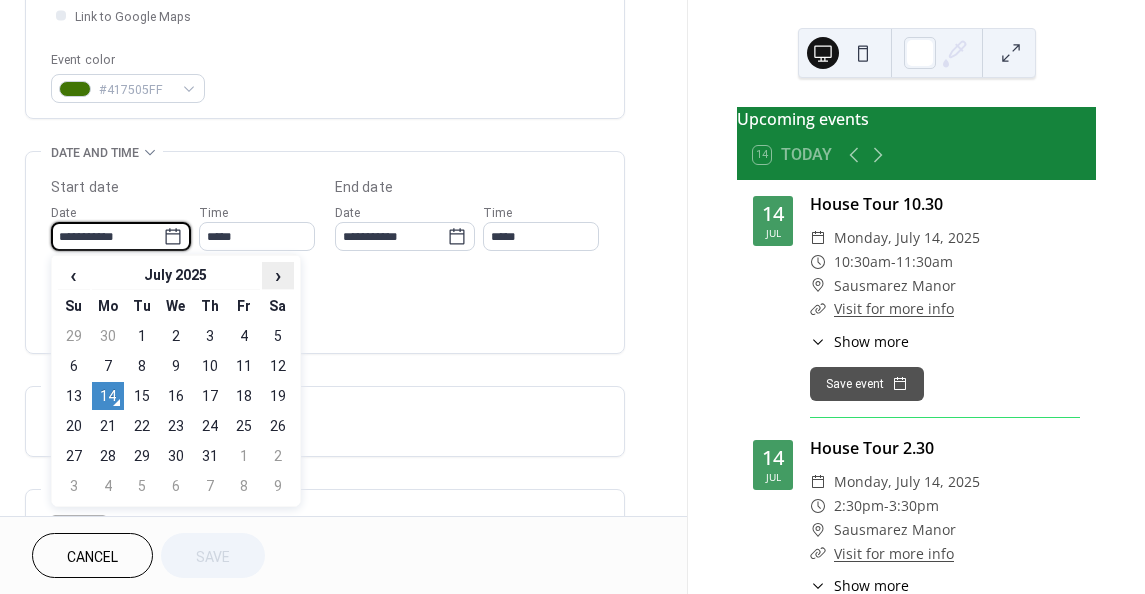 click on "›" at bounding box center [278, 275] 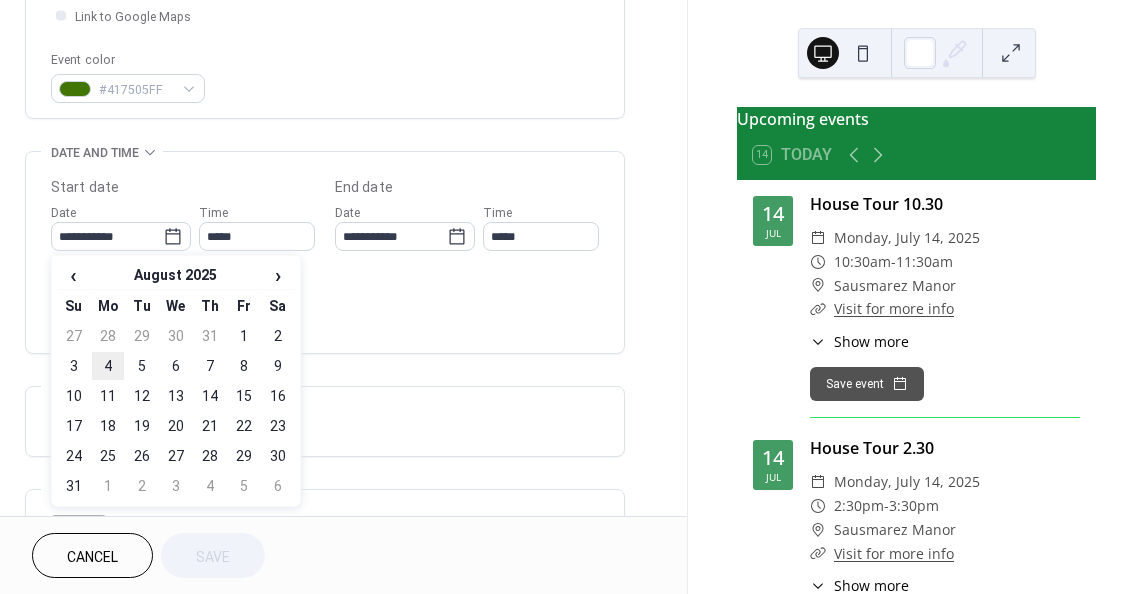click on "4" at bounding box center [108, 366] 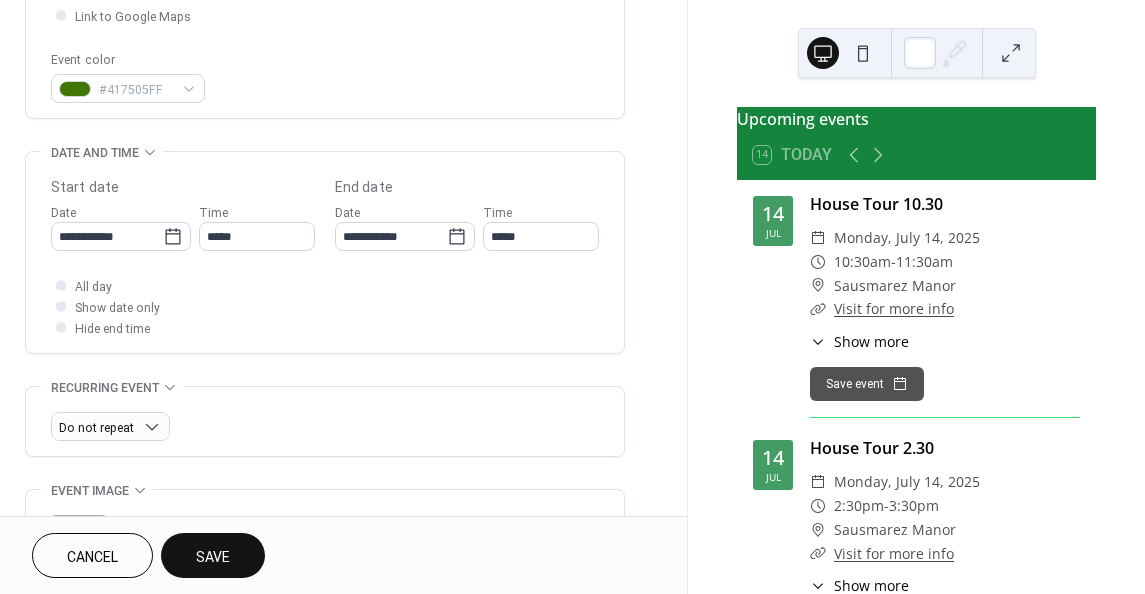 type on "**********" 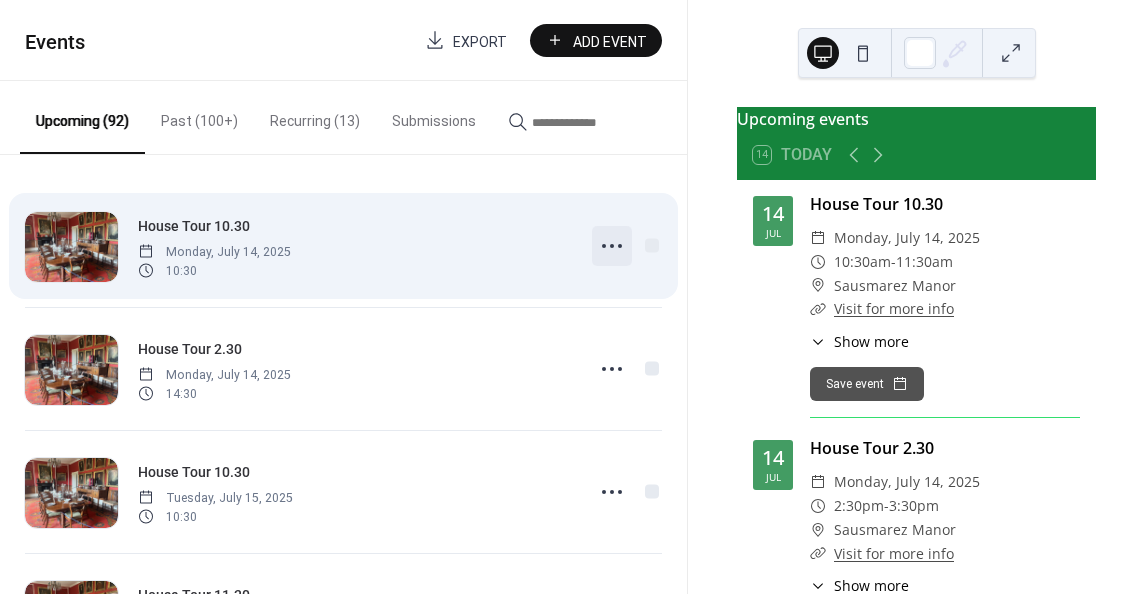 click 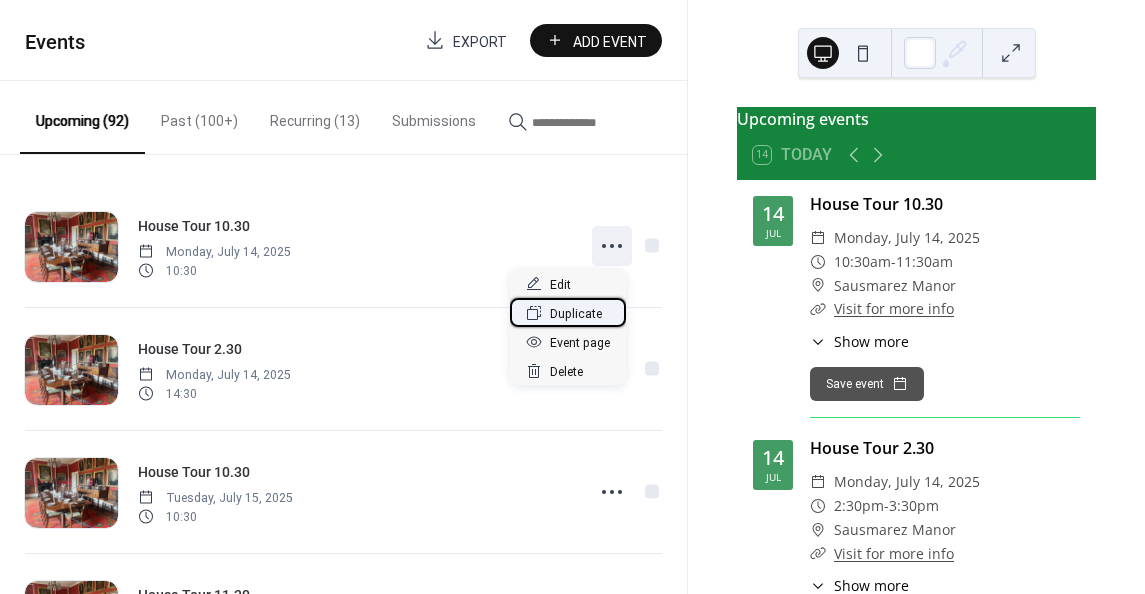 click on "Duplicate" at bounding box center [576, 314] 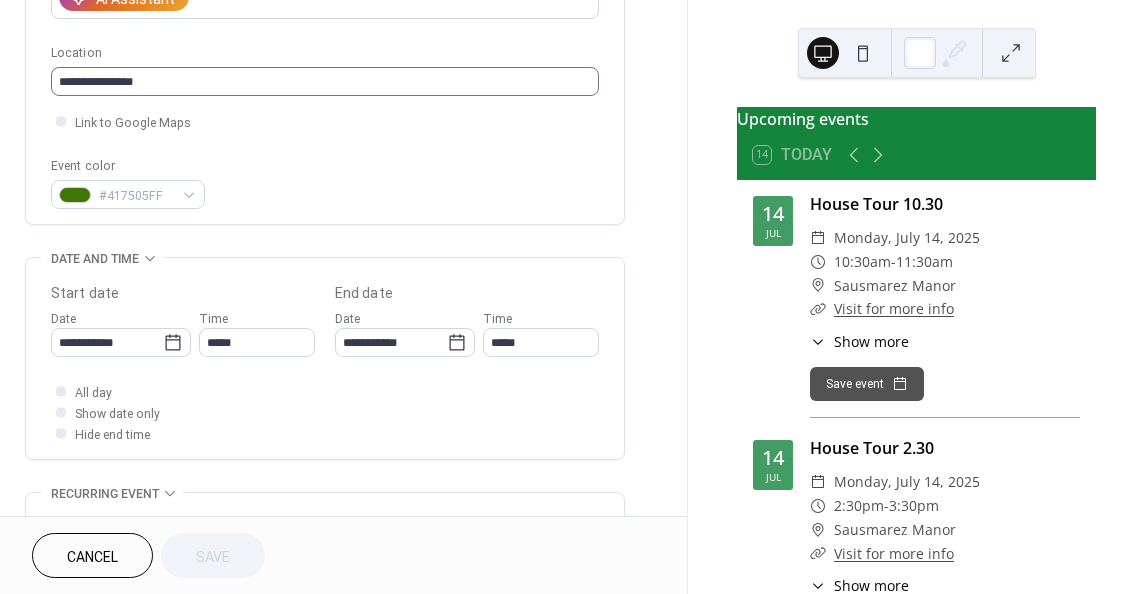 scroll, scrollTop: 400, scrollLeft: 0, axis: vertical 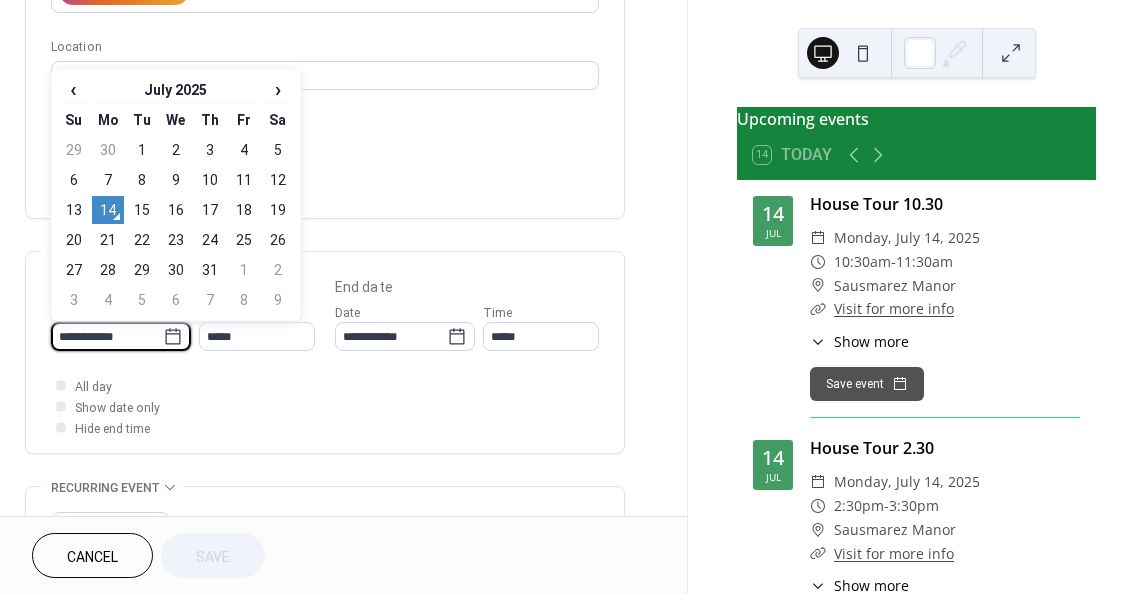 click on "**********" at bounding box center (107, 336) 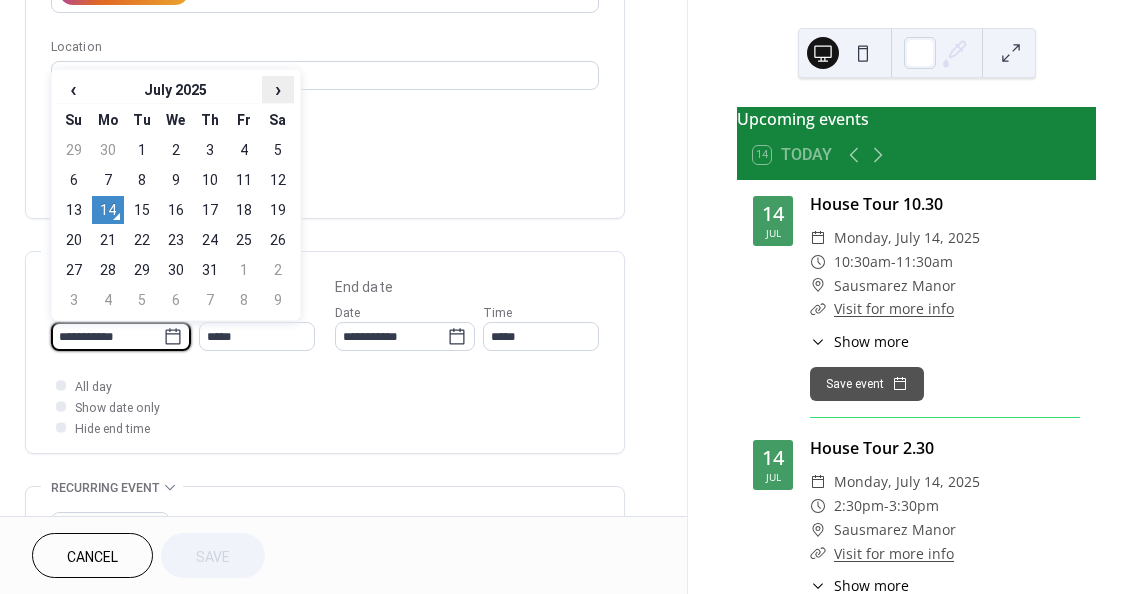 click on "›" at bounding box center (278, 89) 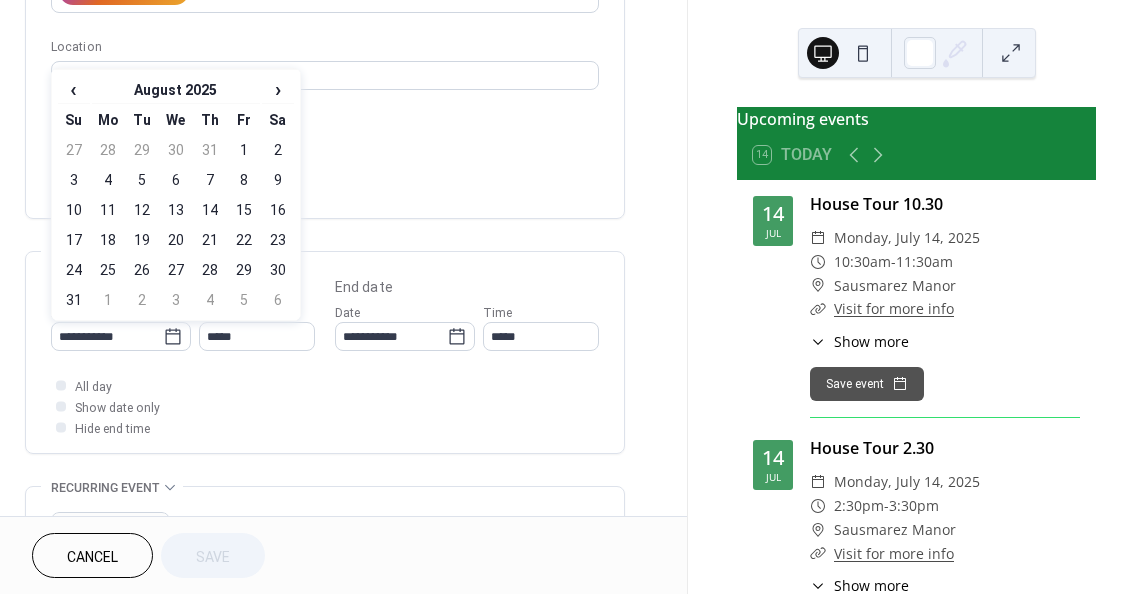 drag, startPoint x: 140, startPoint y: 182, endPoint x: 151, endPoint y: 193, distance: 15.556349 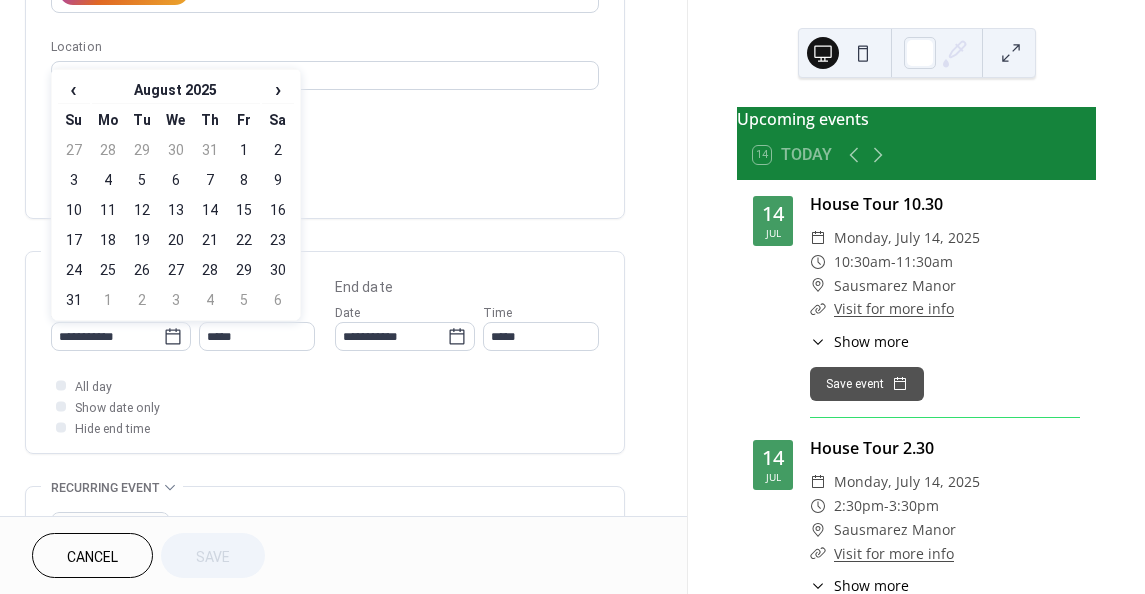 type on "**********" 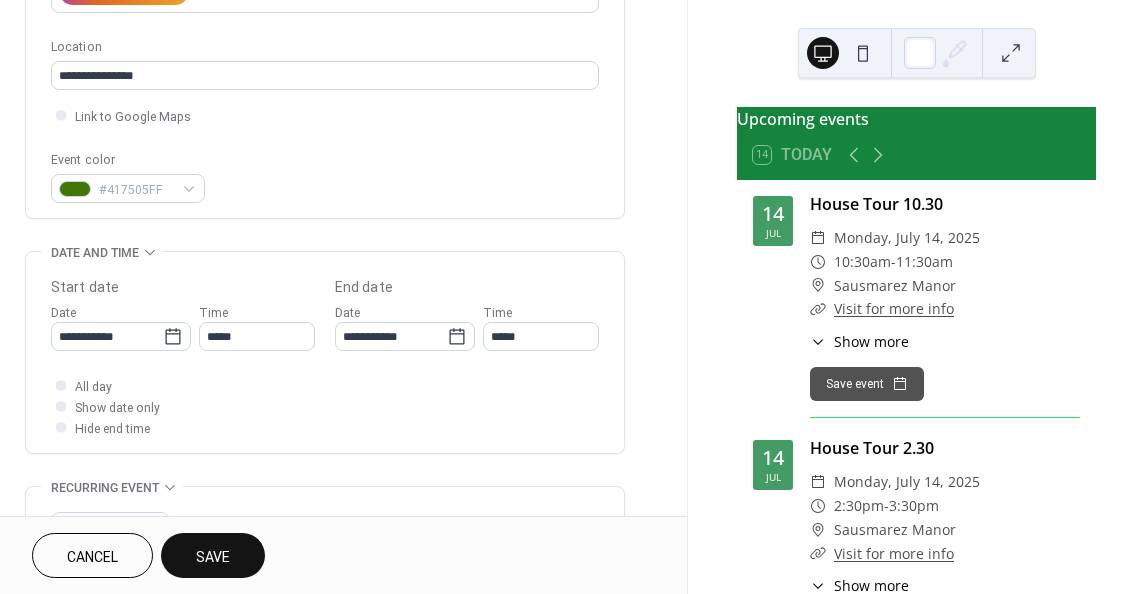 click on "Save" at bounding box center [213, 555] 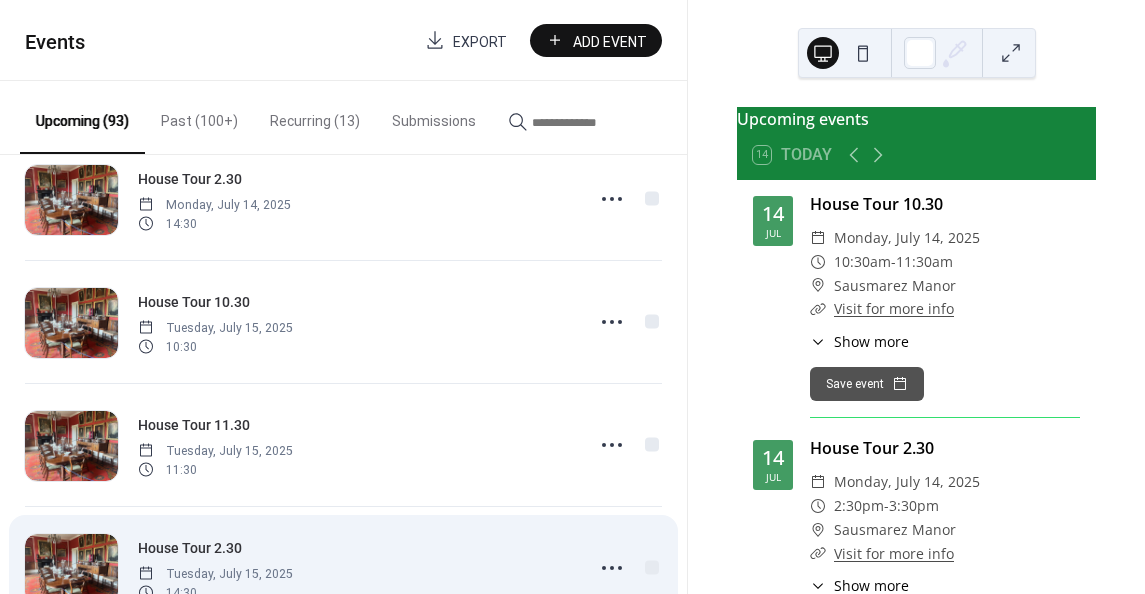 scroll, scrollTop: 200, scrollLeft: 0, axis: vertical 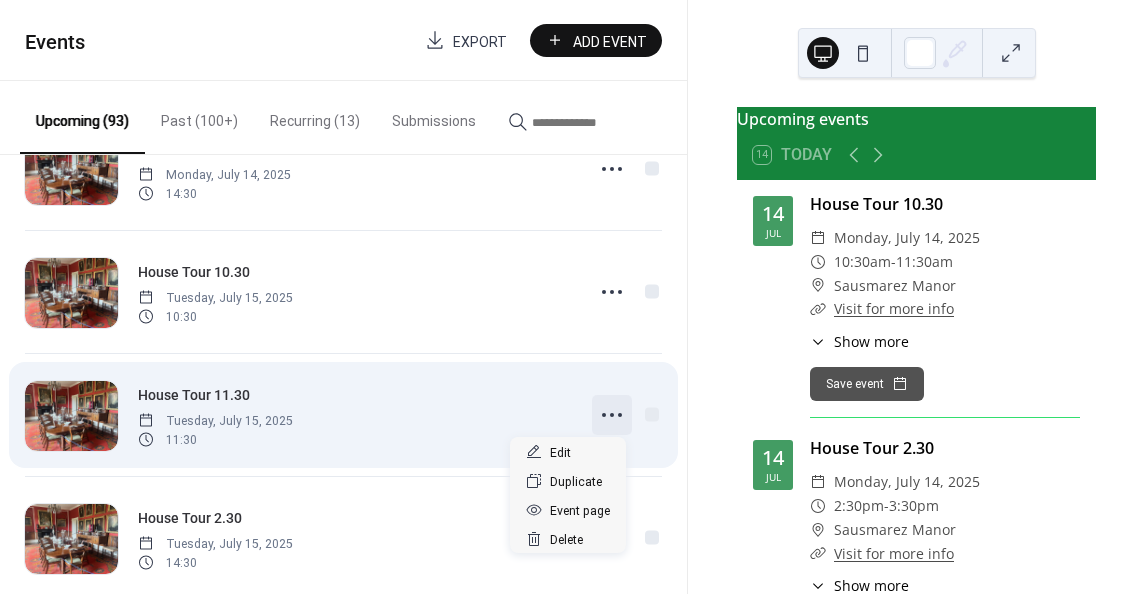 click 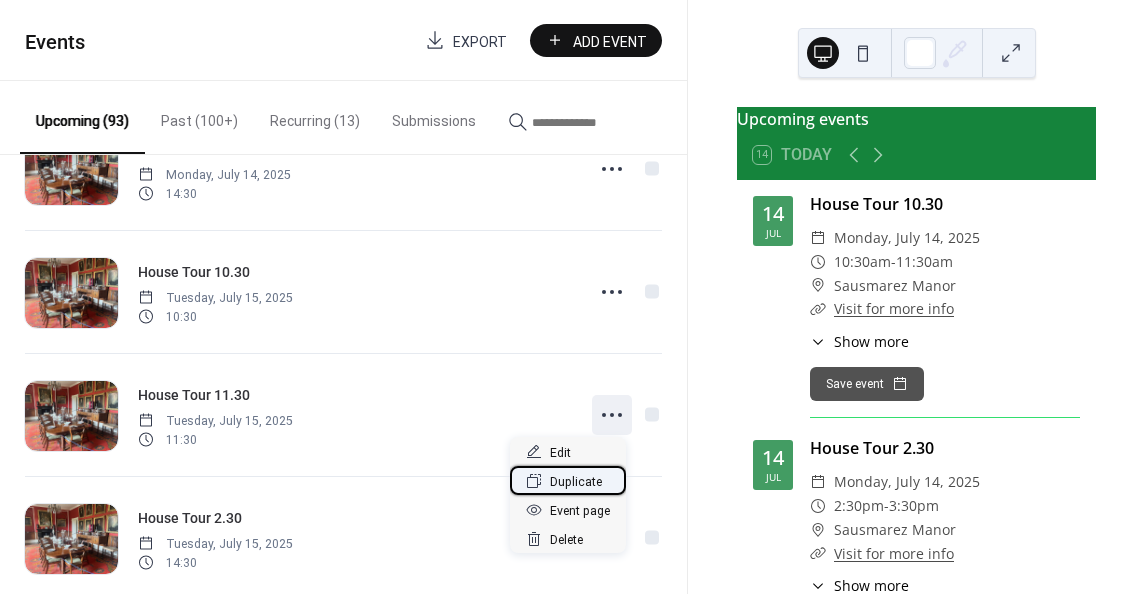 click on "Duplicate" at bounding box center [576, 482] 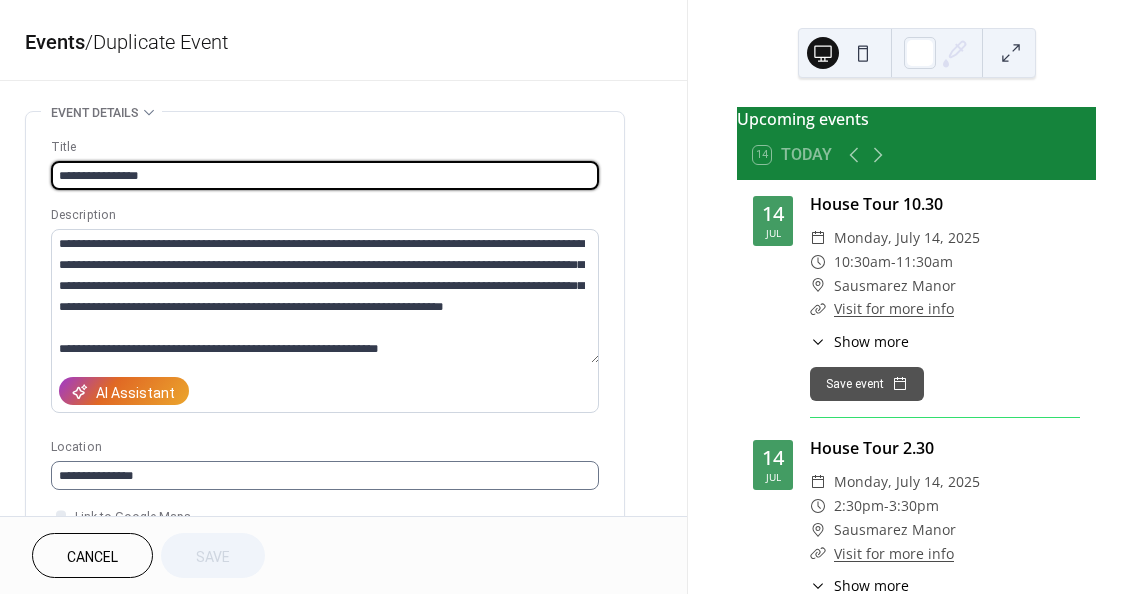 scroll, scrollTop: 300, scrollLeft: 0, axis: vertical 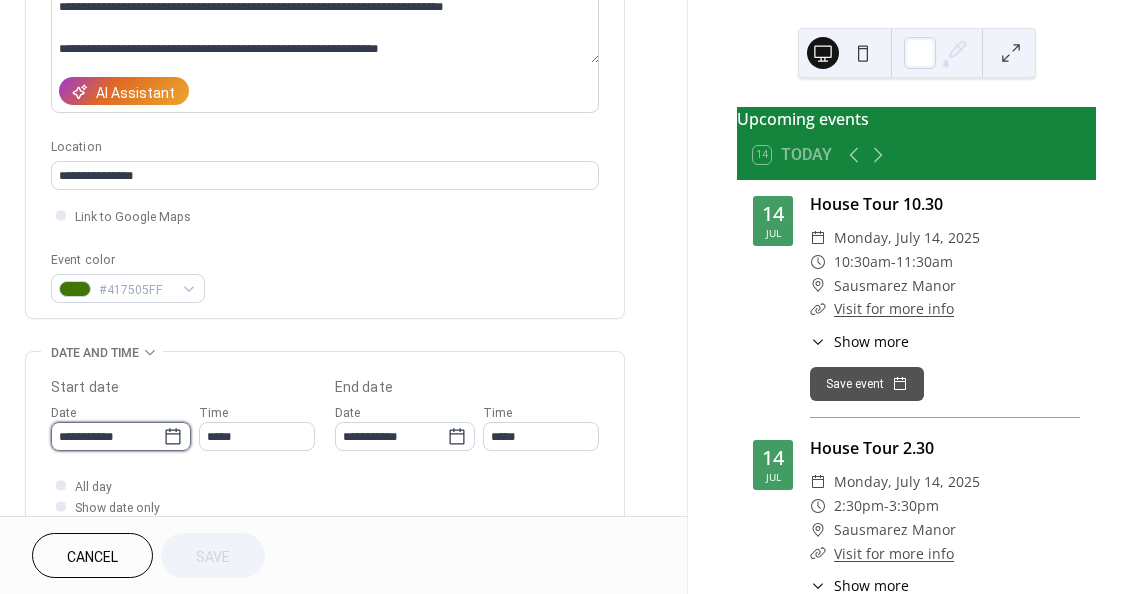 click on "**********" at bounding box center (107, 436) 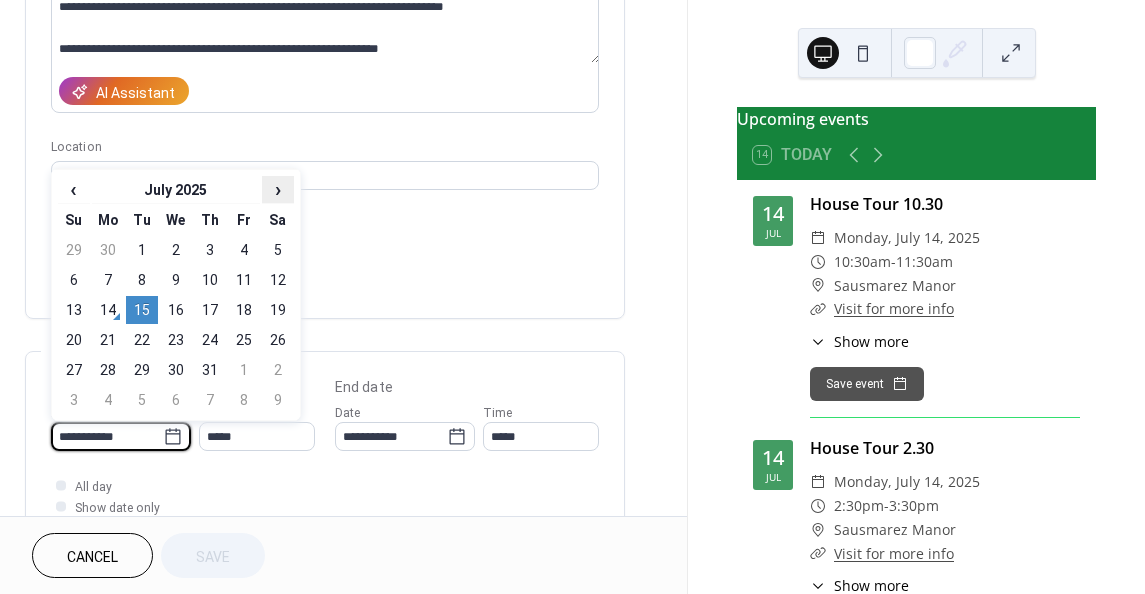click on "›" at bounding box center (278, 189) 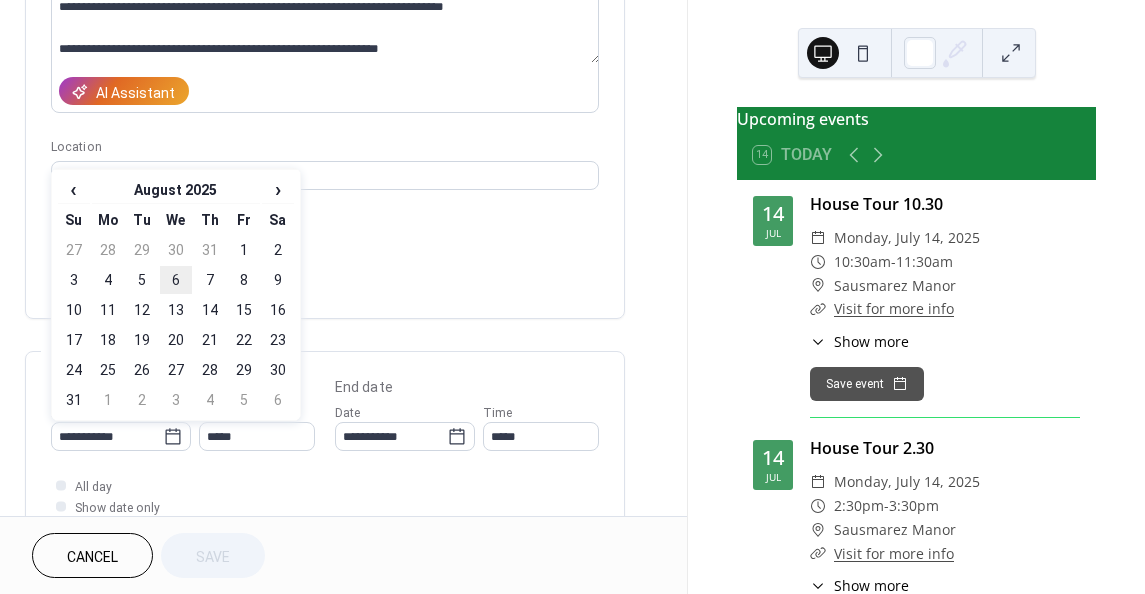 click on "6" at bounding box center [176, 280] 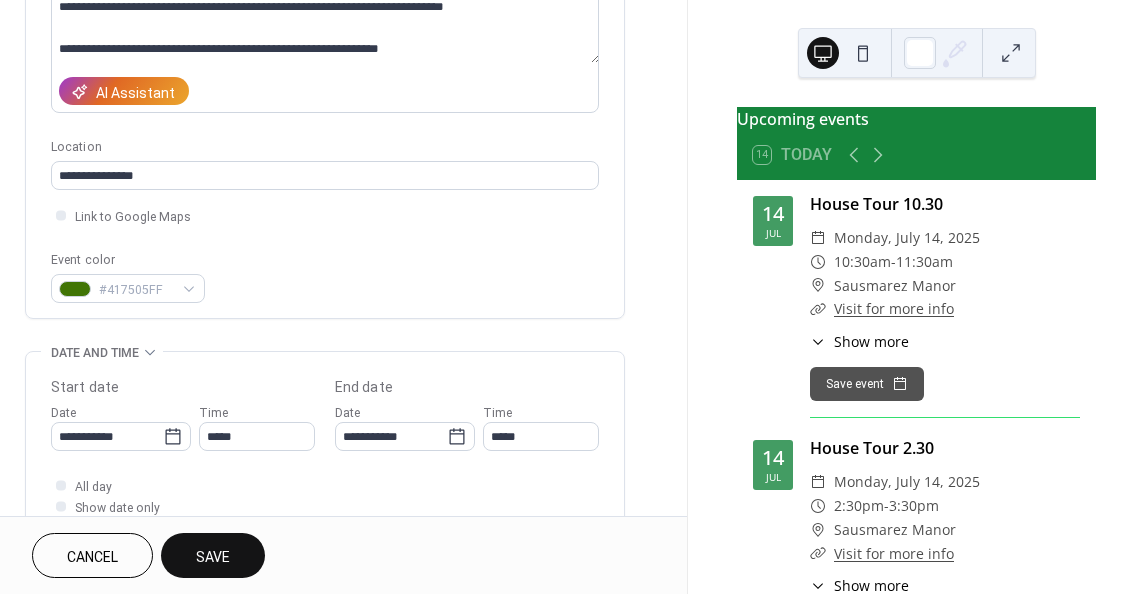 type on "**********" 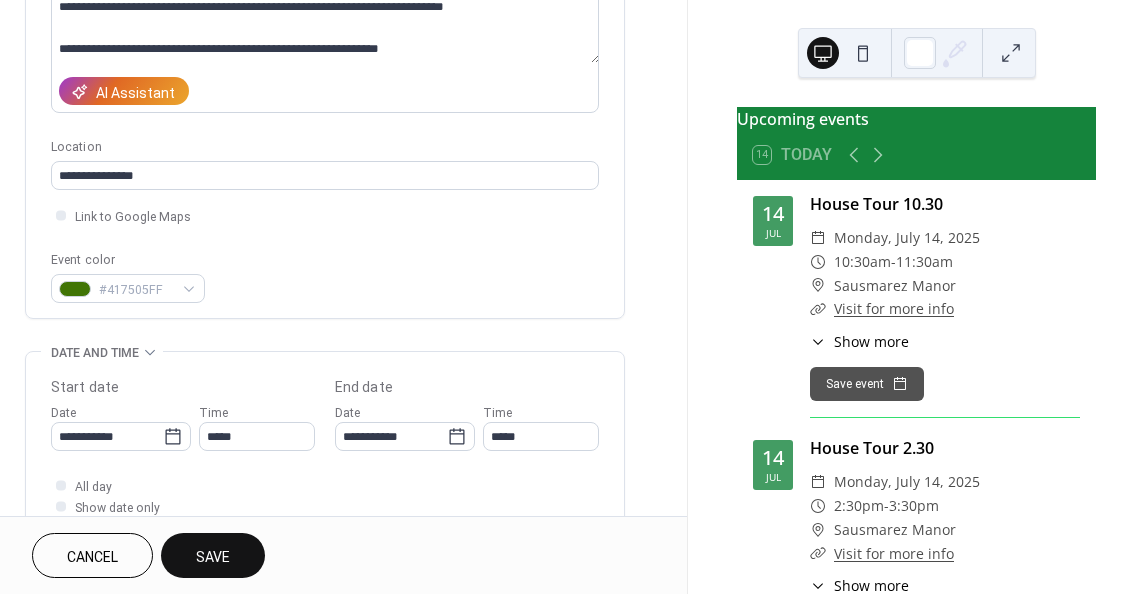 type on "**********" 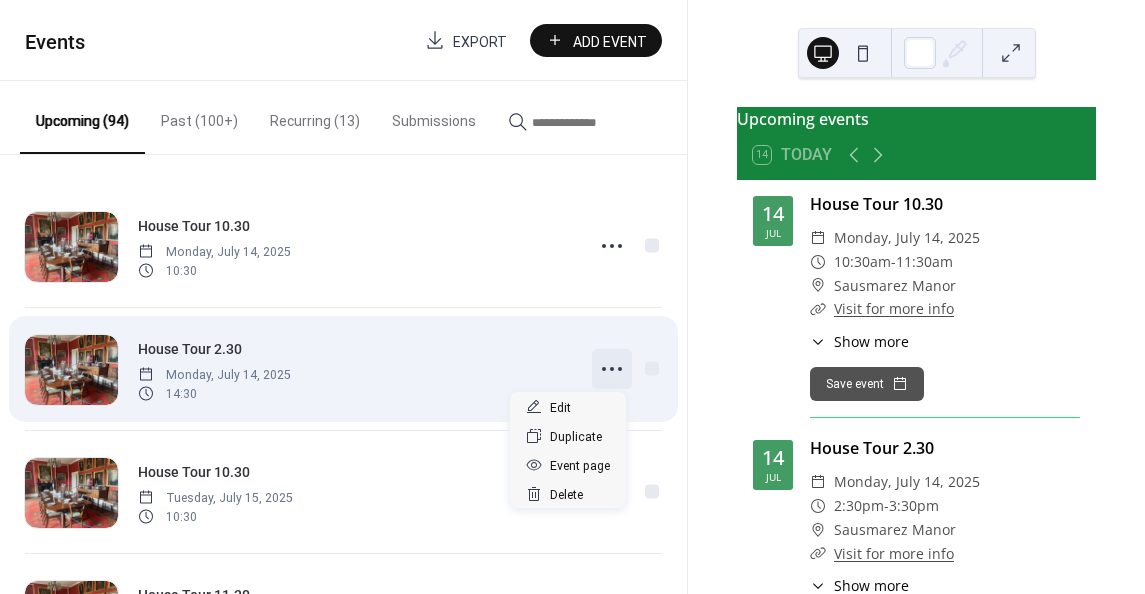 click 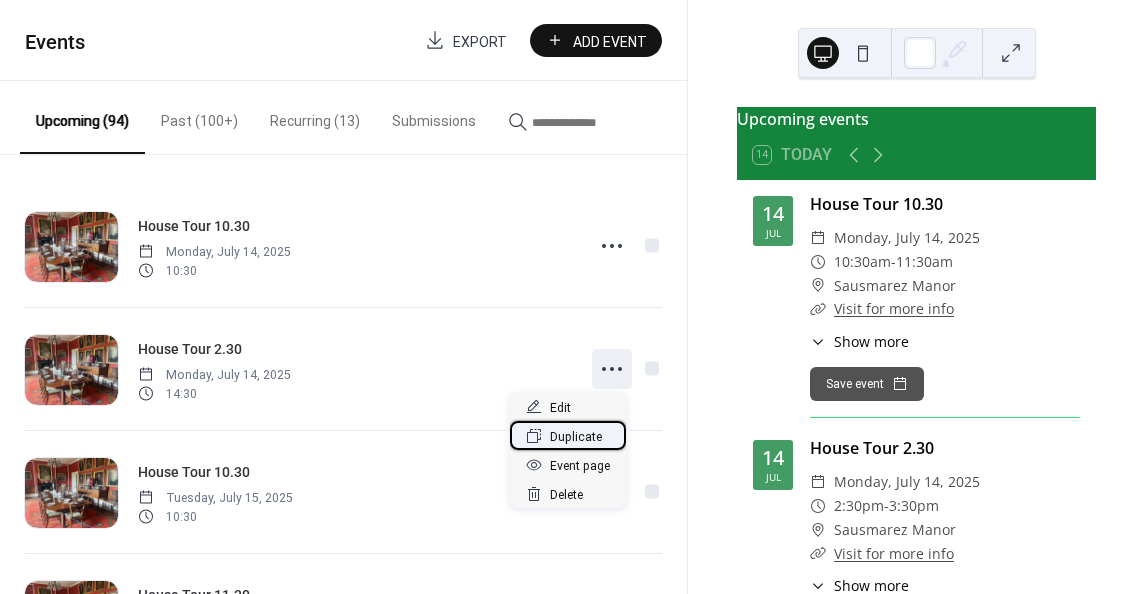 click on "Duplicate" at bounding box center [576, 437] 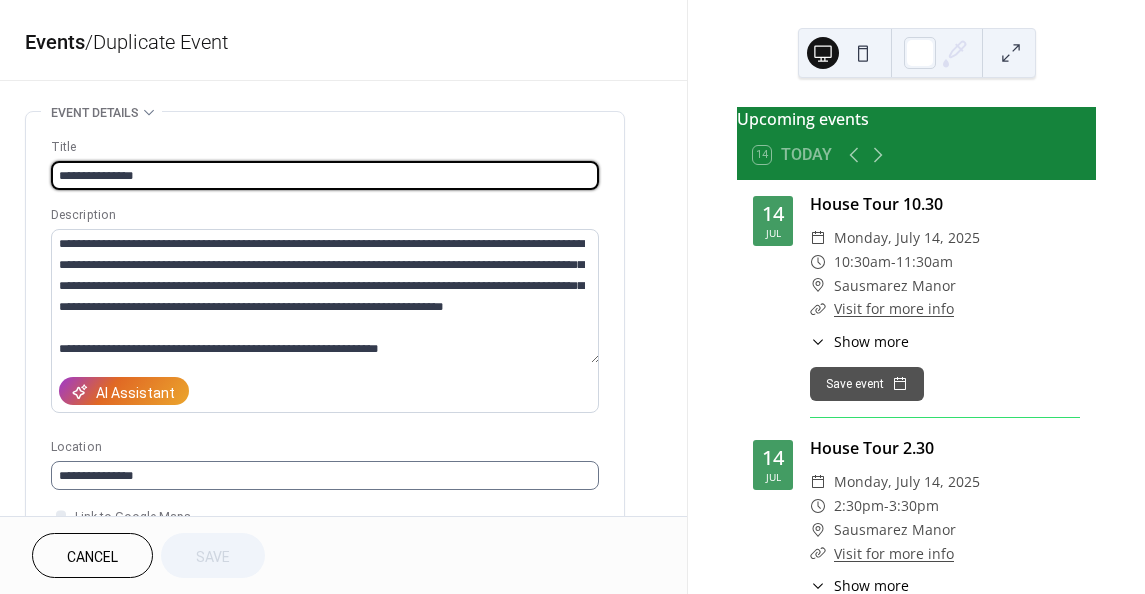 scroll, scrollTop: 400, scrollLeft: 0, axis: vertical 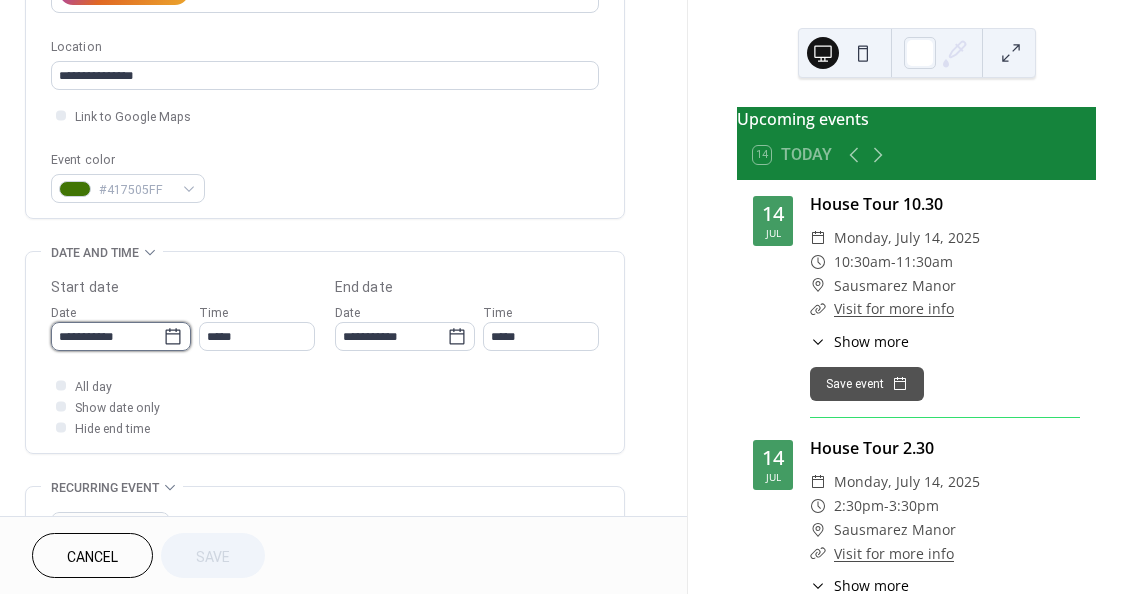 click on "**********" at bounding box center (107, 336) 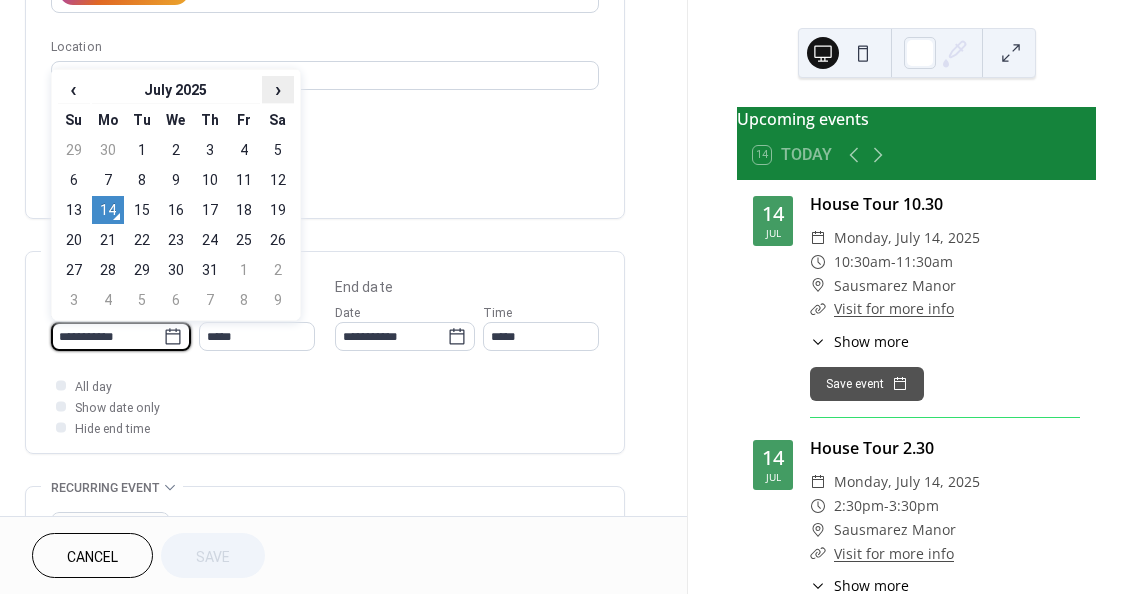 click on "›" at bounding box center [278, 89] 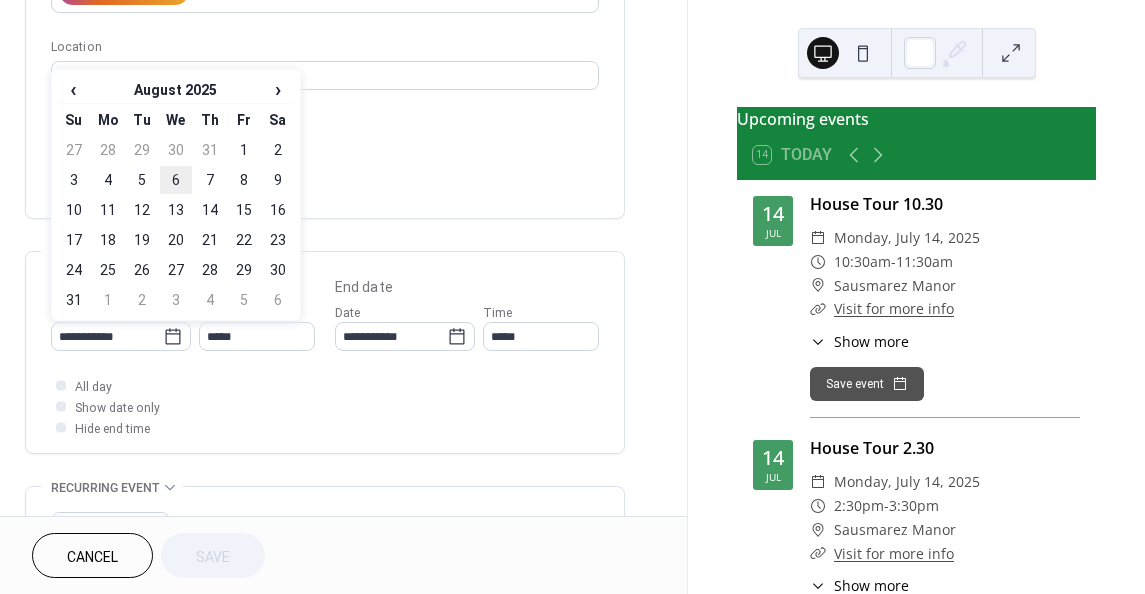 click on "6" at bounding box center [176, 180] 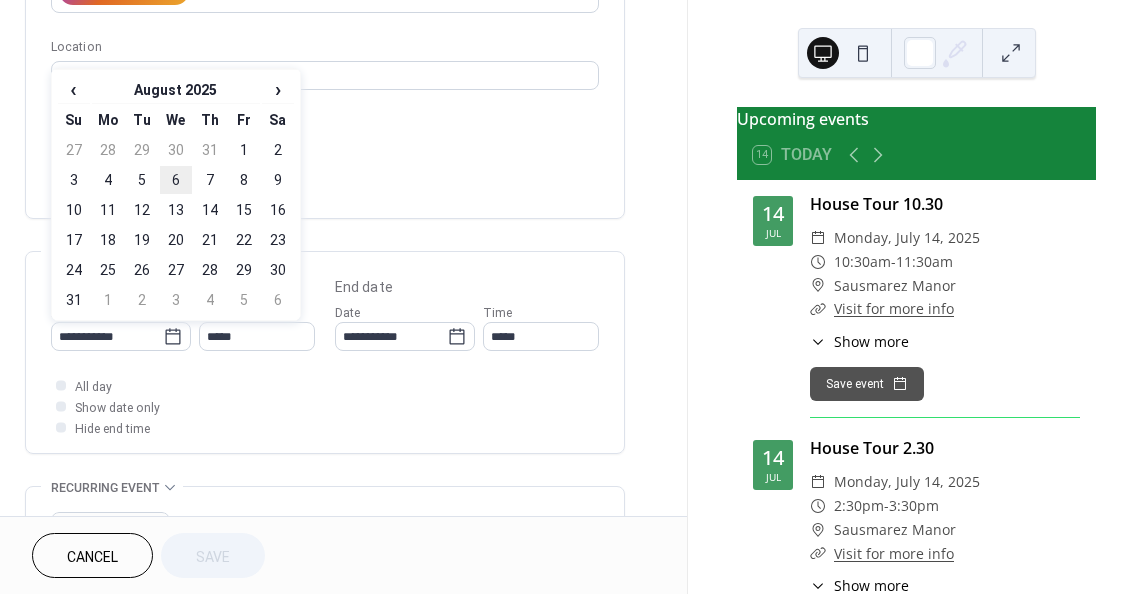 type on "**********" 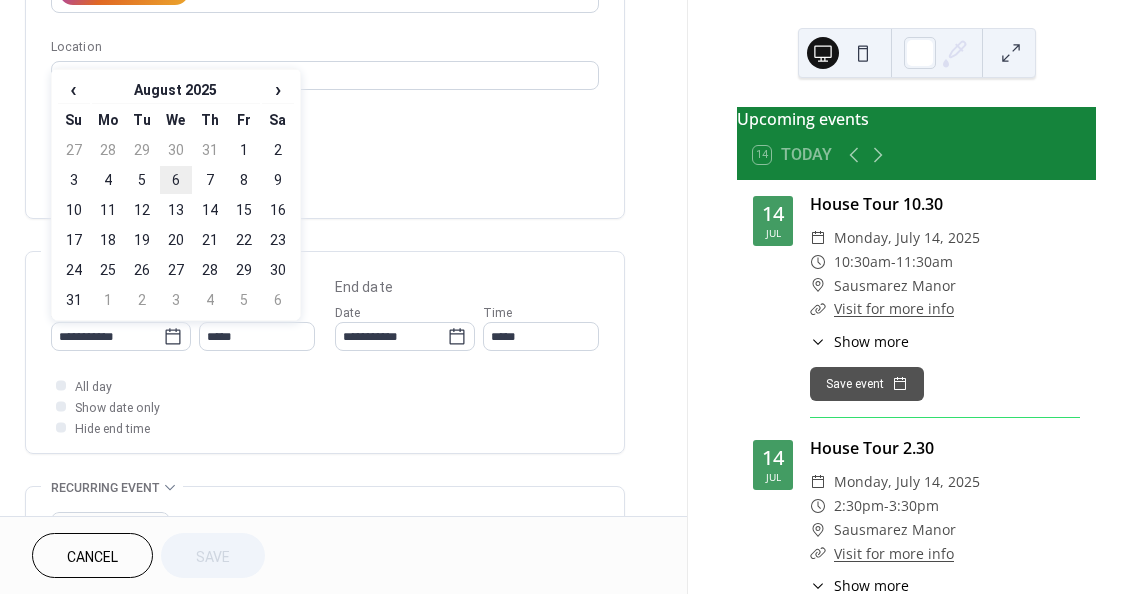 type on "**********" 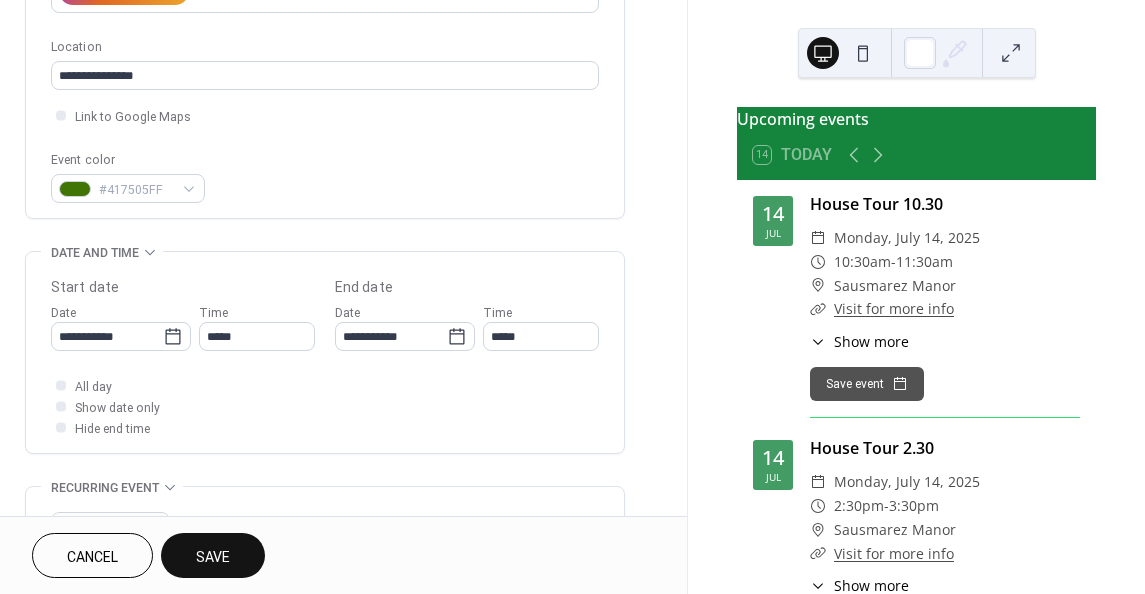 click on "Save" at bounding box center (213, 557) 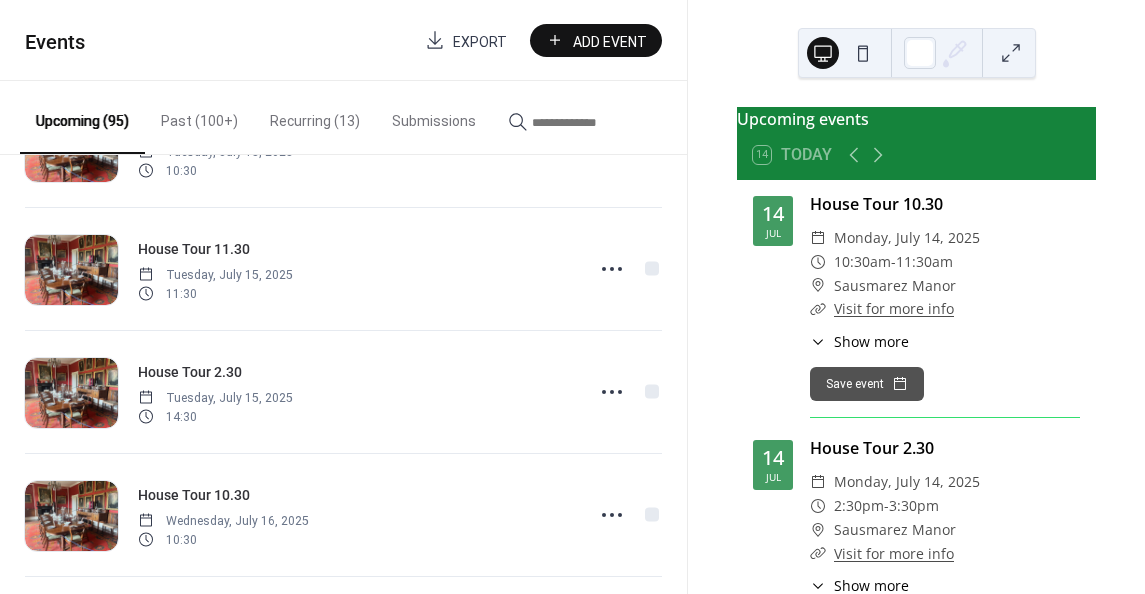 scroll, scrollTop: 400, scrollLeft: 0, axis: vertical 